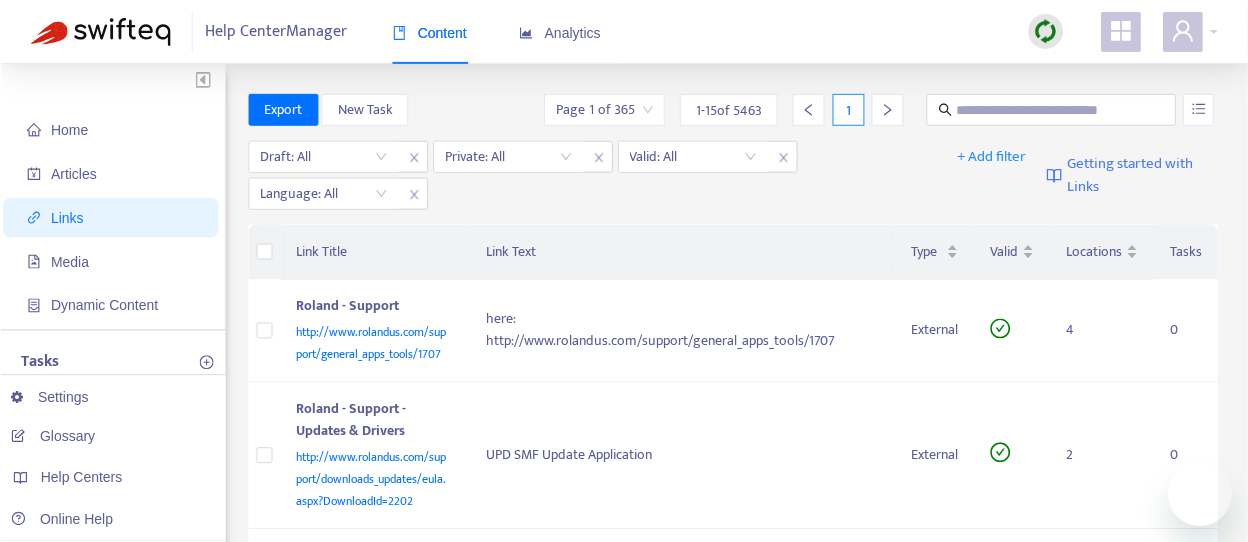 scroll, scrollTop: 0, scrollLeft: 0, axis: both 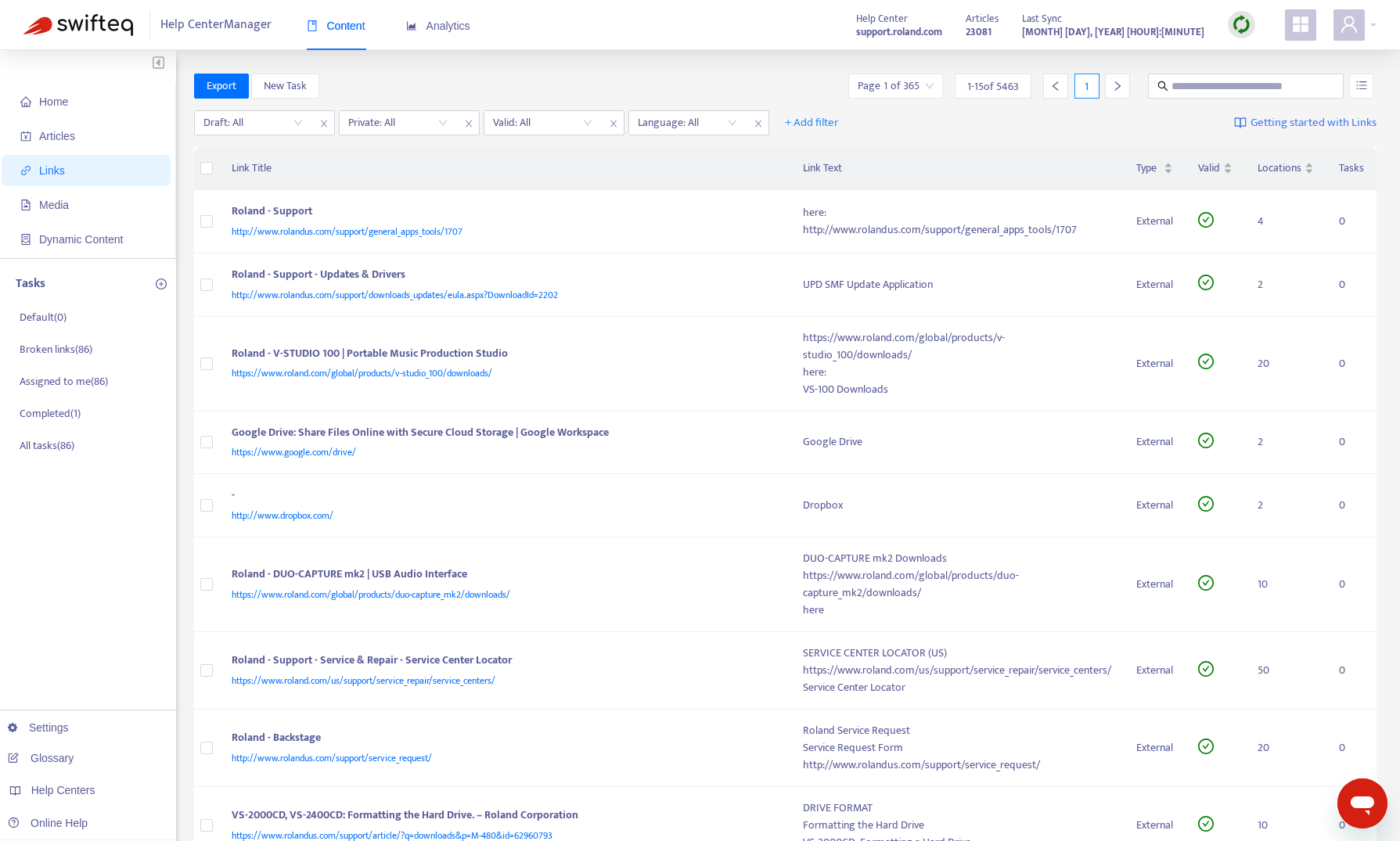 click on "Help Center Manager Content Analytics Help Center support.roland.com Articles 23081 Last Sync [MONTH] [DAY], [YEAR] [HOUR]:[MINUTE]" at bounding box center (700, 25) 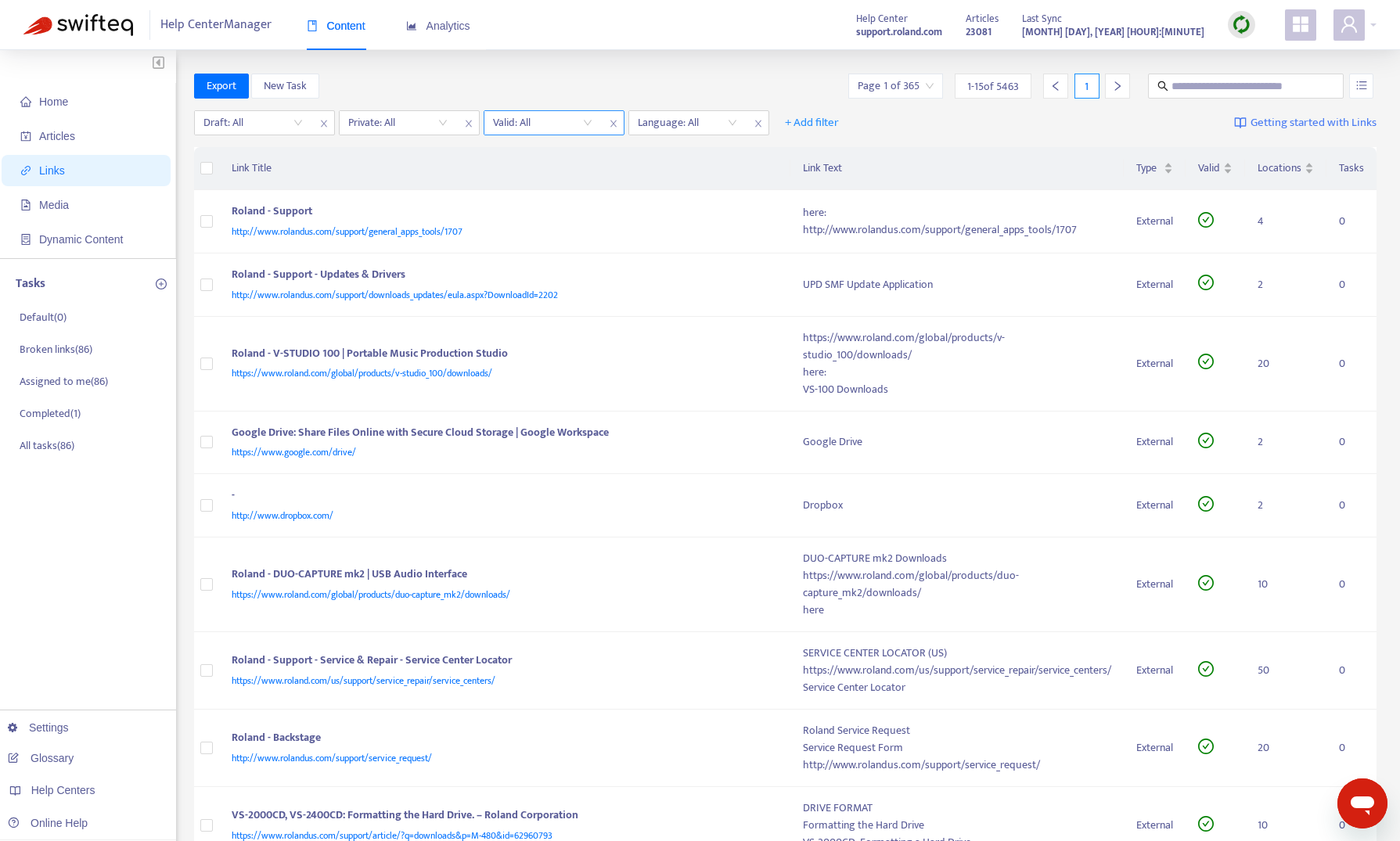 click at bounding box center [542, 123] 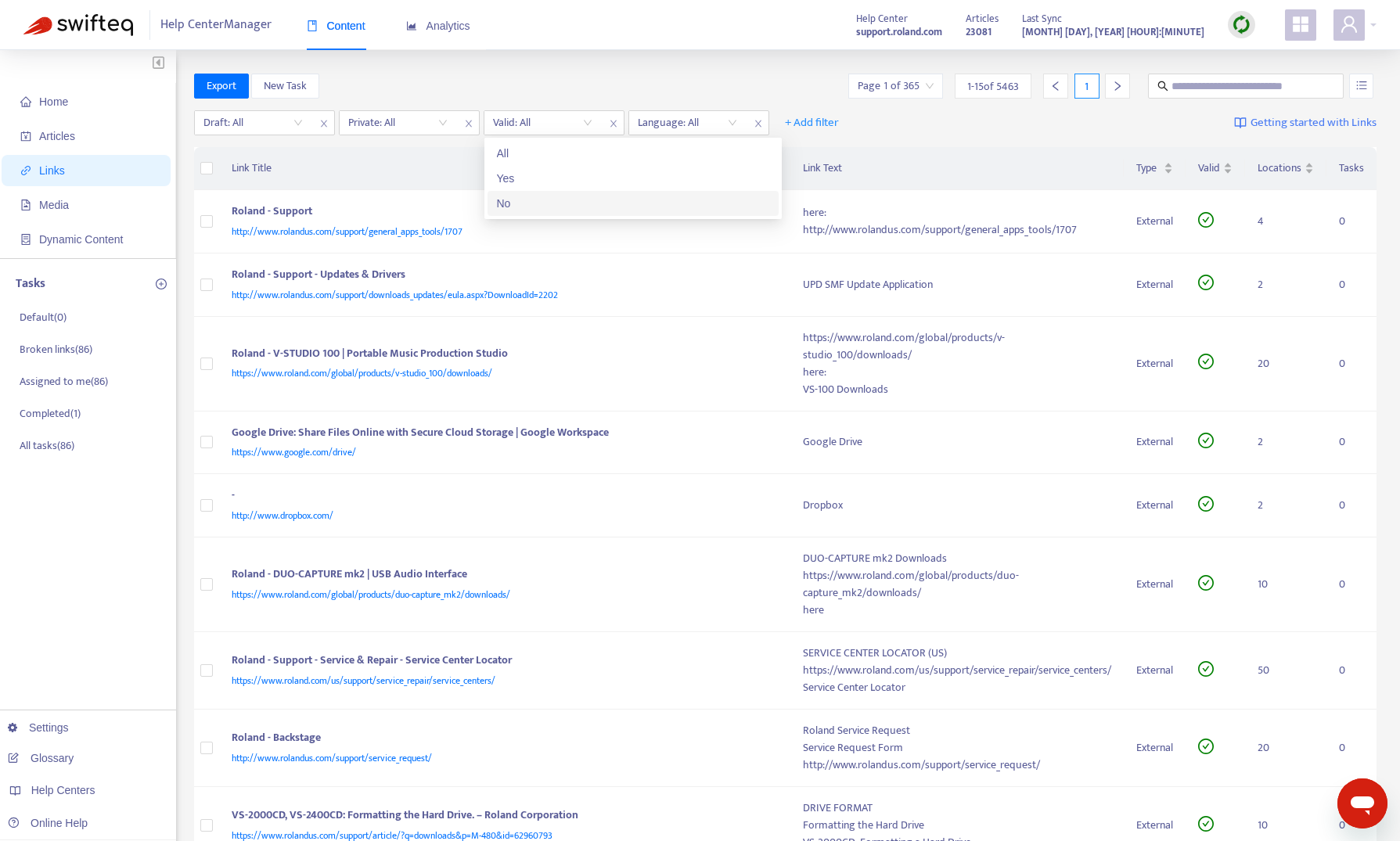 click on "No" at bounding box center [633, 203] 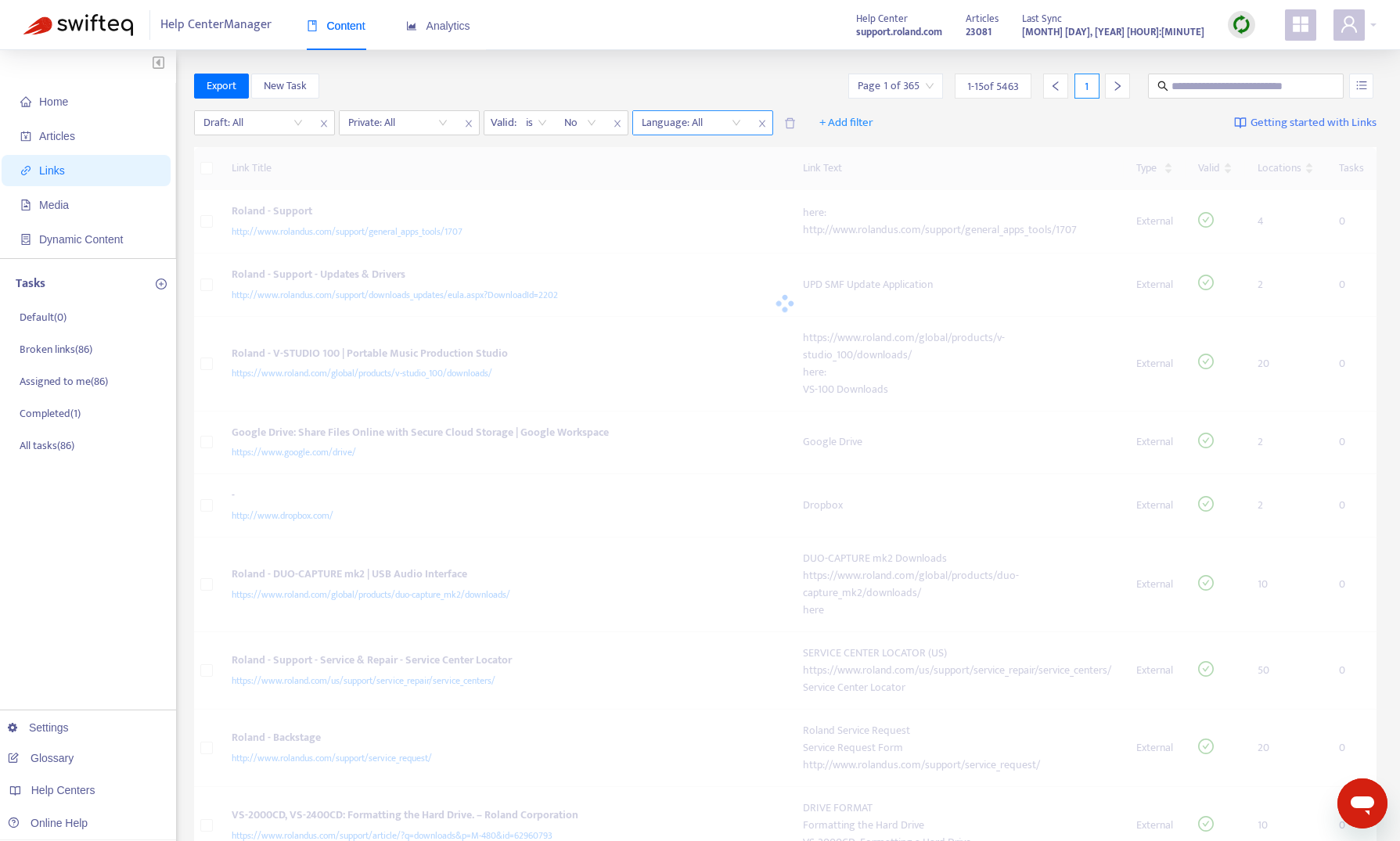 click at bounding box center (683, 123) 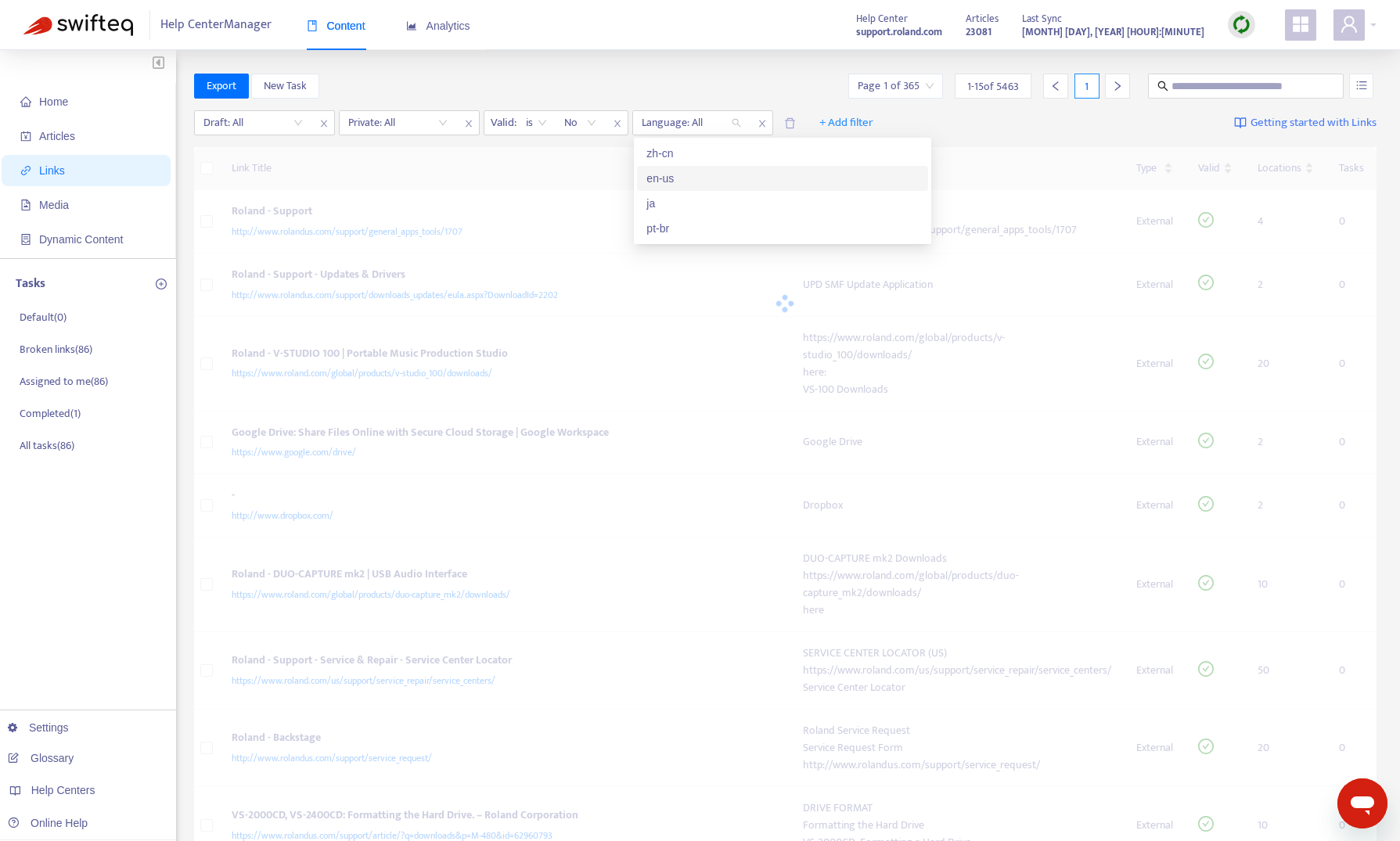 click on "en-us" at bounding box center [783, 178] 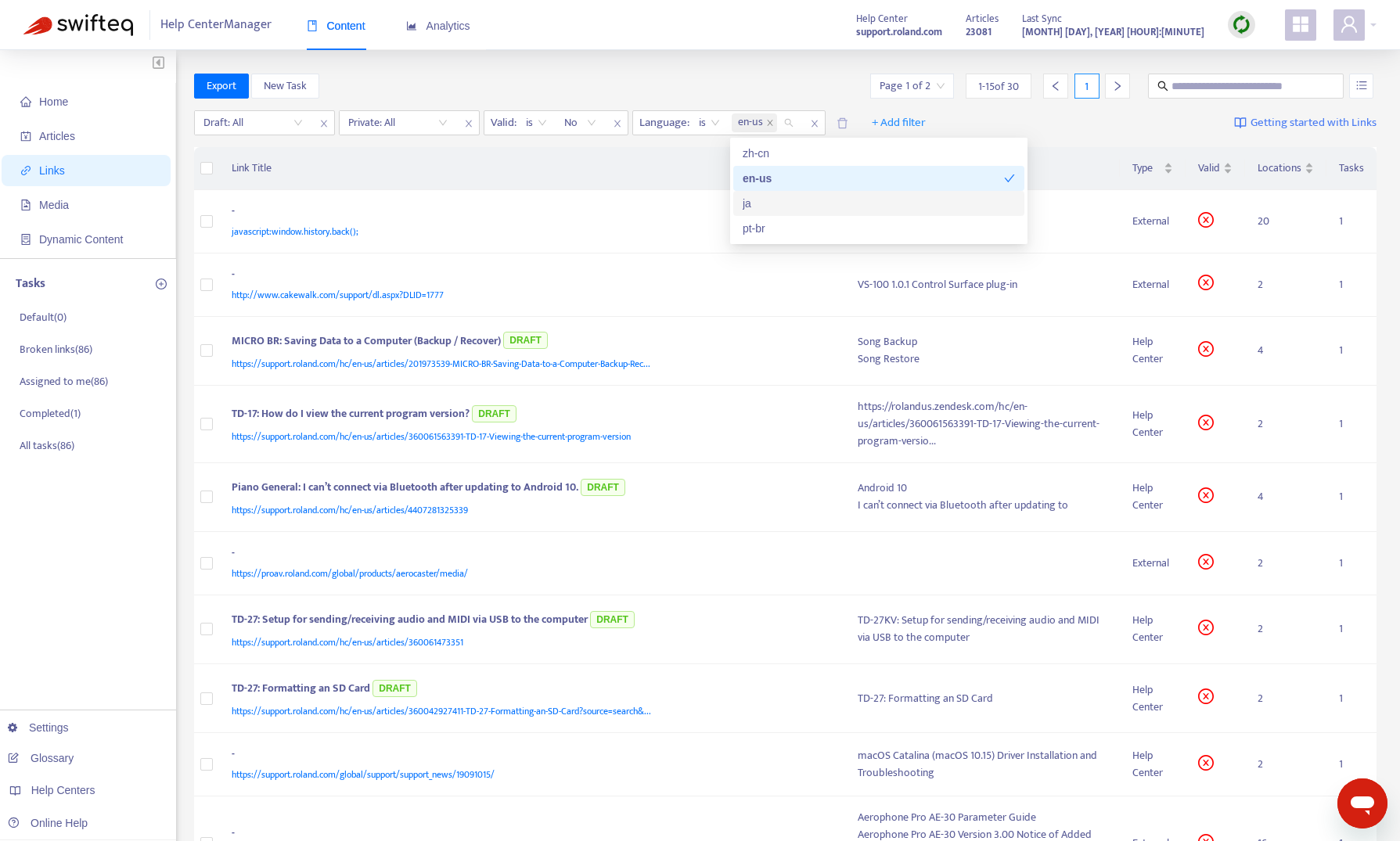 click on "ja" at bounding box center (879, 203) 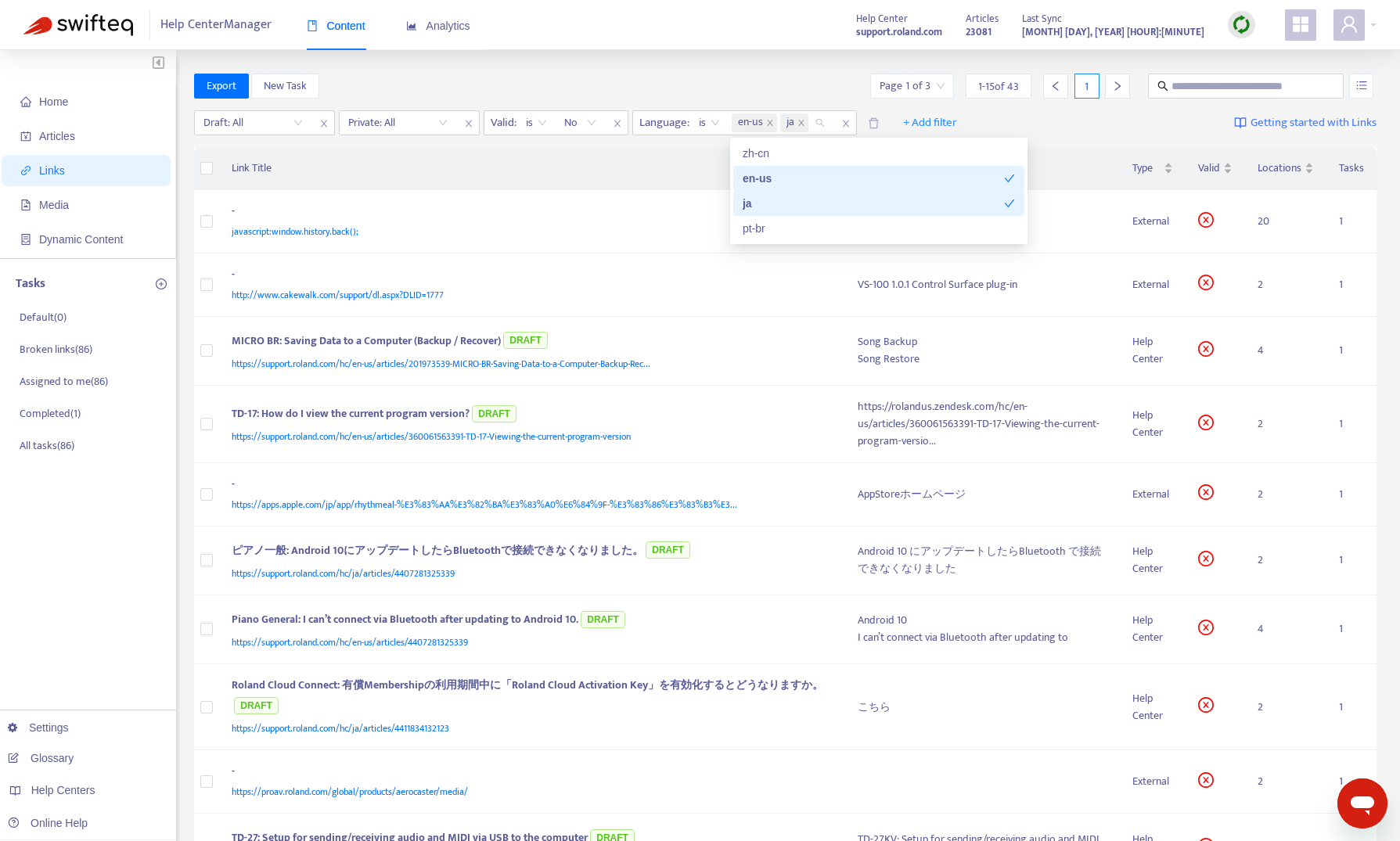 click on "Export New Task Page 1 of 3 1 - 15  of   43 1" at bounding box center (786, 86) 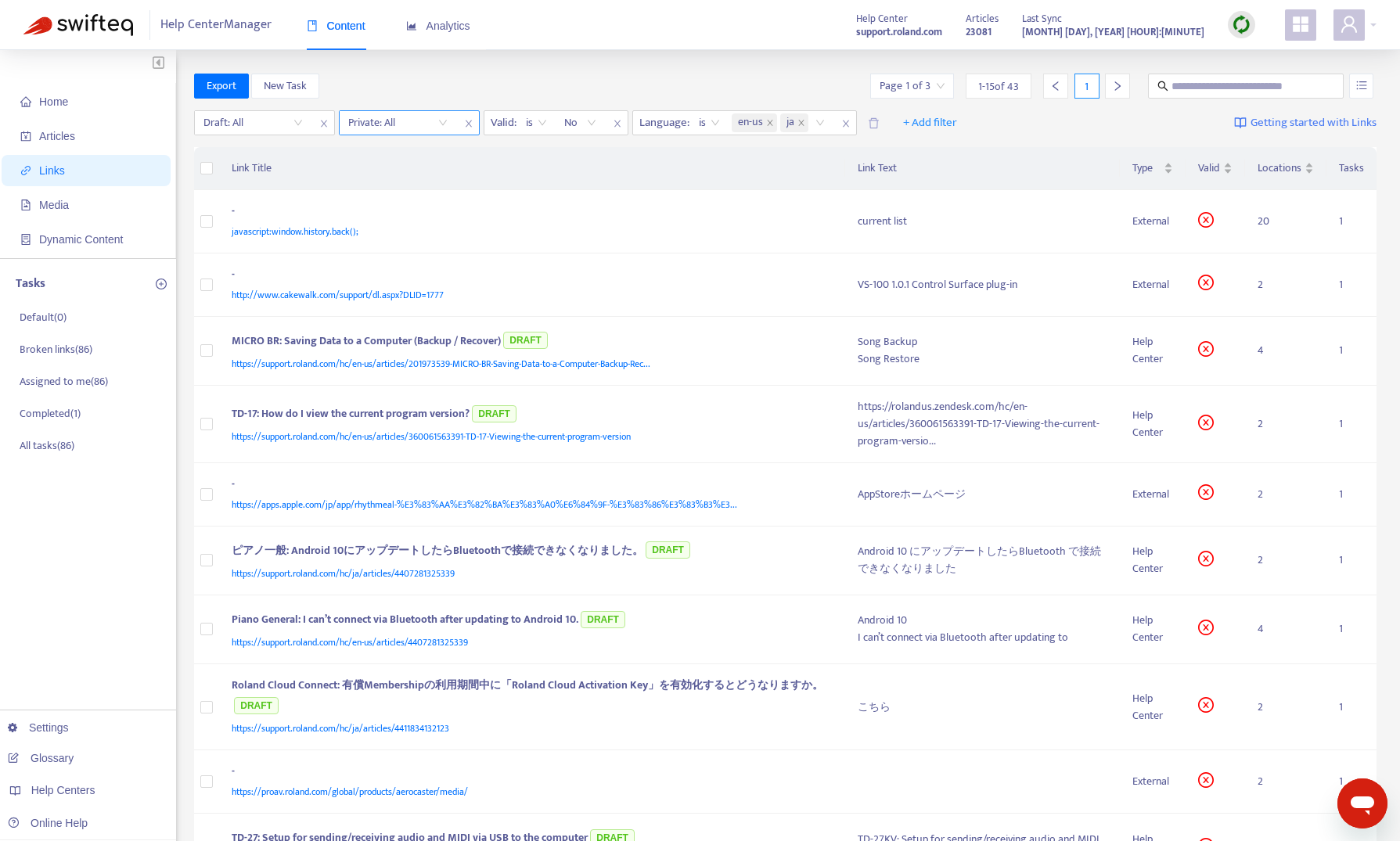 click at bounding box center (398, 123) 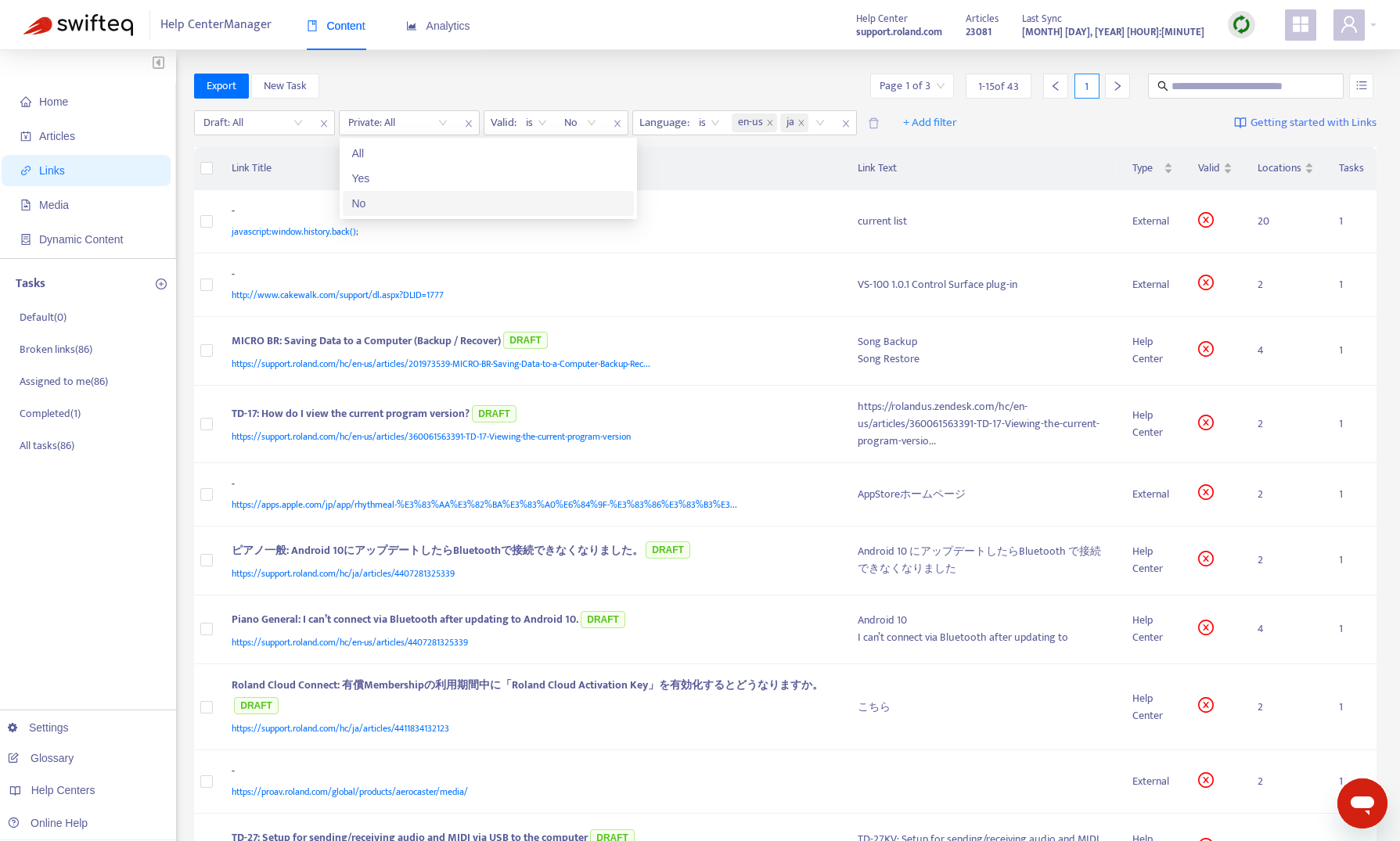 click on "No" at bounding box center (488, 203) 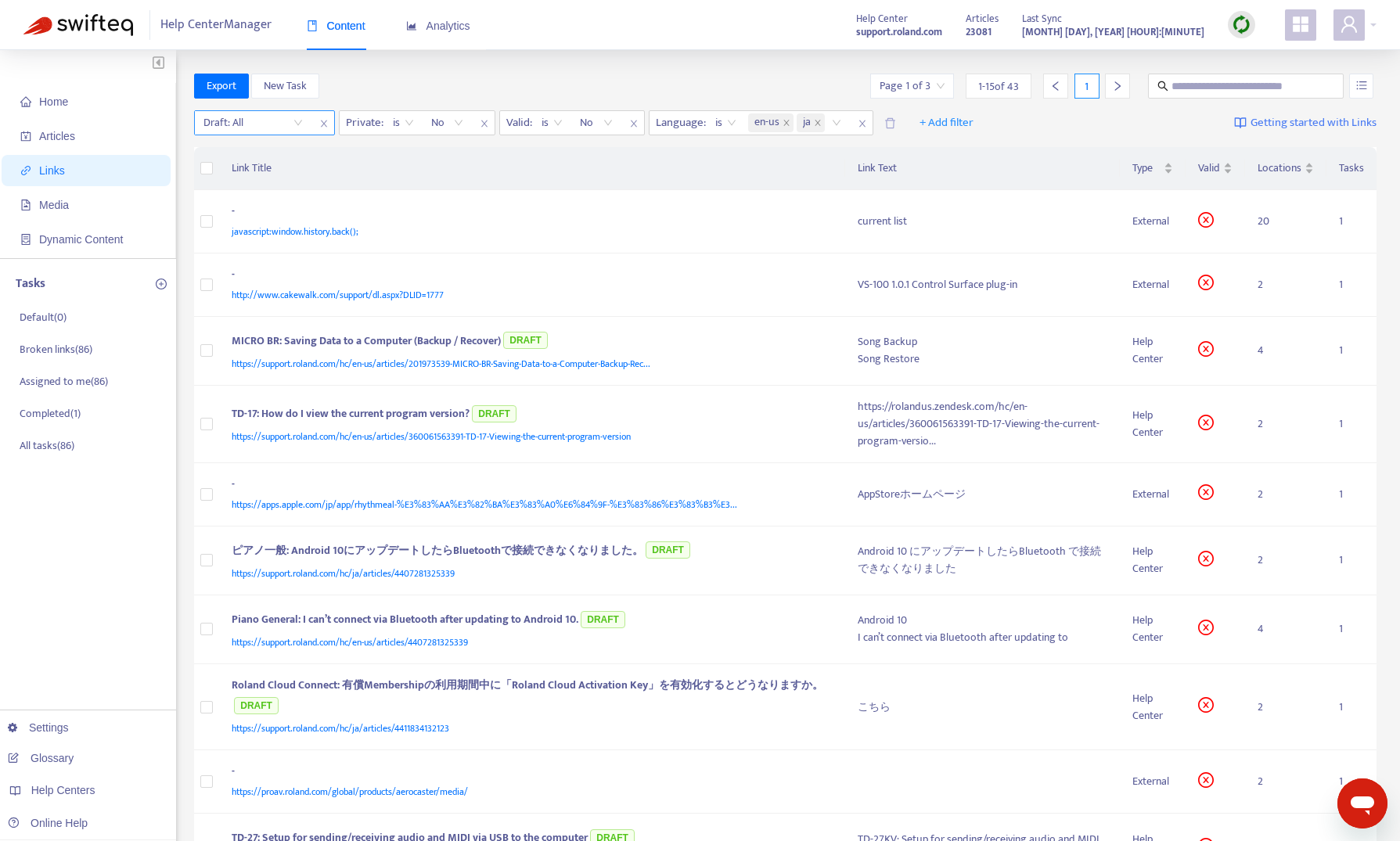 click at bounding box center (253, 123) 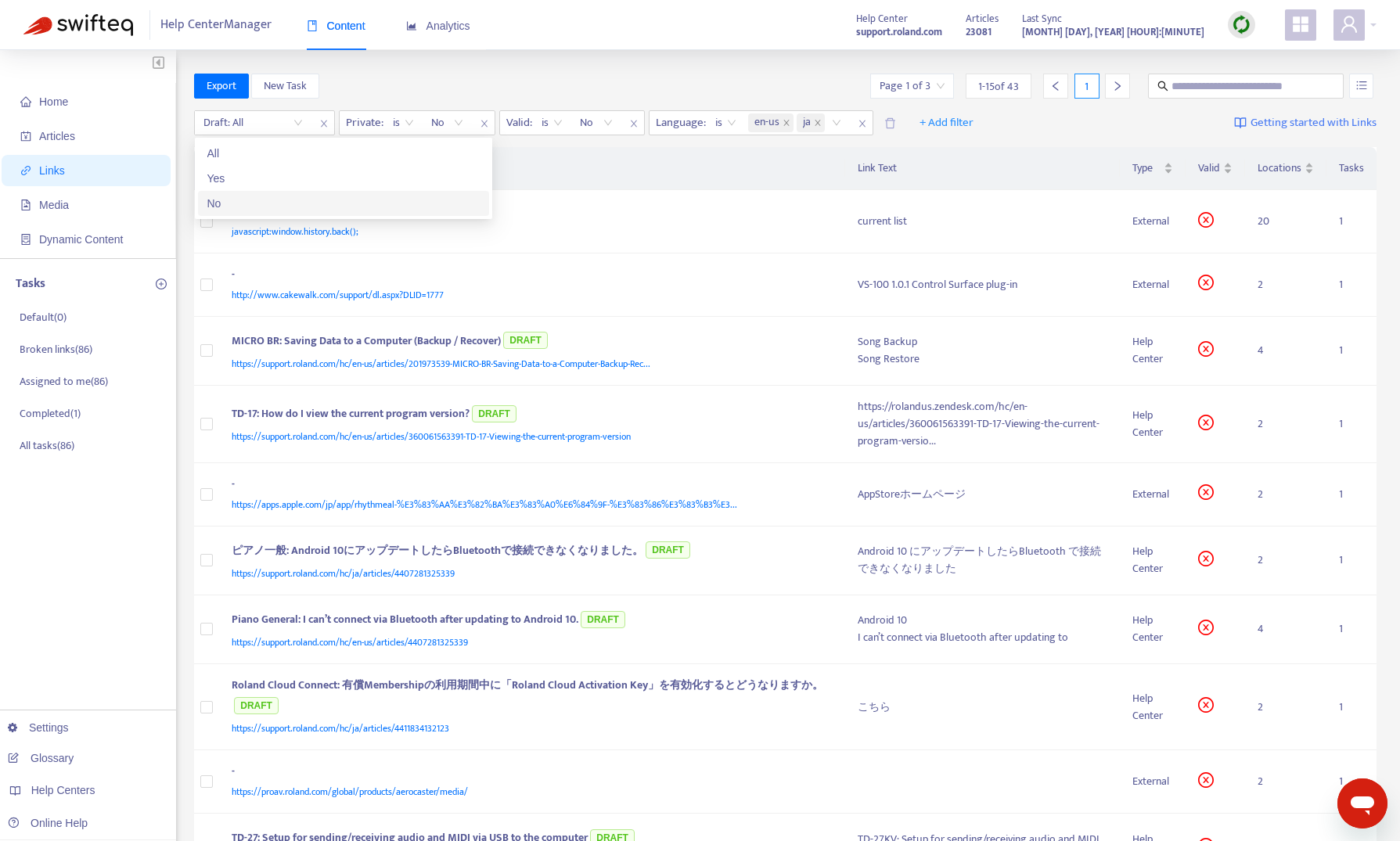 click on "No" at bounding box center [344, 203] 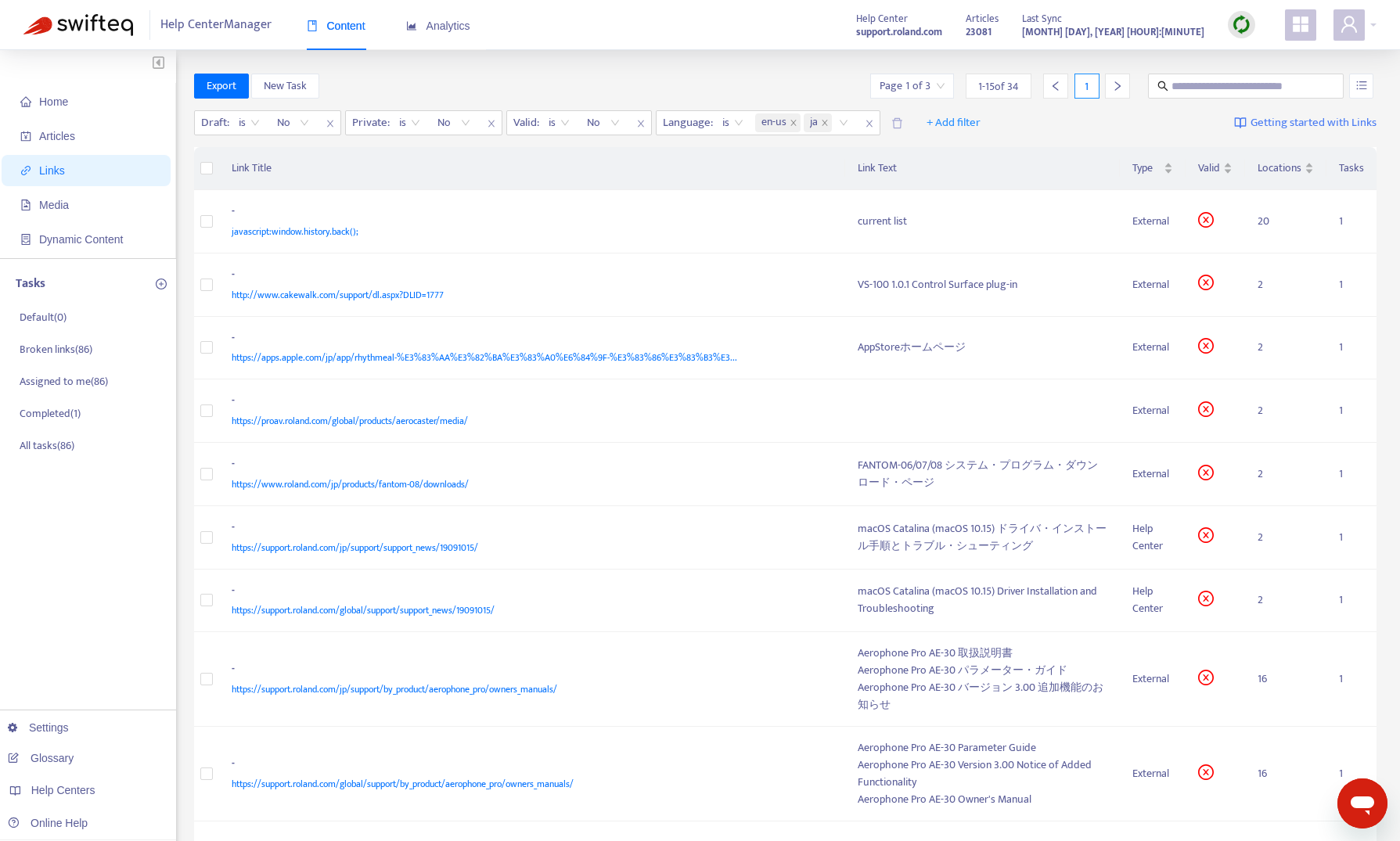 click on "Export New Task Page 1 of 3 1 - 15 of 34 1" at bounding box center (786, 86) 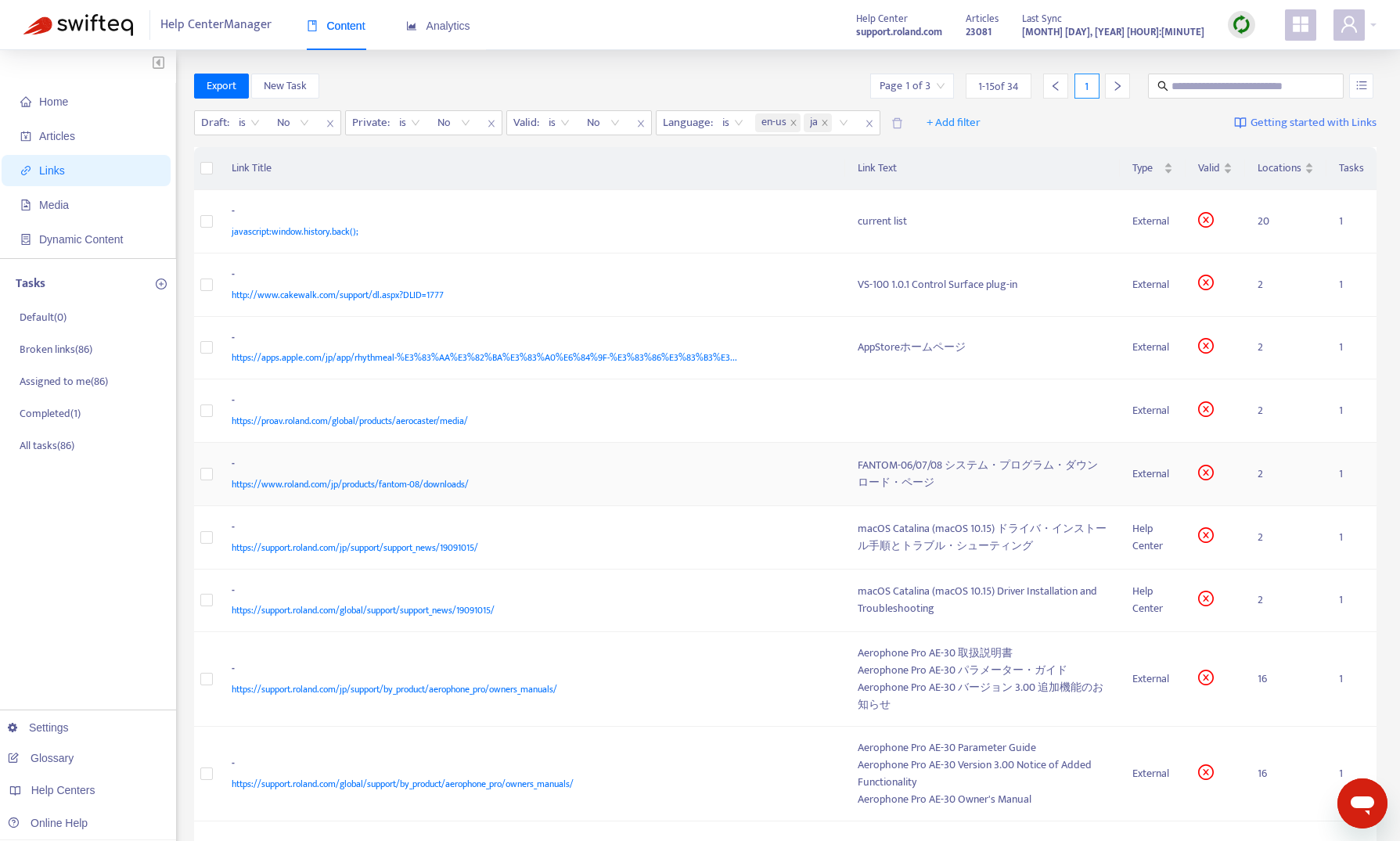 click on "-" at bounding box center (529, 465) 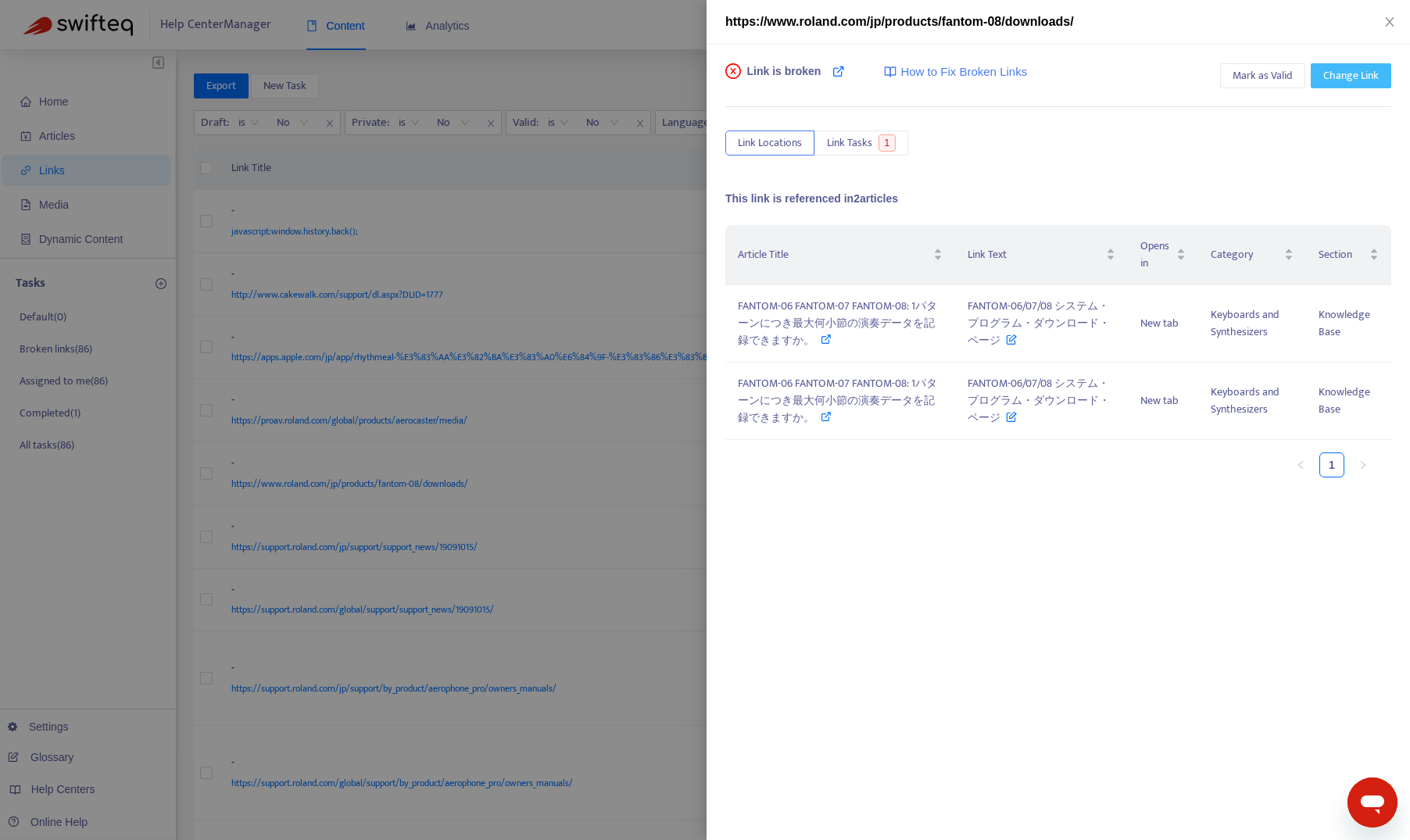 click on "Change Link" at bounding box center [1351, 76] 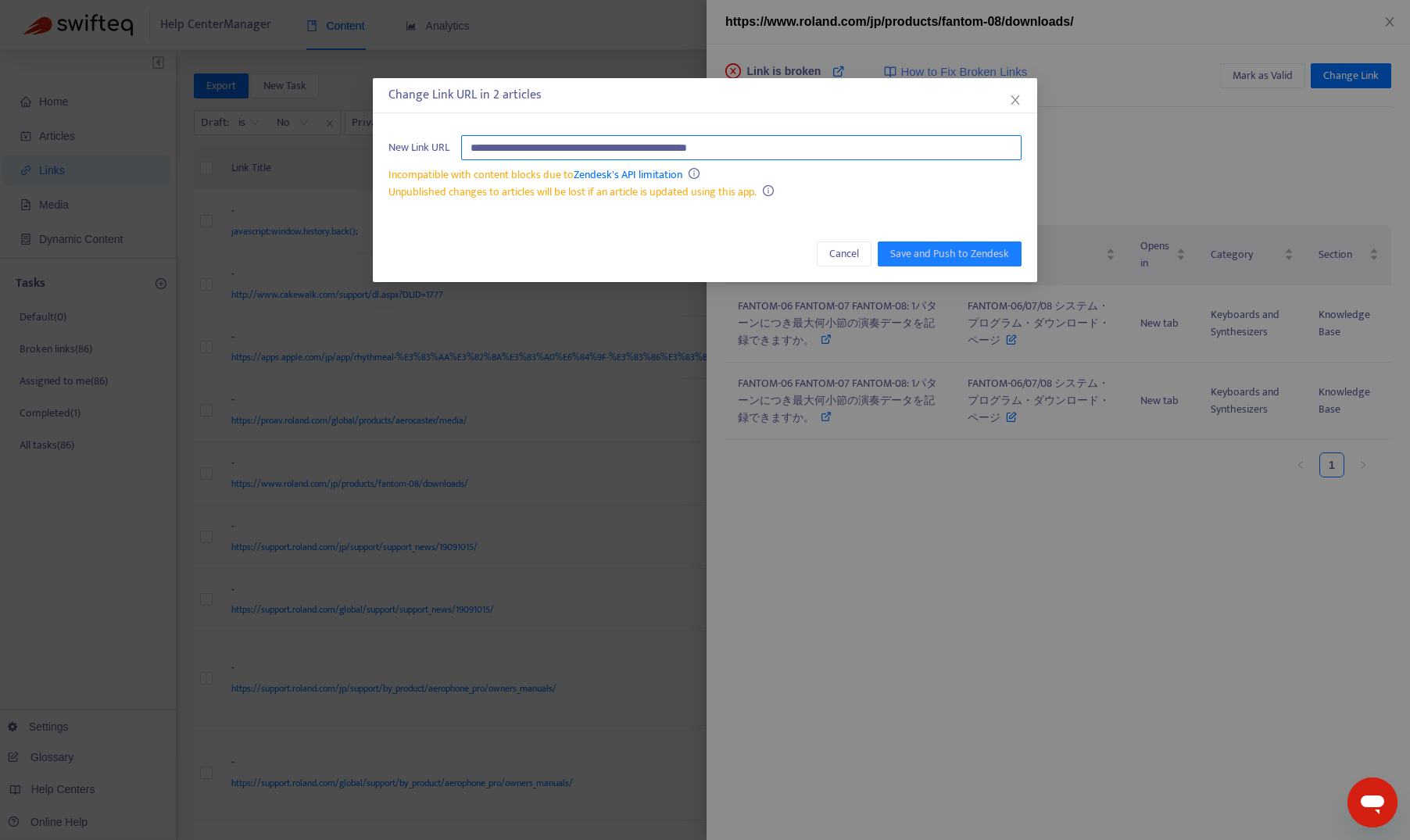 click on "**********" at bounding box center [741, 148] 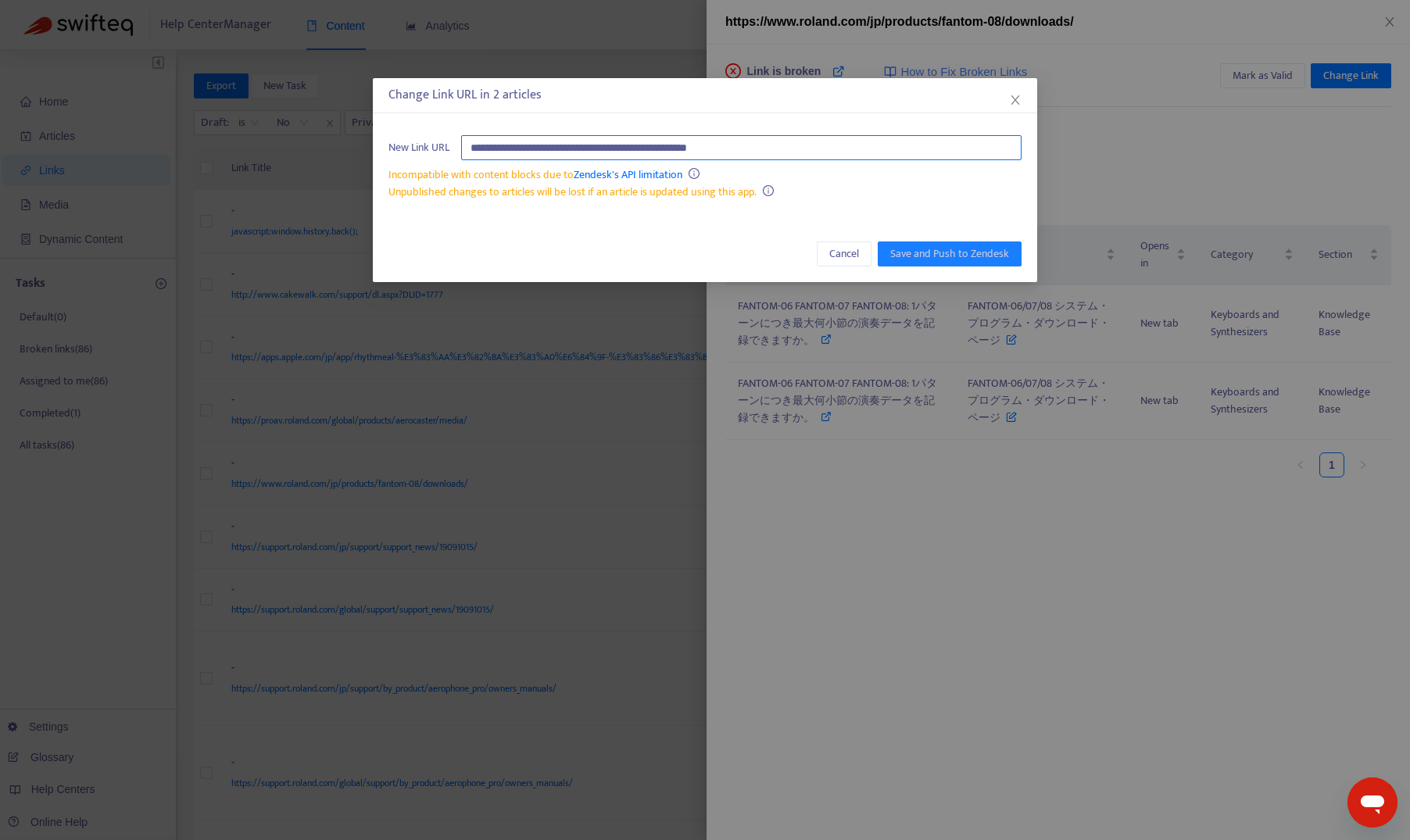 paste on "**********" 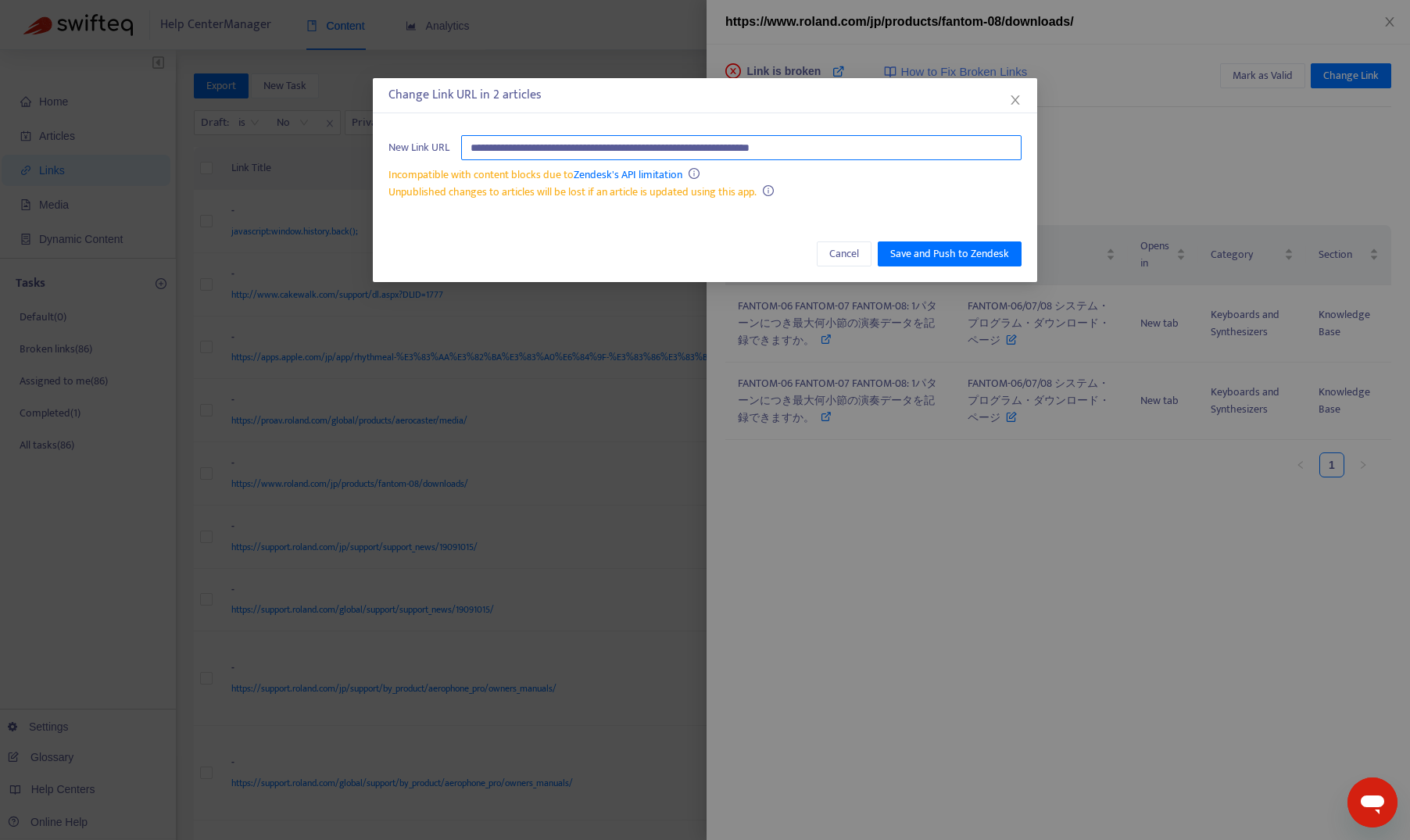 type on "**********" 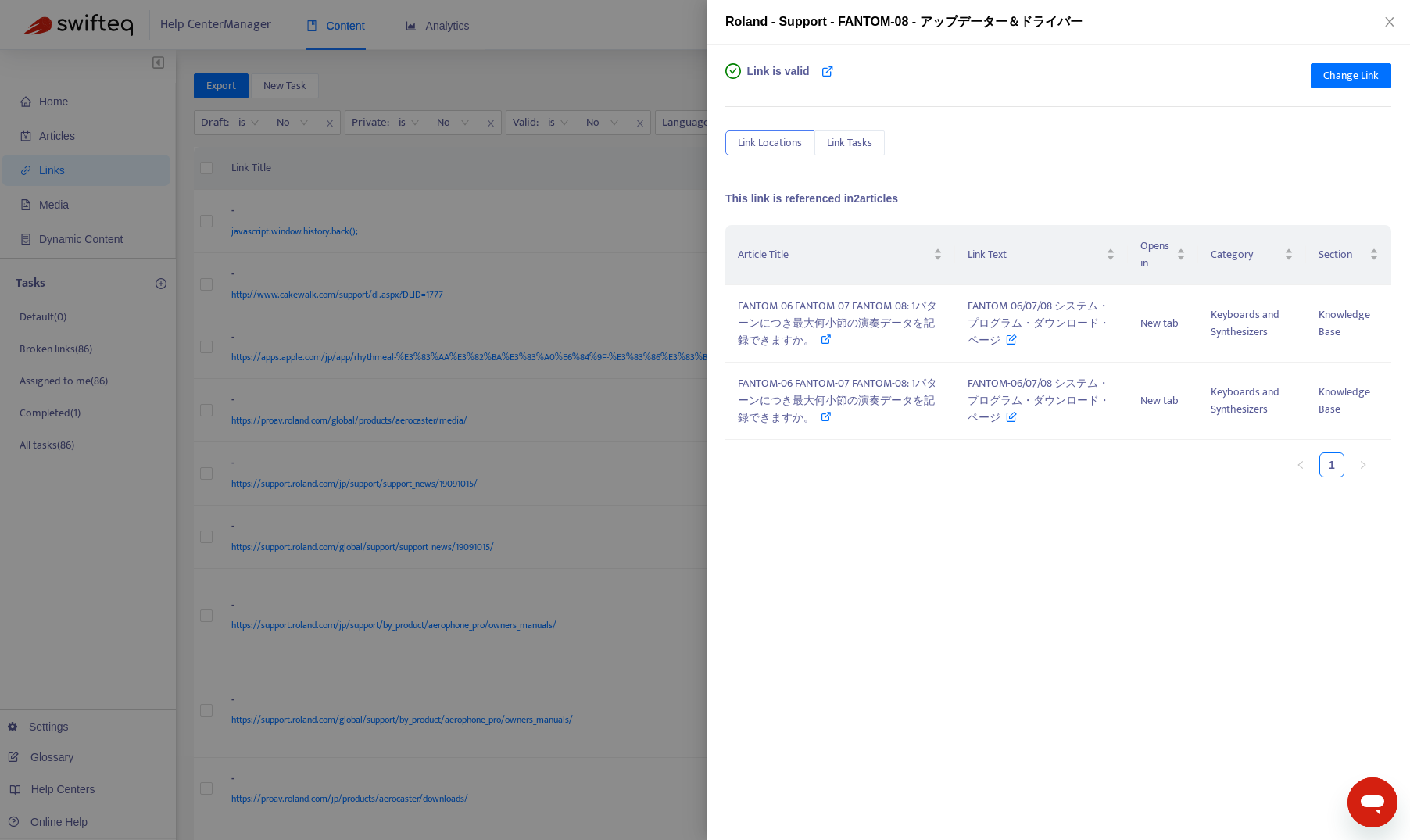 click at bounding box center (705, 420) 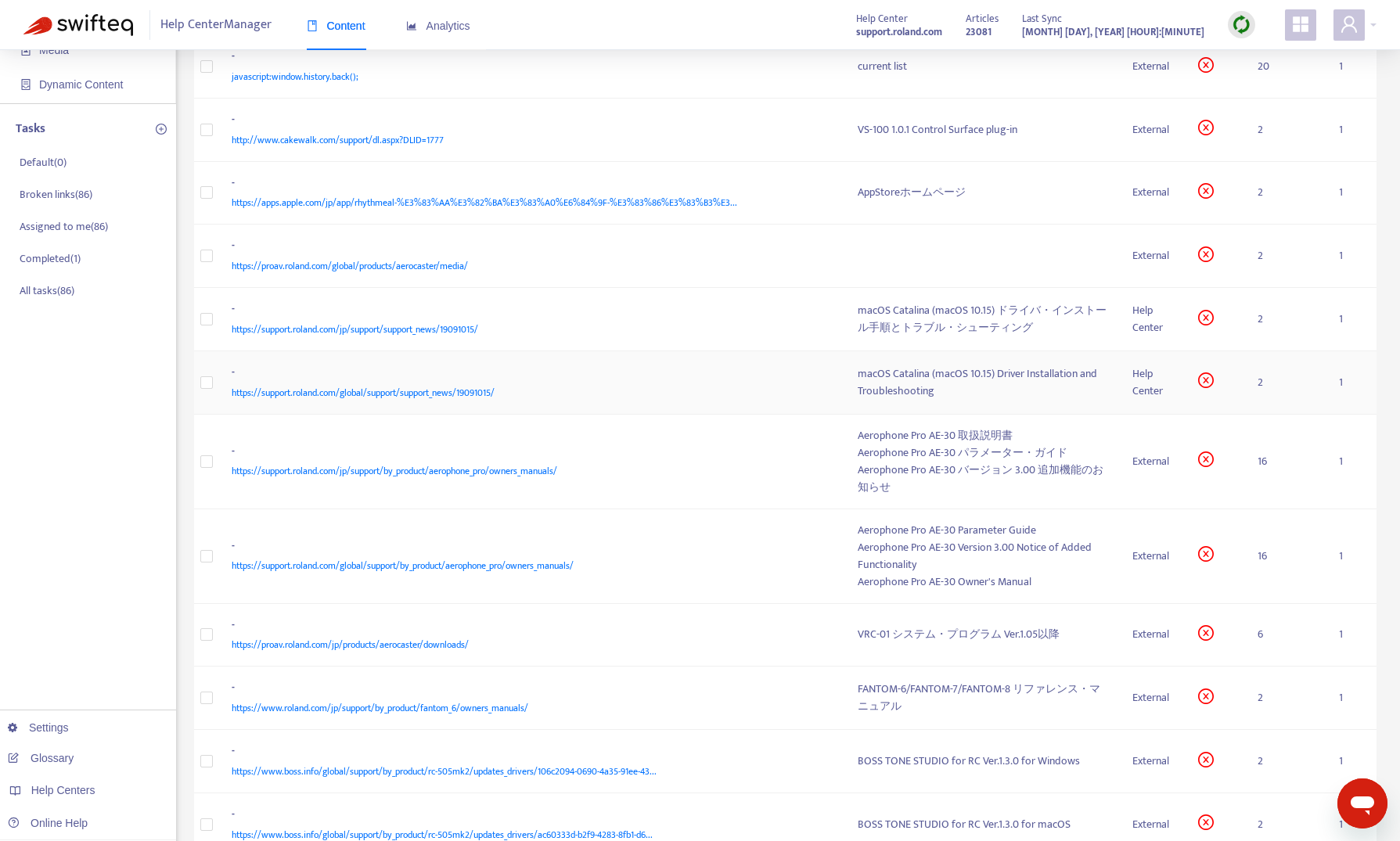 scroll, scrollTop: 156, scrollLeft: 0, axis: vertical 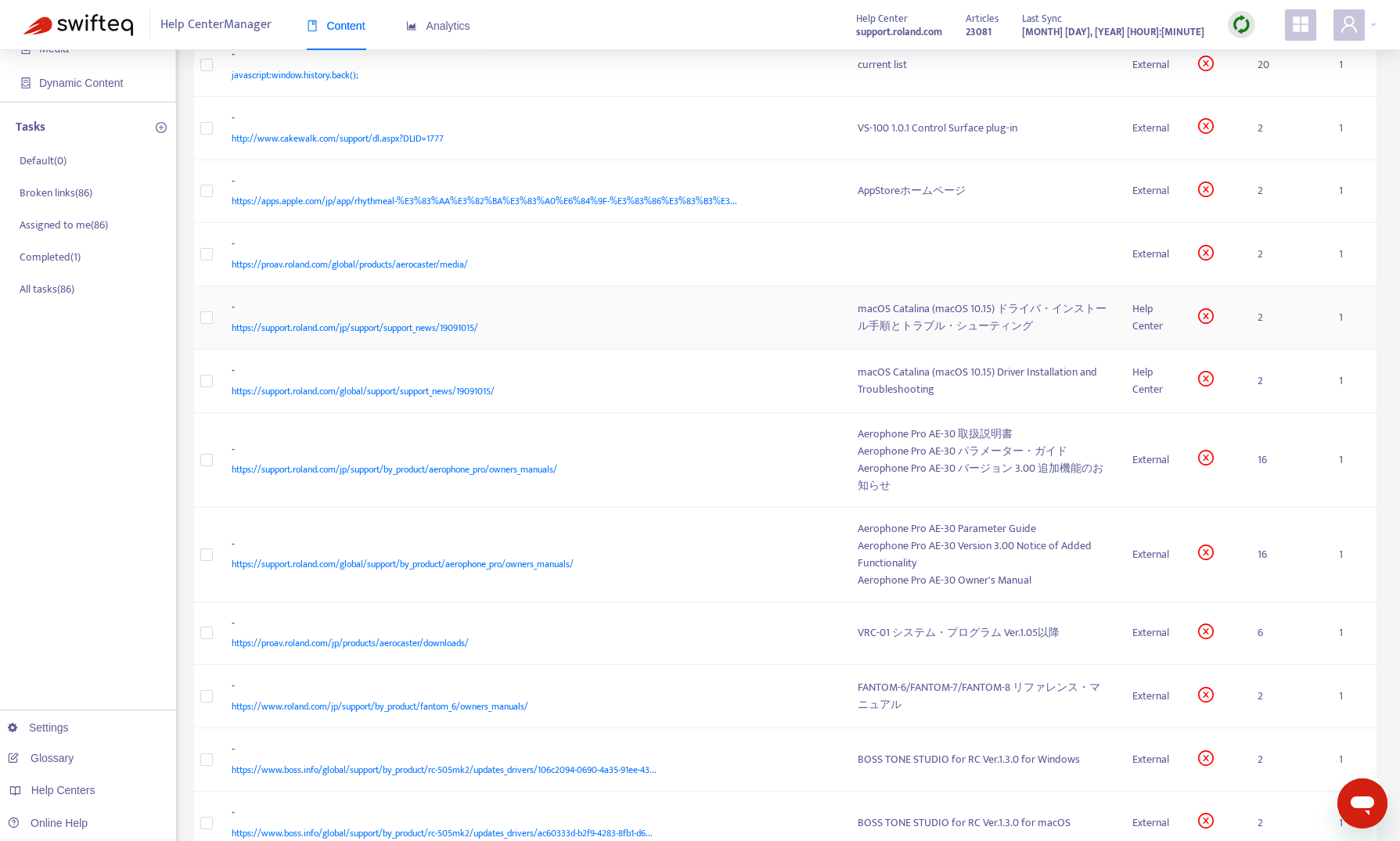 click on "https://support.roland.com/jp/support/support_news/19091015/" at bounding box center [529, 328] 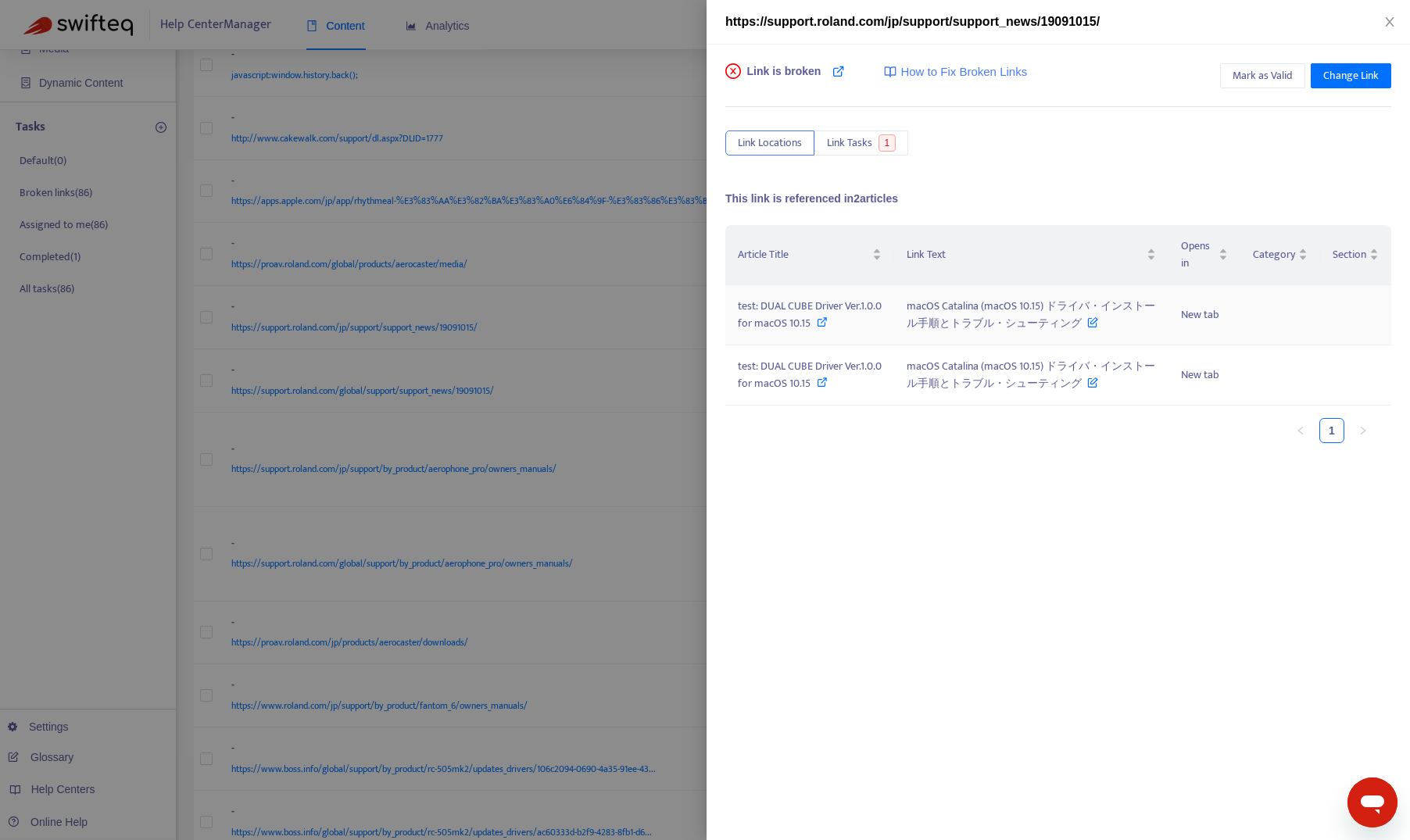 click on "test: DUAL CUBE Driver Ver.1.0.0 for macOS 10.15" at bounding box center [810, 314] 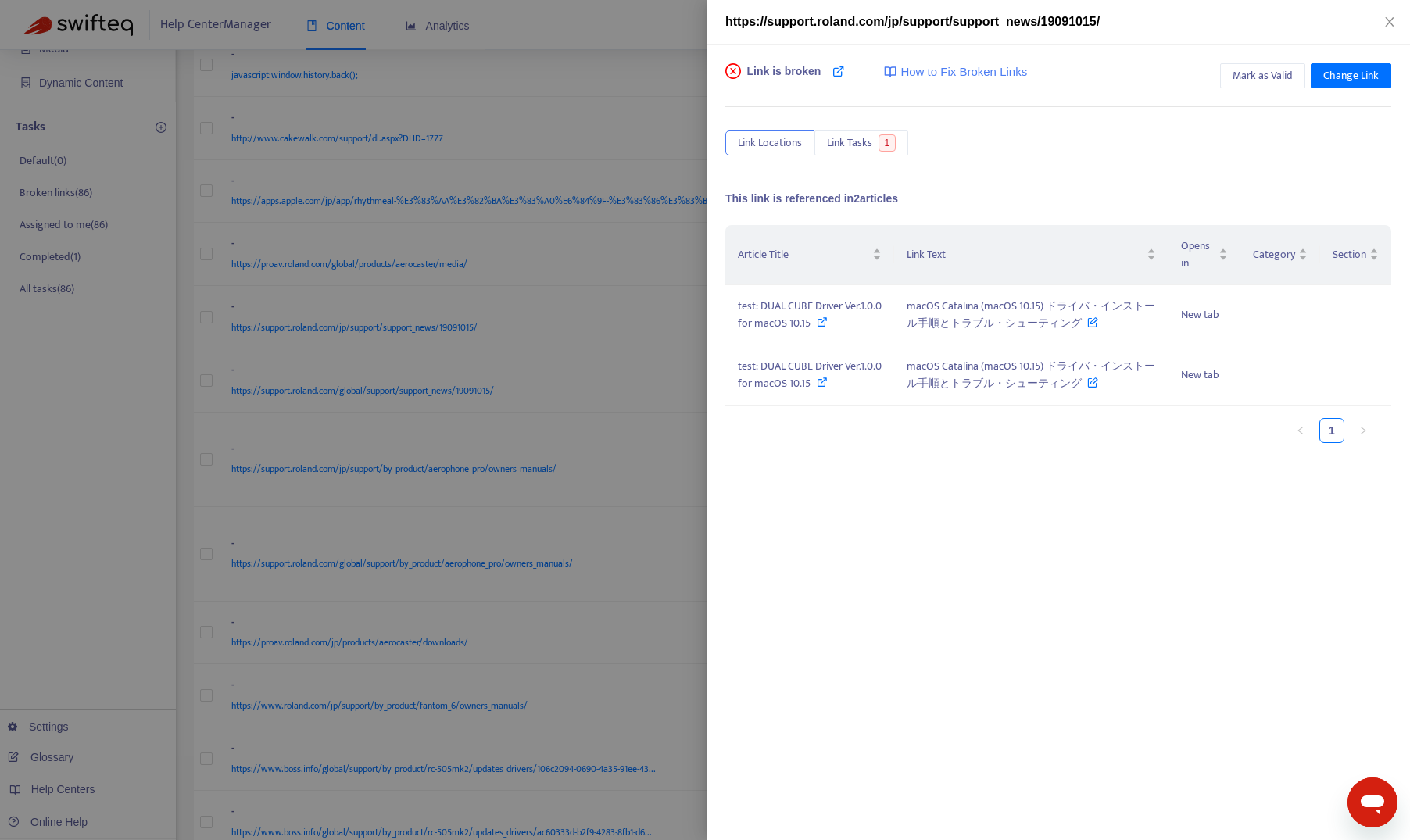 click at bounding box center [705, 420] 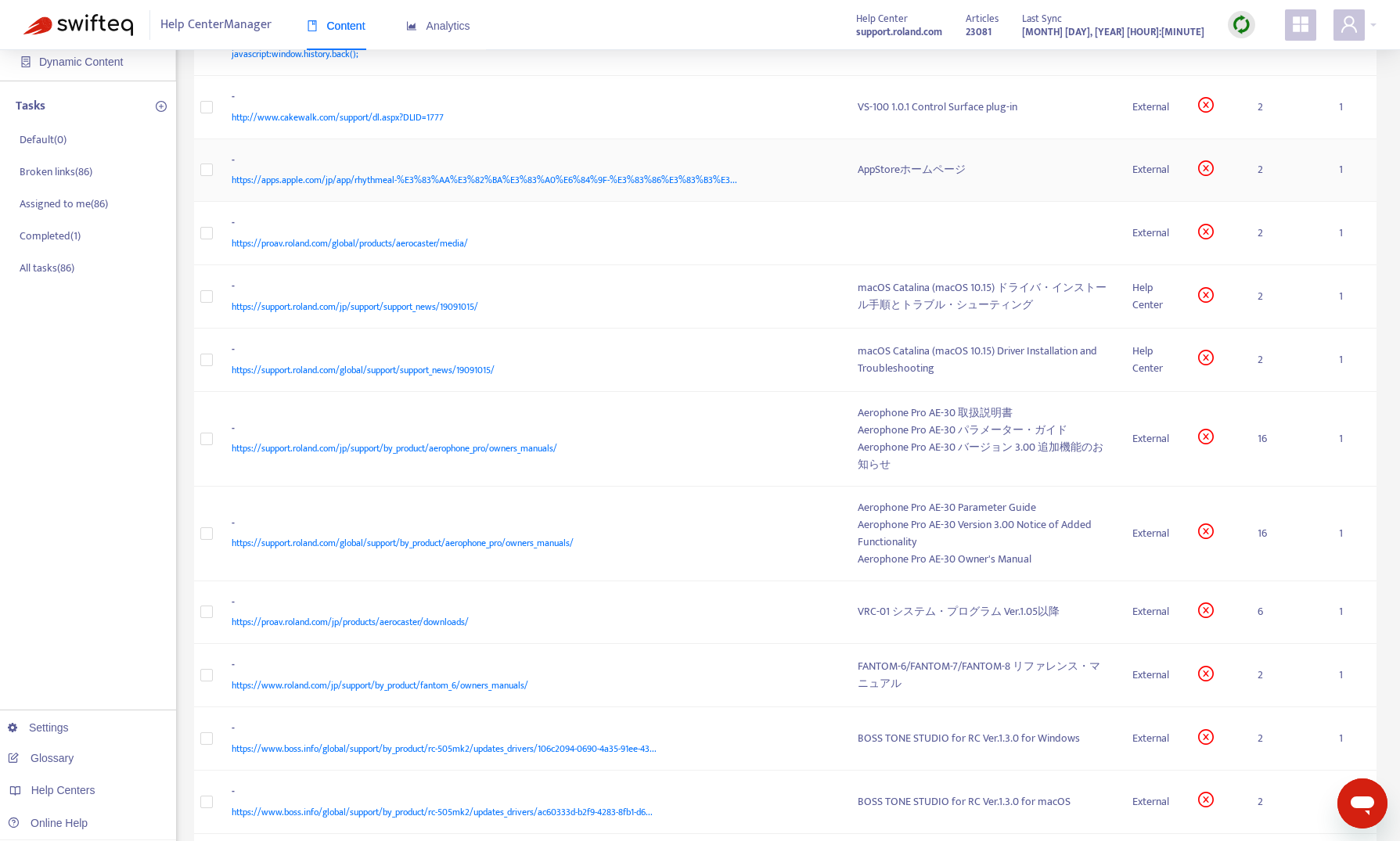 scroll, scrollTop: 313, scrollLeft: 0, axis: vertical 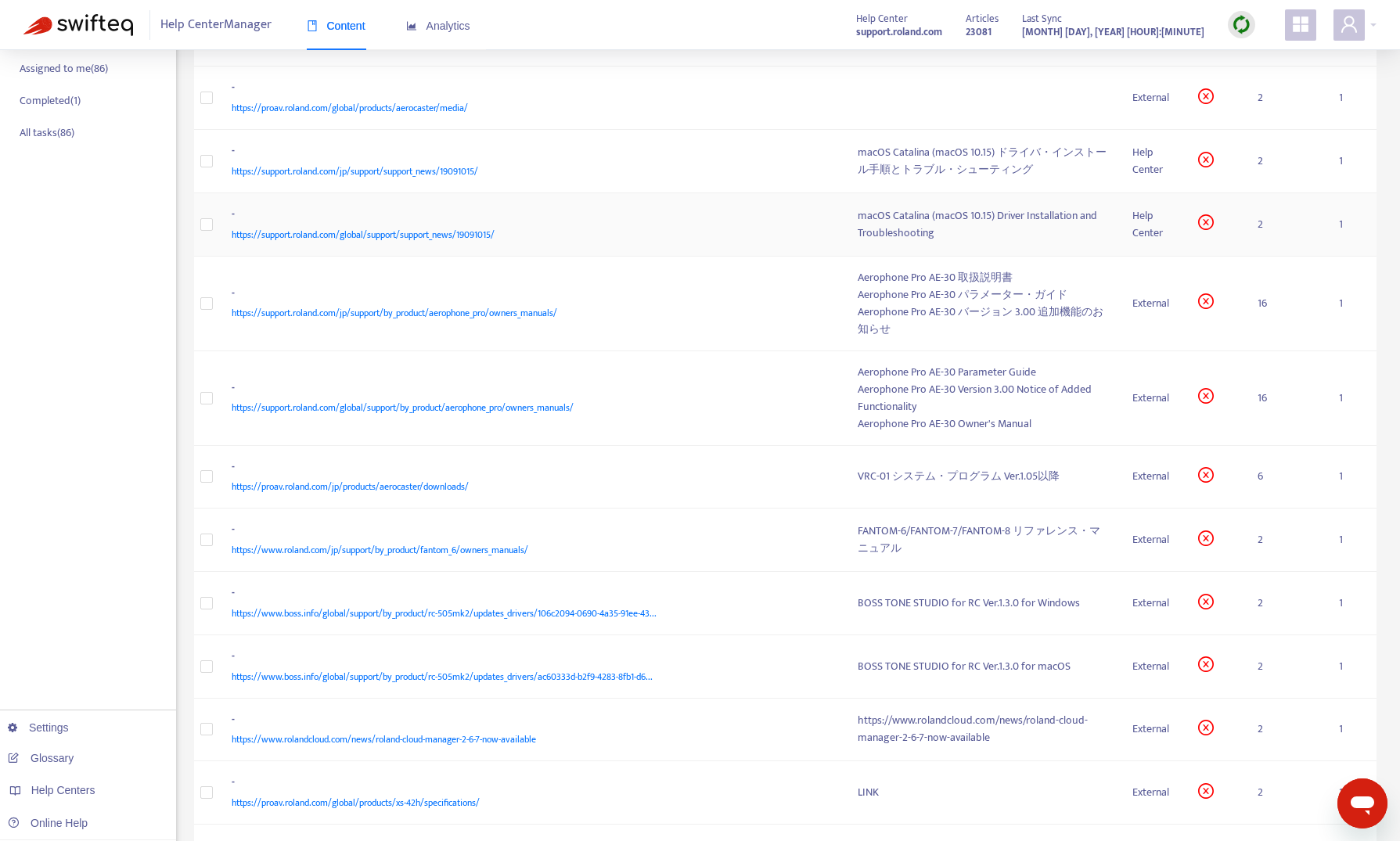 click on "-" at bounding box center (529, 216) 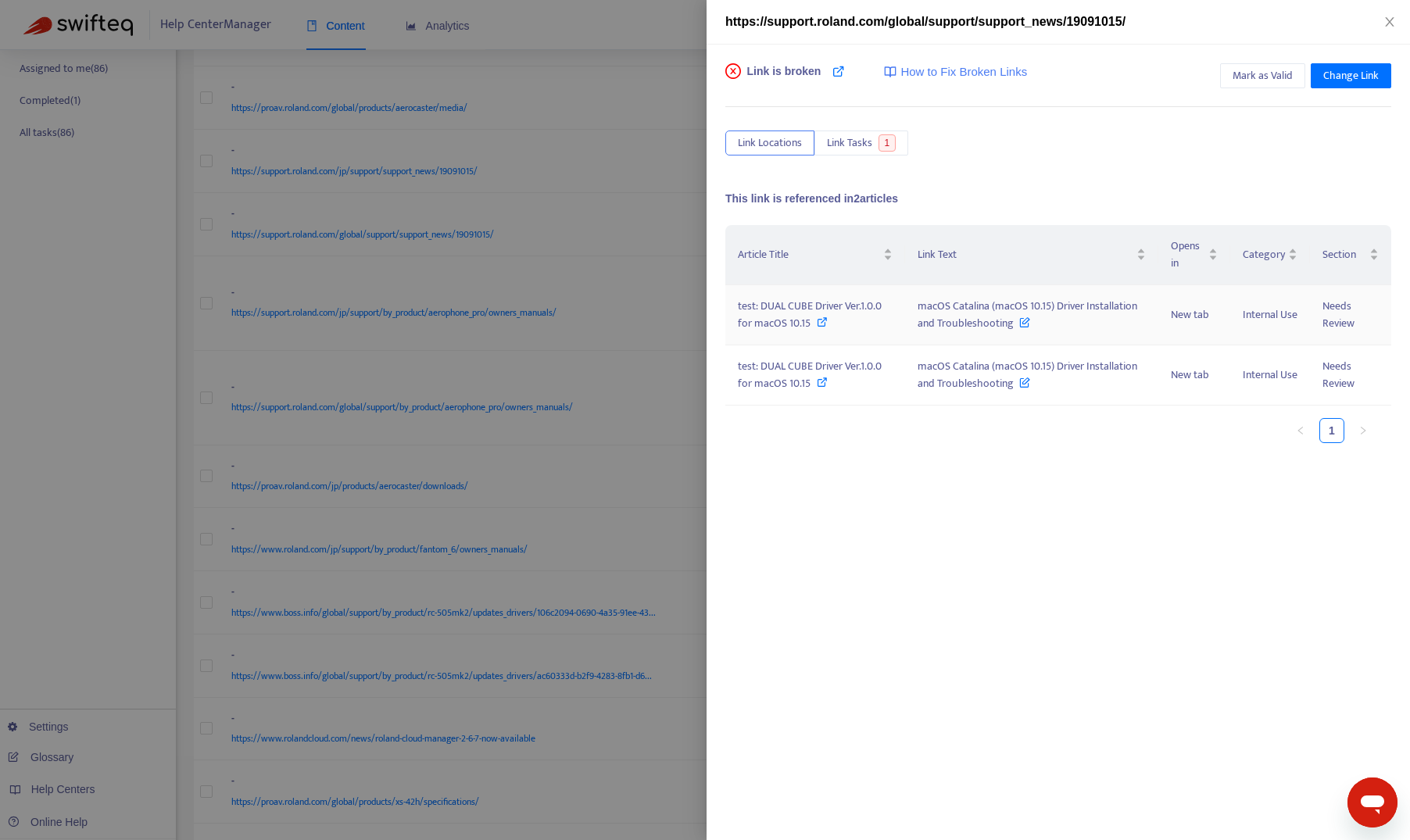 click on "test: DUAL CUBE Driver Ver.1.0.0 for macOS 10.15" at bounding box center (815, 315) 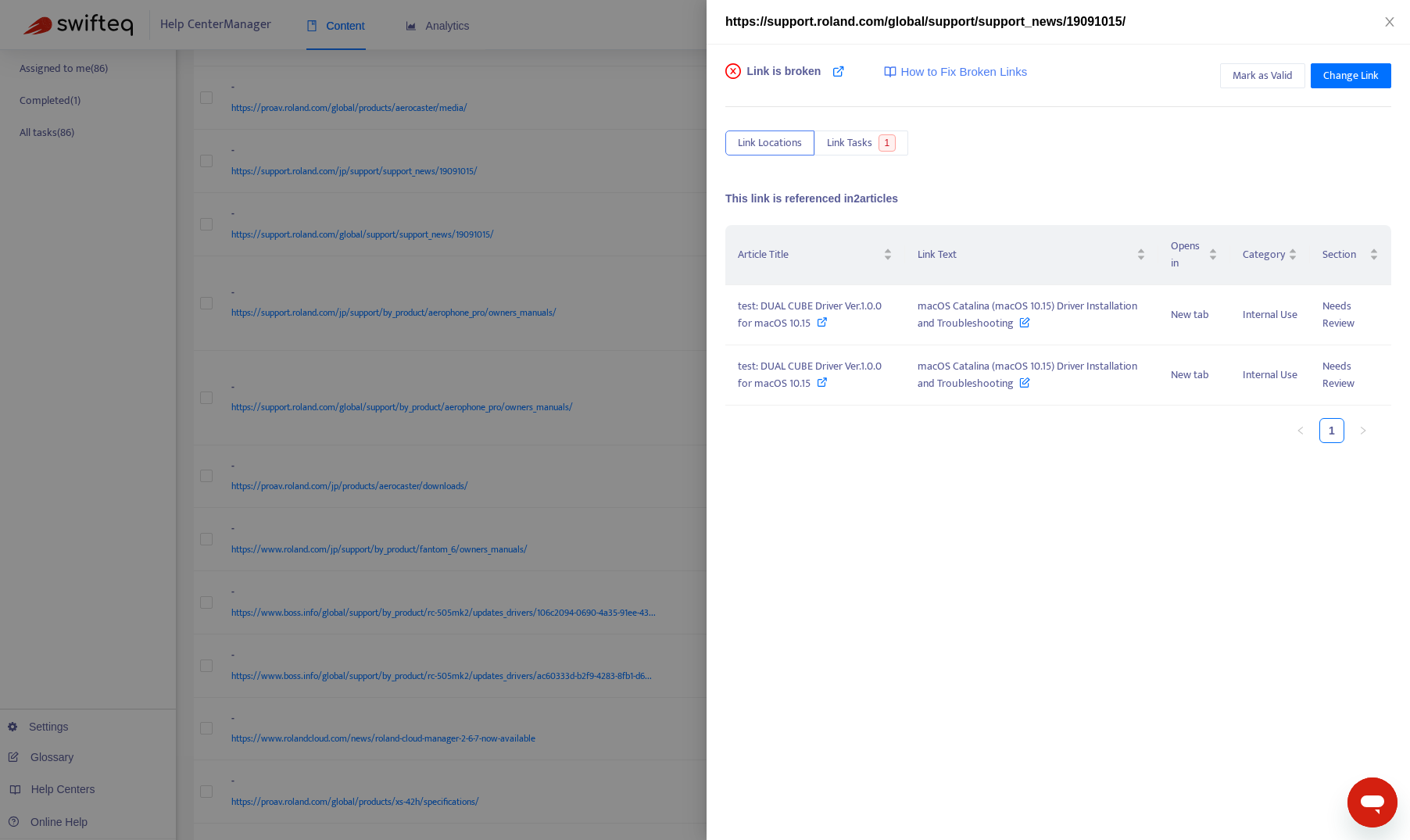 click at bounding box center [705, 420] 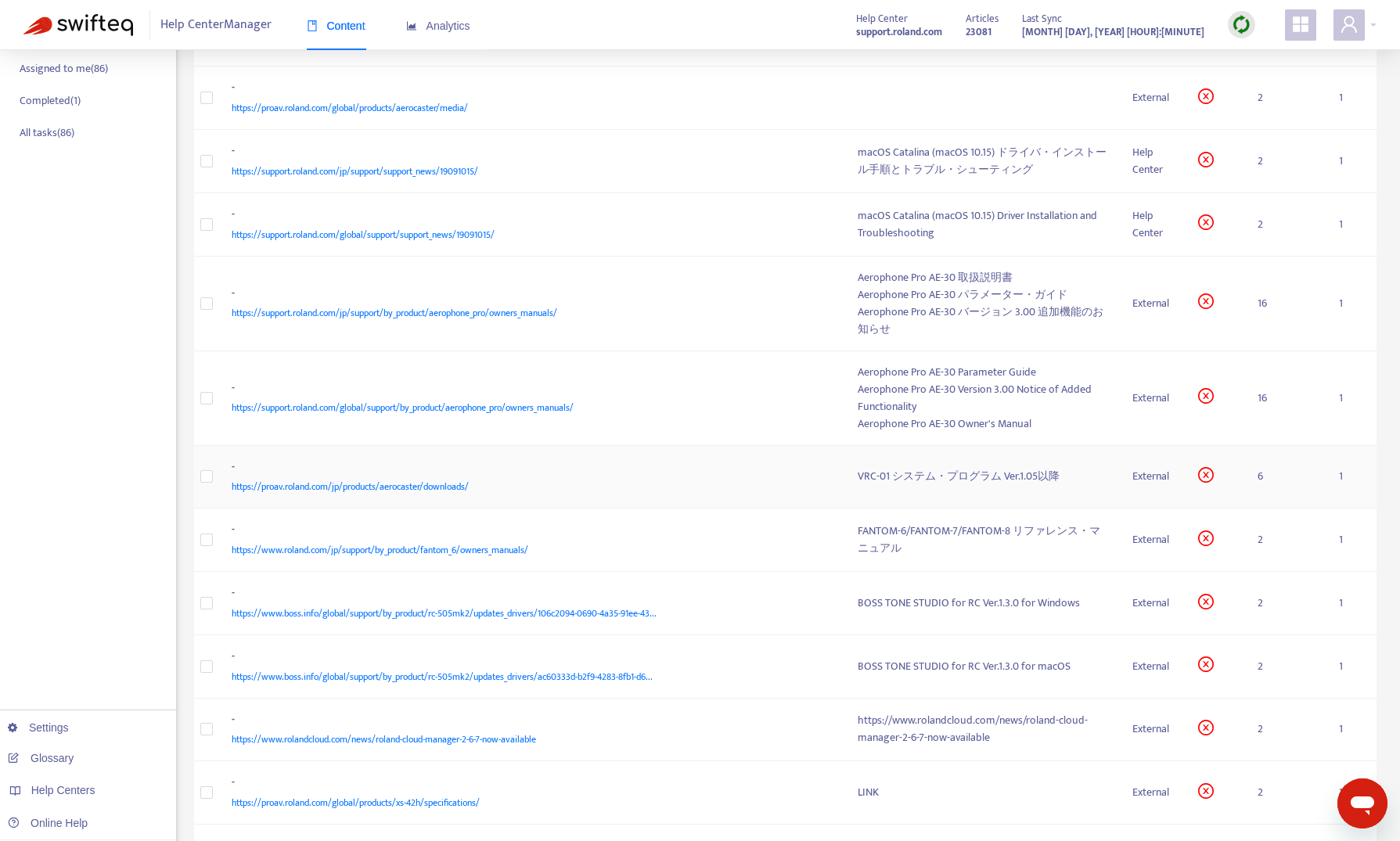 click on "https://proav.roland.com/jp/products/aerocaster/downloads/" at bounding box center (529, 487) 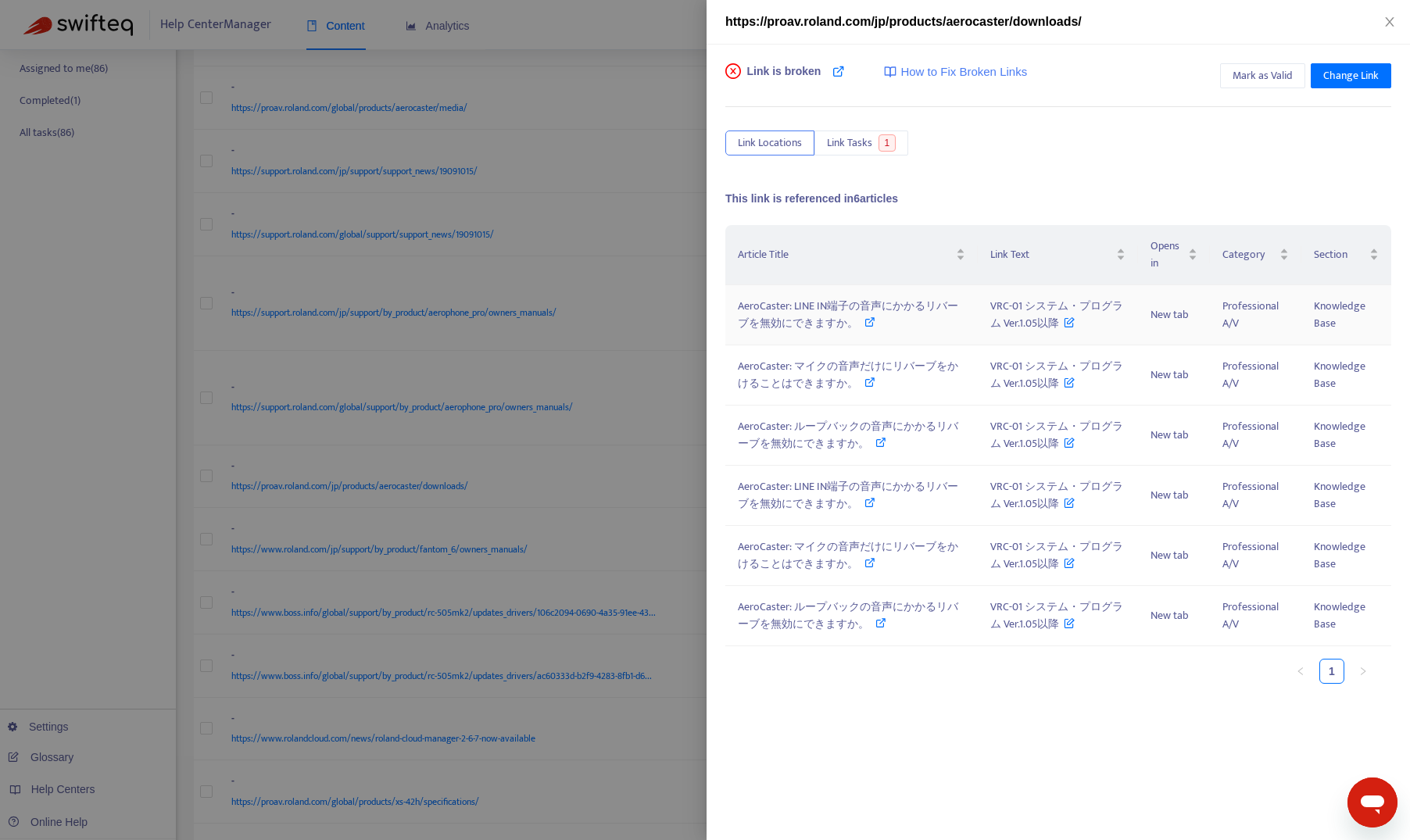 click on "AeroCaster: LINE IN端子の音声にかかるリバーブを無効にできますか。" at bounding box center [848, 314] 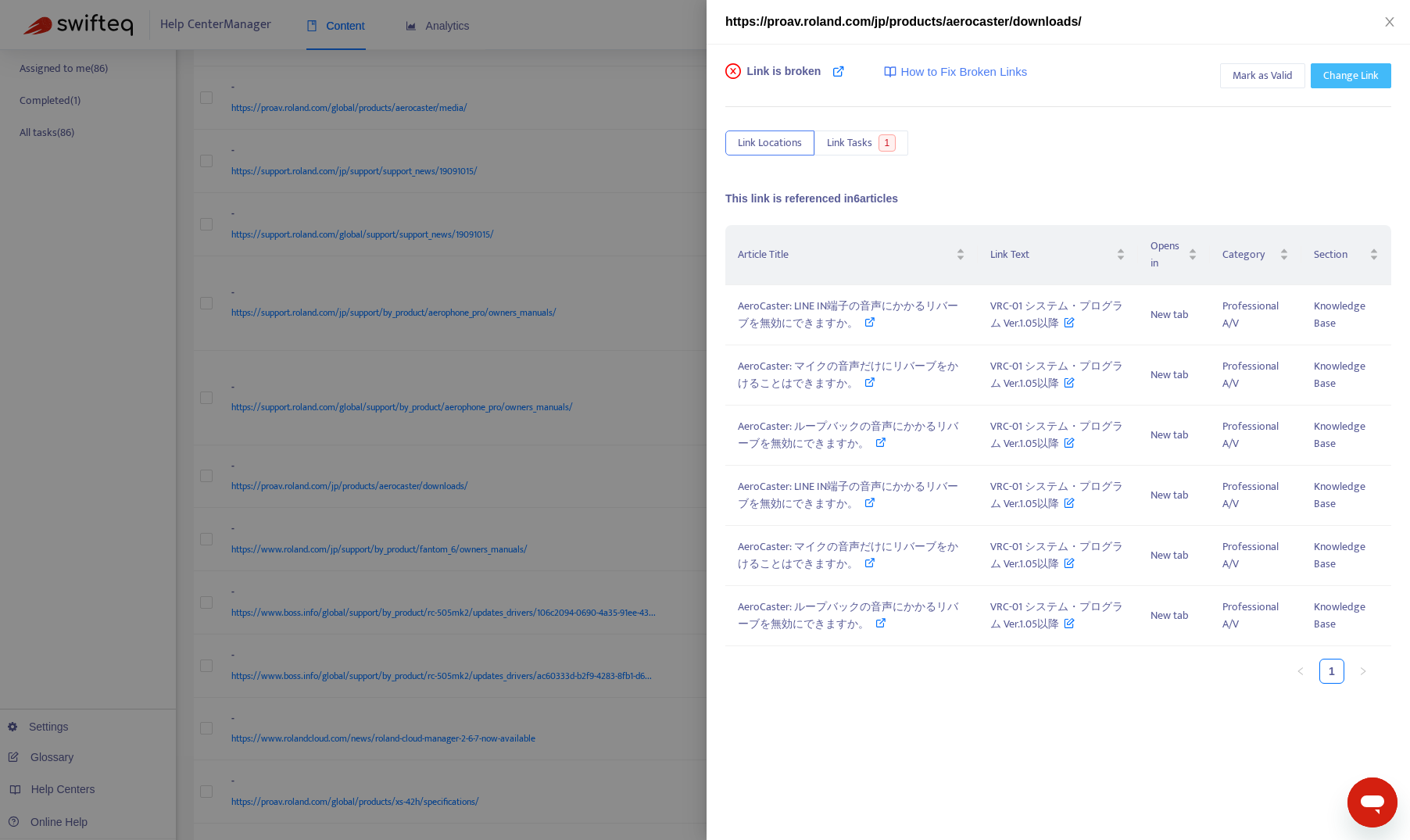 click on "Change Link" at bounding box center (1351, 76) 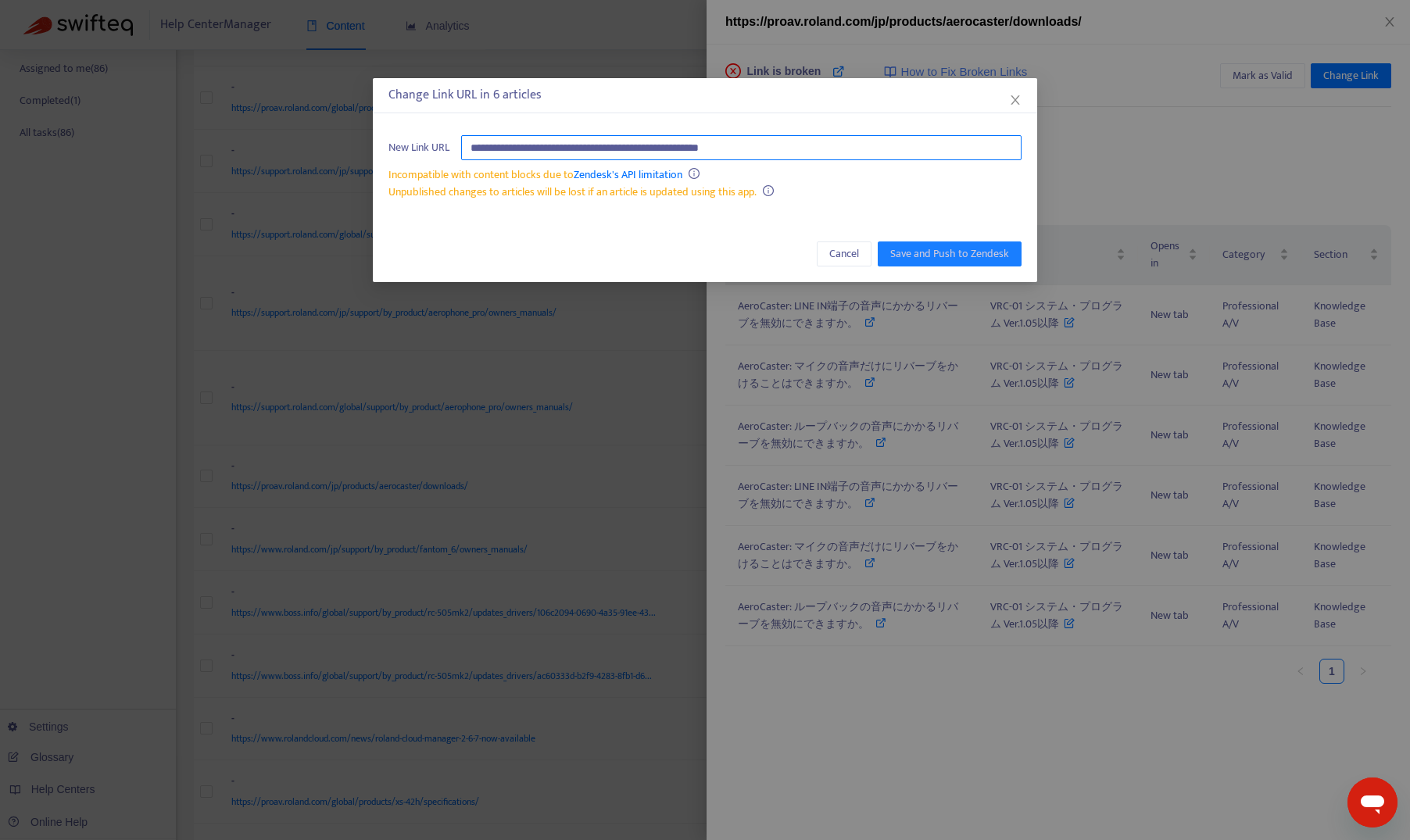 paste on "**********" 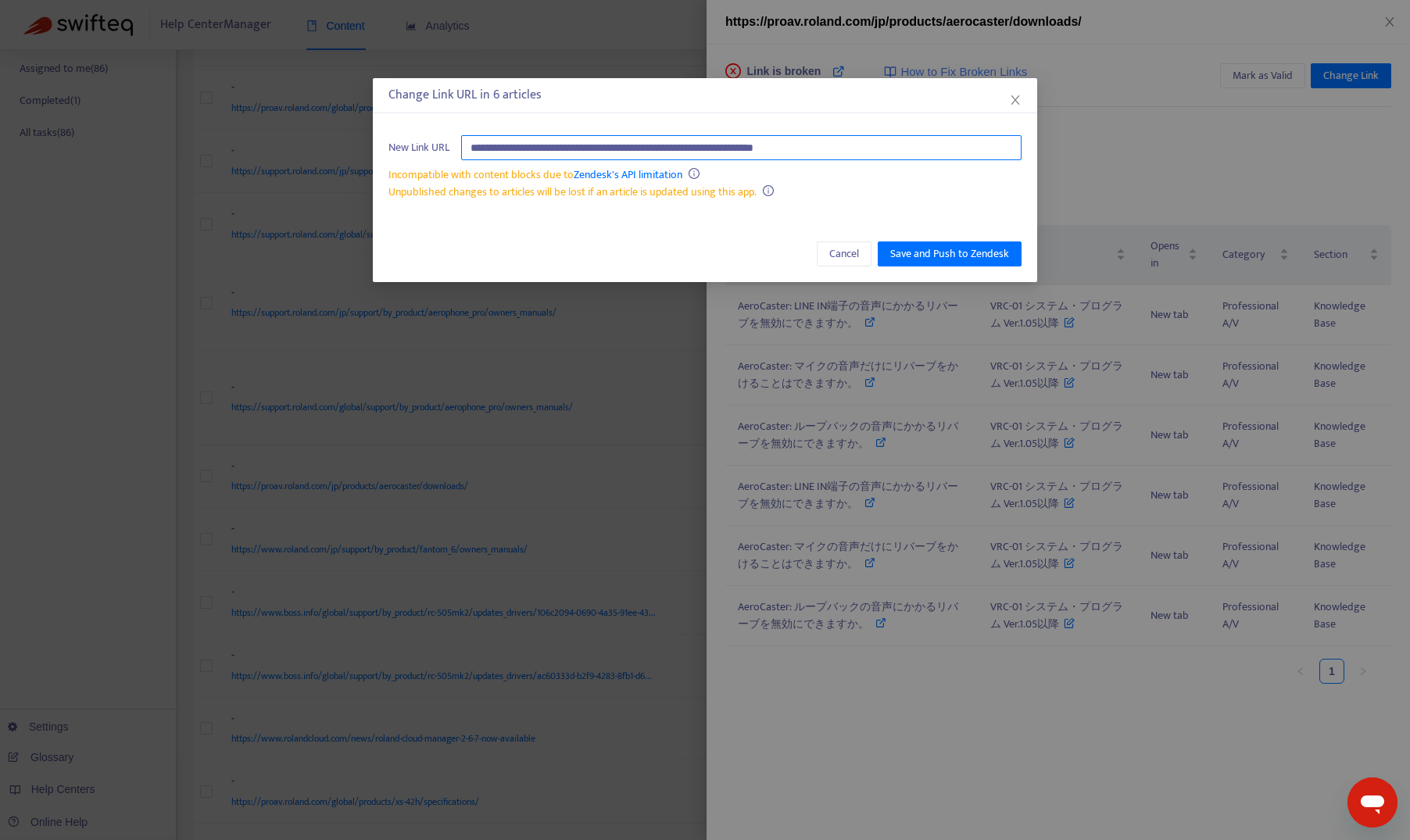 type on "**********" 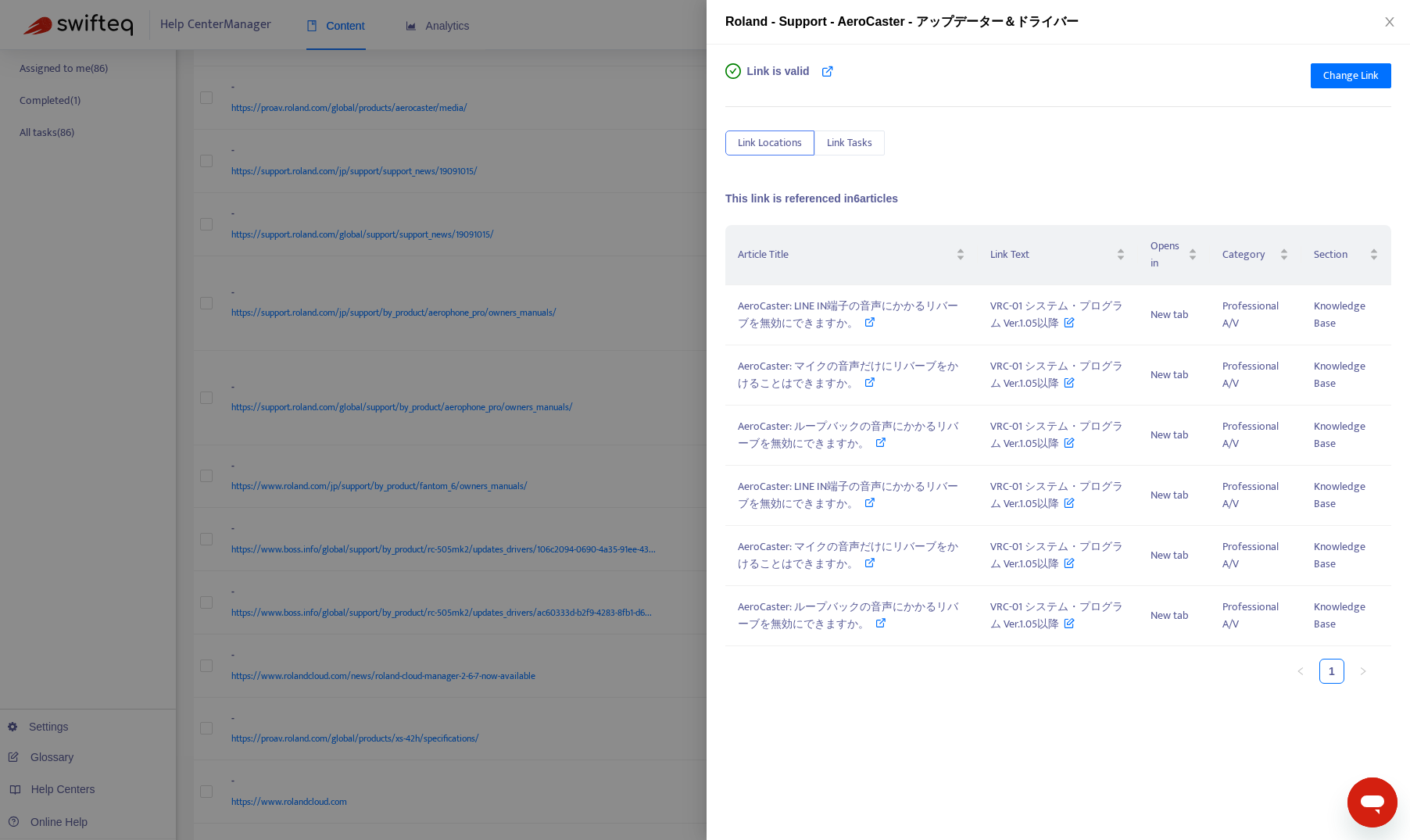 click at bounding box center [705, 420] 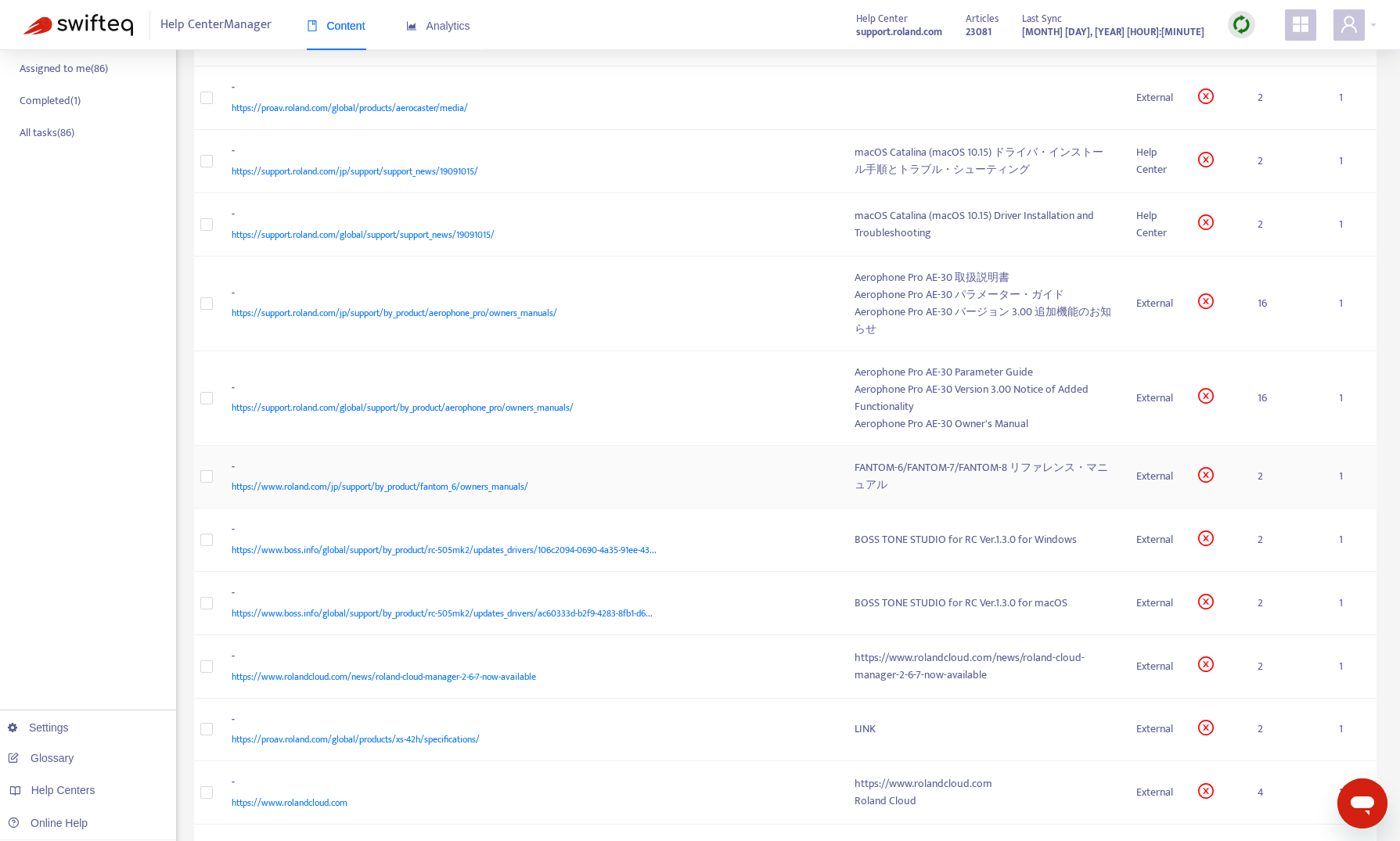 click on "https://www.roland.com/jp/support/by_product/fantom_6/owners_manuals/" at bounding box center [527, 487] 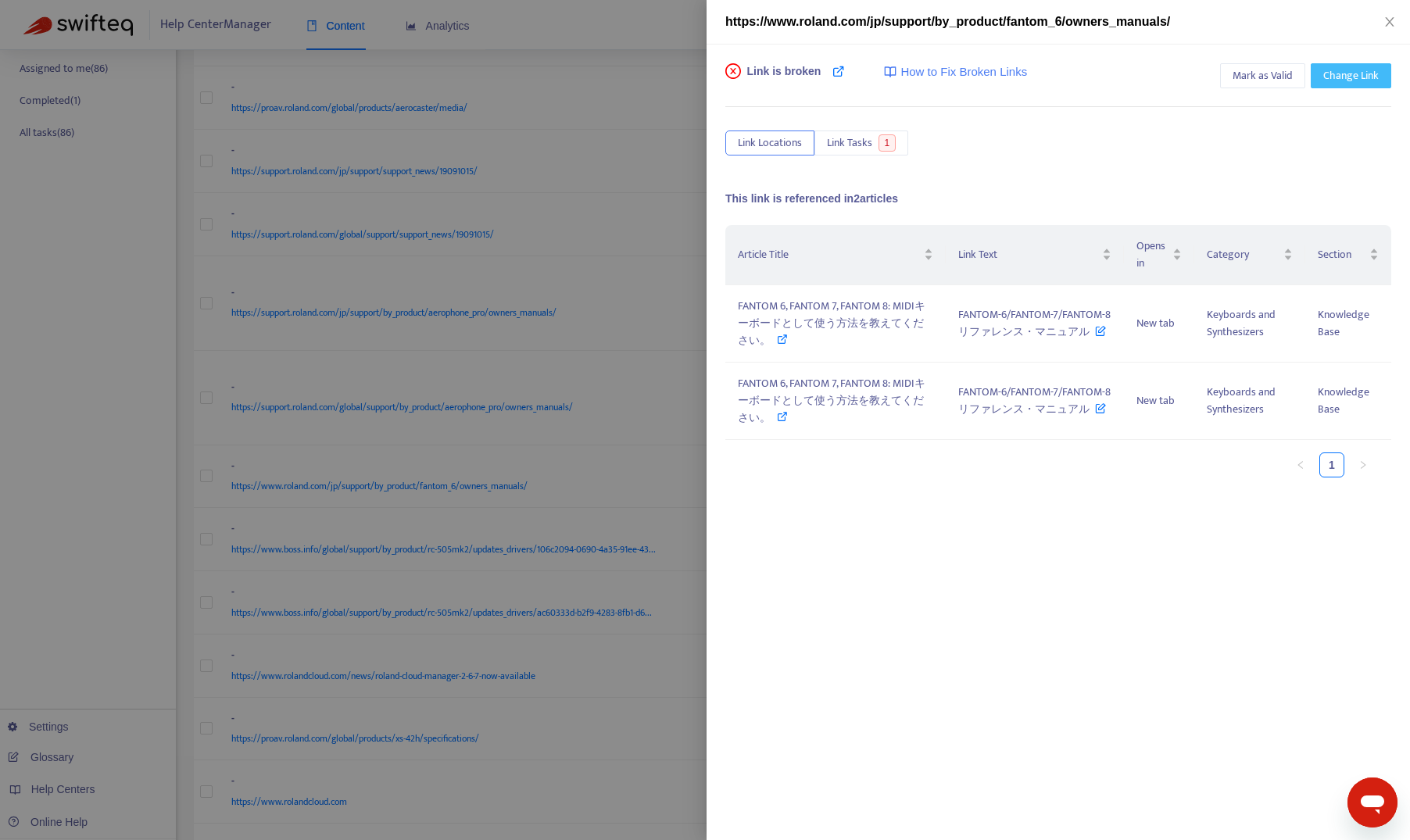 click on "Change Link" at bounding box center (1351, 76) 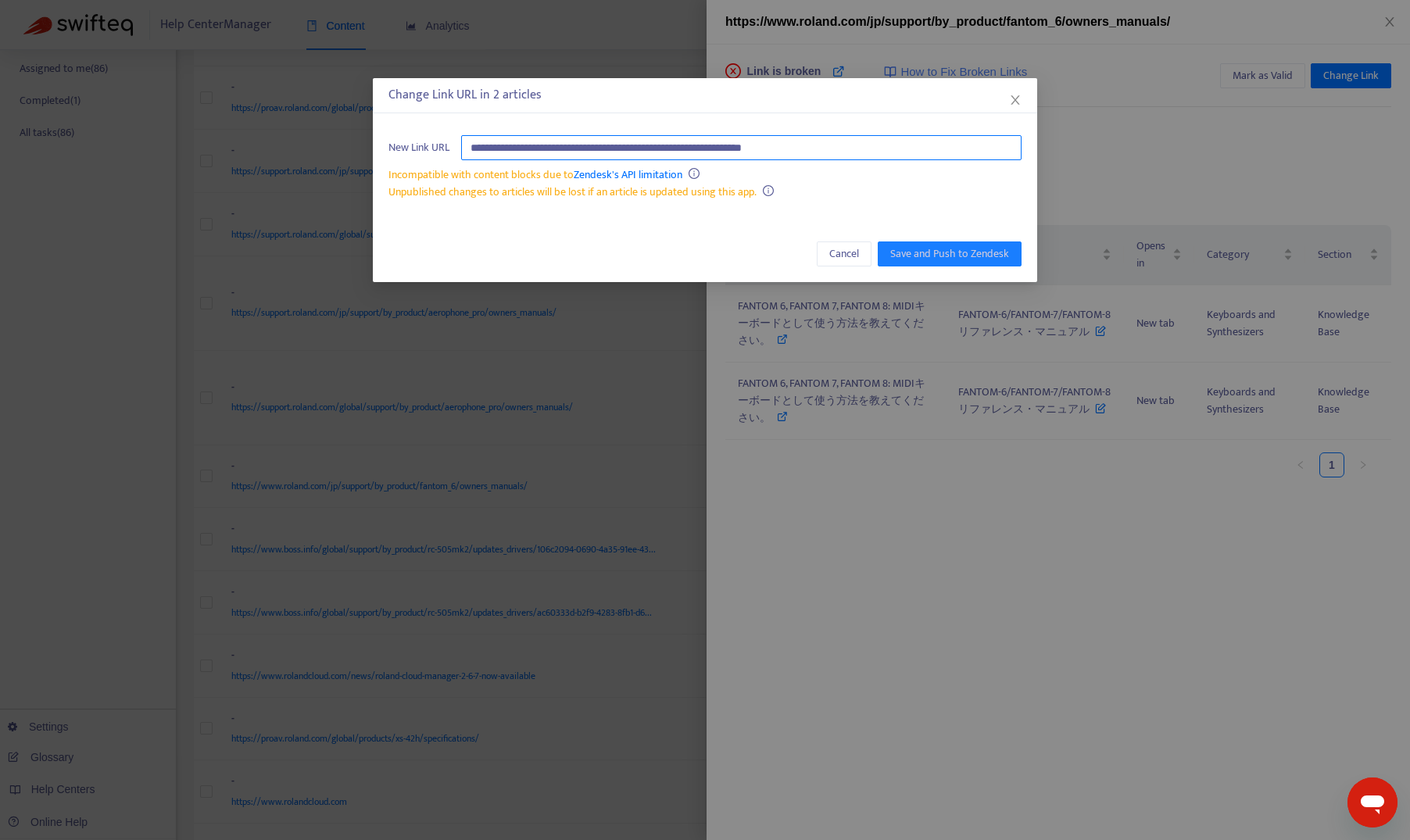click on "**********" at bounding box center (741, 148) 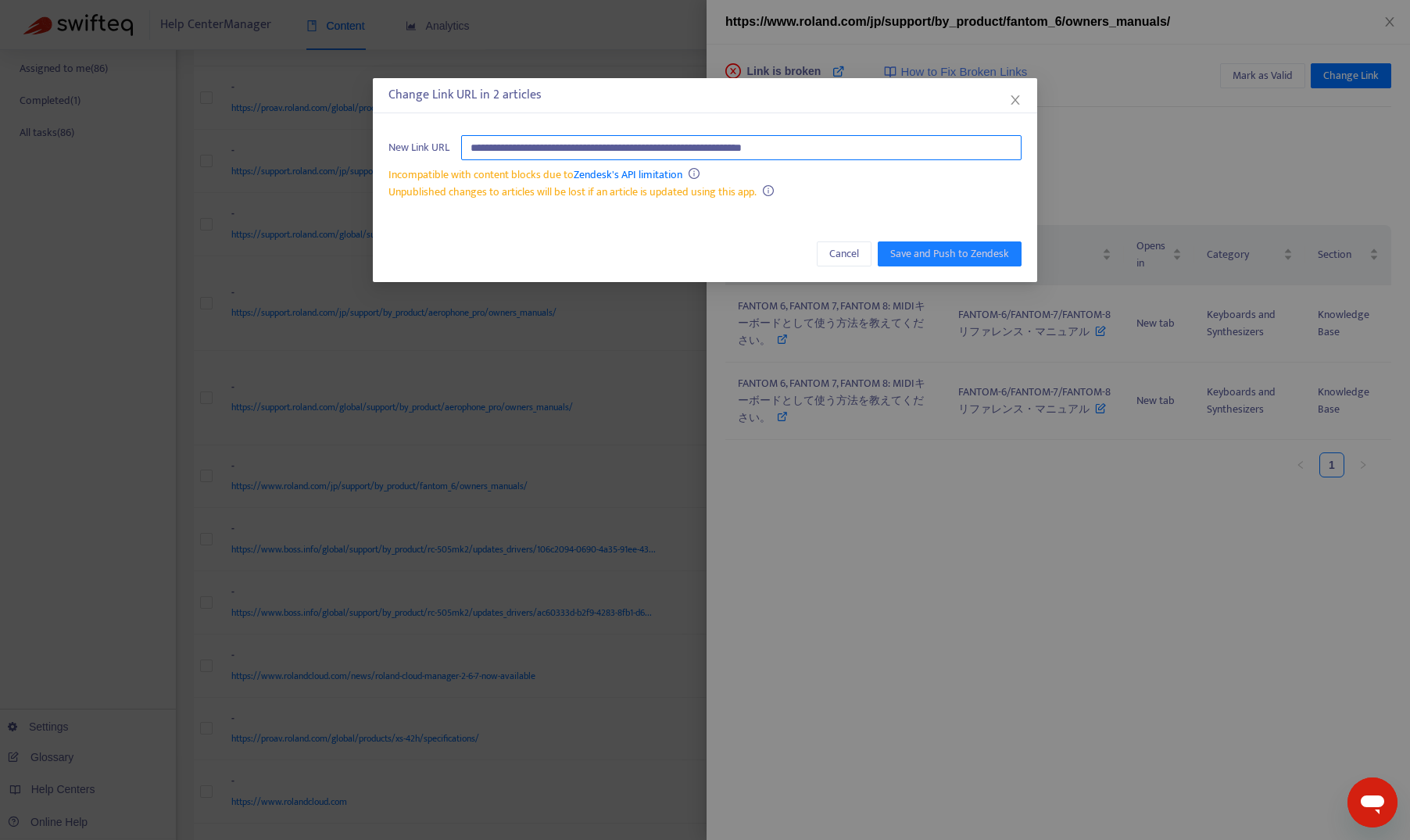 paste 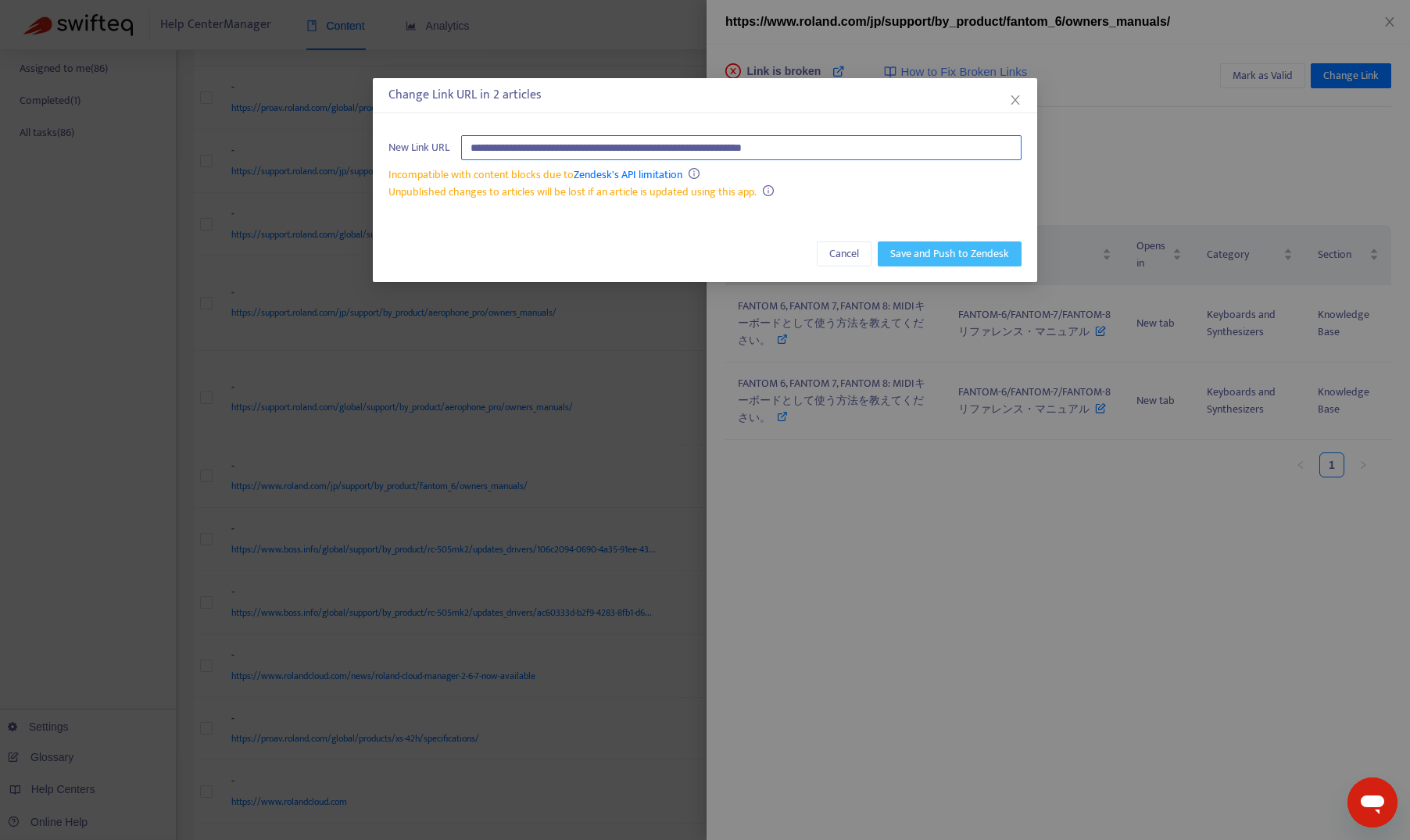 type on "**********" 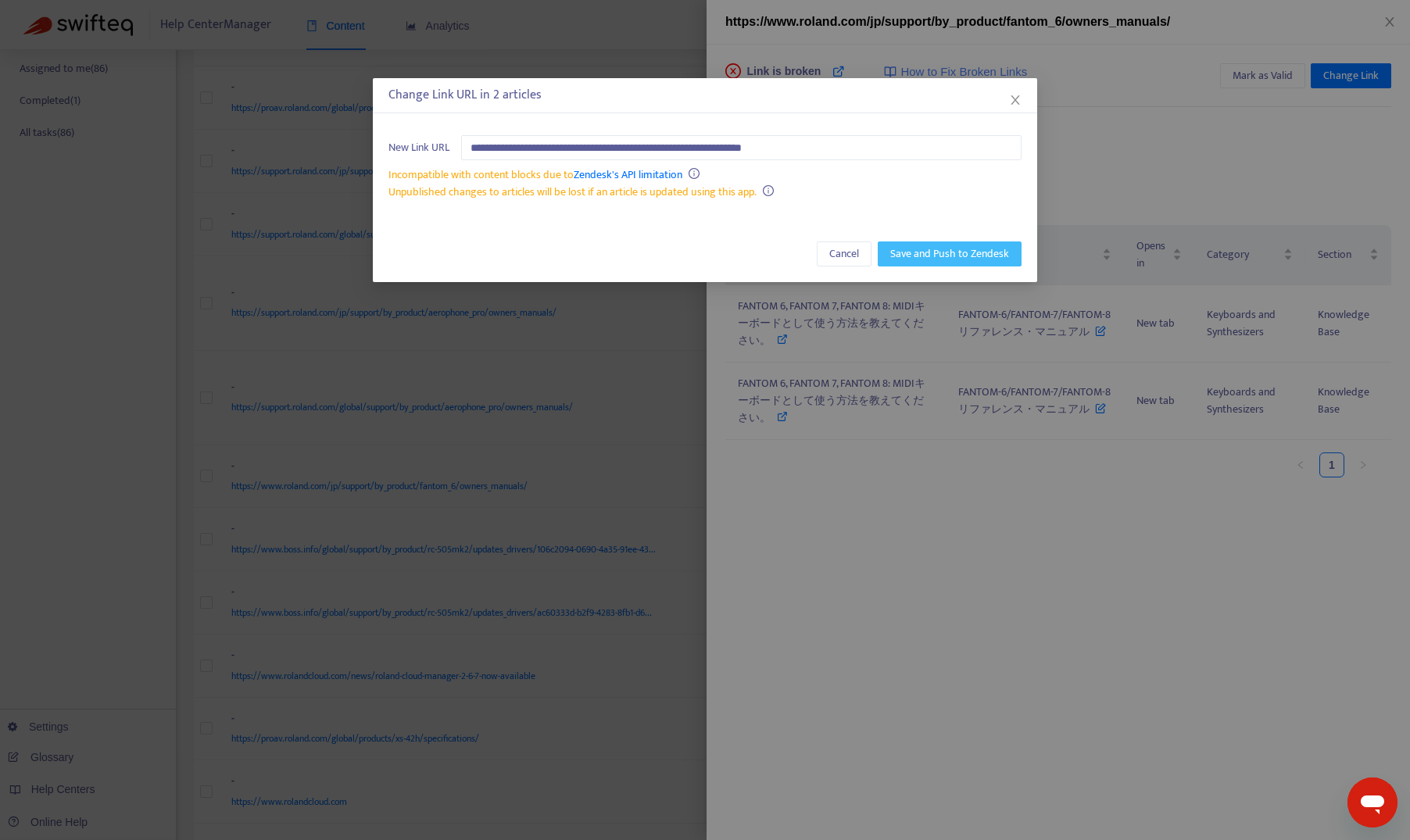 click on "Save and Push to Zendesk" at bounding box center (950, 254) 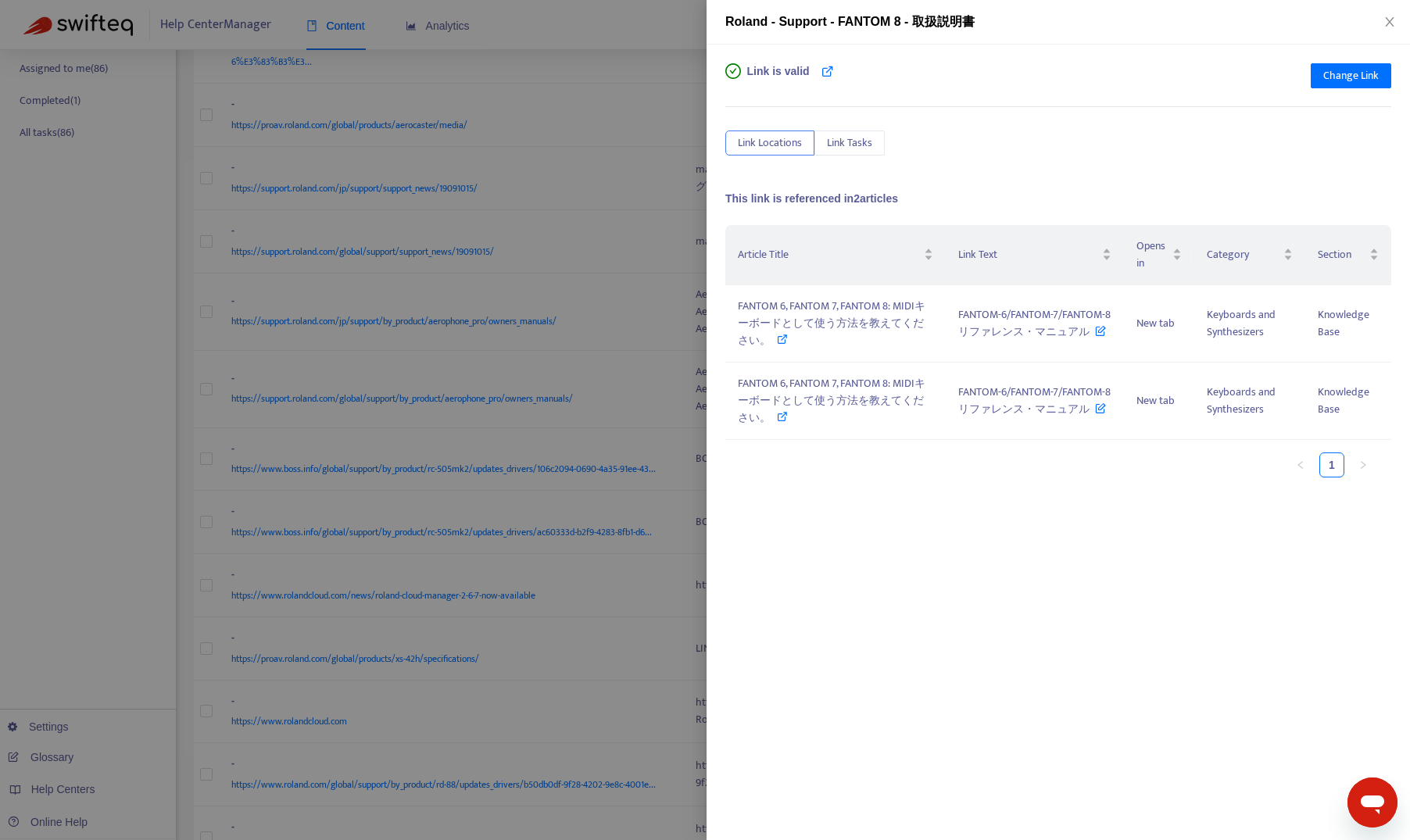 click at bounding box center (705, 420) 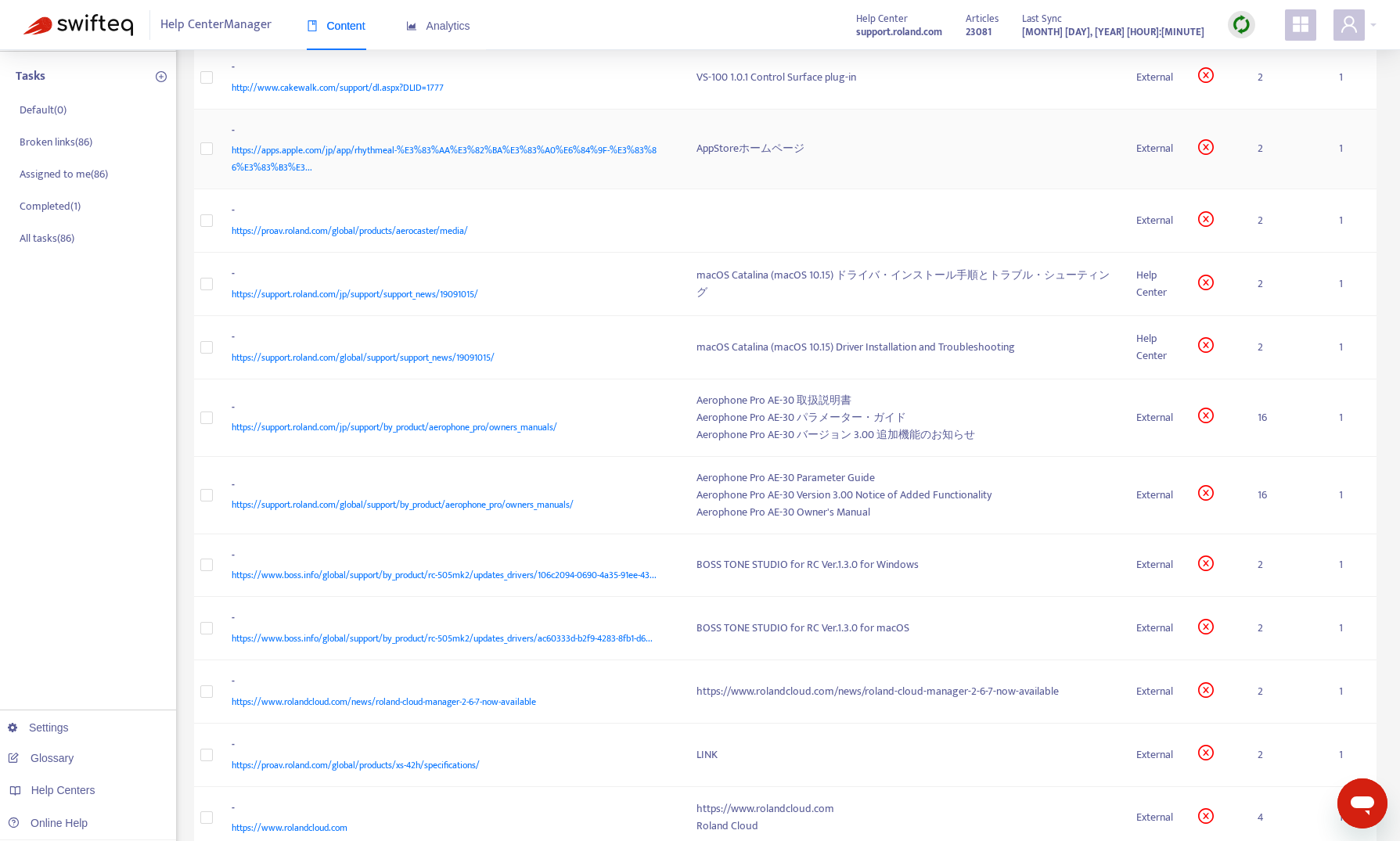 scroll, scrollTop: 0, scrollLeft: 0, axis: both 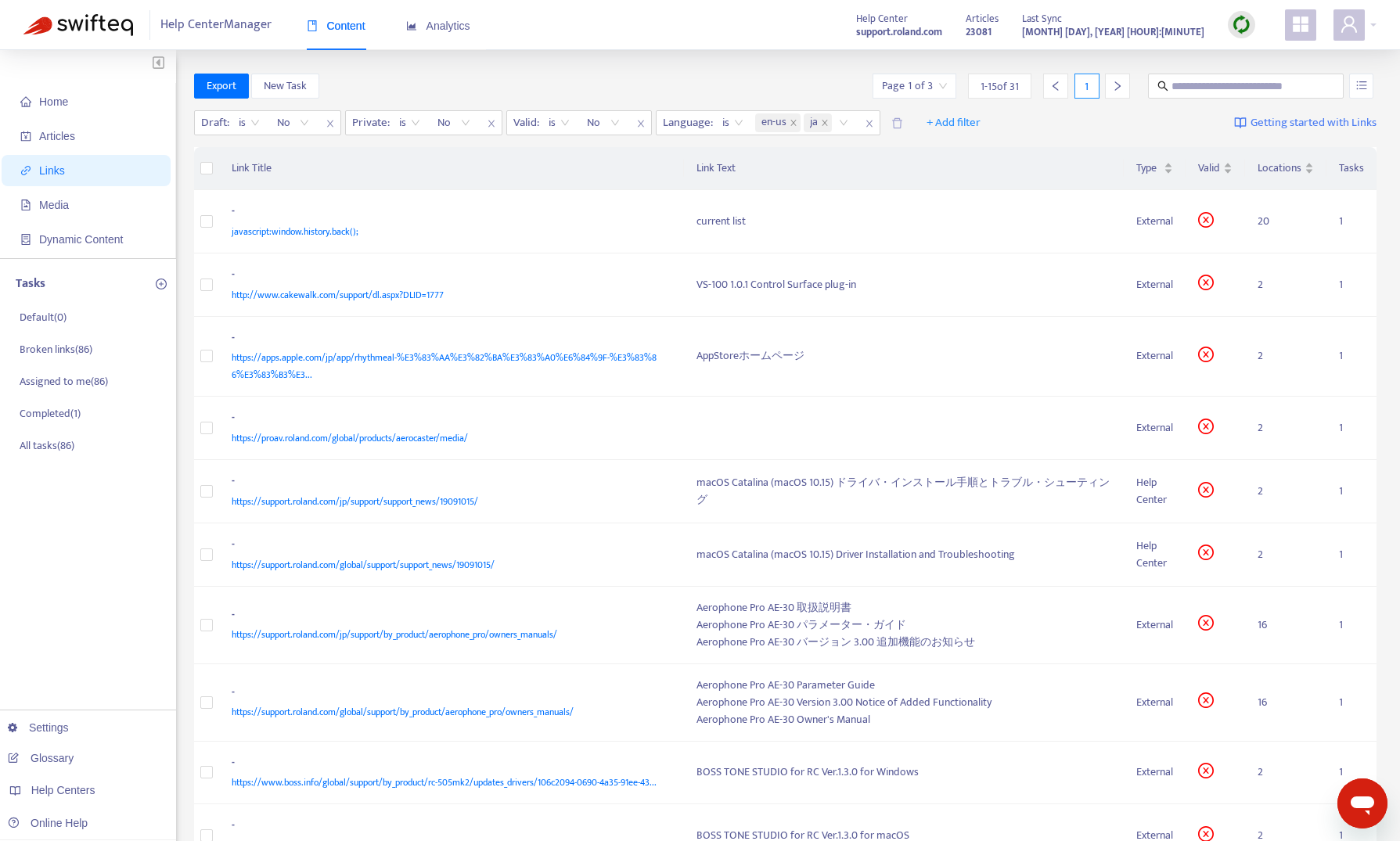 click at bounding box center [914, 86] 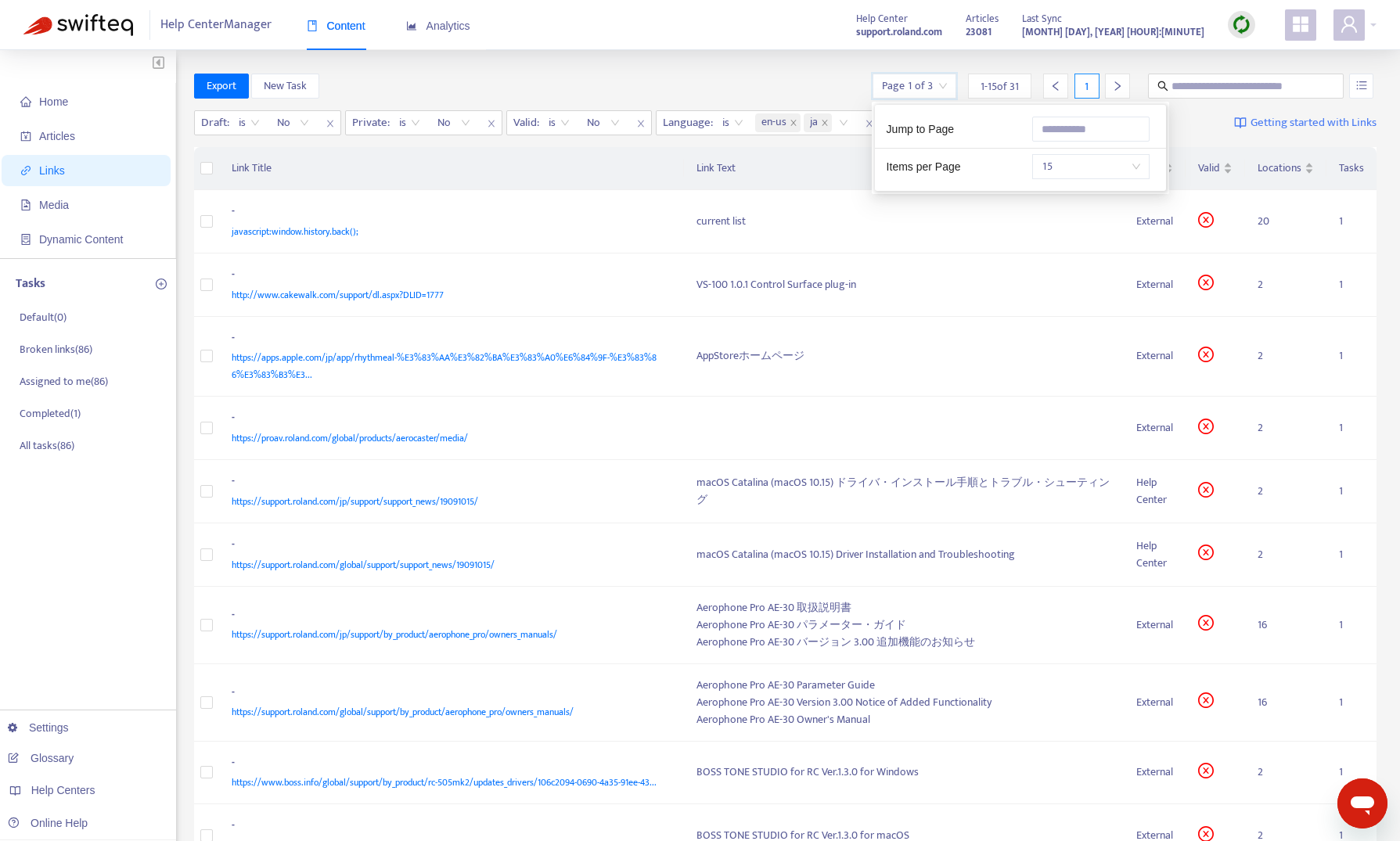 click on "15" at bounding box center (1091, 167) 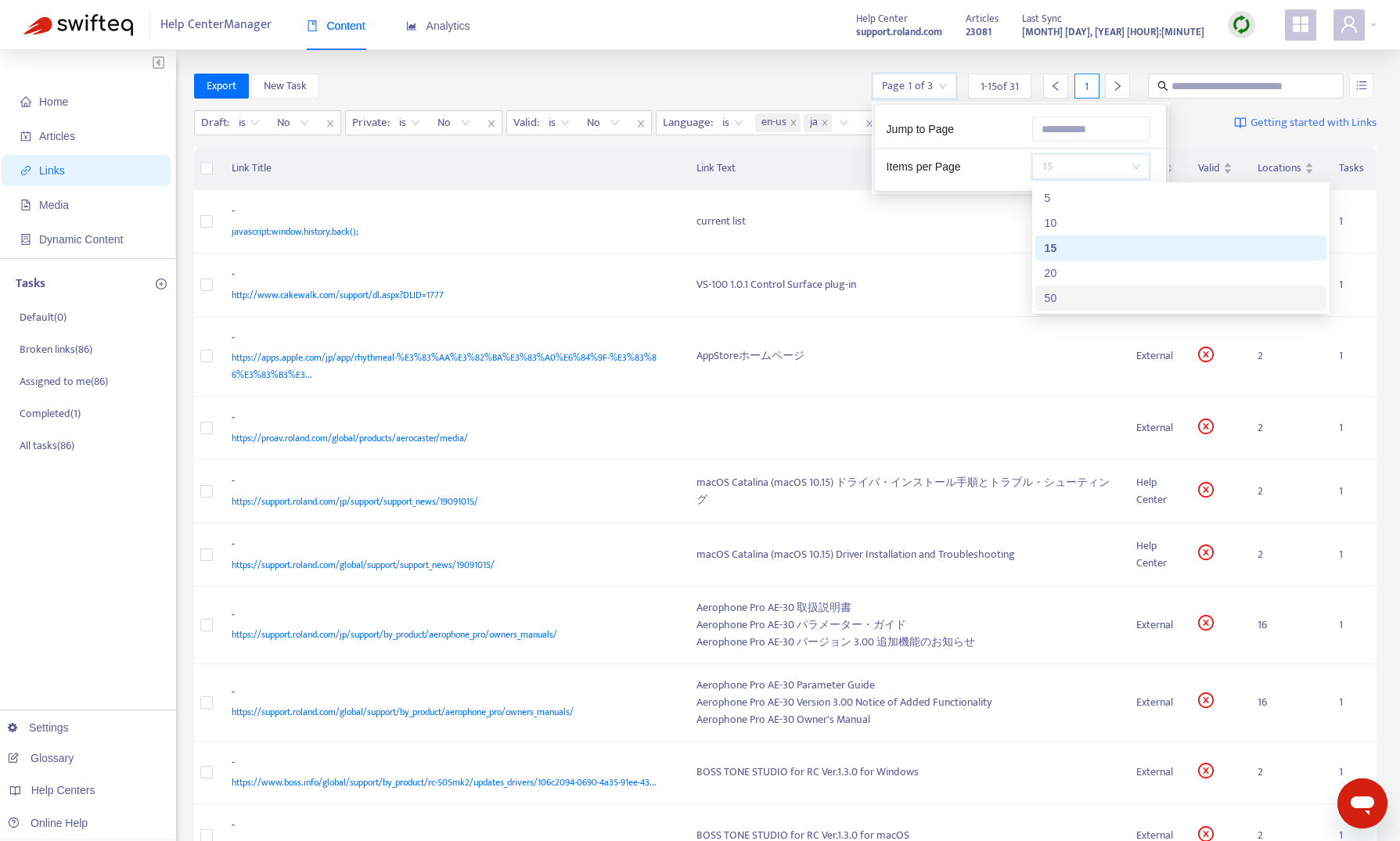 click on "50" at bounding box center (1181, 298) 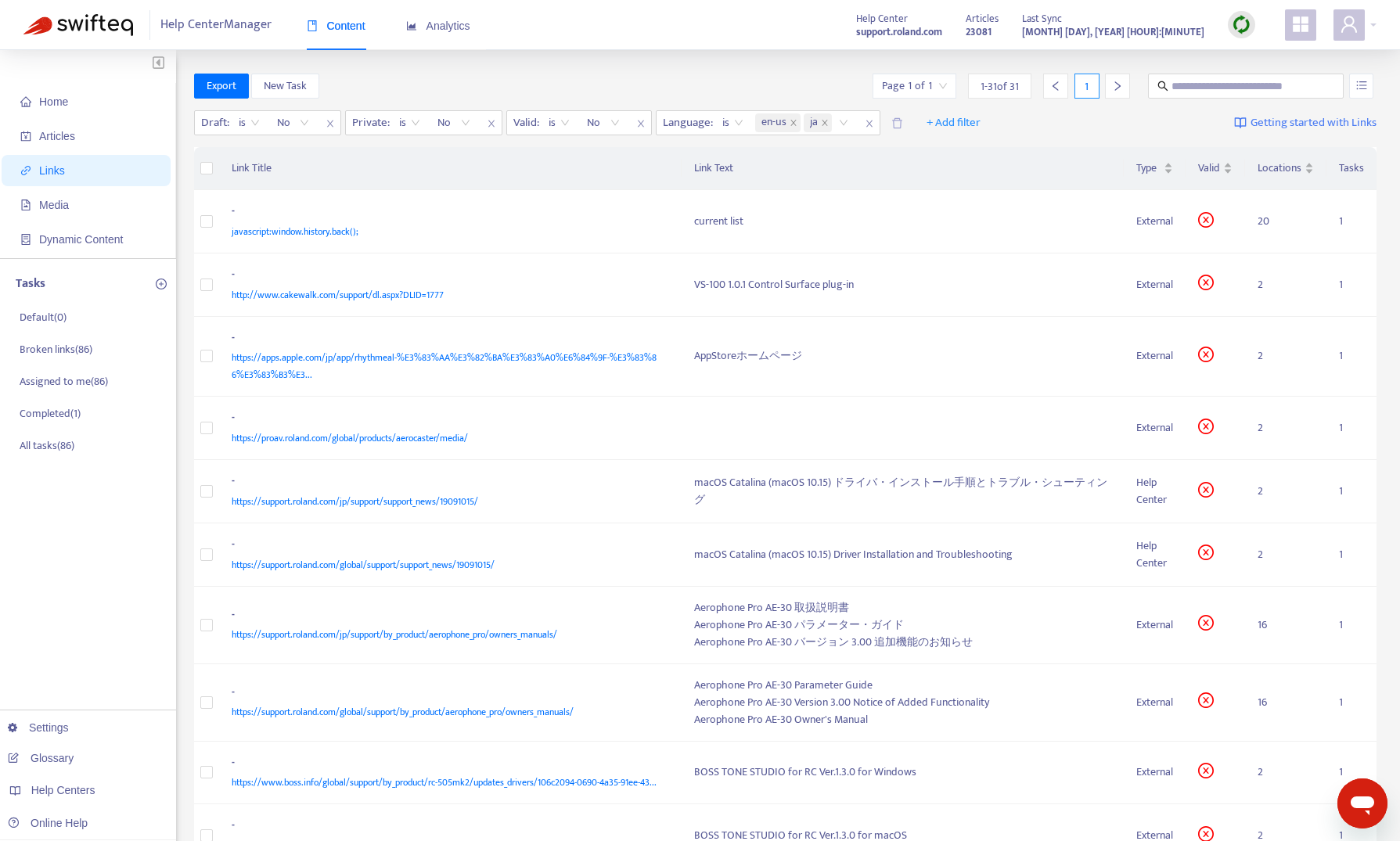 click on "Export New Task Page 1 of 1 1 - 31  of   31 1" at bounding box center (786, 86) 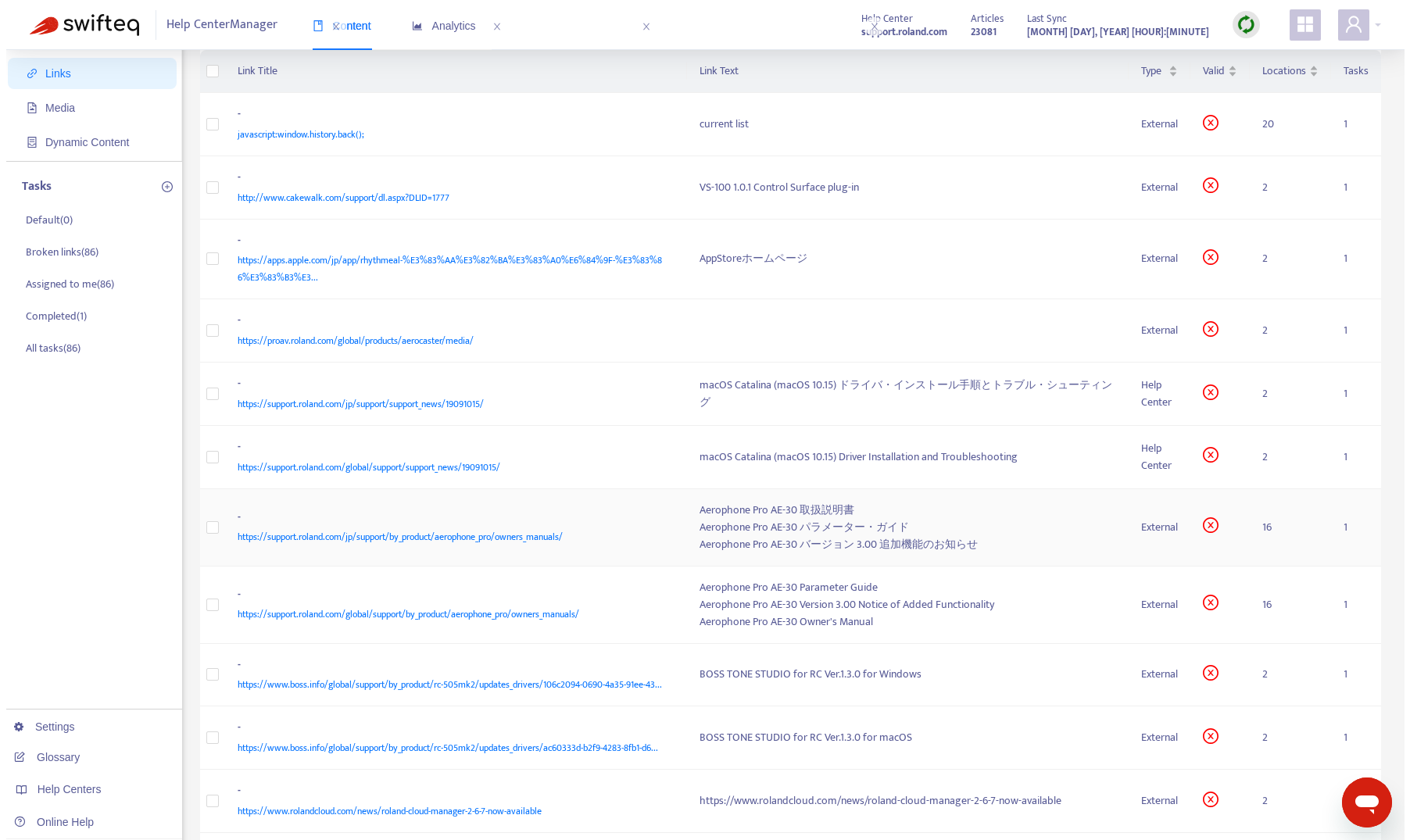 scroll, scrollTop: 234, scrollLeft: 0, axis: vertical 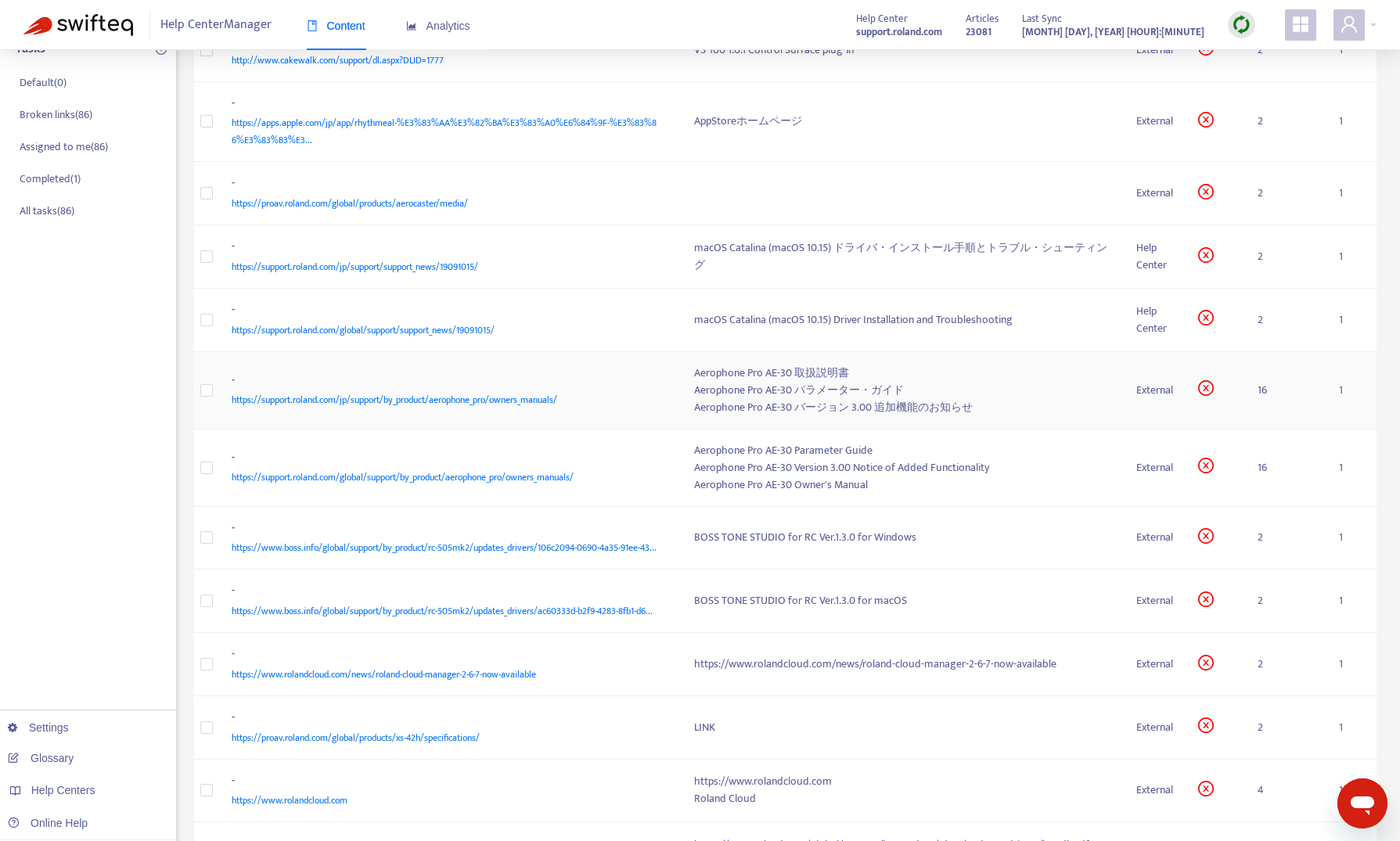 click on "-" at bounding box center [448, 382] 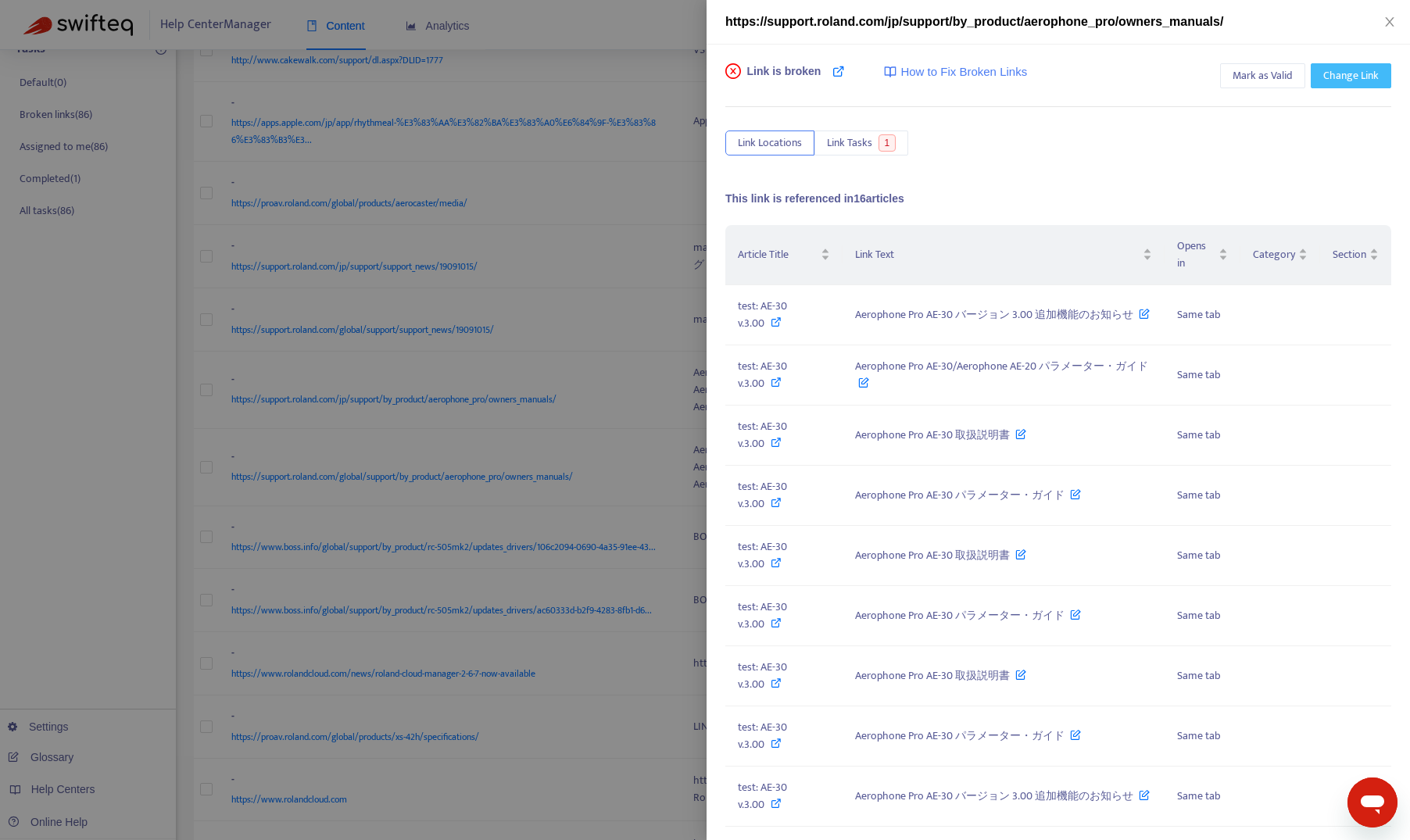click on "Change Link" at bounding box center (1351, 76) 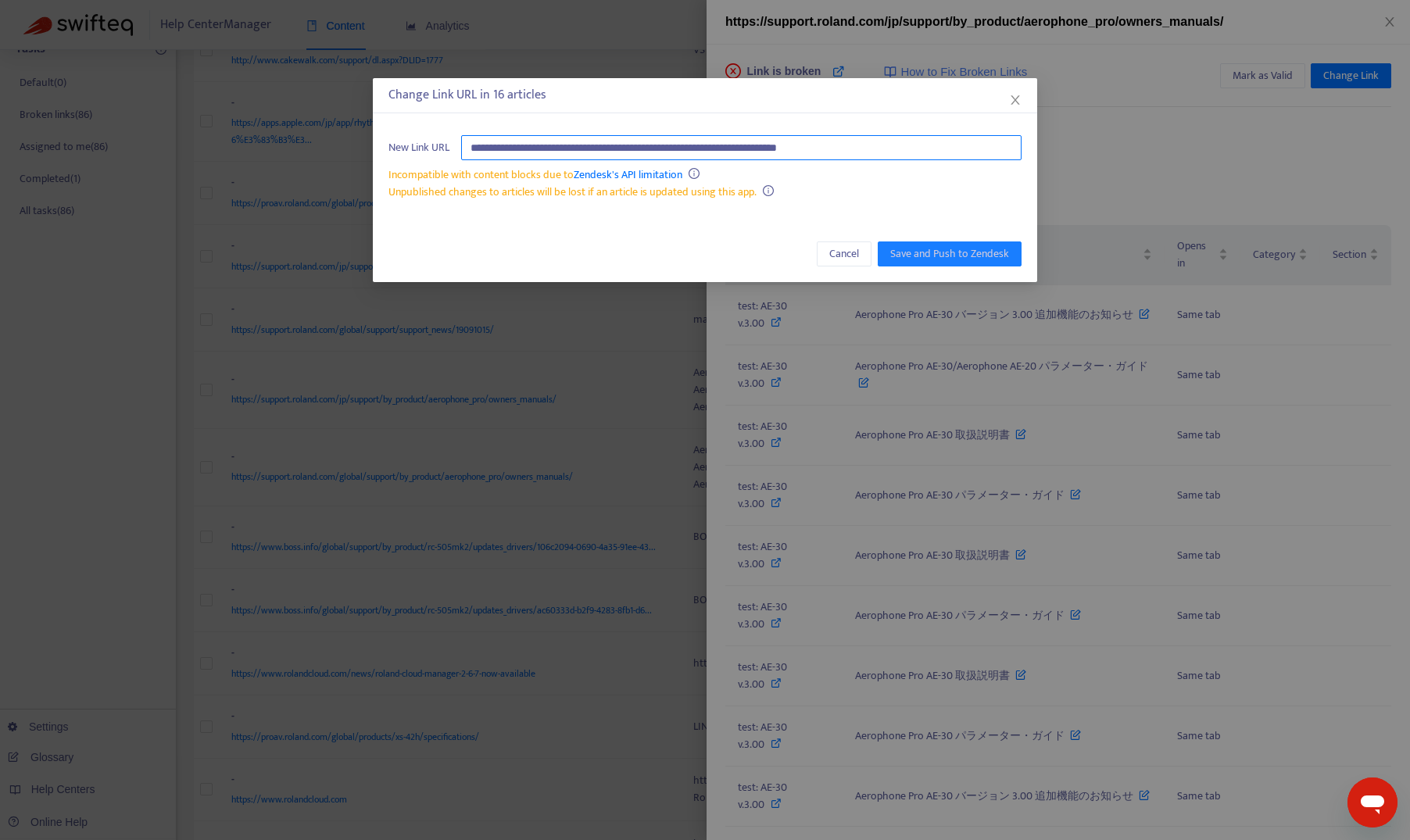 click on "**********" at bounding box center (741, 148) 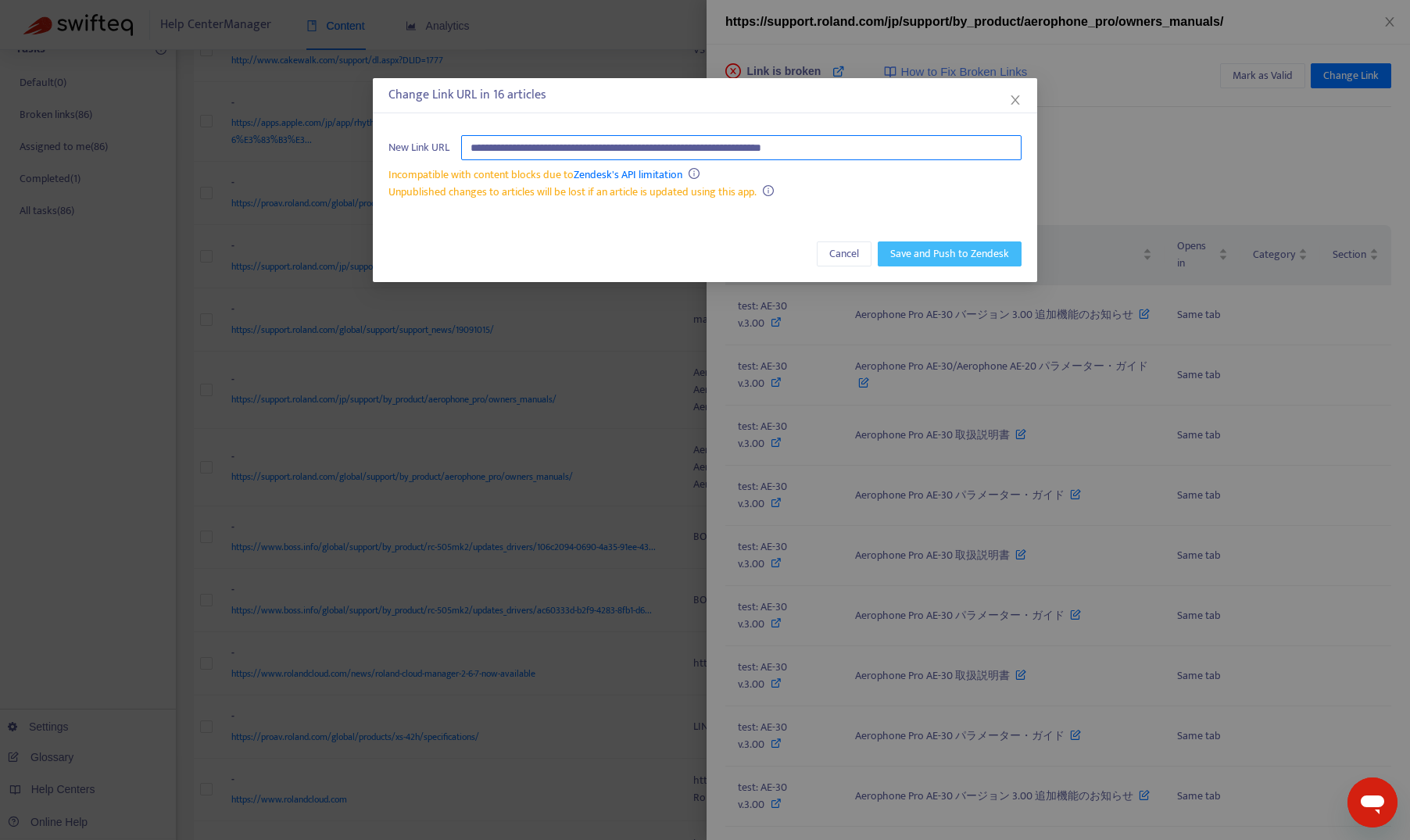 type on "**********" 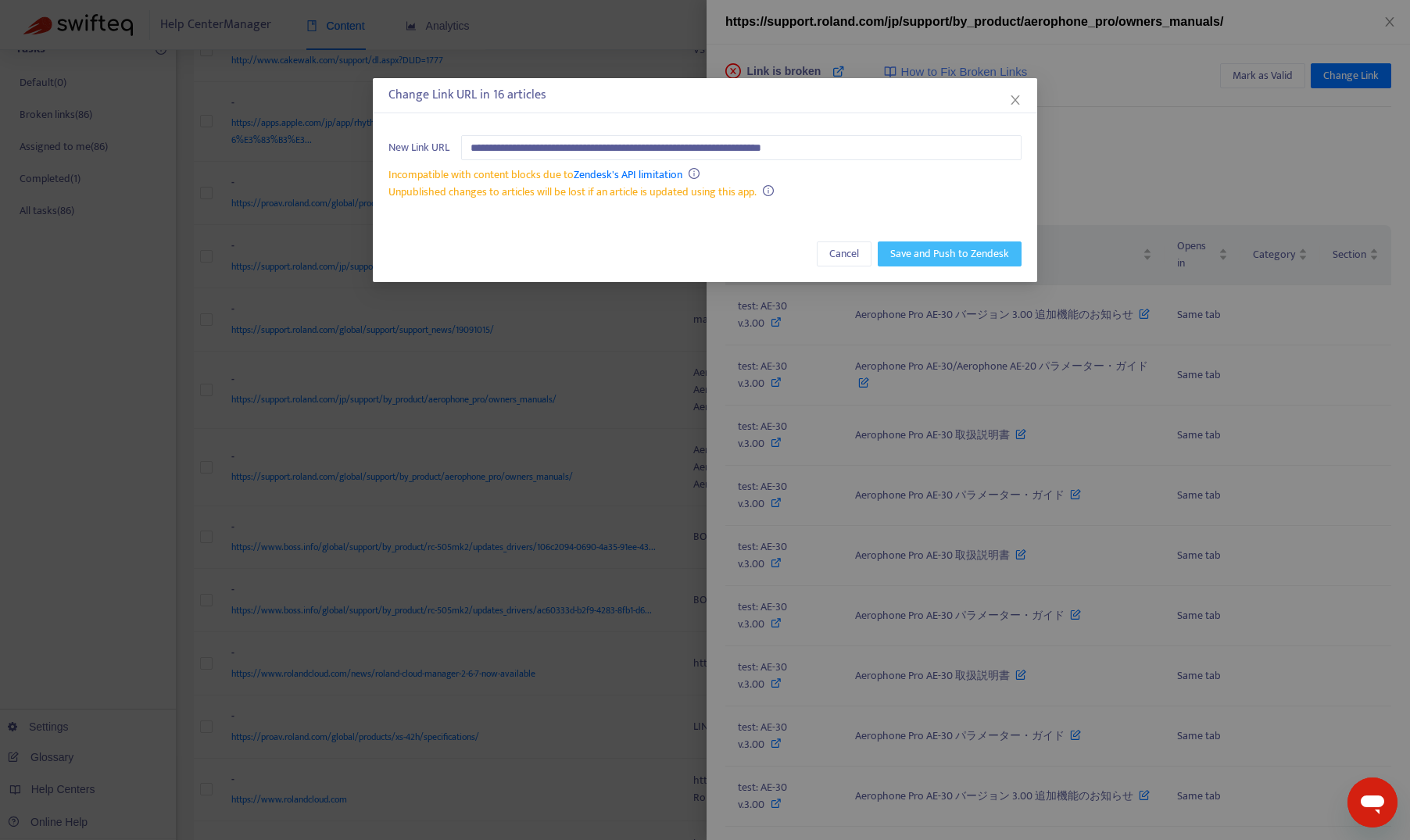 click on "Save and Push to Zendesk" at bounding box center [950, 254] 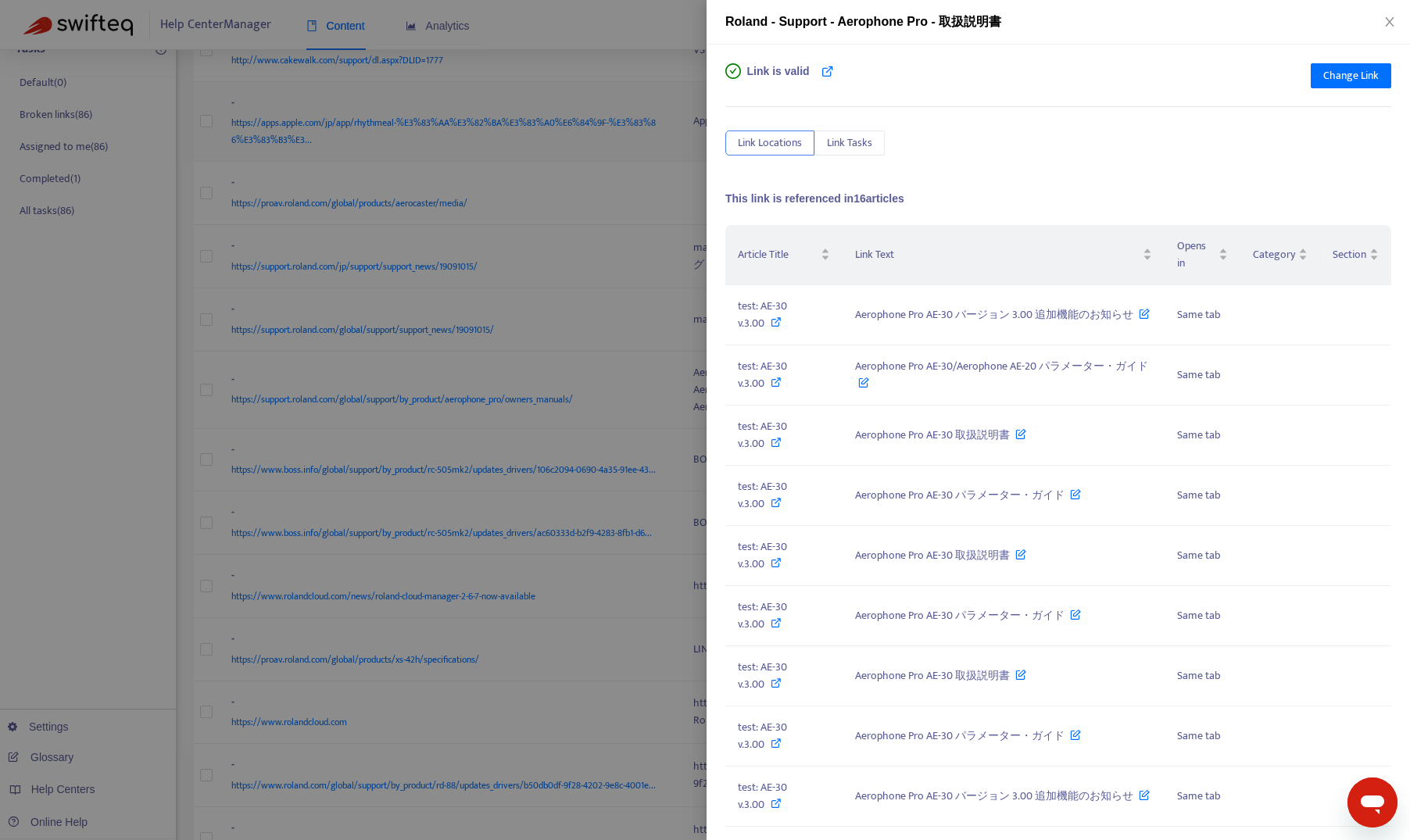 click at bounding box center (705, 420) 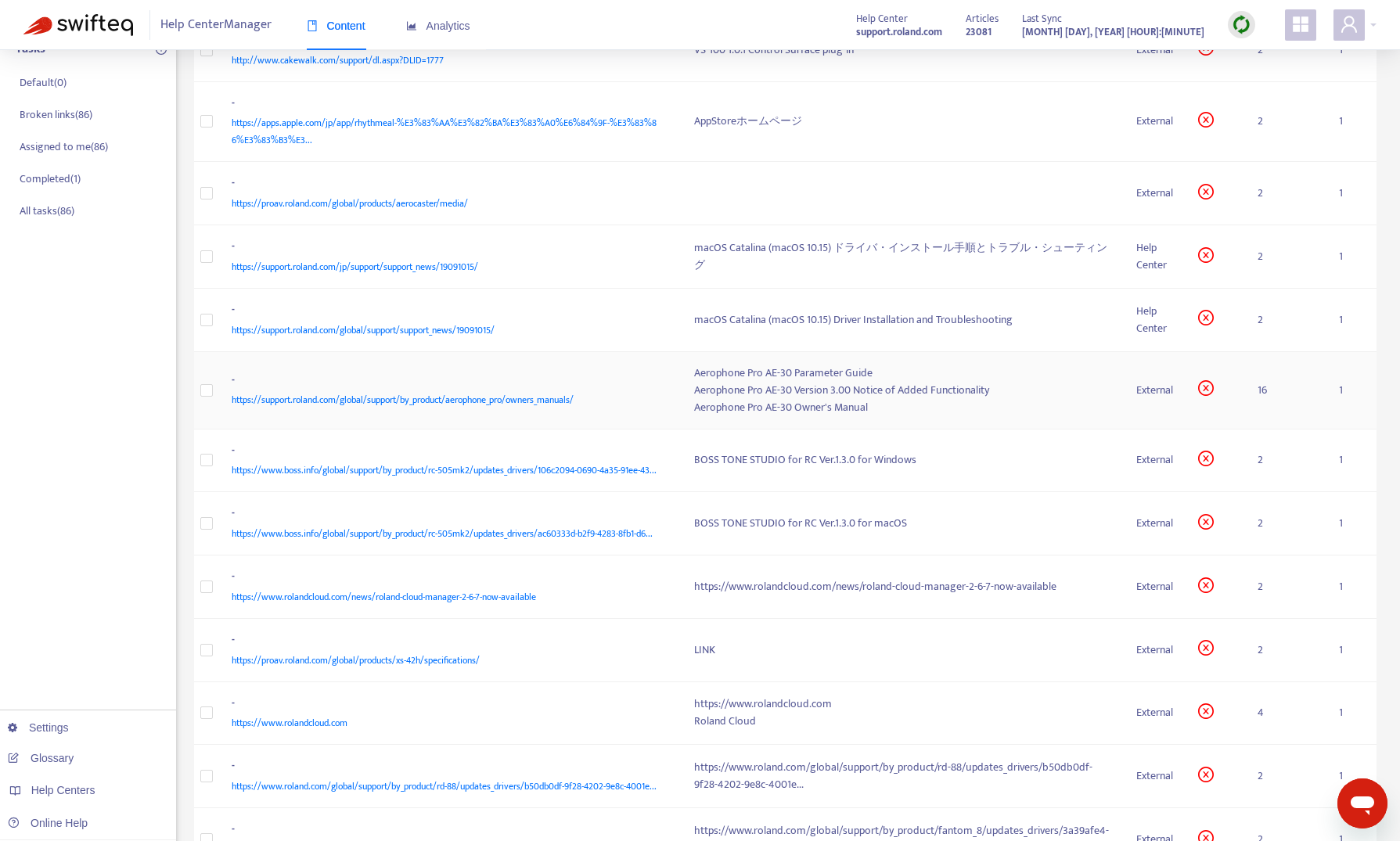 click on "https://support.roland.com/global/support/by_product/aerophone_pro/owners_manuals/" at bounding box center (448, 400) 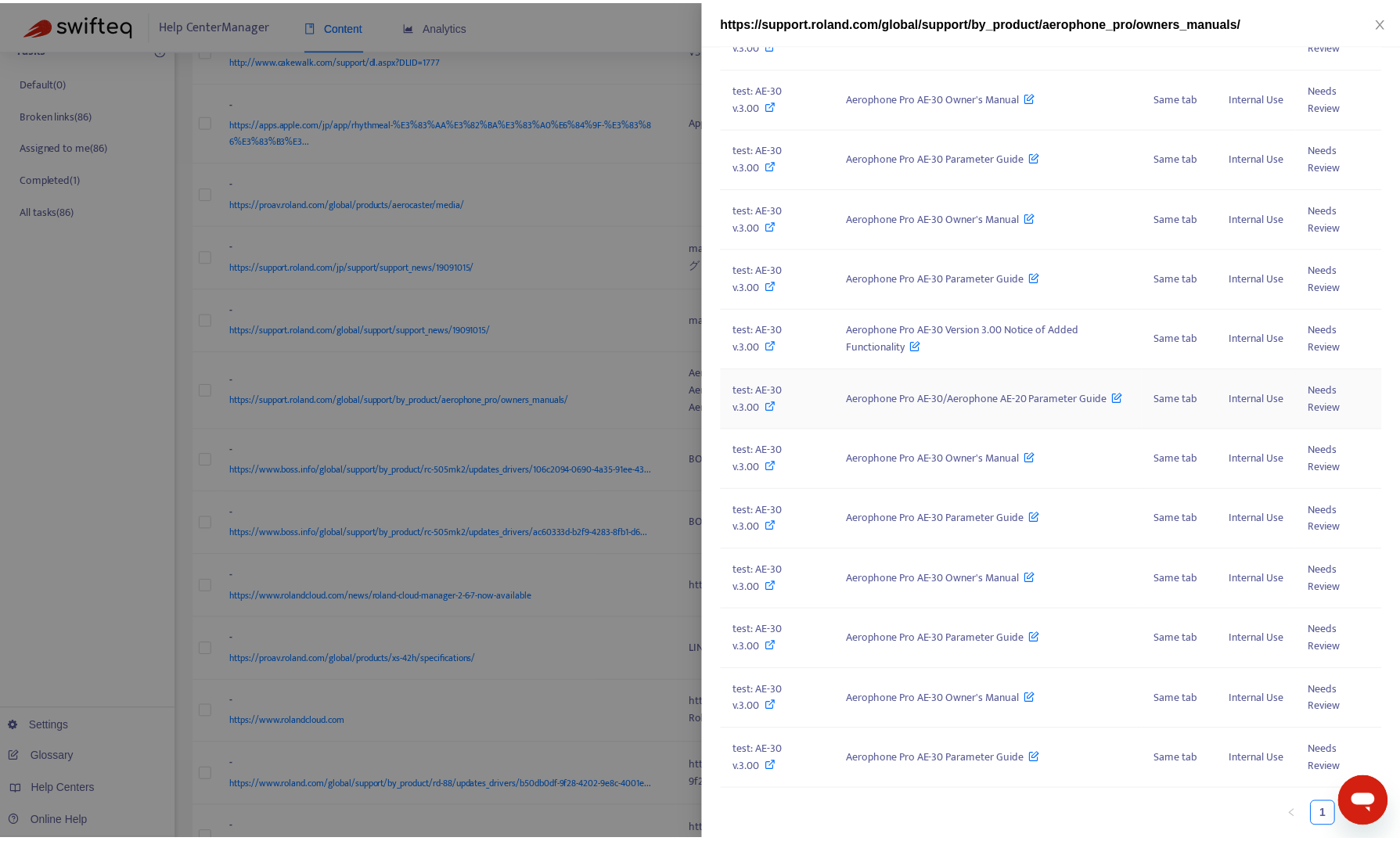 scroll, scrollTop: 0, scrollLeft: 0, axis: both 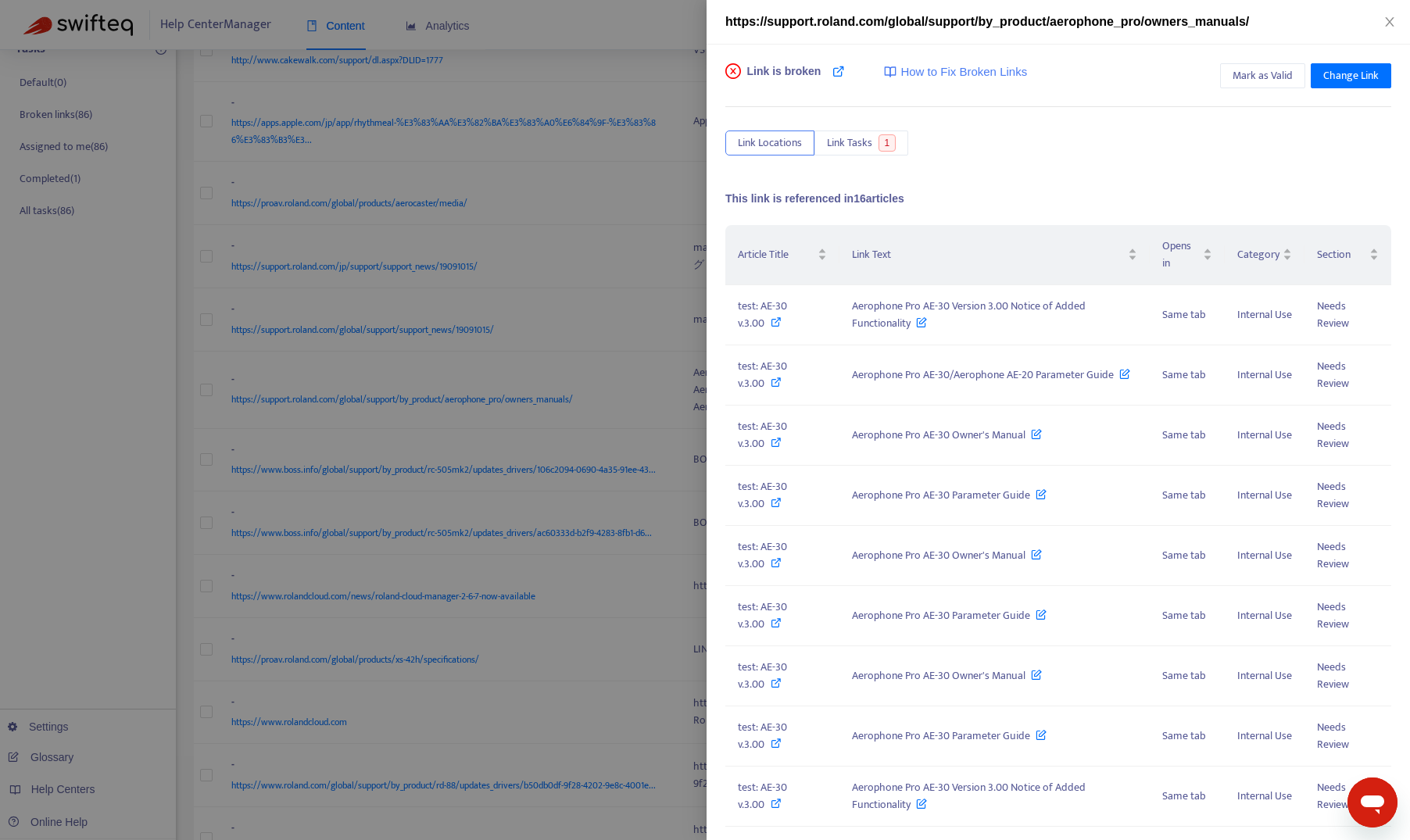 click at bounding box center [705, 420] 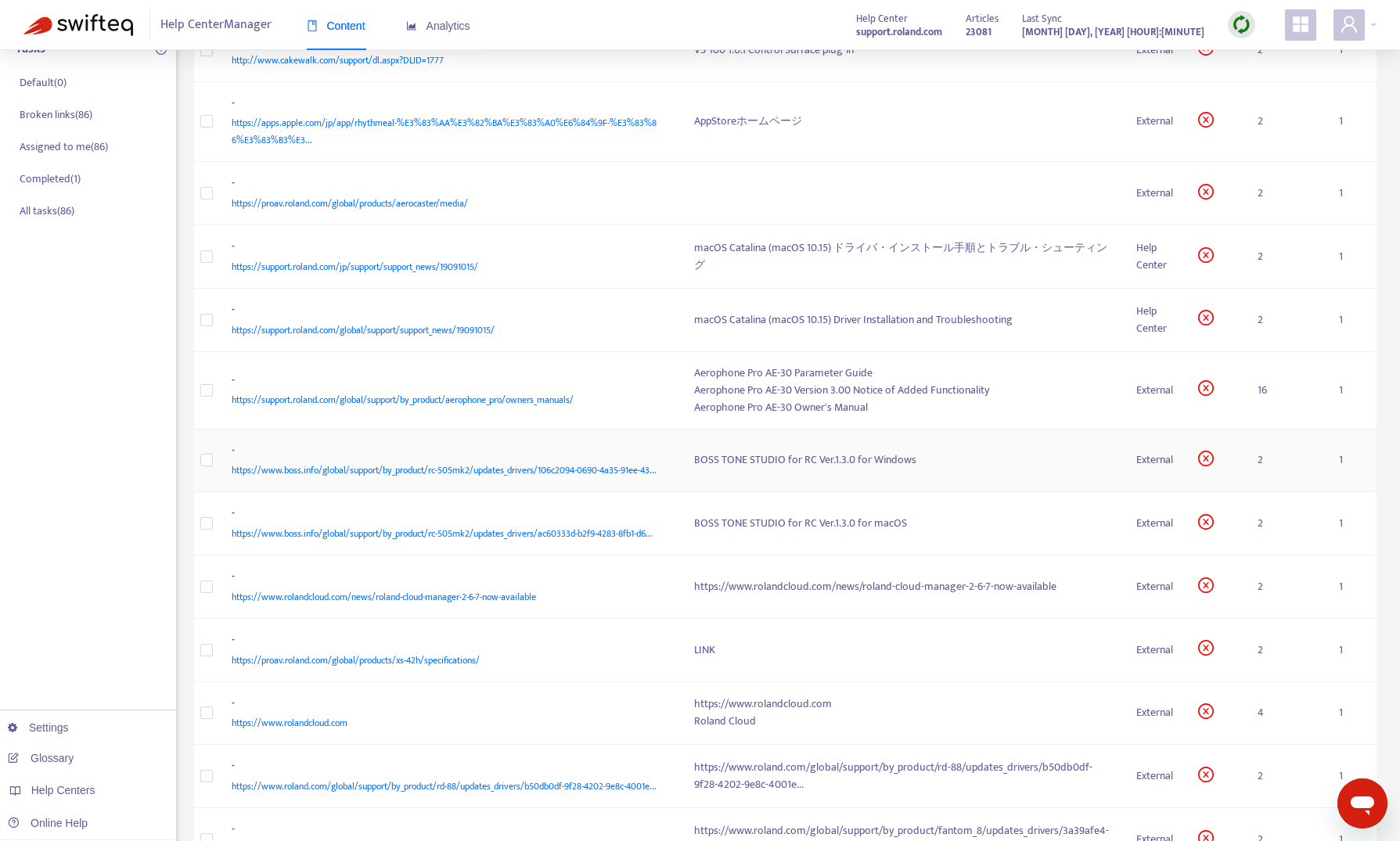 click on "-" at bounding box center (448, 452) 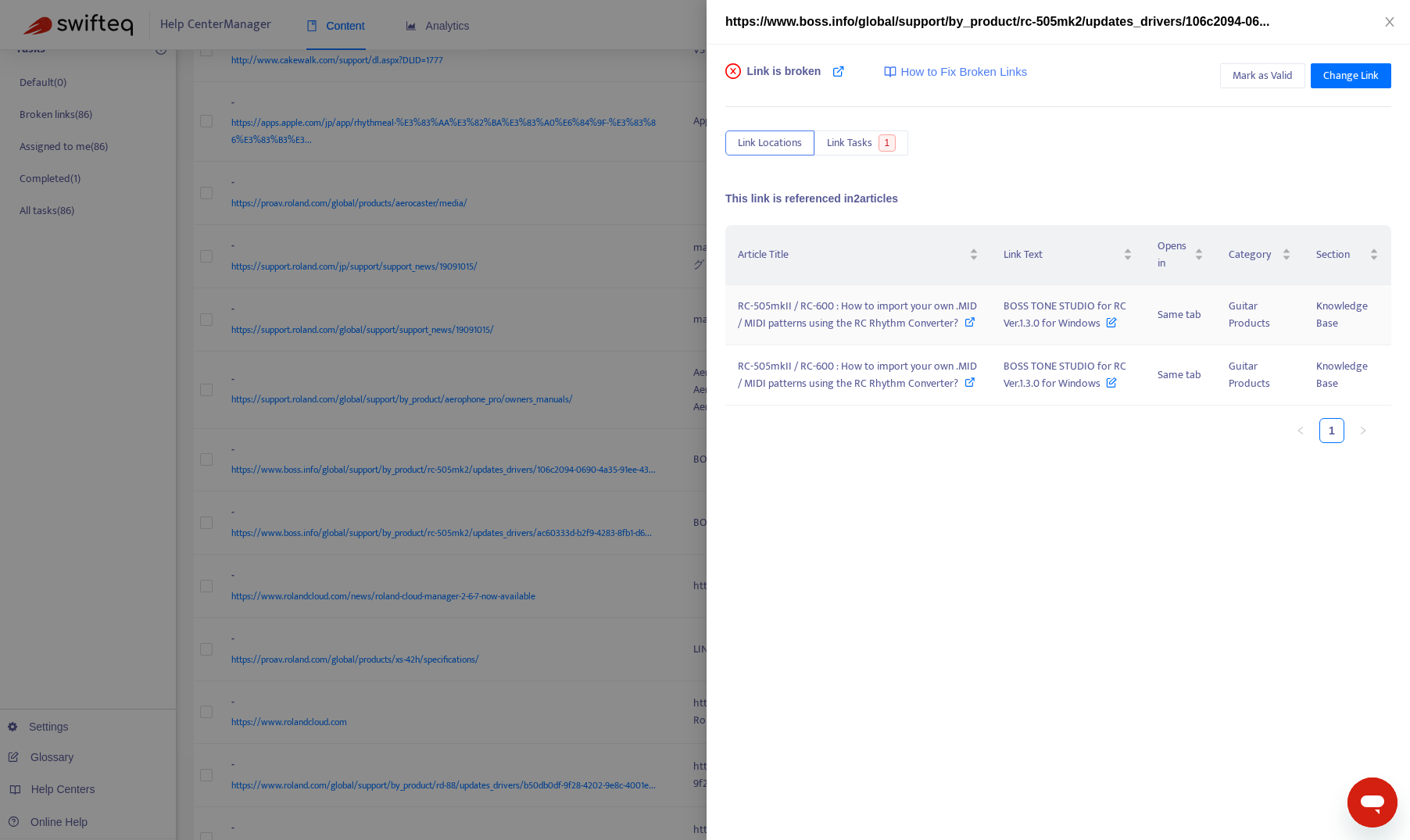 click on "RC-505mkII / RC-600 : How to import your own .MID / MIDI patterns using the RC Rhythm Converter?" at bounding box center (857, 314) 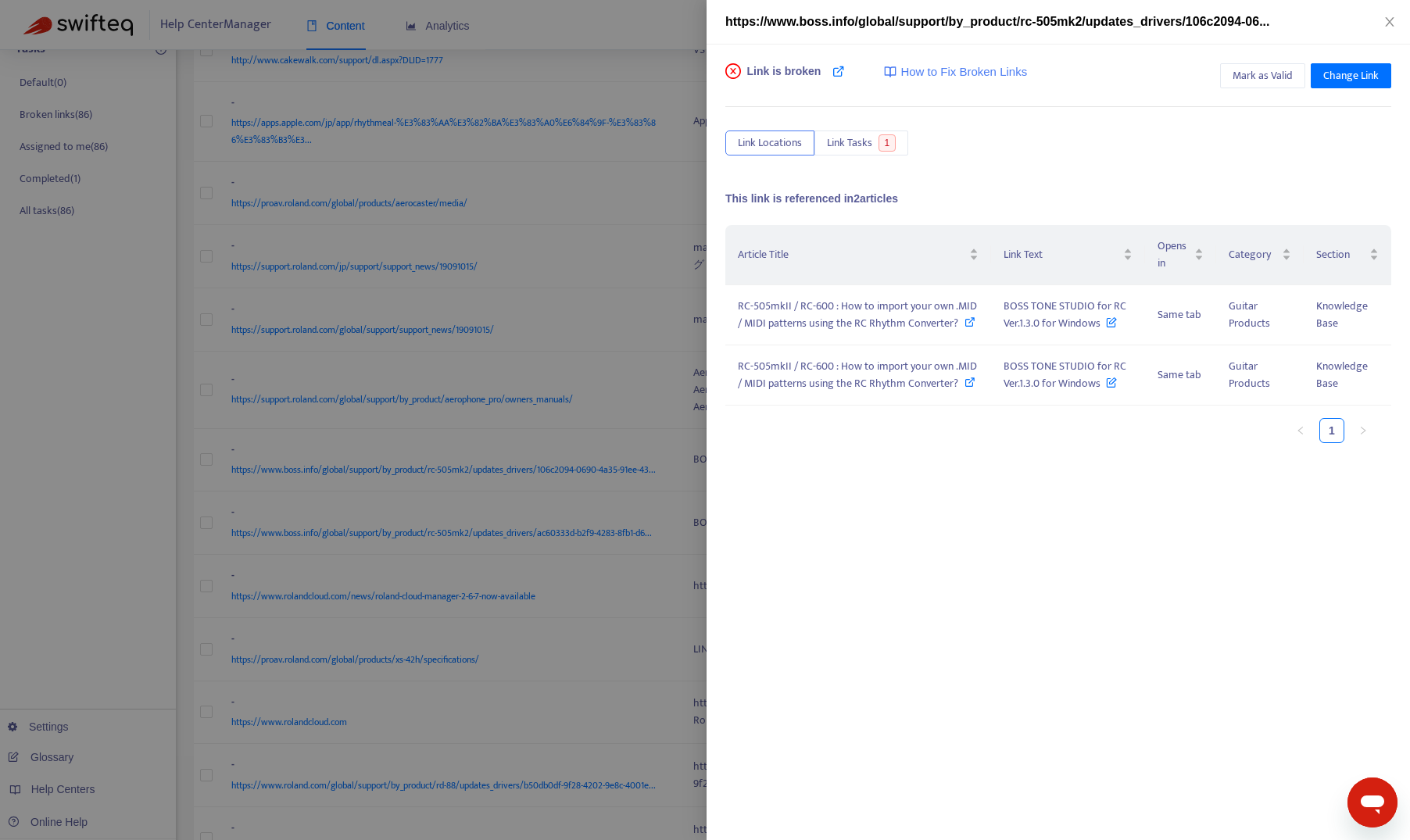 click at bounding box center (705, 420) 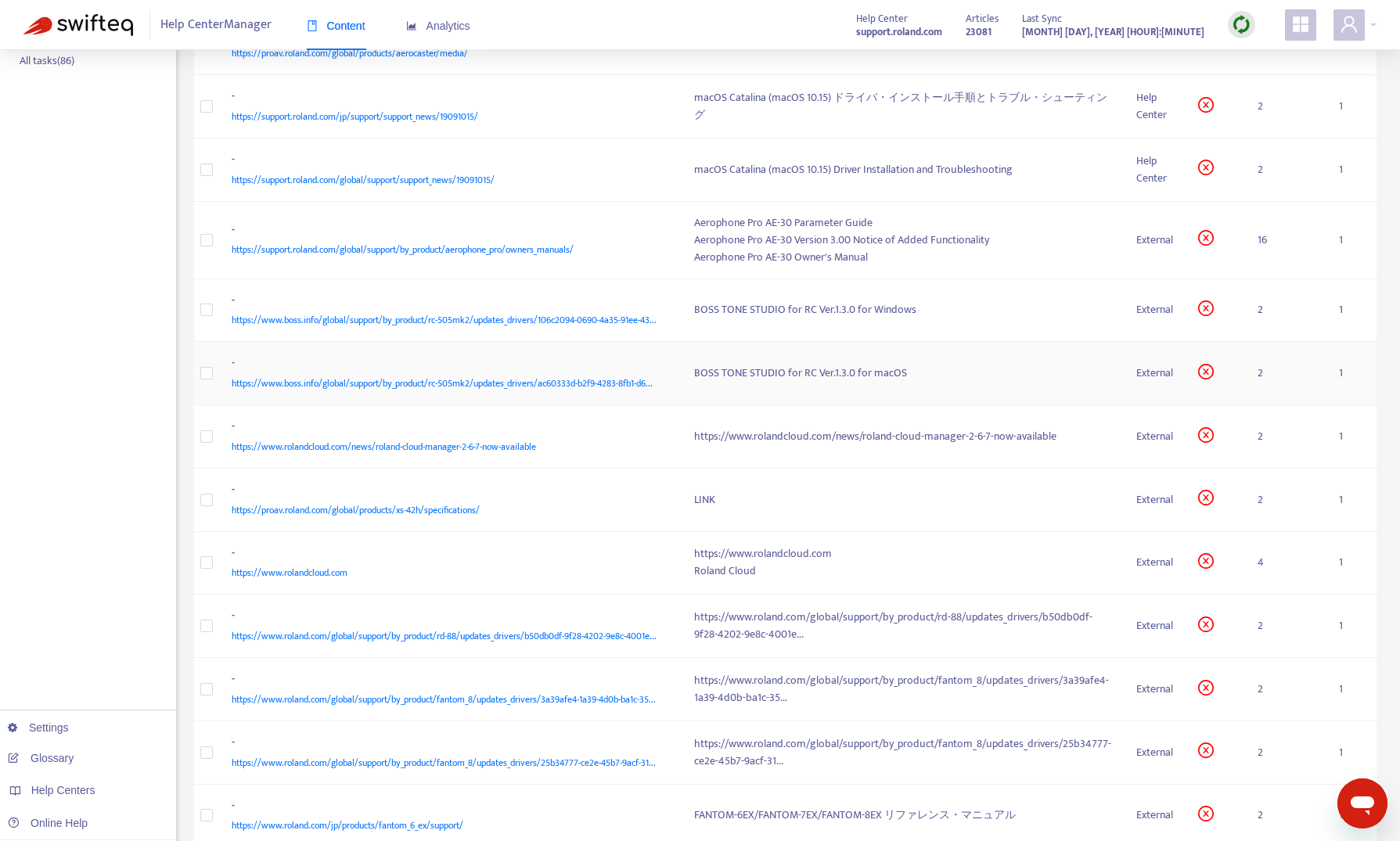scroll, scrollTop: 391, scrollLeft: 0, axis: vertical 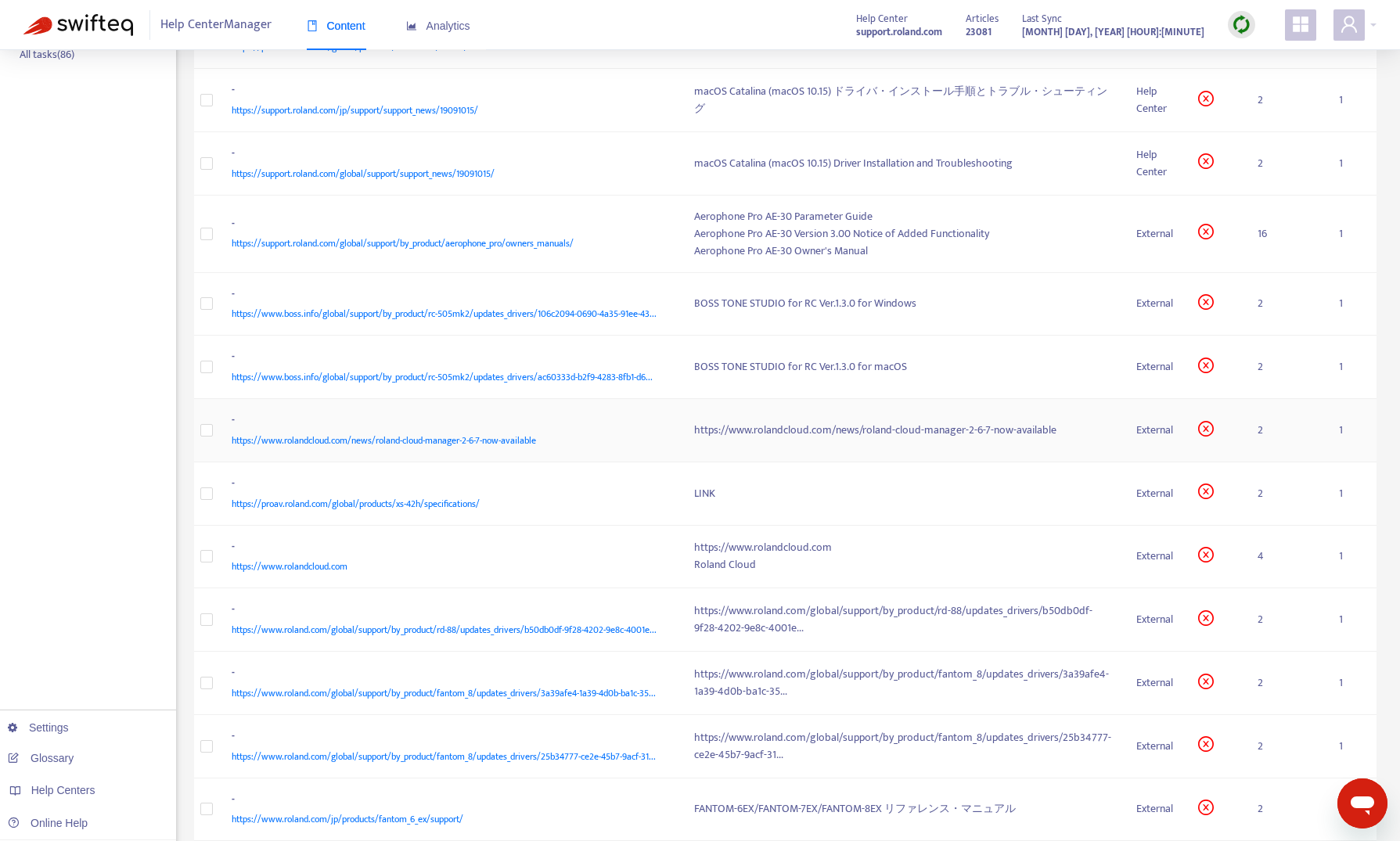click on "https://www.rolandcloud.com/news/roland-cloud-manager-2-6-7-now-available" at bounding box center [448, 440] 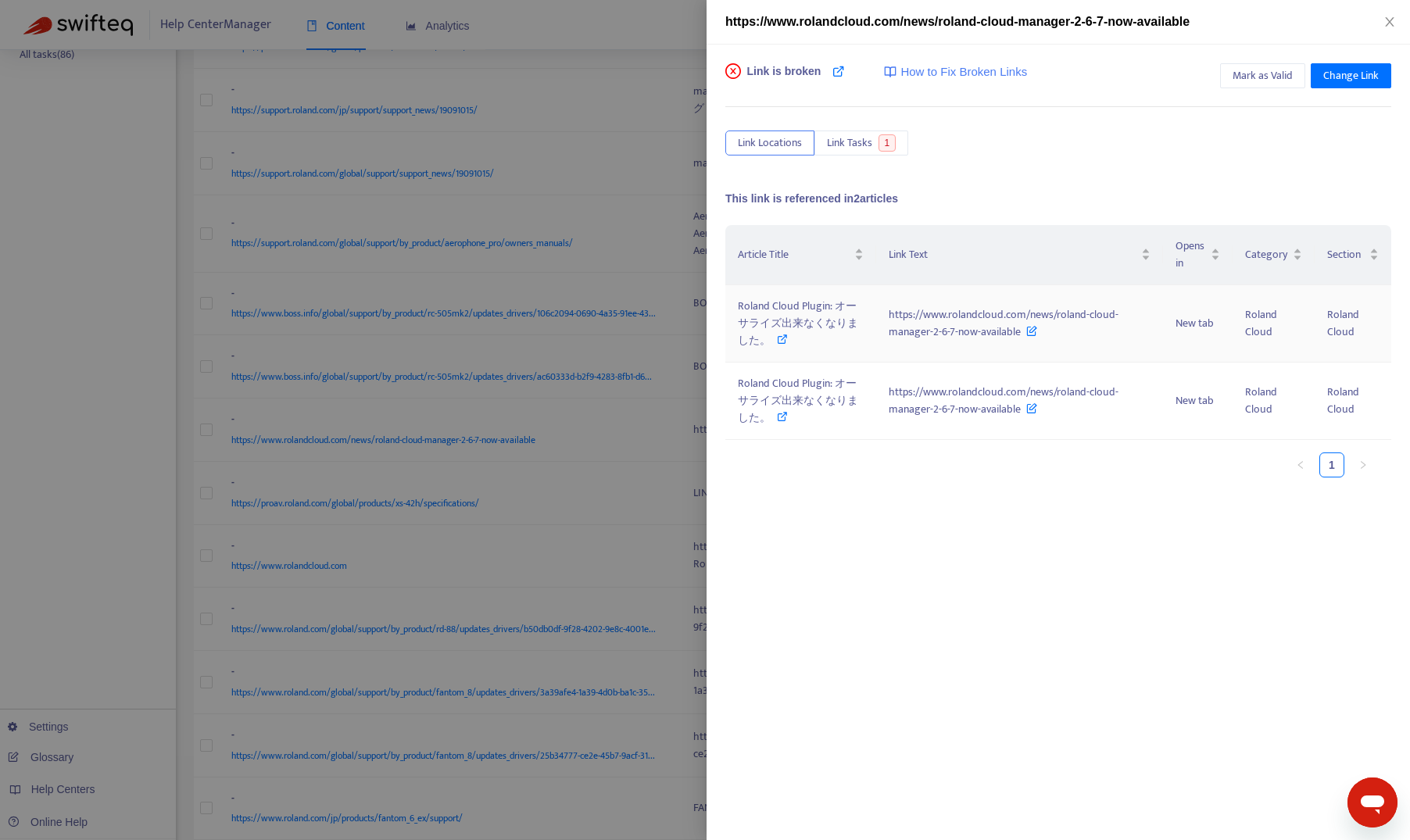 click on "Roland Cloud Plugin: オーサライズ出来なくなりました。" at bounding box center [798, 323] 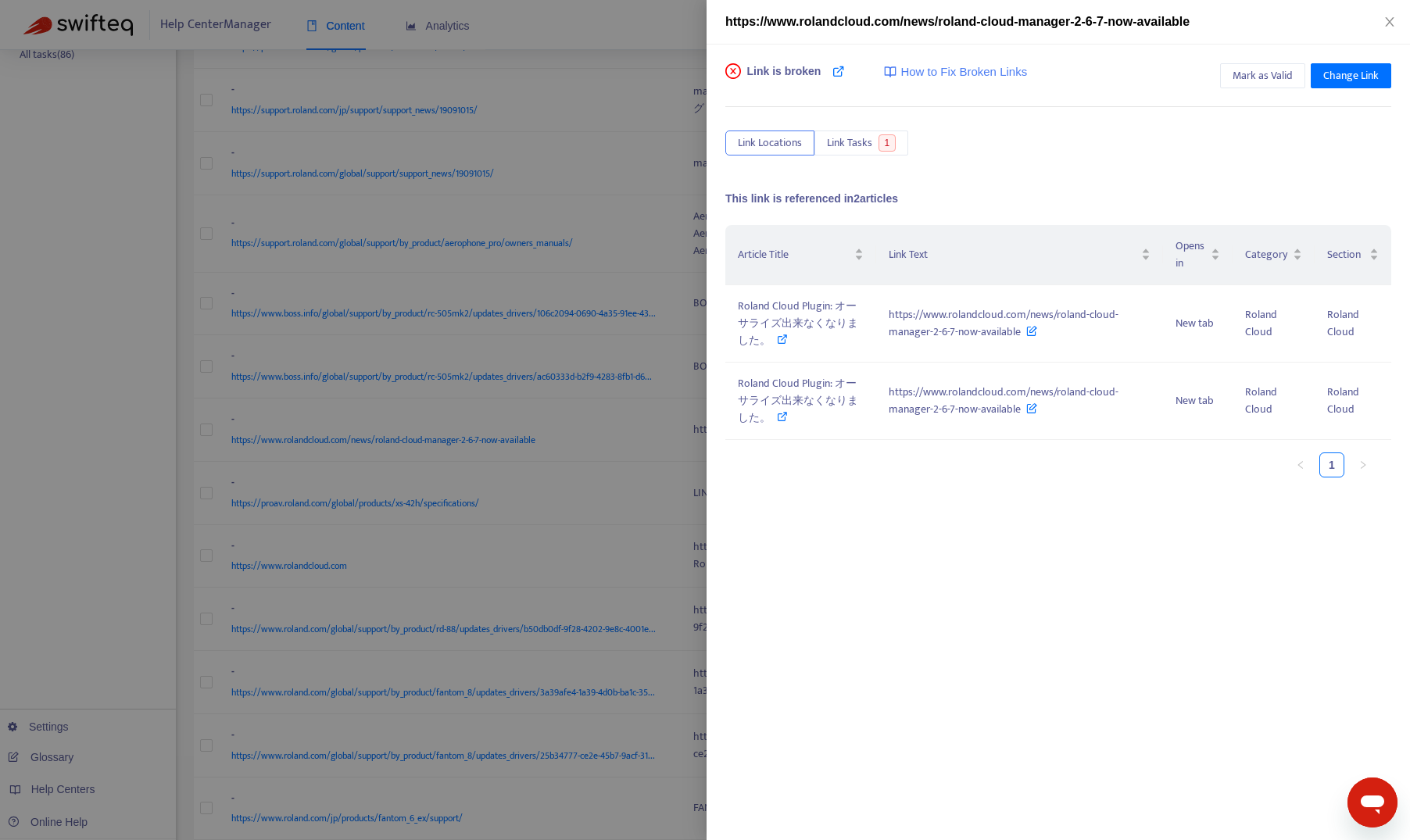 click at bounding box center [705, 420] 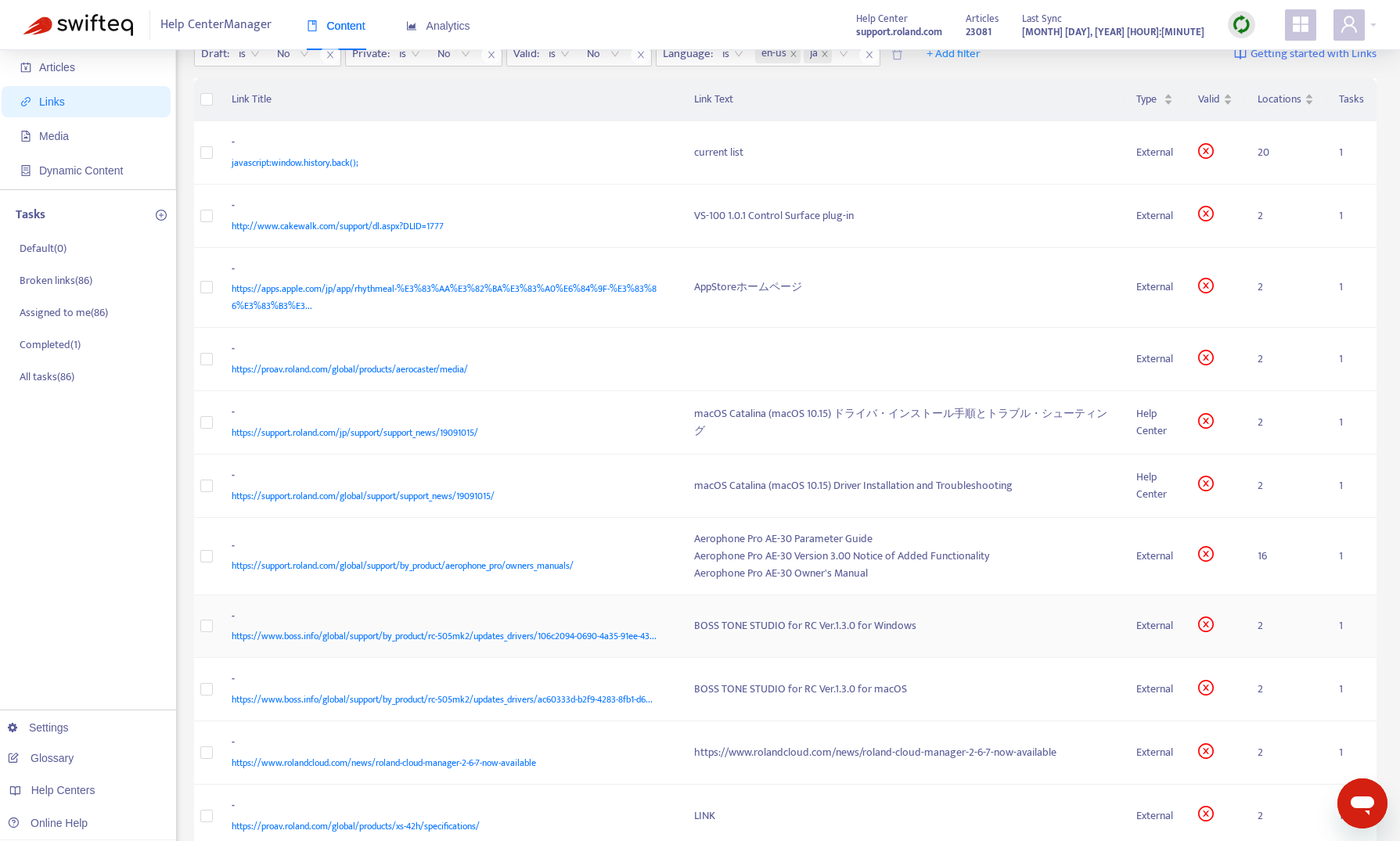 scroll, scrollTop: 0, scrollLeft: 0, axis: both 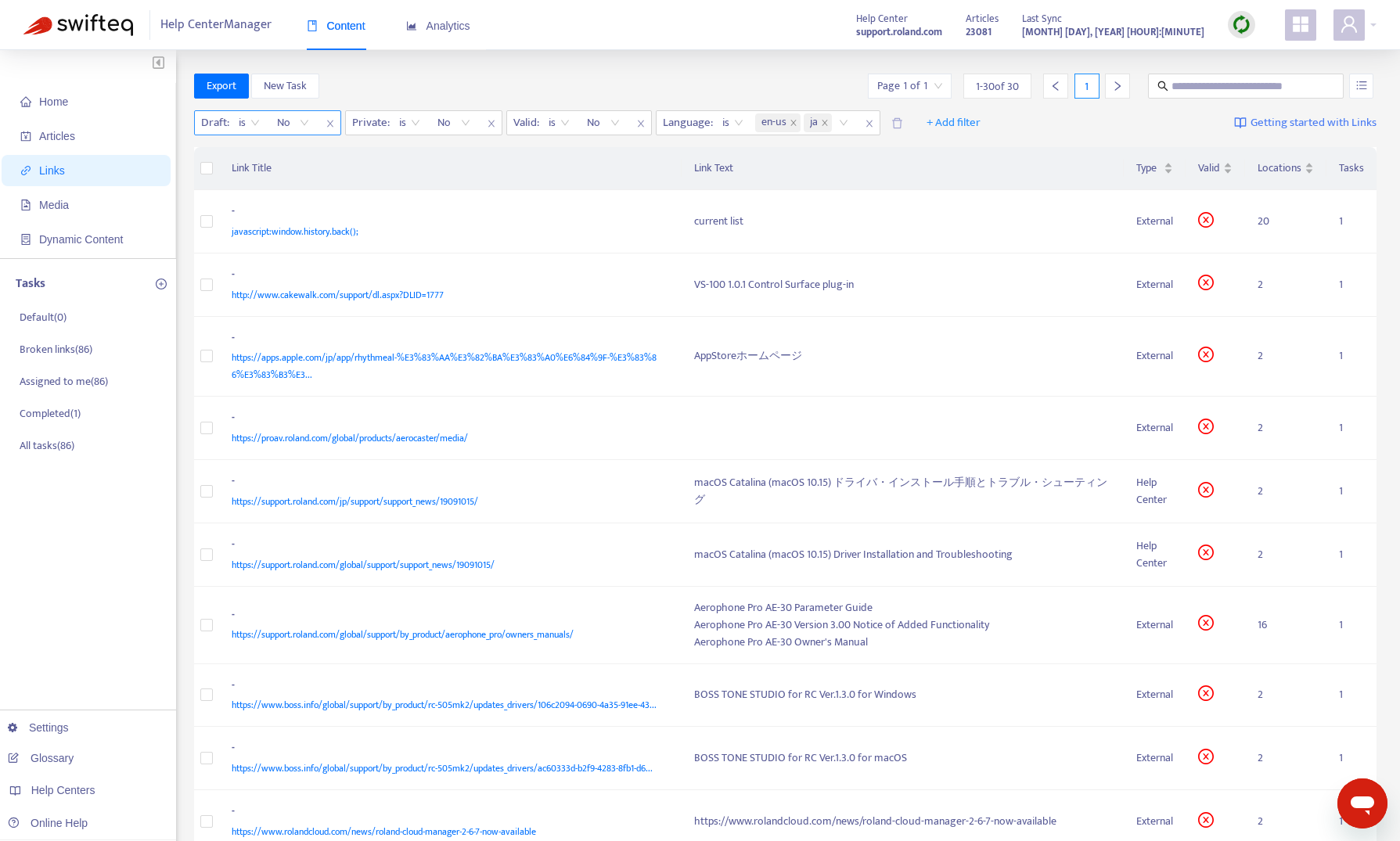 click 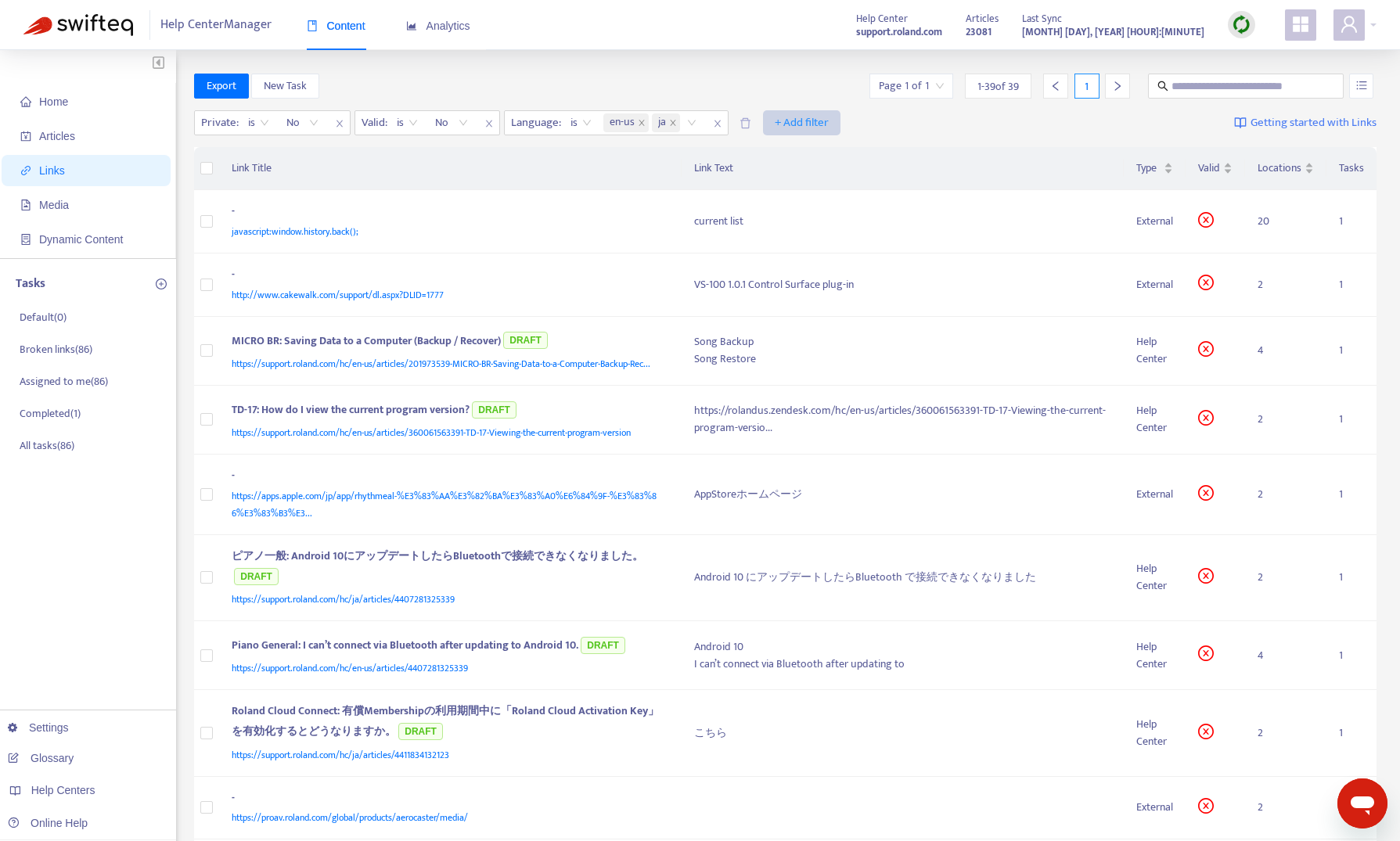 click on "+ Add filter" at bounding box center (801, 123) 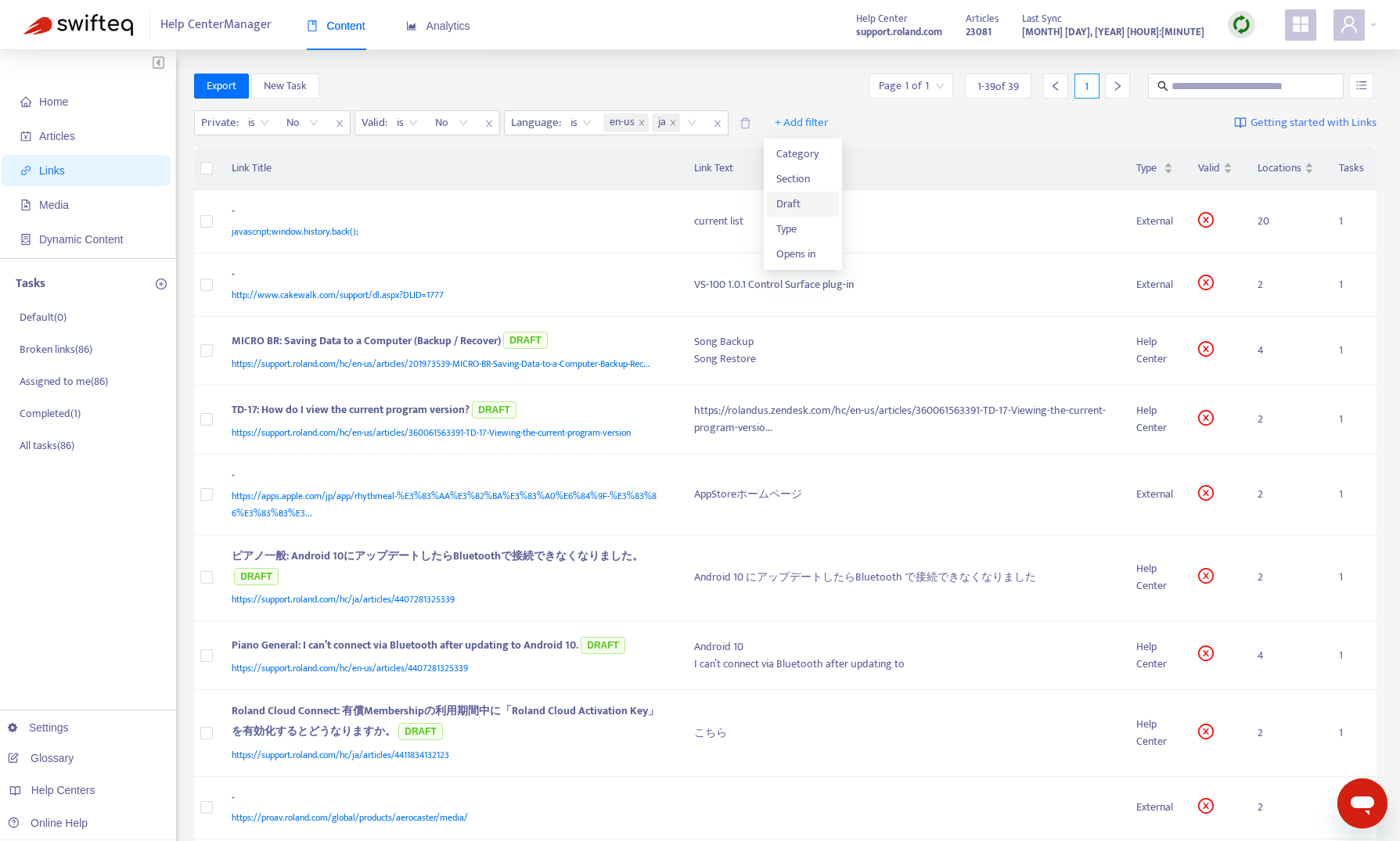 click on "Draft" at bounding box center [803, 204] 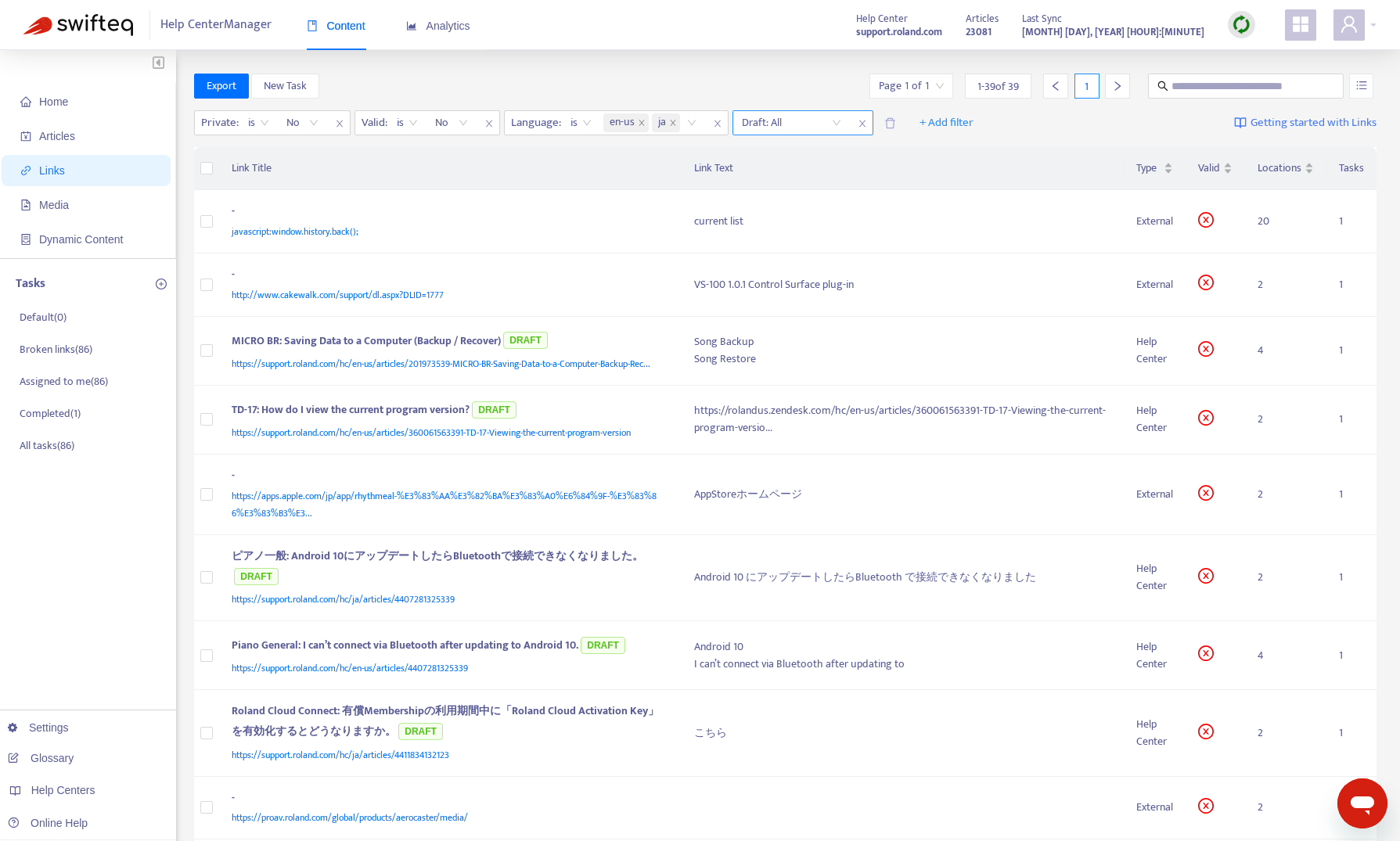 click at bounding box center [791, 123] 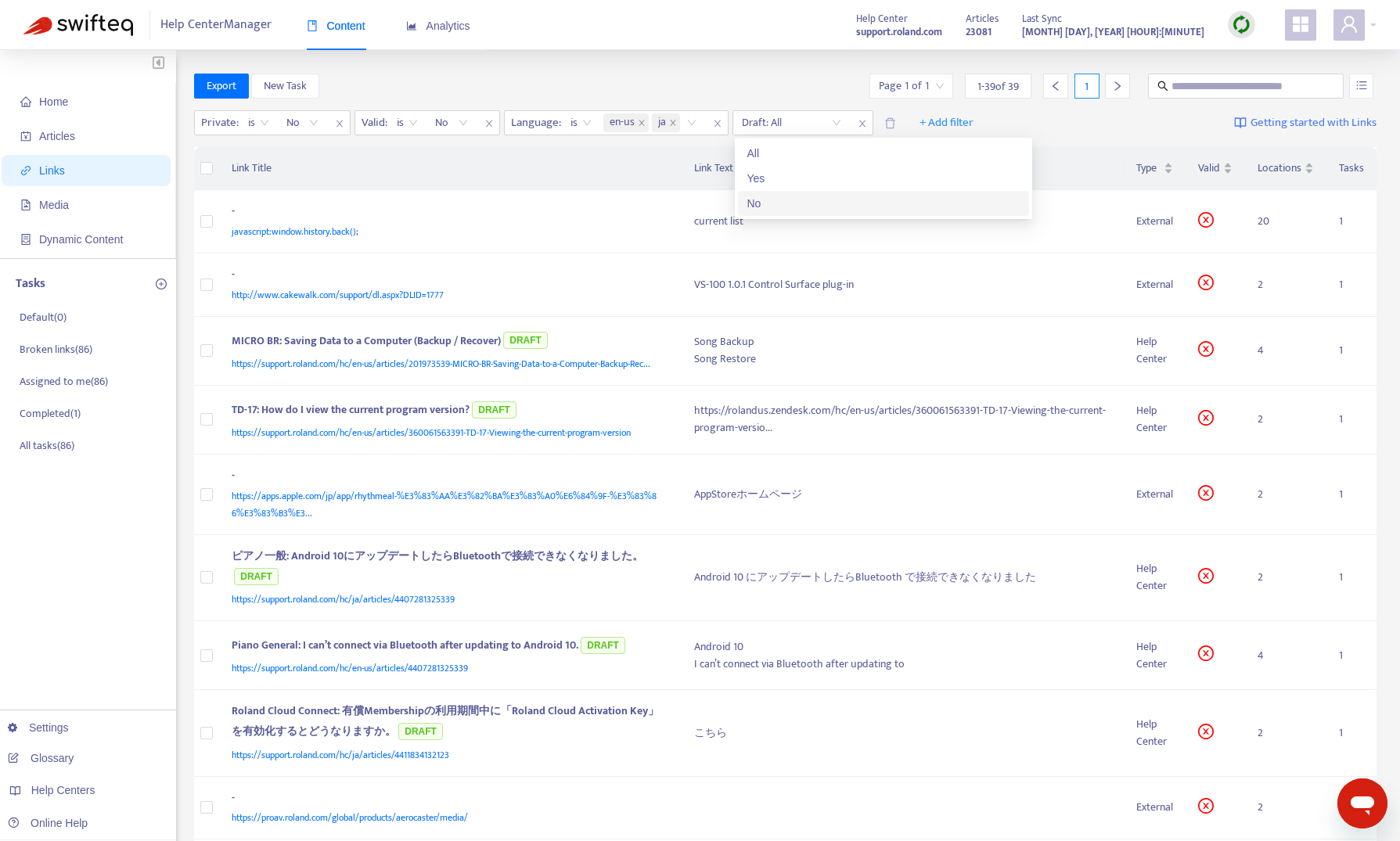click on "No" at bounding box center (884, 203) 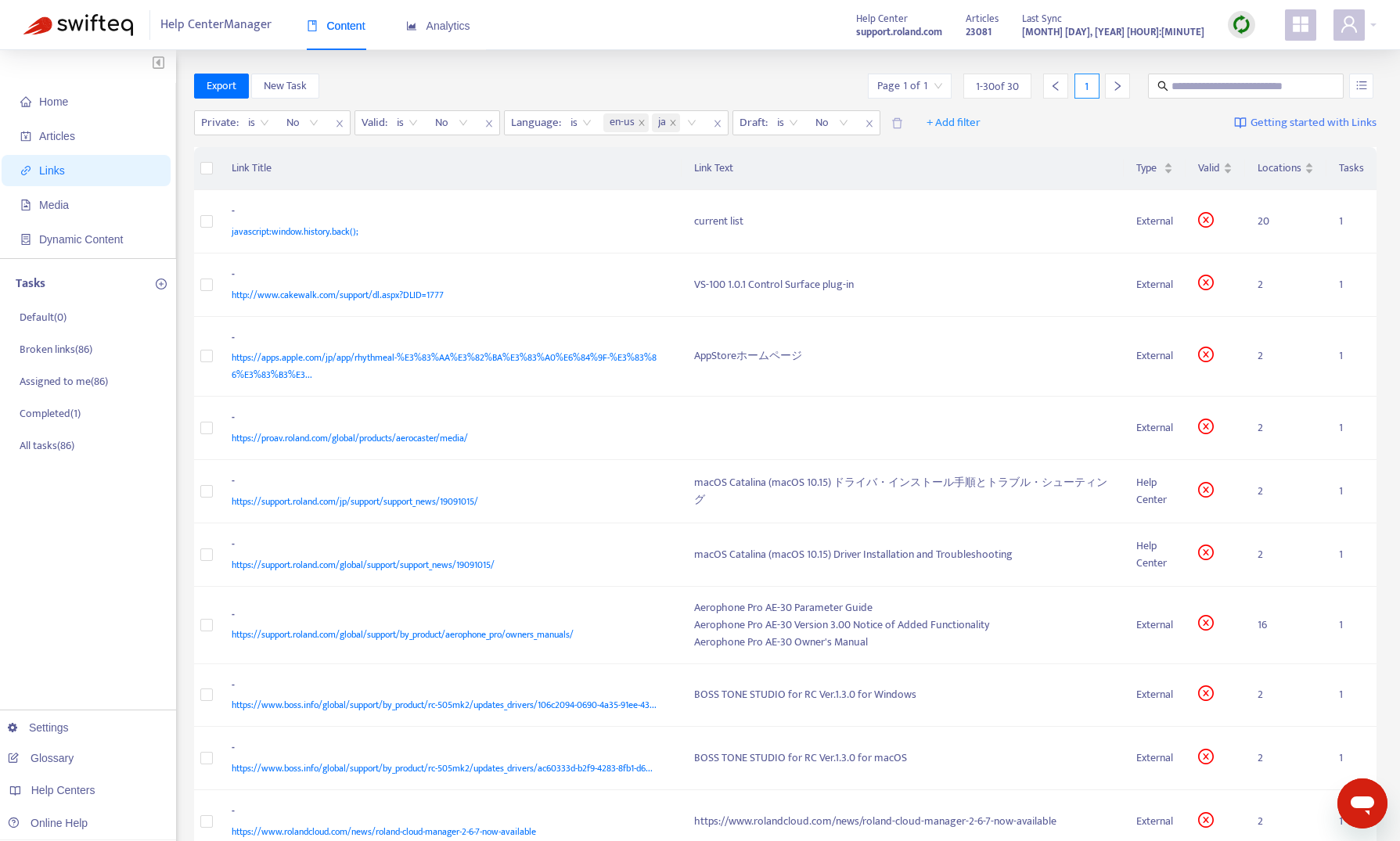 click on "Home Articles Links Media Dynamic Content Tasks Default ( 0 ) Broken links ( 86 ) Assigned to me ( 86 ) Completed ( 1 ) All tasks ( 86 ) Settings Glossary Help Centers Online Help Export New Task Page 1 of 1 1 - 30 of 30 1 Private : is No Valid : is No Language : is en-us ja Draft : is false No + Add filter Getting started with Links Link Title Link Text Type Valid Locations Tasks - javascript:window.history.back(); current list External 20 1 - http://www.cakewalk.com/support/dl.aspx?DLID=1777 VS-100 1.0.1 Control Surface plug-in External 2 1 - https://apps.apple.com/jp/app/rhythmeal-%E3%83%AA%E3%82%BA%E3%83%A0%E6%84%9F-%E3%83%86%E3%83%B3%E3... AppStoreホームページ External 2 1 - https://proav.roland.com/global/products/aerocaster/media/ External 2 1 - https://support.roland.com/jp/support/support_news/19091015/ macOS Catalina (macOS 10.15) ドライバ・インストール手順とトラブル・シューティング Help Center 2 1 - Help Center 2 1 - External 16 1 - External 2 1 -" at bounding box center [700, 1145] 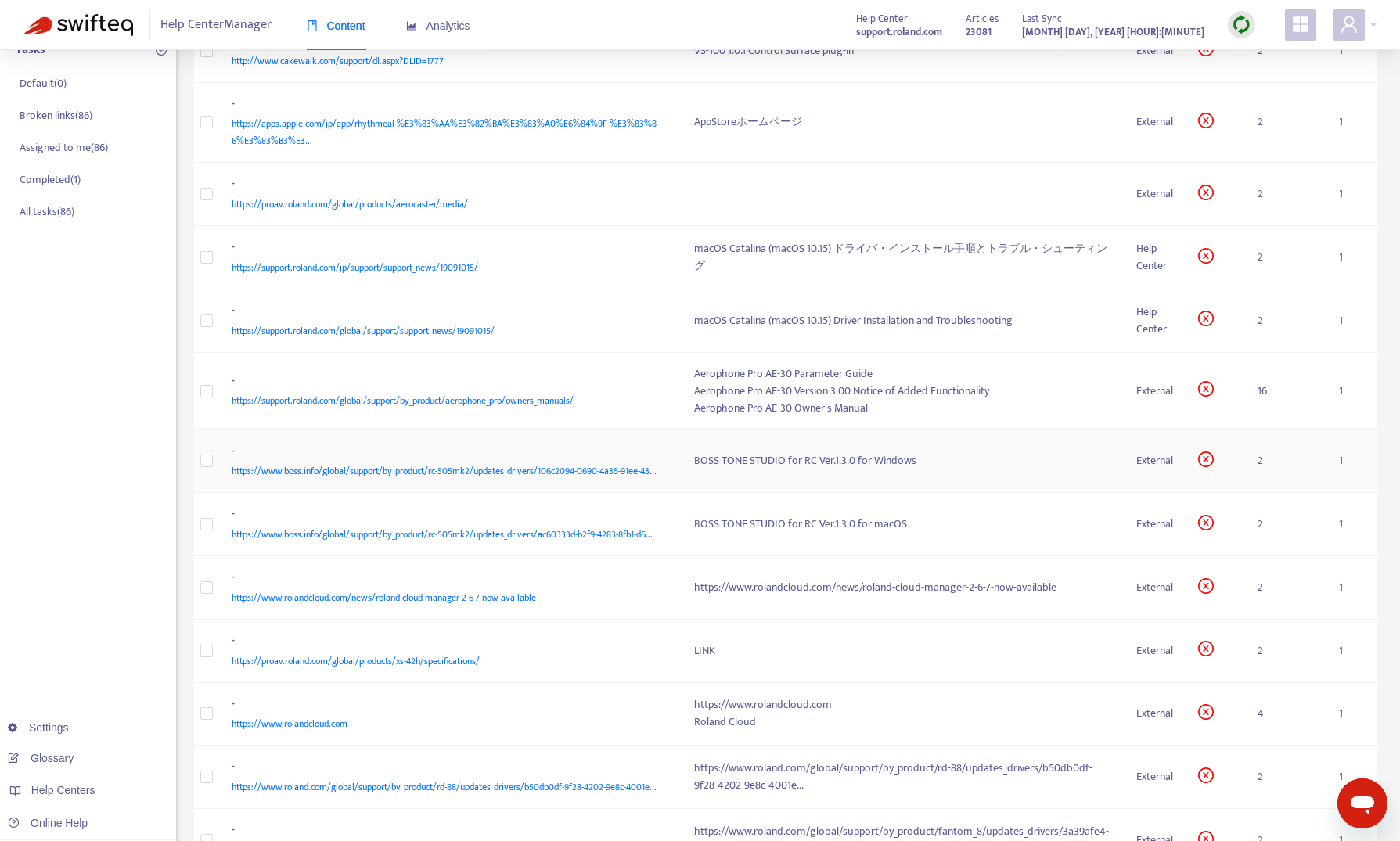 scroll, scrollTop: 391, scrollLeft: 0, axis: vertical 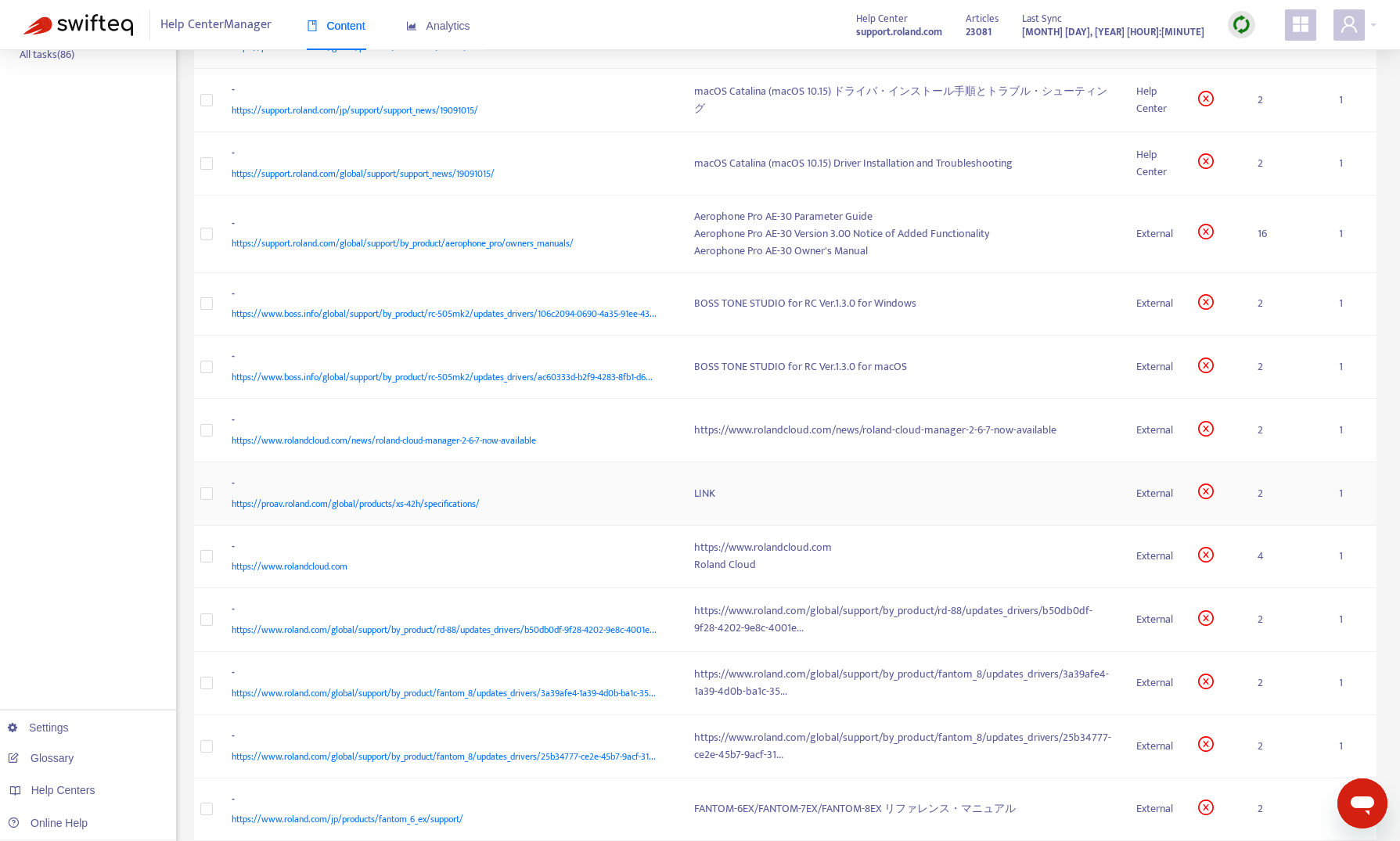 click on "https://proav.roland.com/global/products/xs-42h/specifications/" at bounding box center [448, 504] 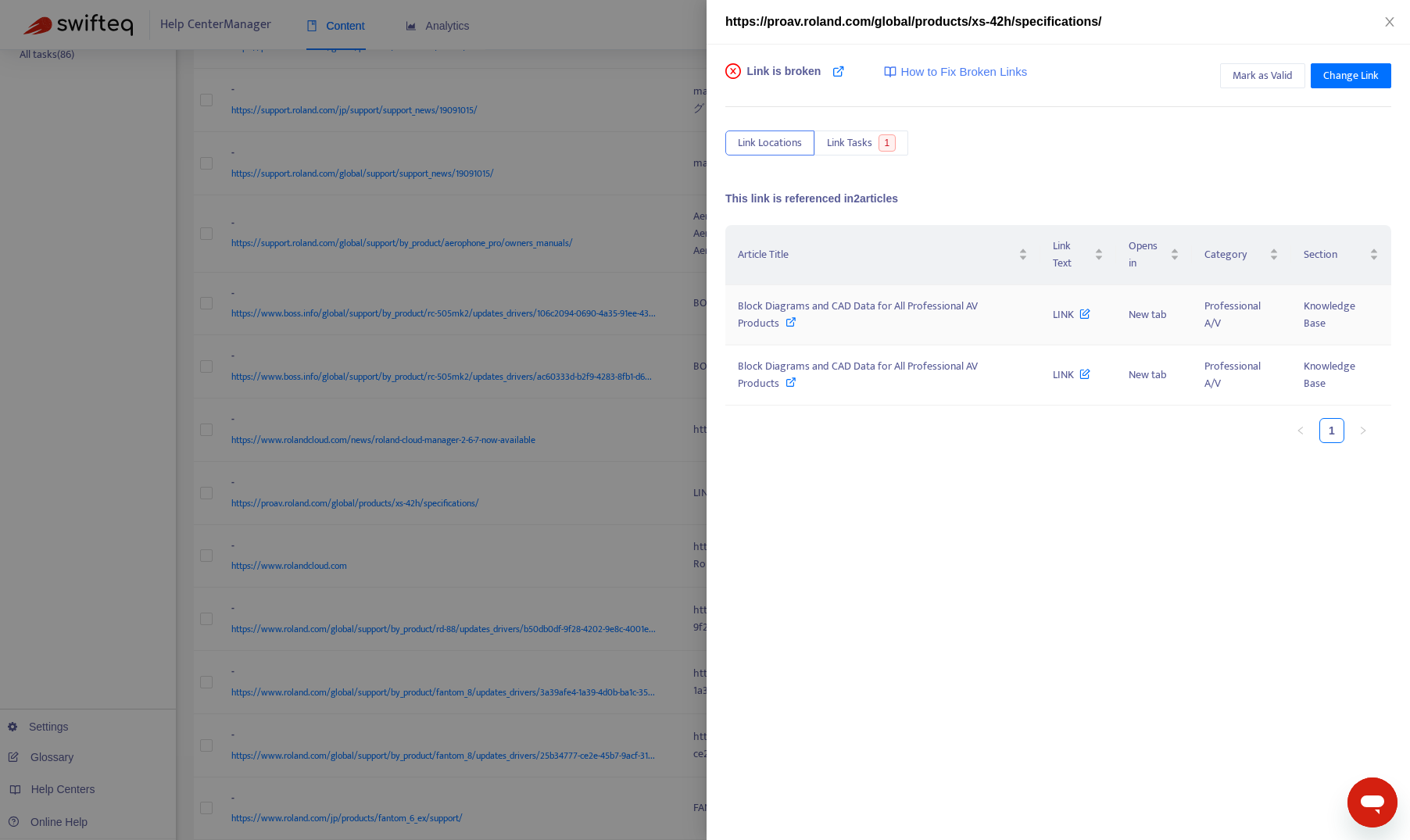 click on "Block Diagrams and CAD Data for All Professional AV Products" at bounding box center (882, 315) 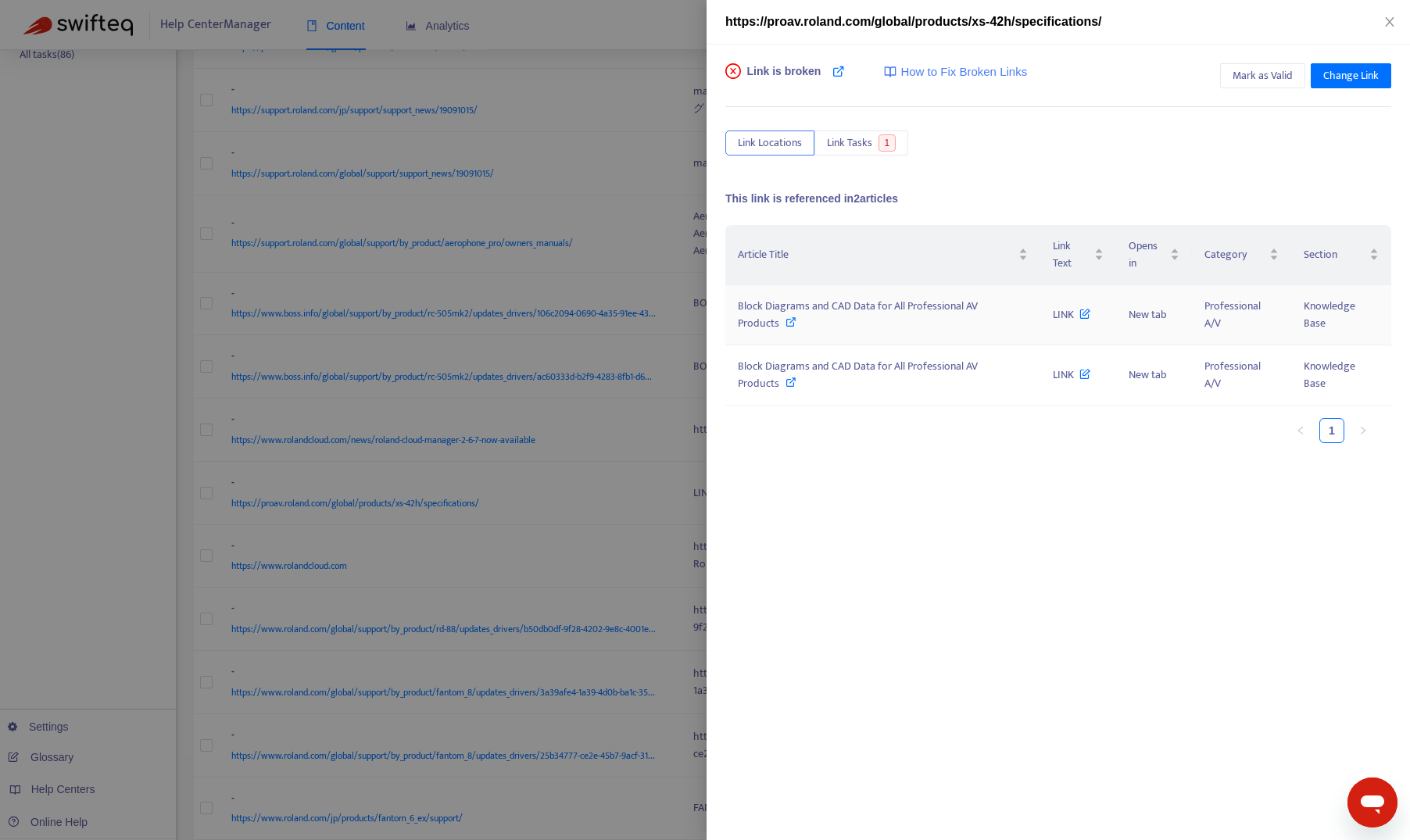 click on "LINK" at bounding box center [1072, 314] 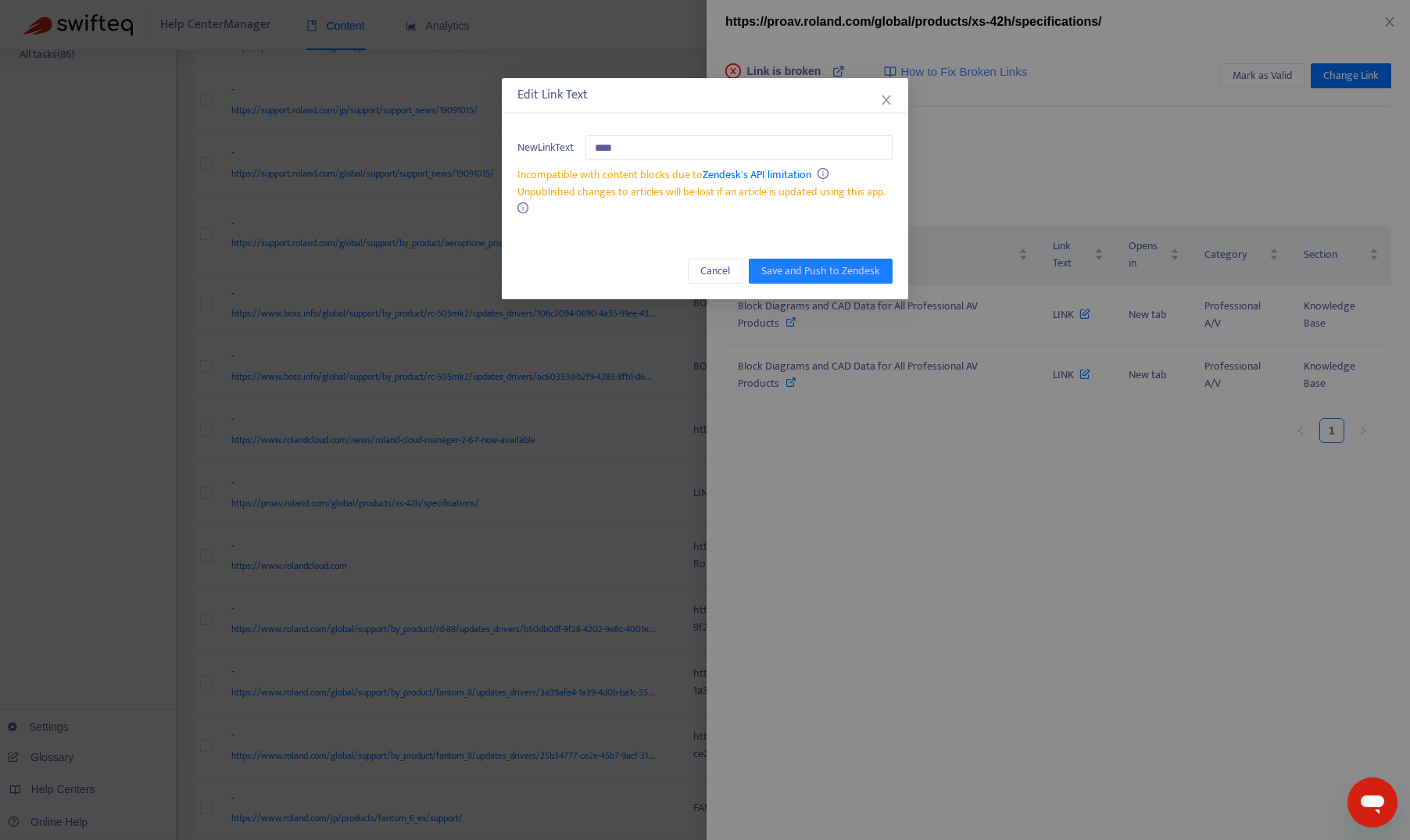 click on "Edit Link Text New  Link  Text **** Incompatible with content blocks due to  Zendesk's API limitation Unpublished changes to articles will be lost if an article is updated using this app. Cancel Save and Push to Zendesk" at bounding box center [705, 420] 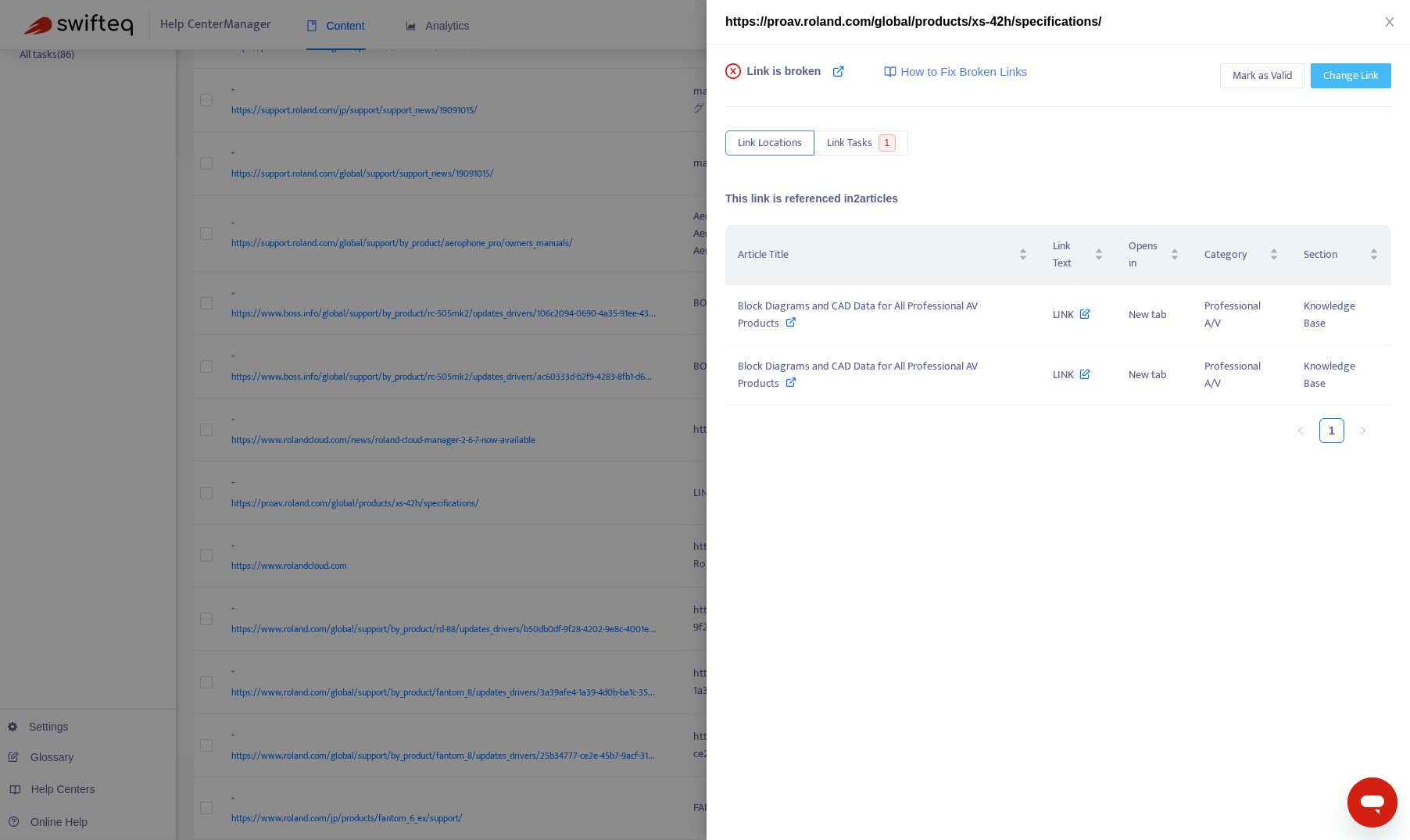 click on "Change Link" at bounding box center [1351, 76] 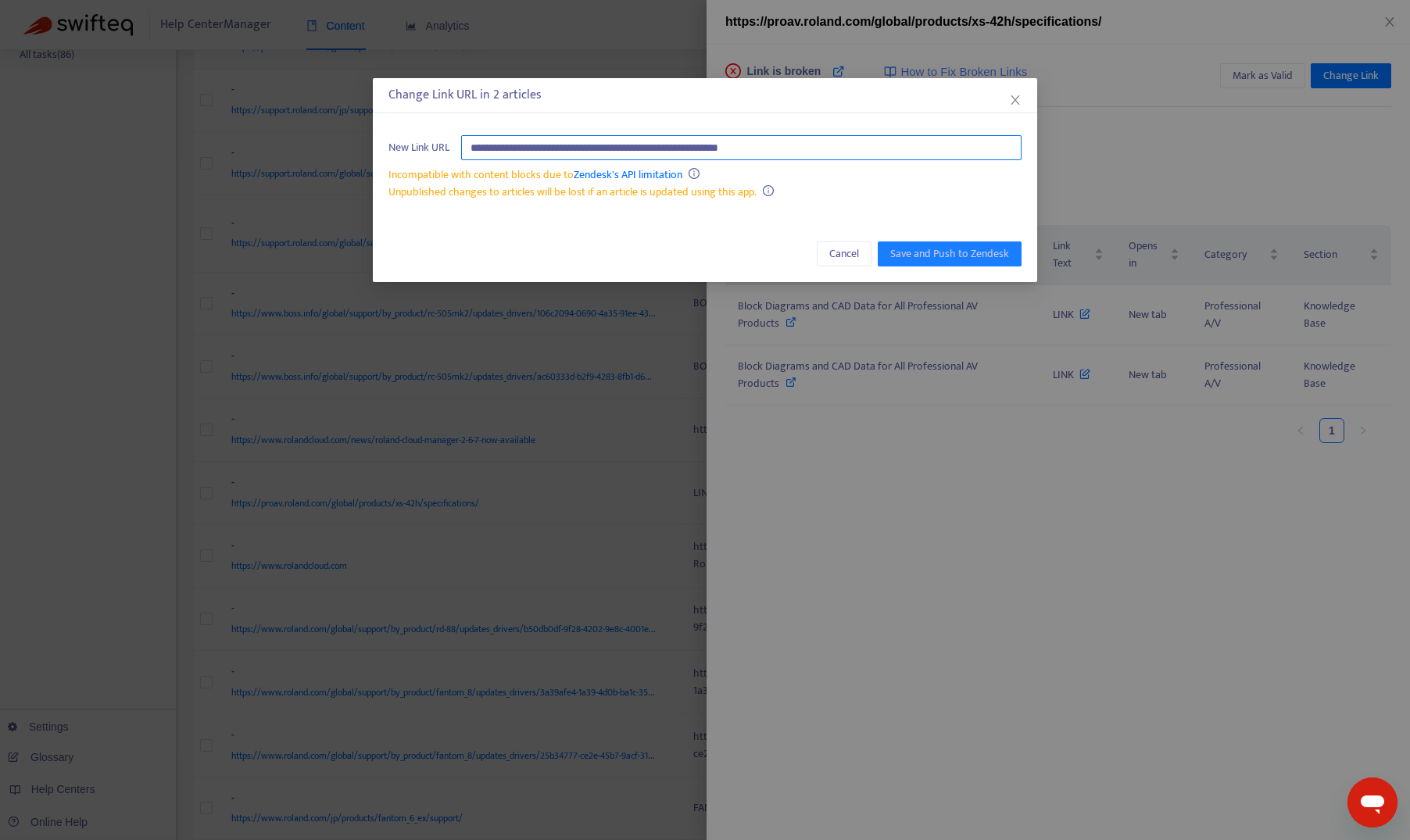 click on "**********" at bounding box center [741, 148] 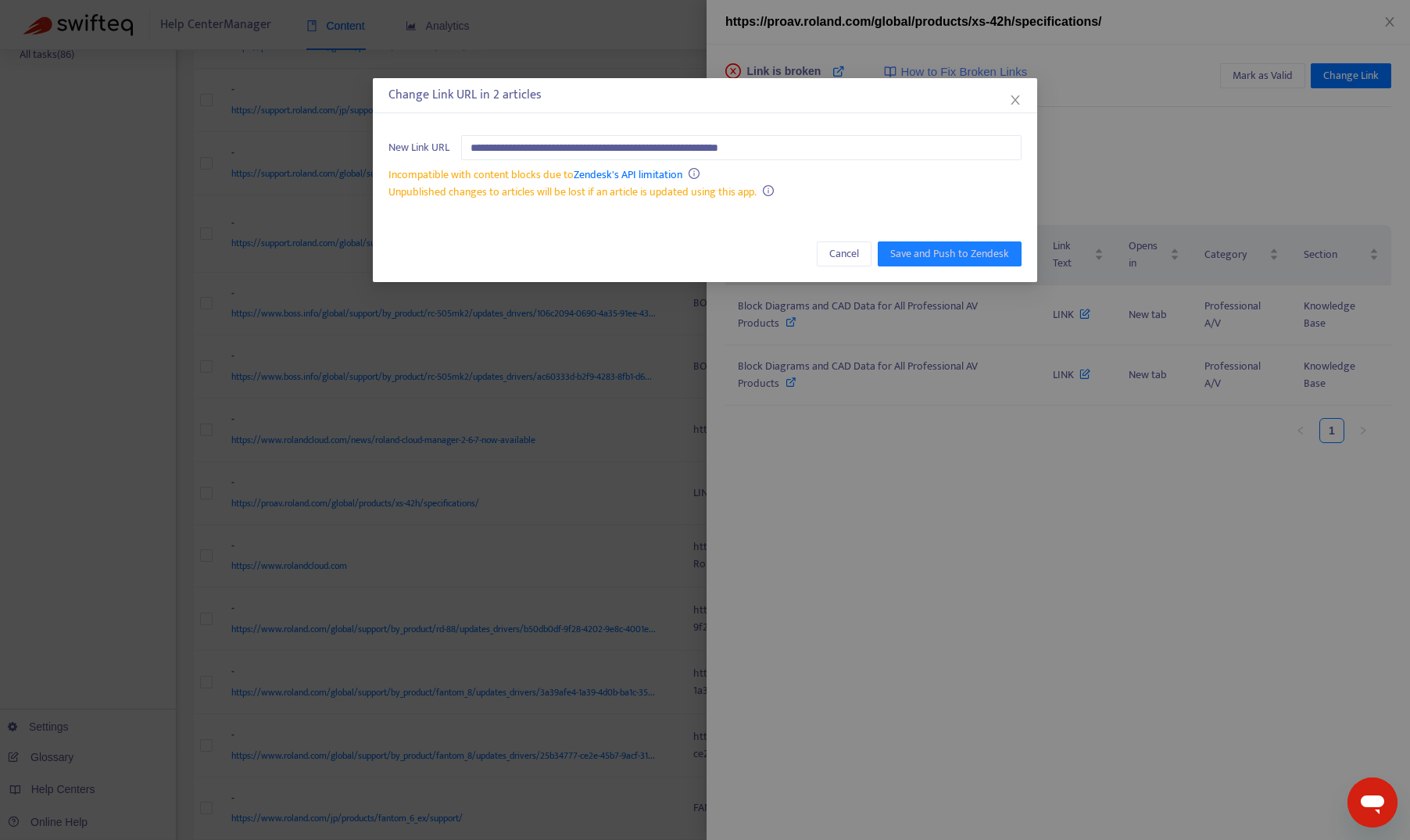 click on "**********" at bounding box center (705, 420) 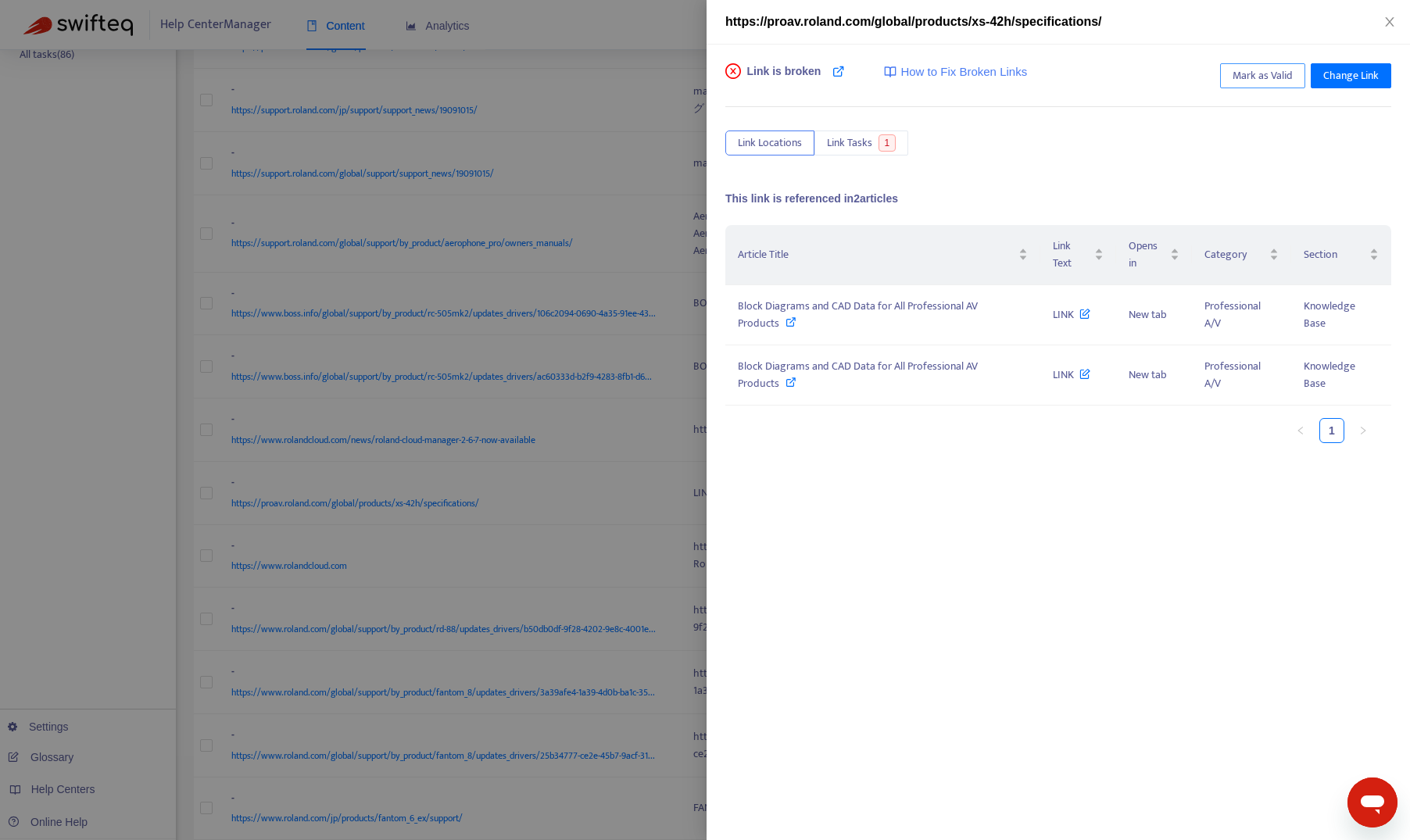 click on "Mark as Valid" at bounding box center (1262, 76) 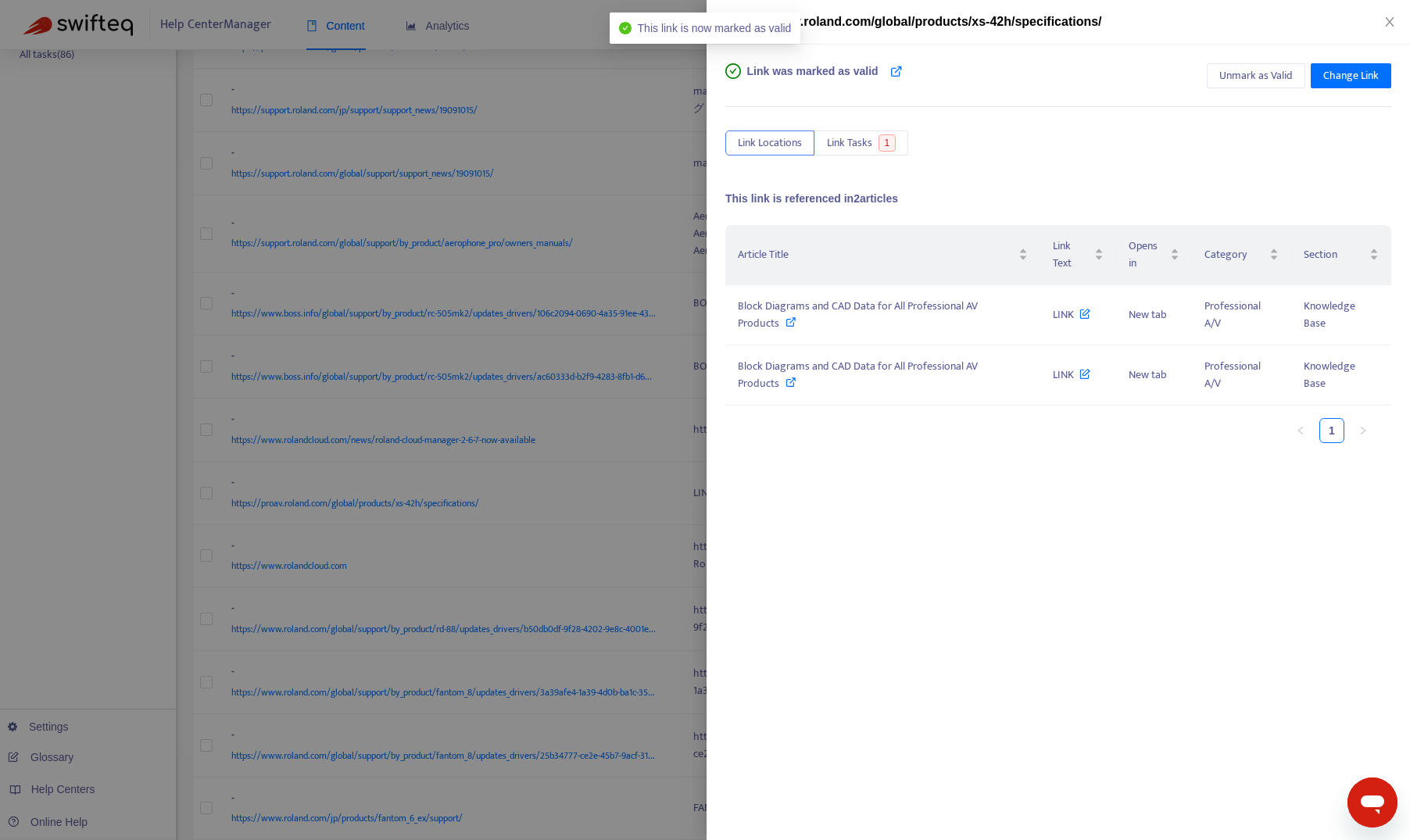 click at bounding box center (705, 420) 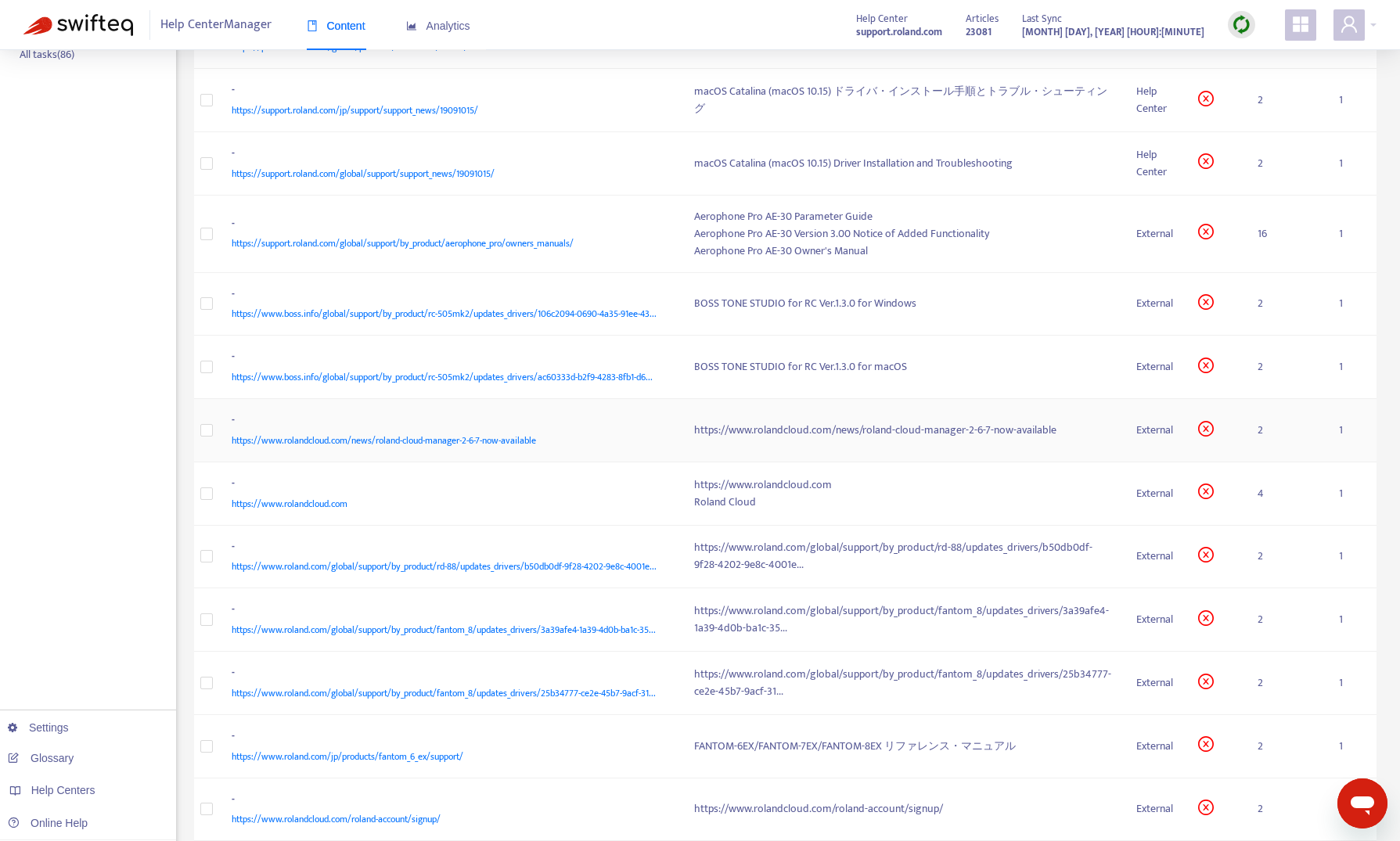 click on "- https://www.rolandcloud.com/news/roland-cloud-manager-2-6-7-now-available" at bounding box center [451, 430] 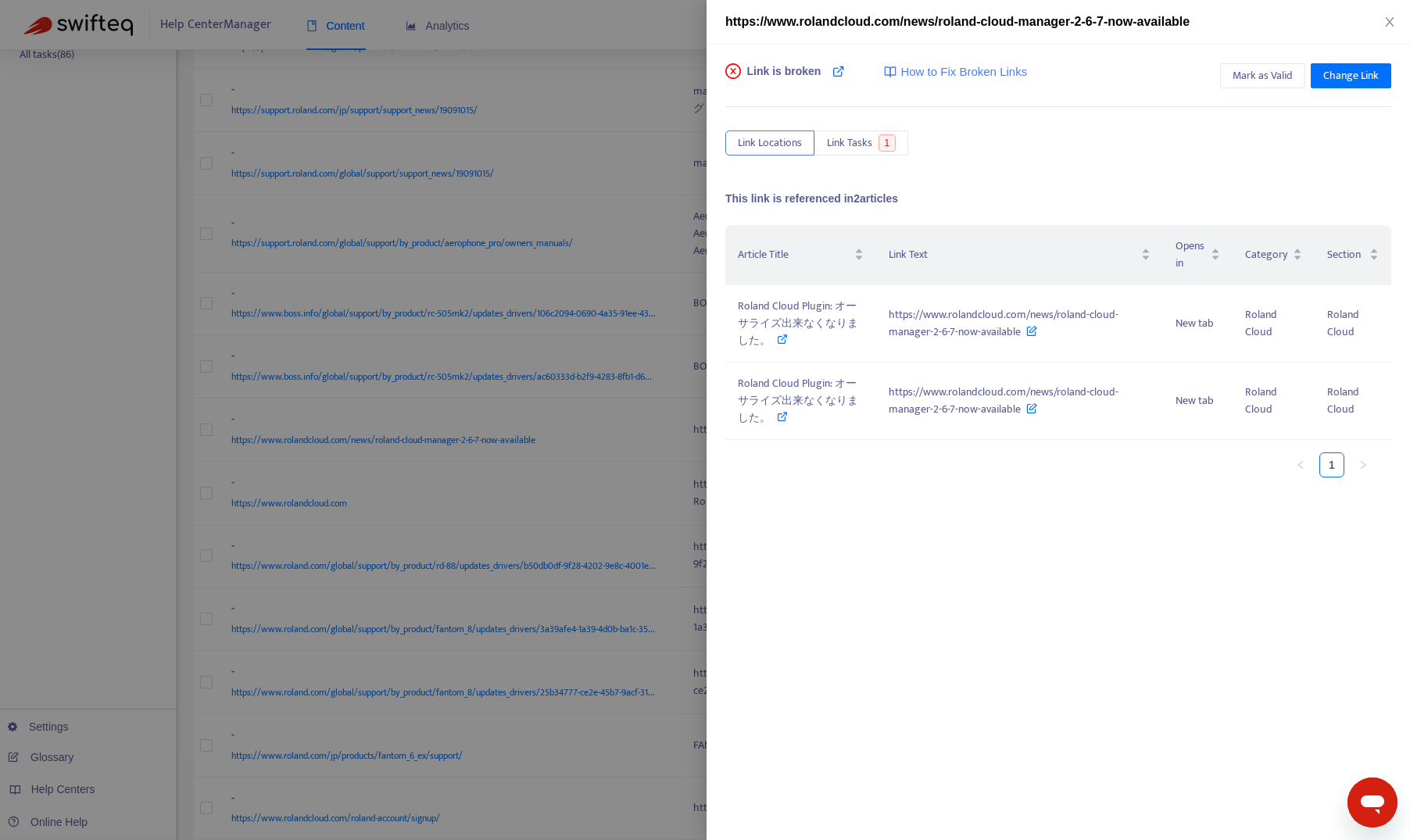 click at bounding box center [705, 420] 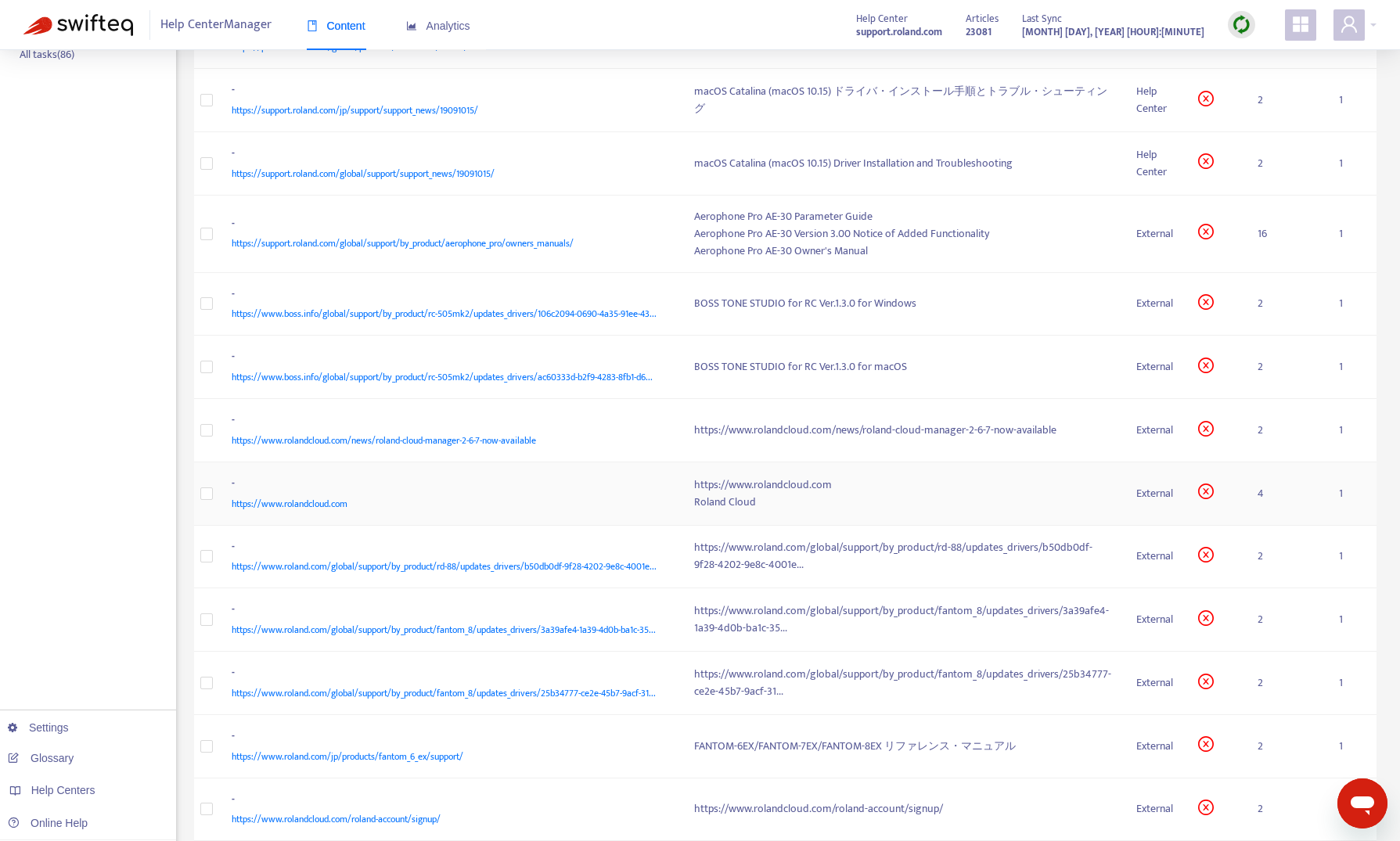 click on "-" at bounding box center (448, 485) 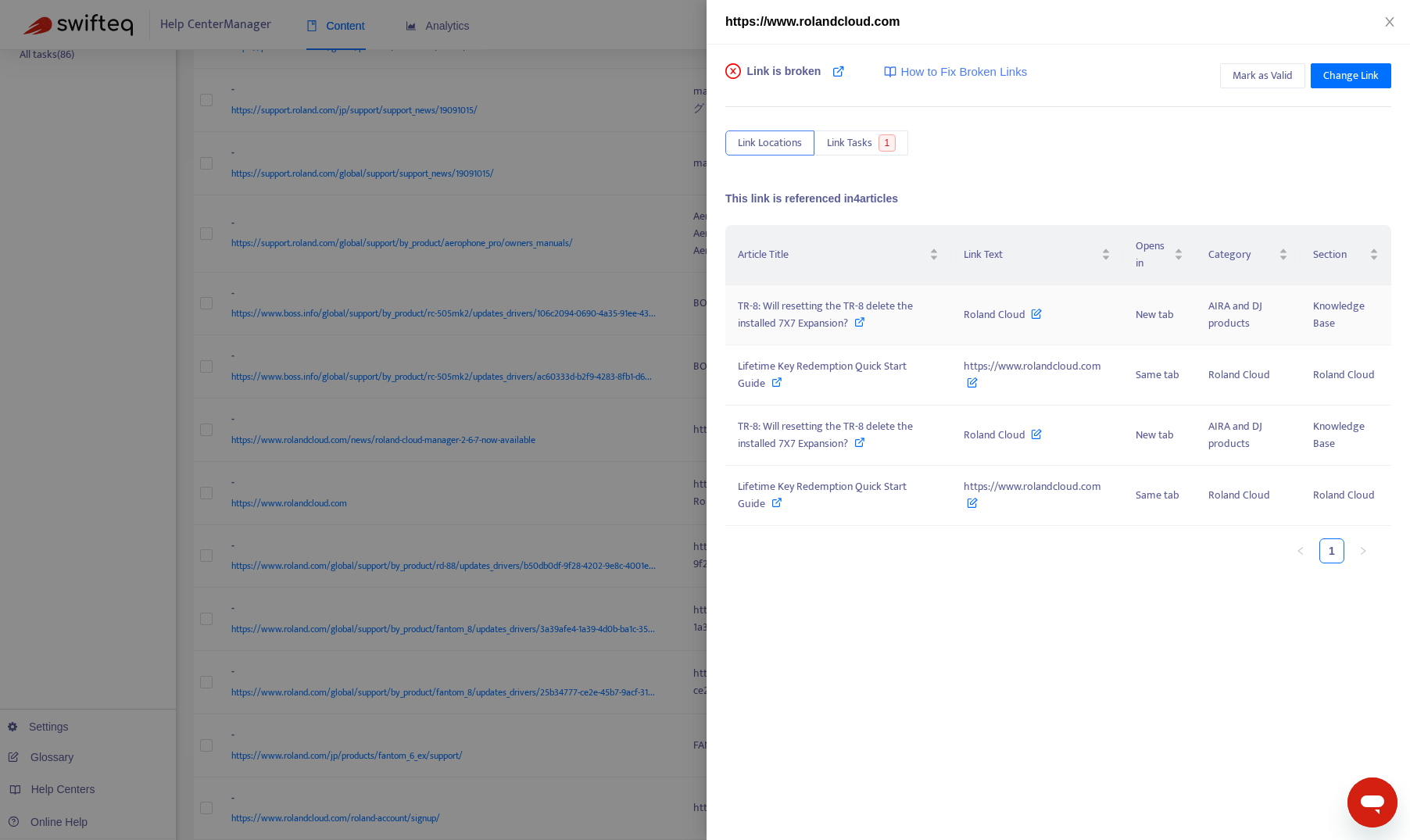 click on "TR-8: Will resetting the TR-8 delete the installed 7X7 Expansion?" at bounding box center (825, 314) 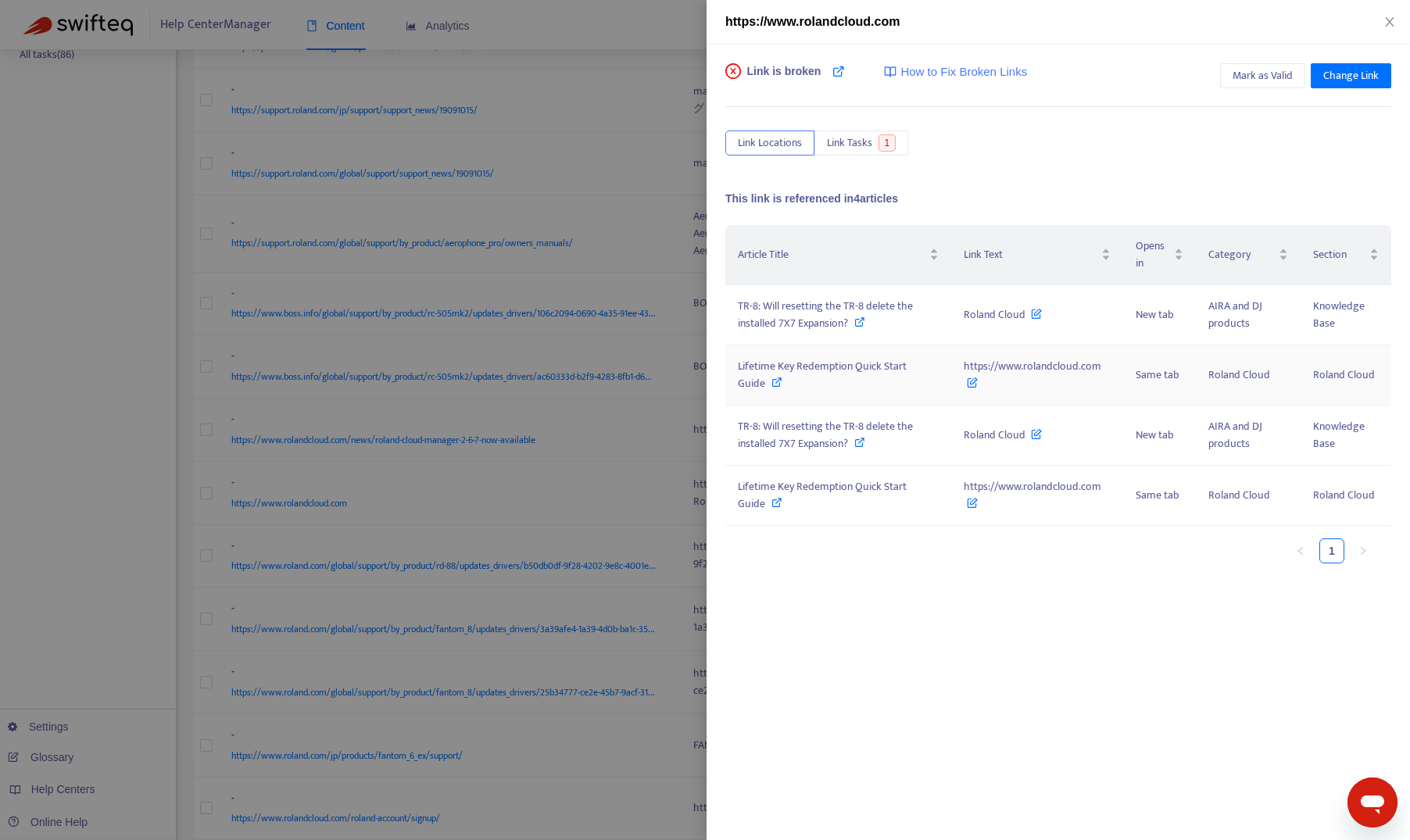 click on "Lifetime Key Redemption Quick Start Guide" at bounding box center [838, 375] 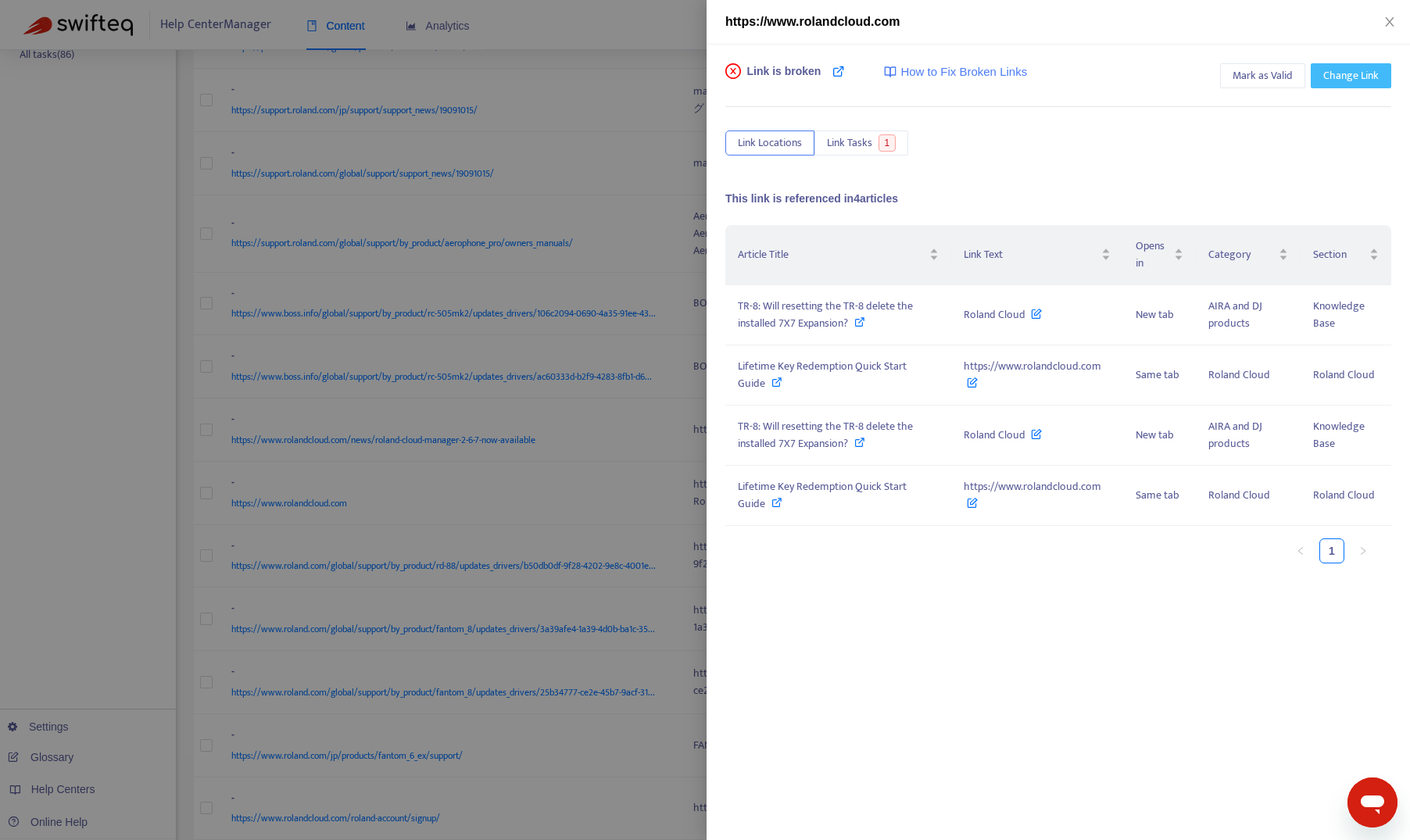 click on "Change Link" at bounding box center [1351, 76] 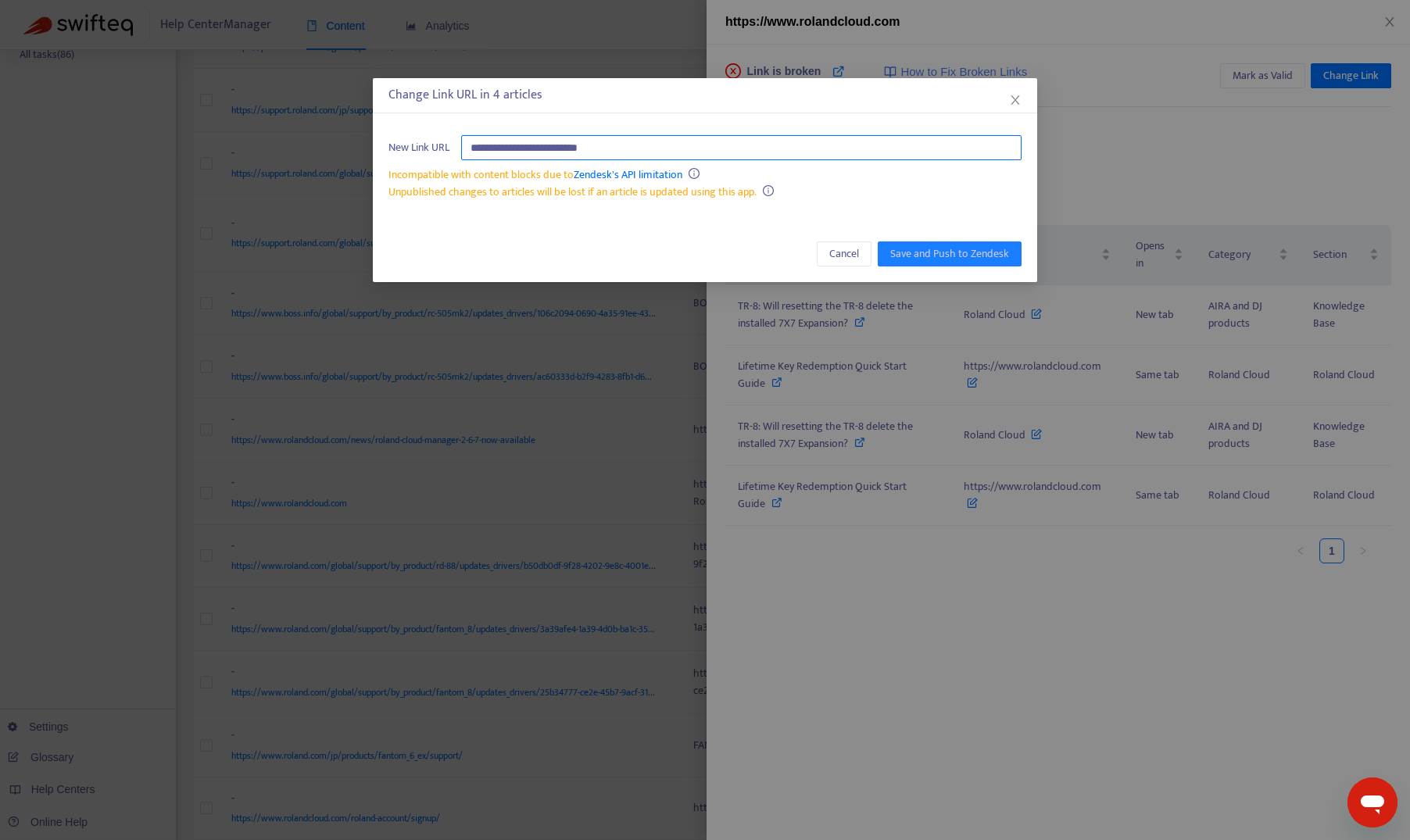 click on "**********" at bounding box center [741, 148] 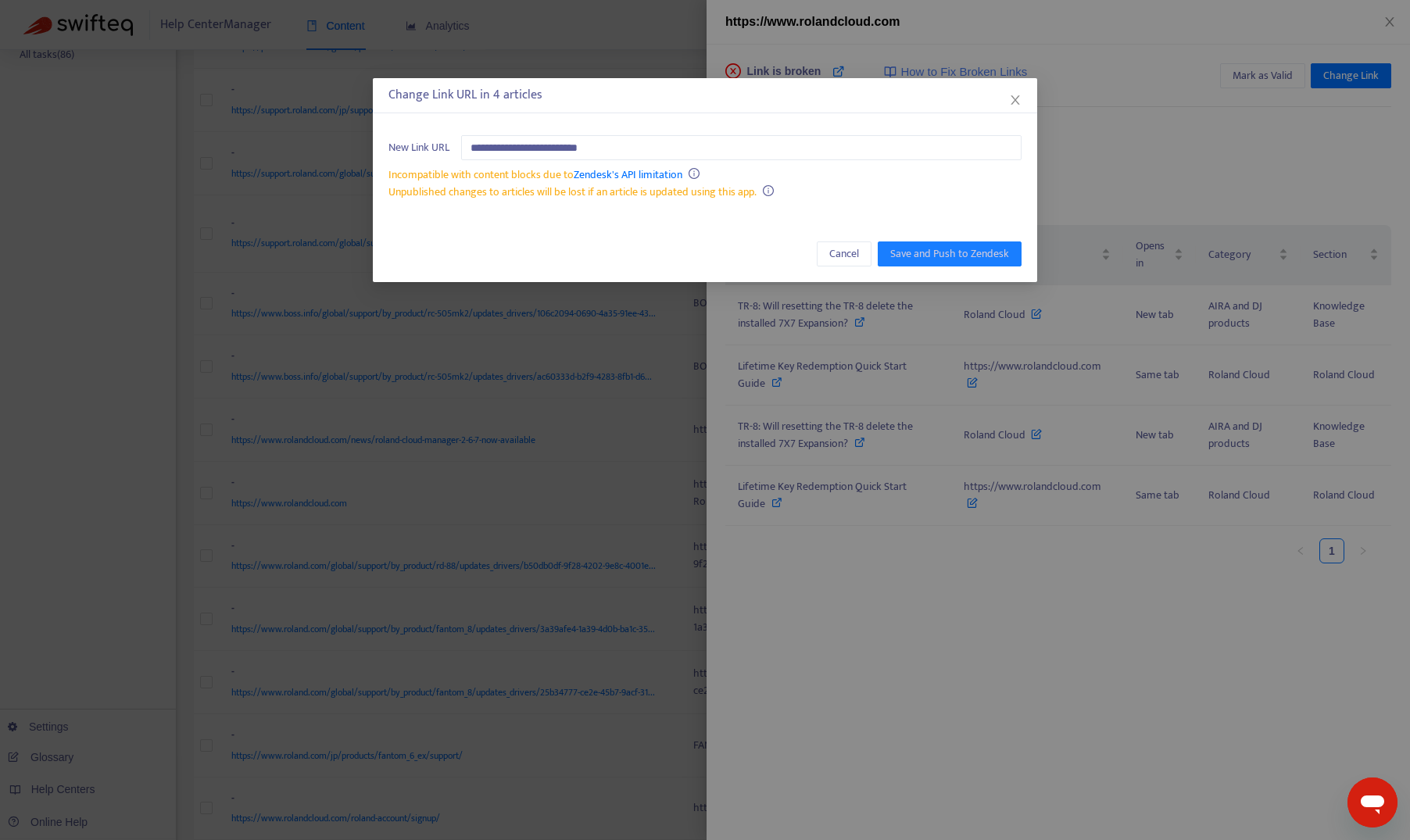 click on "**********" at bounding box center [705, 420] 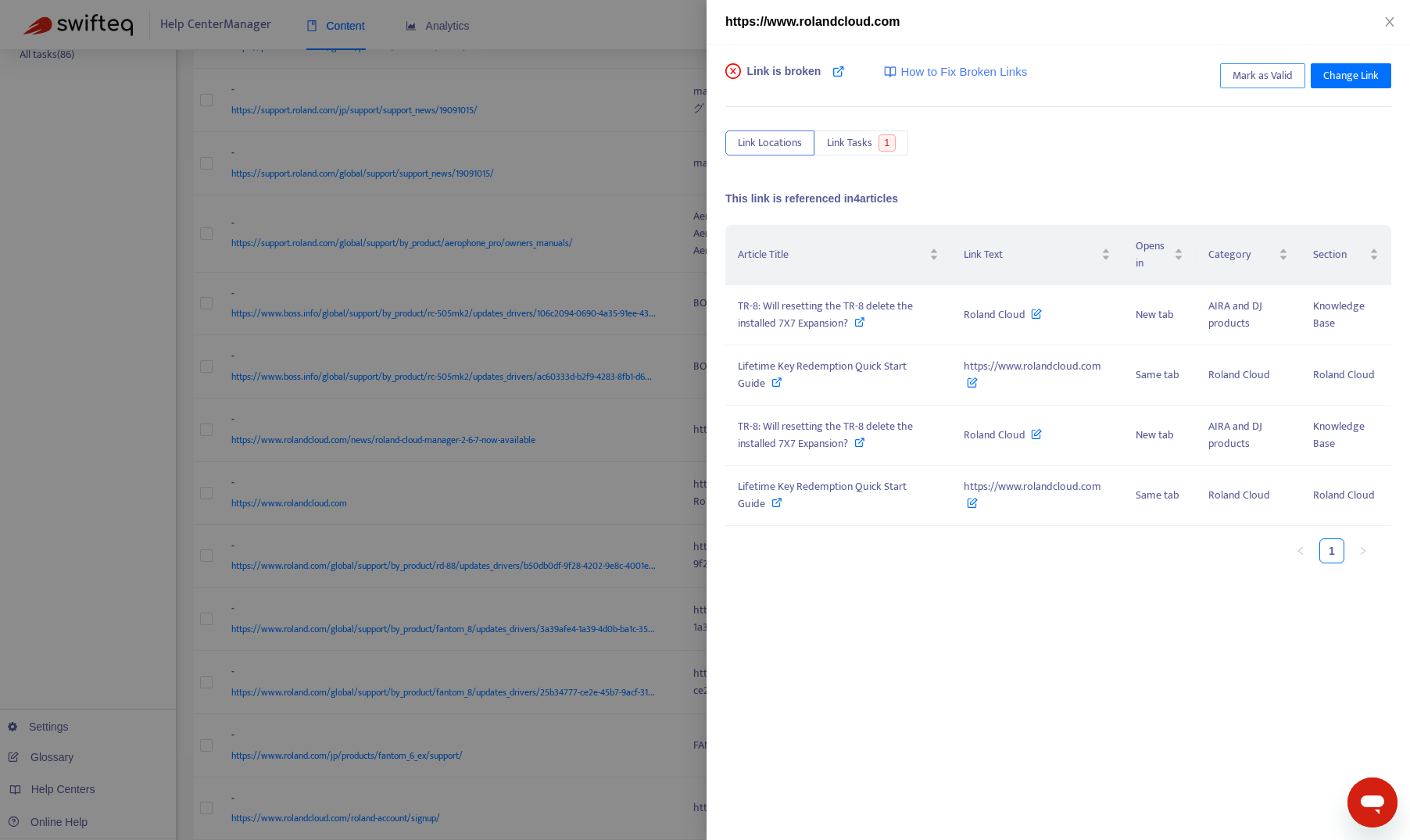 click on "Mark as Valid" at bounding box center (1262, 76) 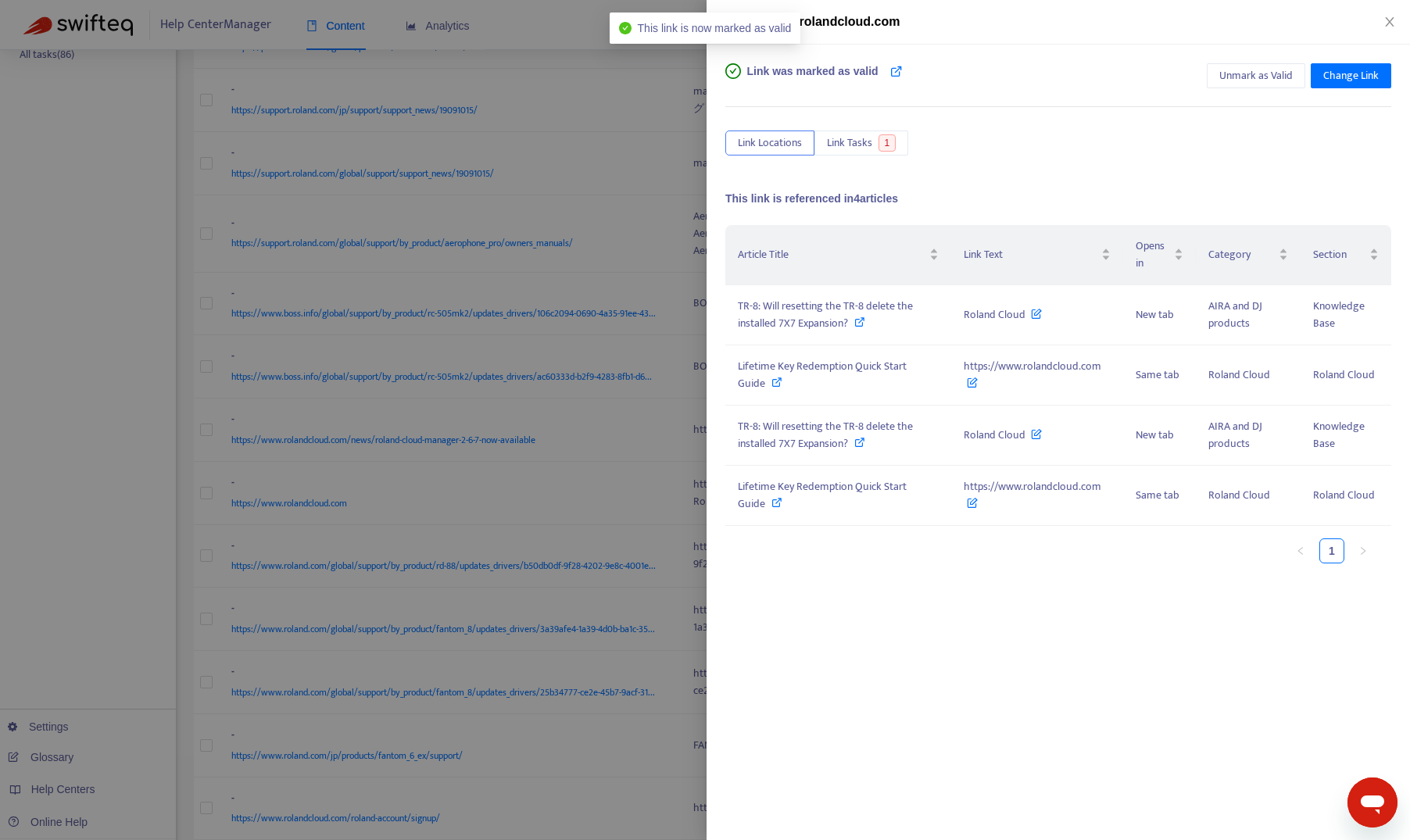 click at bounding box center (705, 420) 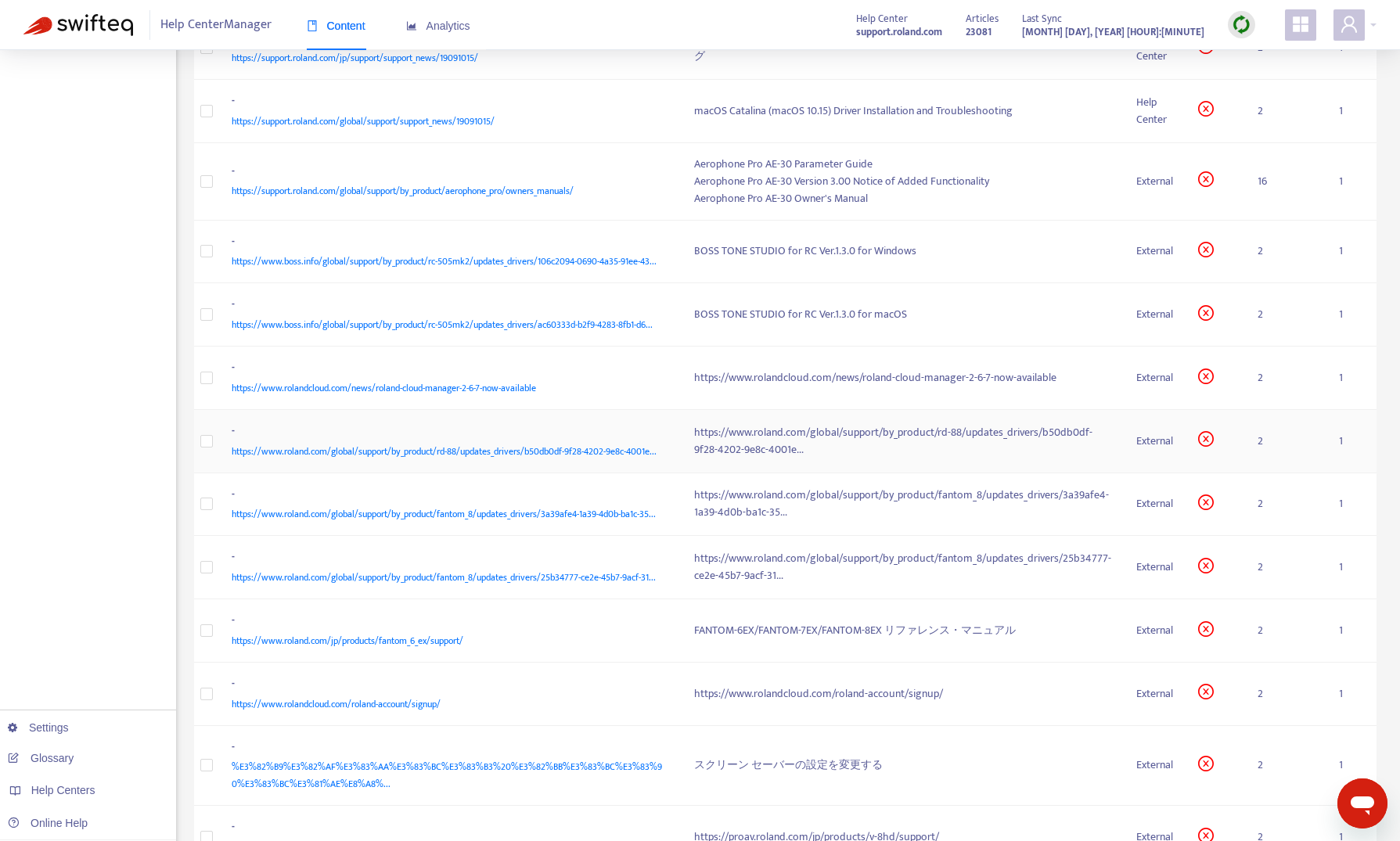 scroll, scrollTop: 548, scrollLeft: 0, axis: vertical 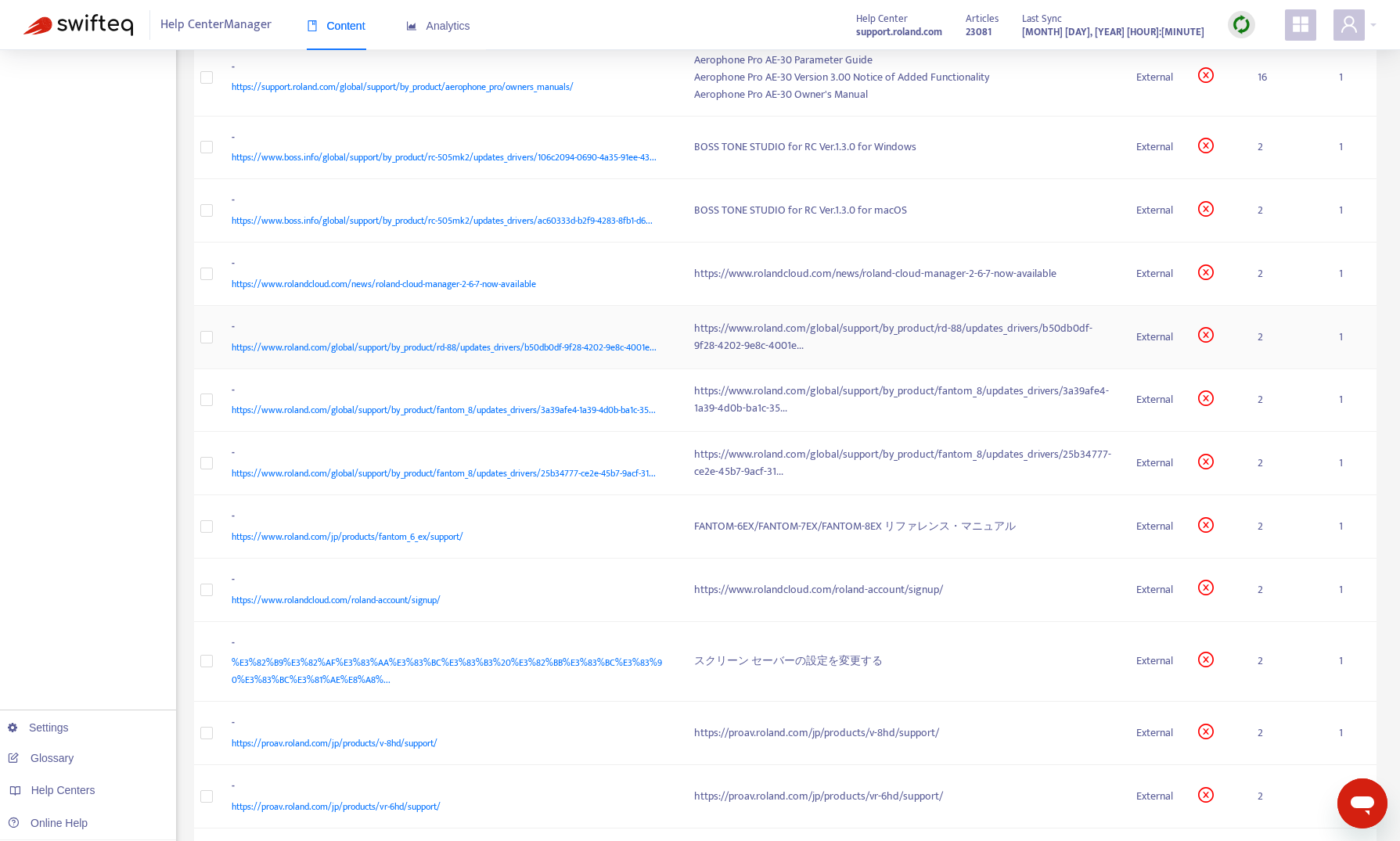 click on "-" at bounding box center [448, 329] 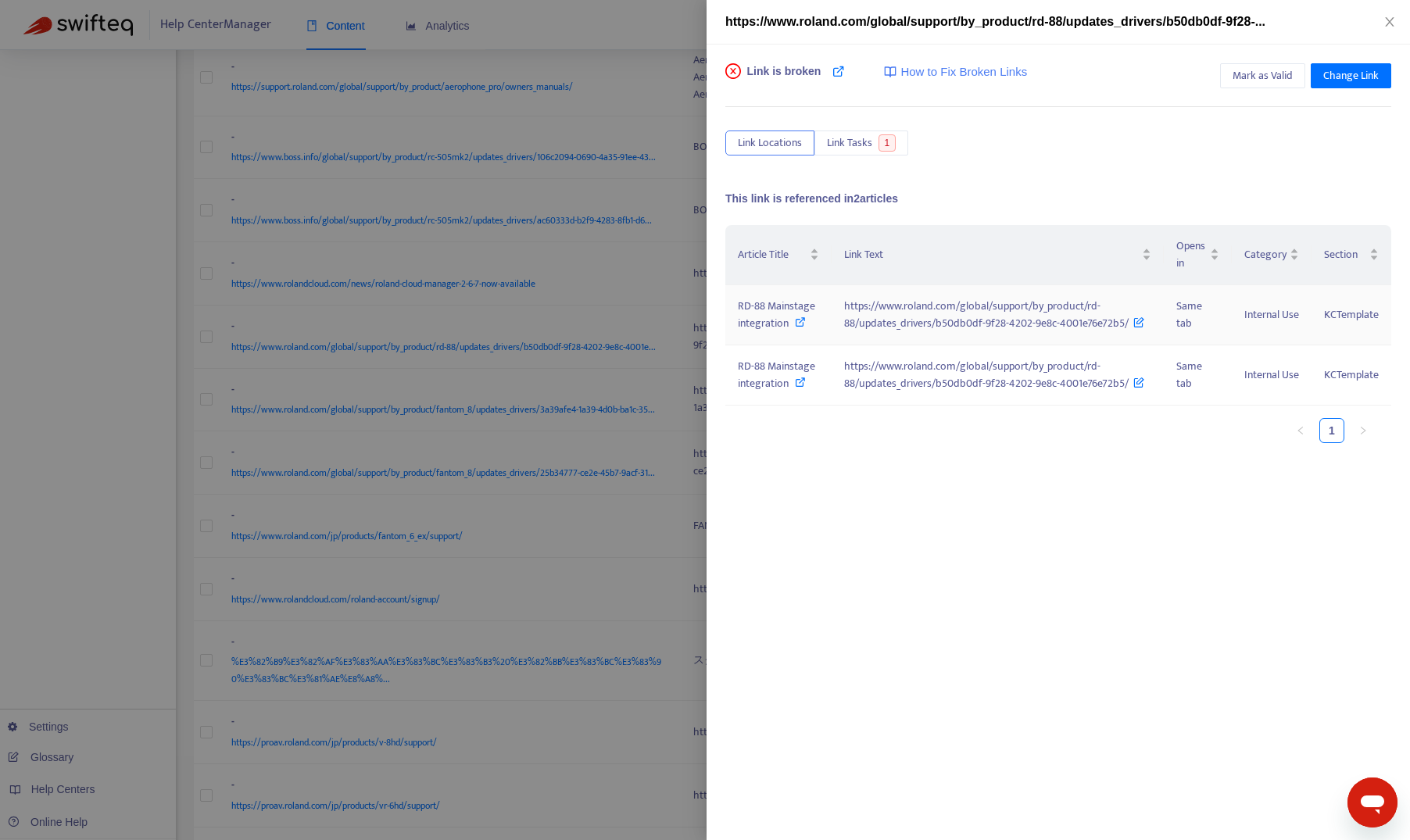 click on "RD-88 Mainstage integration" at bounding box center (776, 314) 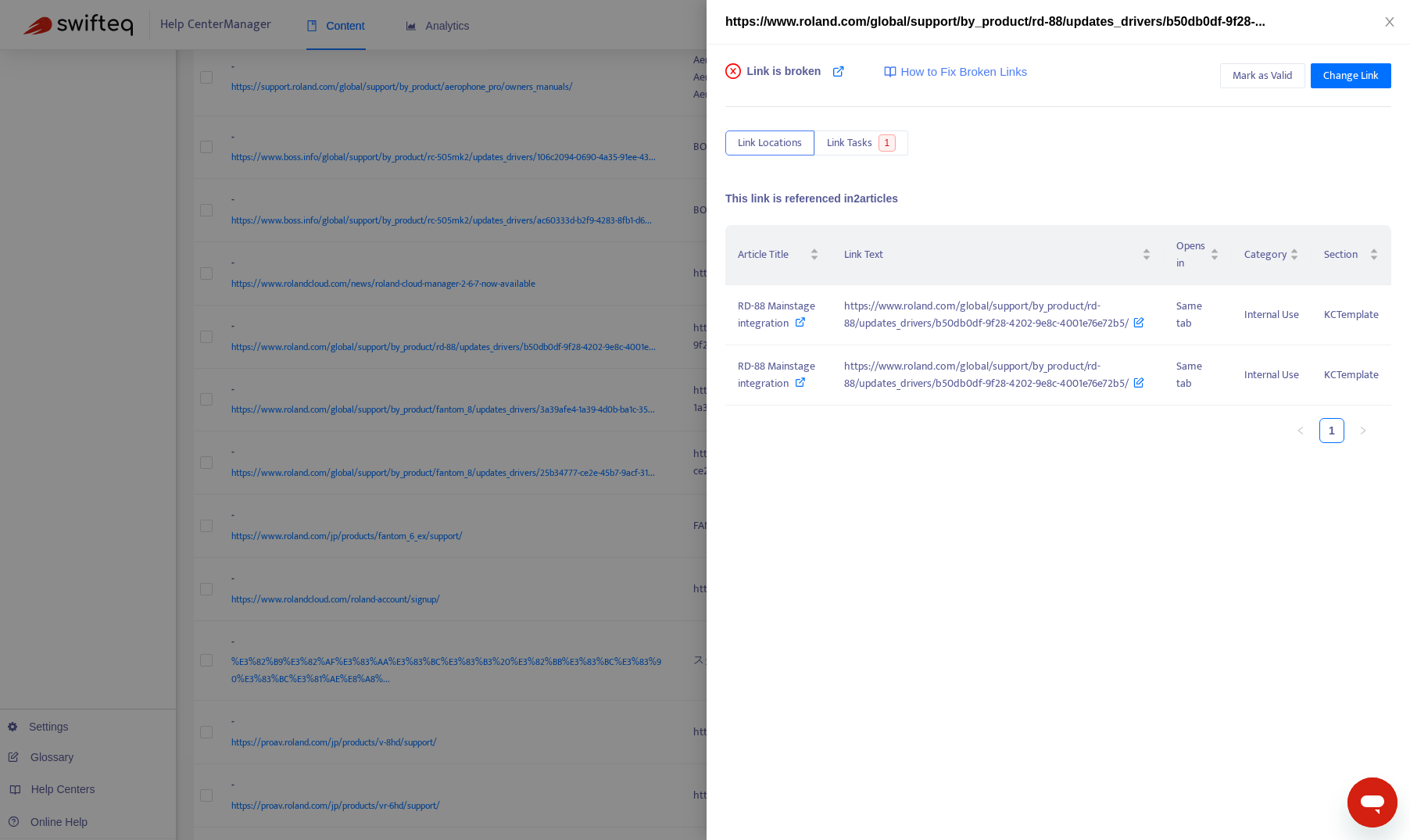 click at bounding box center [705, 420] 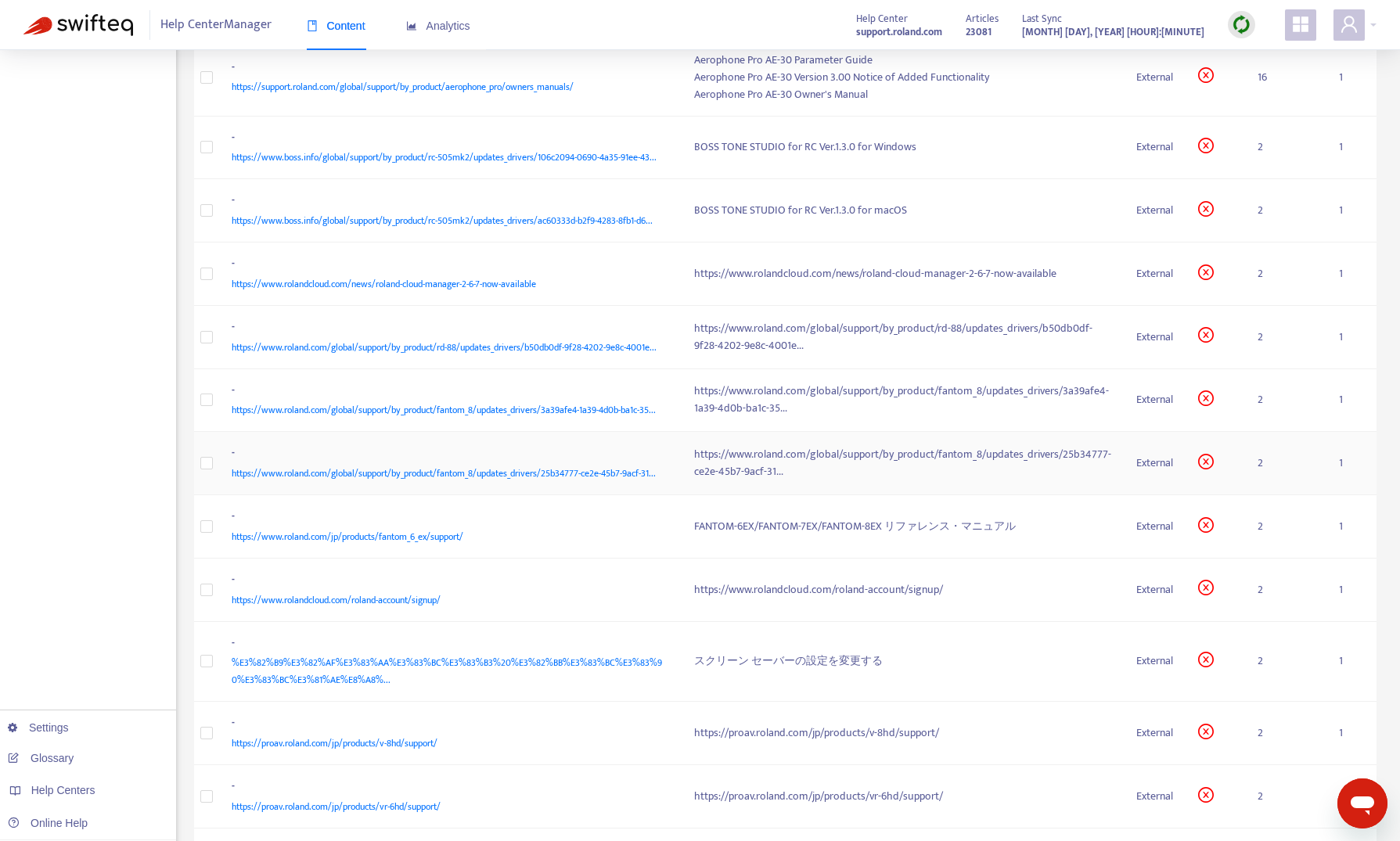 click on "https://www.roland.com/global/support/by_product/fantom_8/updates_drivers/25b34777-ce2e-45b7-9acf-31..." at bounding box center (444, 473) 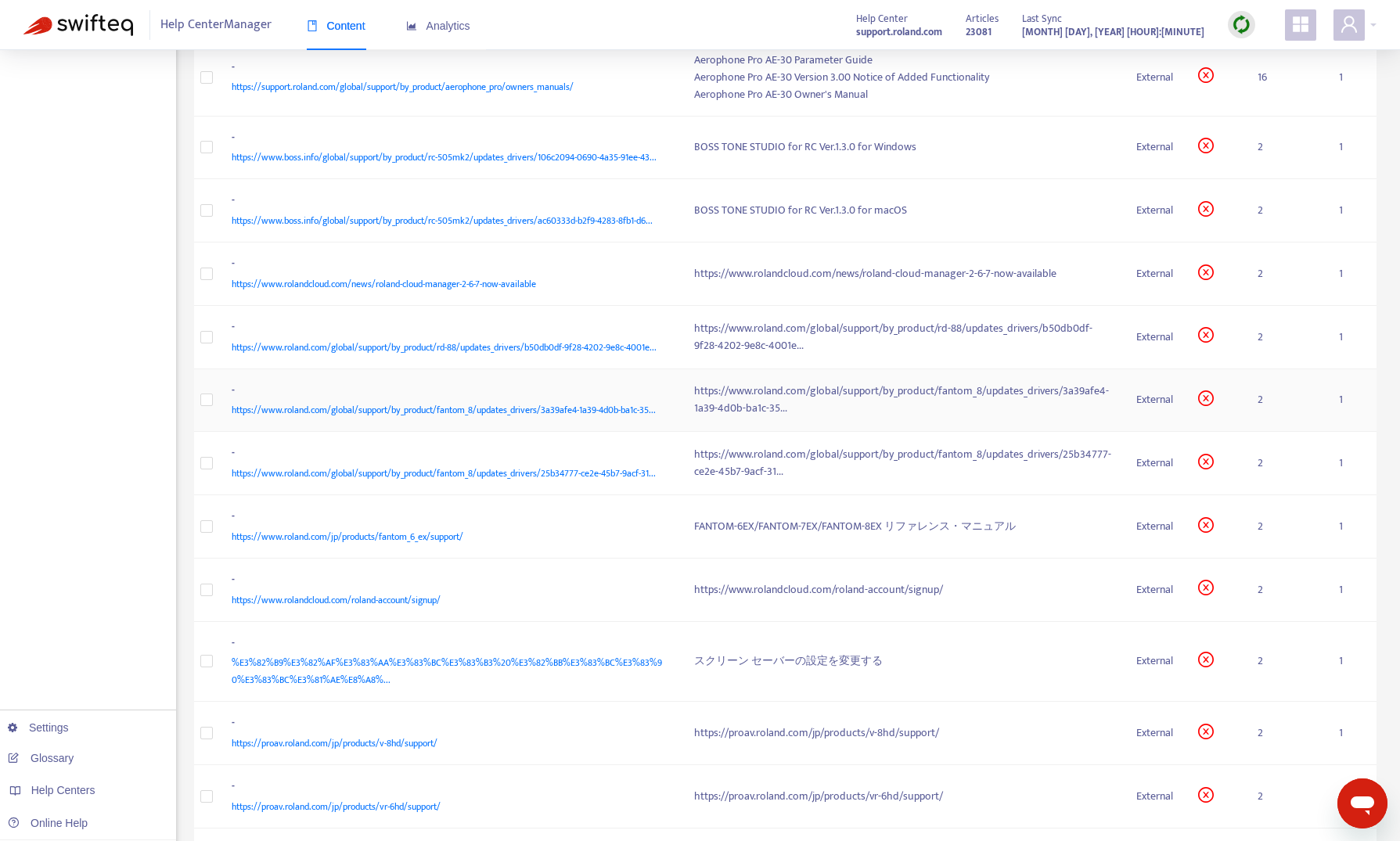 click on "-" at bounding box center (448, 392) 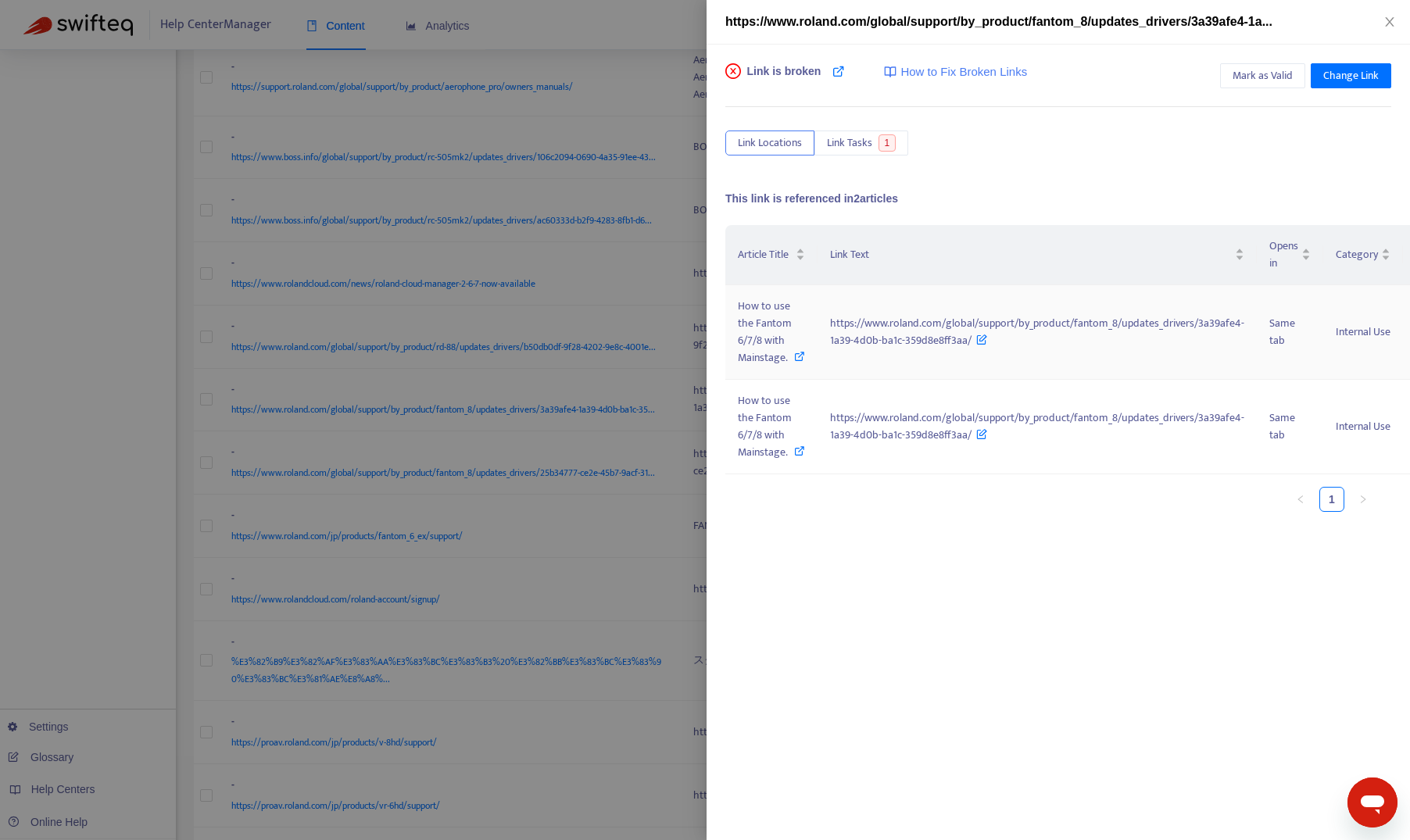 click on "How to use the Fantom 6/7/8 with Mainstage." at bounding box center (764, 331) 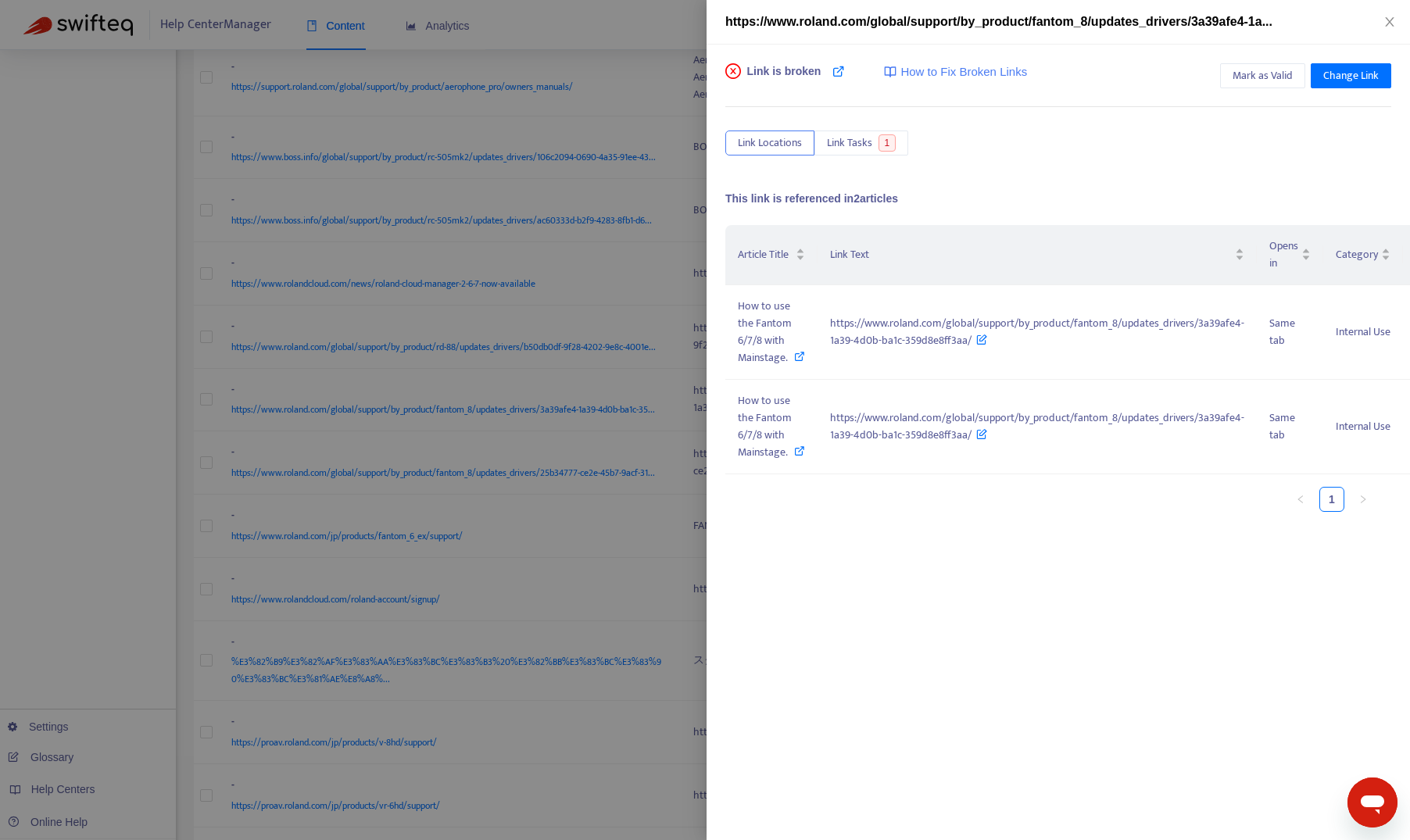 drag, startPoint x: 148, startPoint y: 379, endPoint x: 191, endPoint y: 469, distance: 99.744674 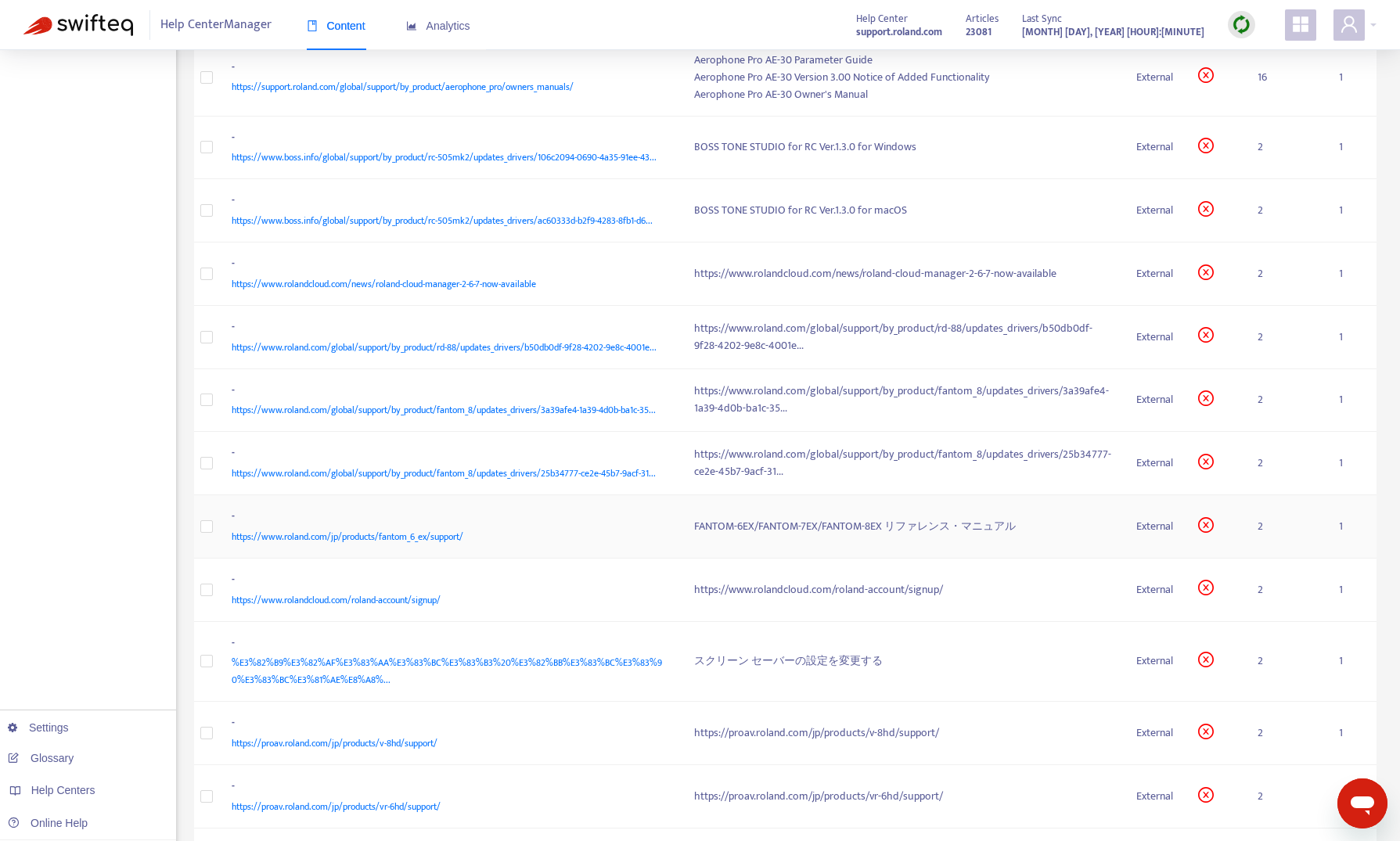 click on "-" at bounding box center [448, 518] 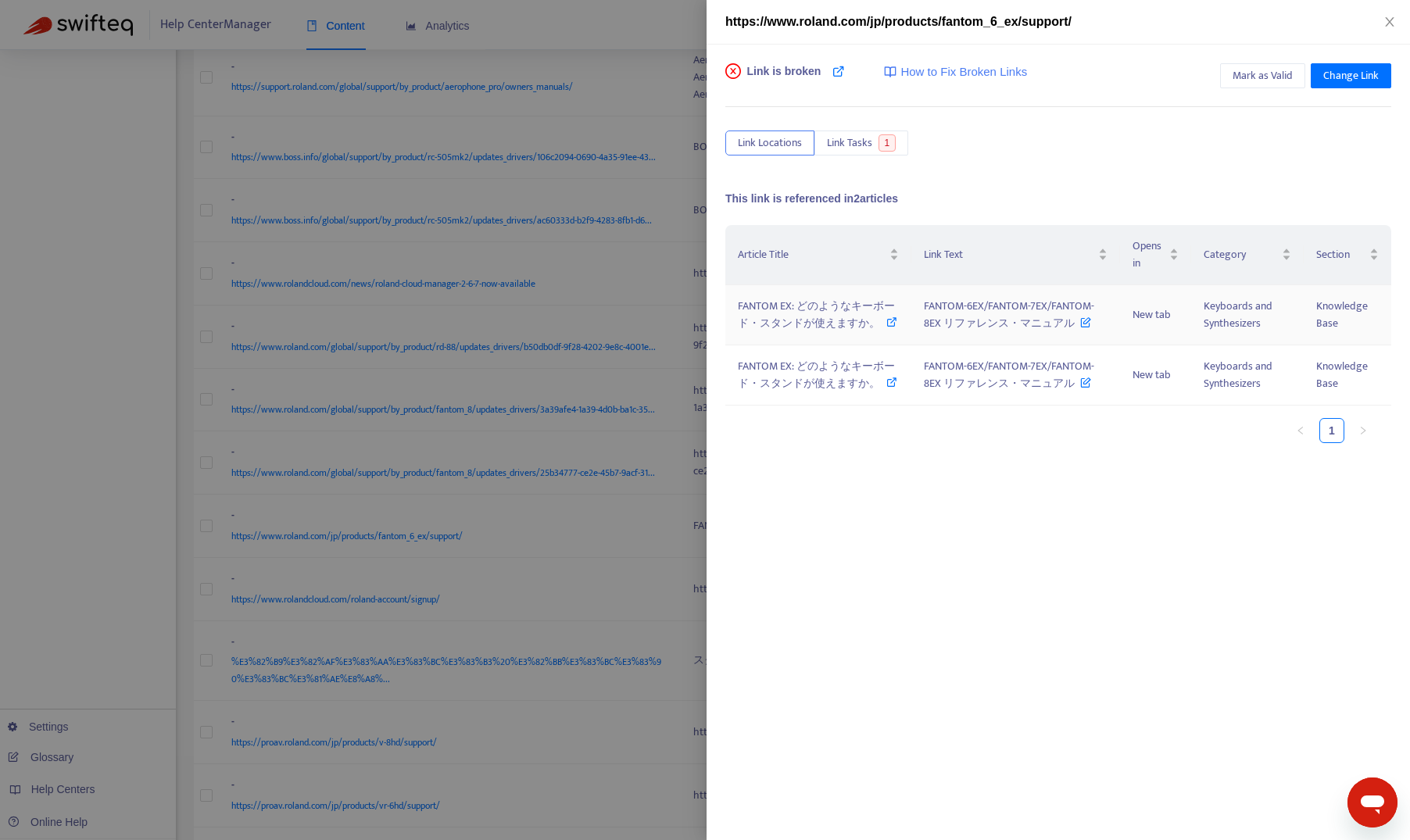 click on "FANTOM EX: どのようなキーボード・スタンドが使えますか。" at bounding box center (816, 314) 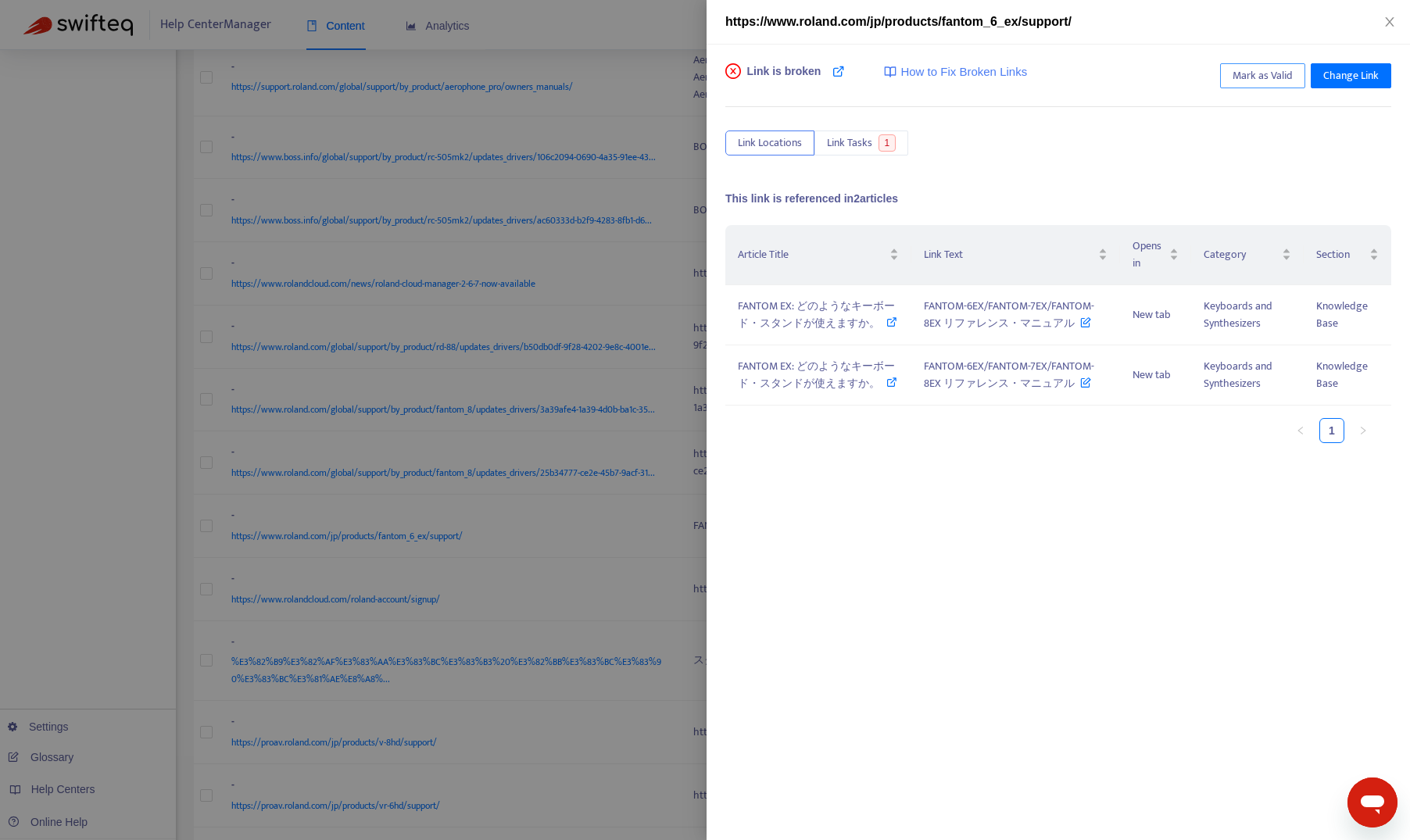 click on "Mark as Valid" at bounding box center (1262, 76) 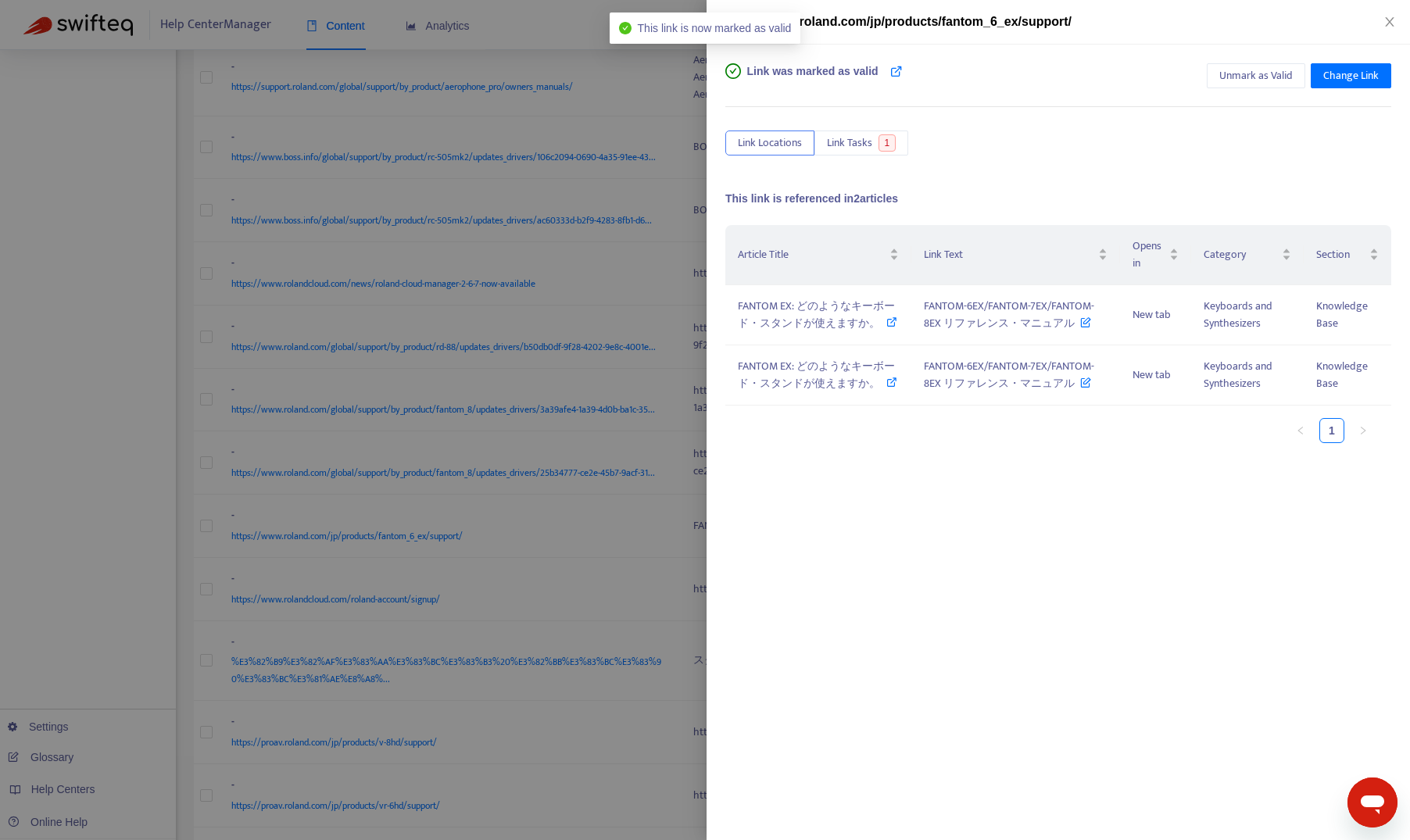 click at bounding box center (705, 420) 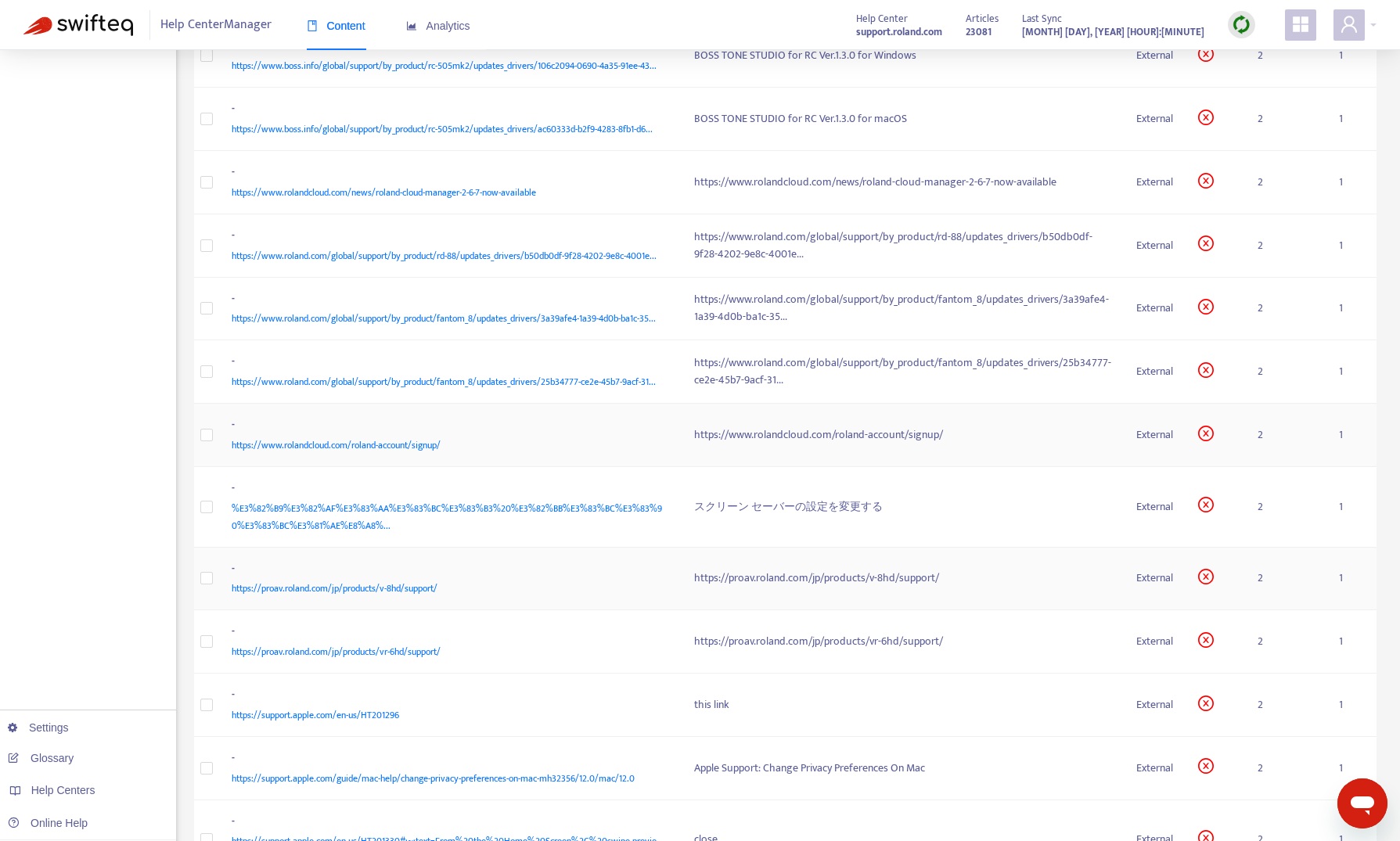 scroll, scrollTop: 704, scrollLeft: 0, axis: vertical 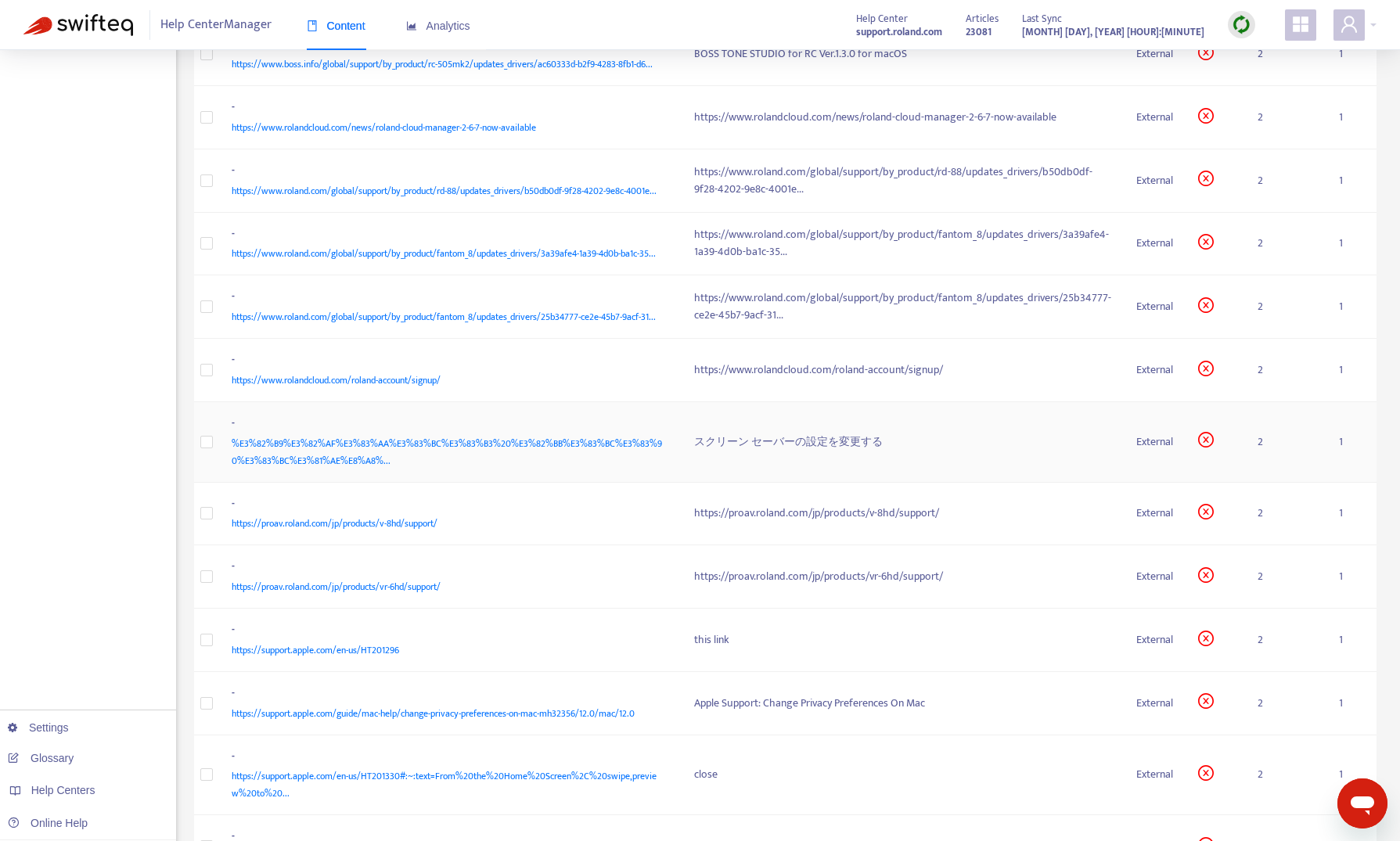 click on "-" at bounding box center (448, 425) 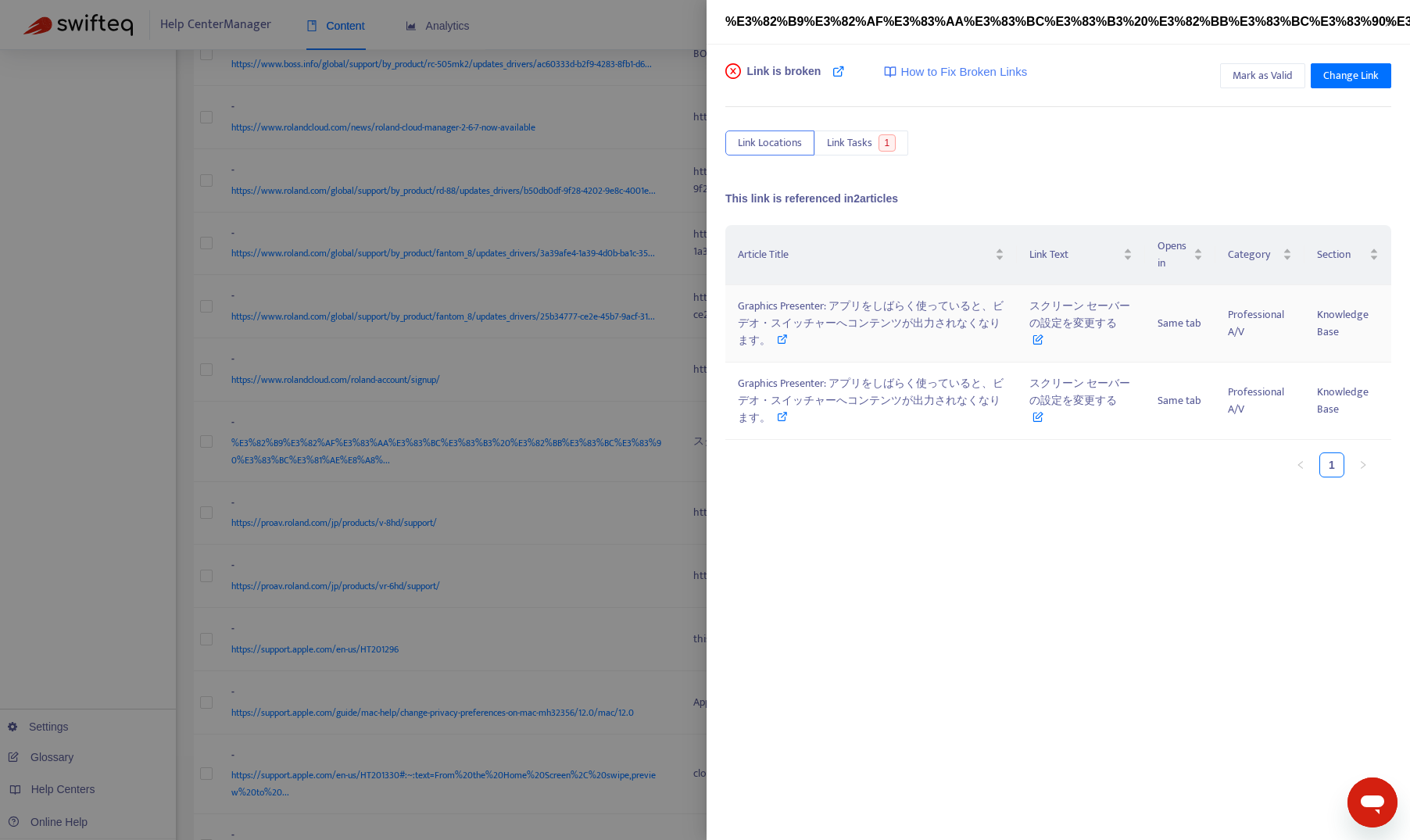 click on "Graphics Presenter: アプリをしばらく使っていると、ビデオ・スイッチャーへコンテンツが出力されなくなります。" at bounding box center [871, 323] 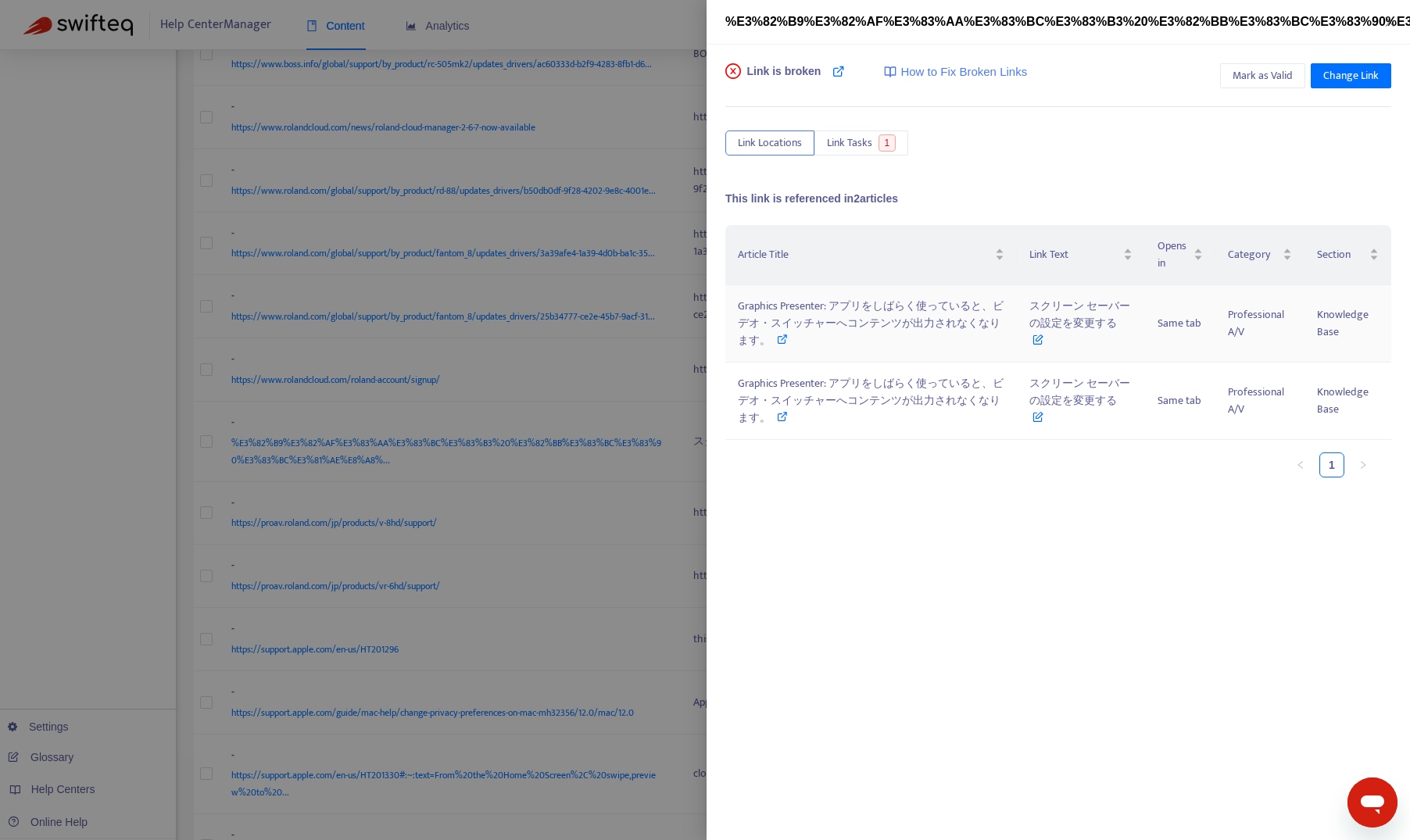 click on "Graphics Presenter: アプリをしばらく使っていると、ビデオ・スイッチャーへコンテンツが出力されなくなります。" at bounding box center (871, 323) 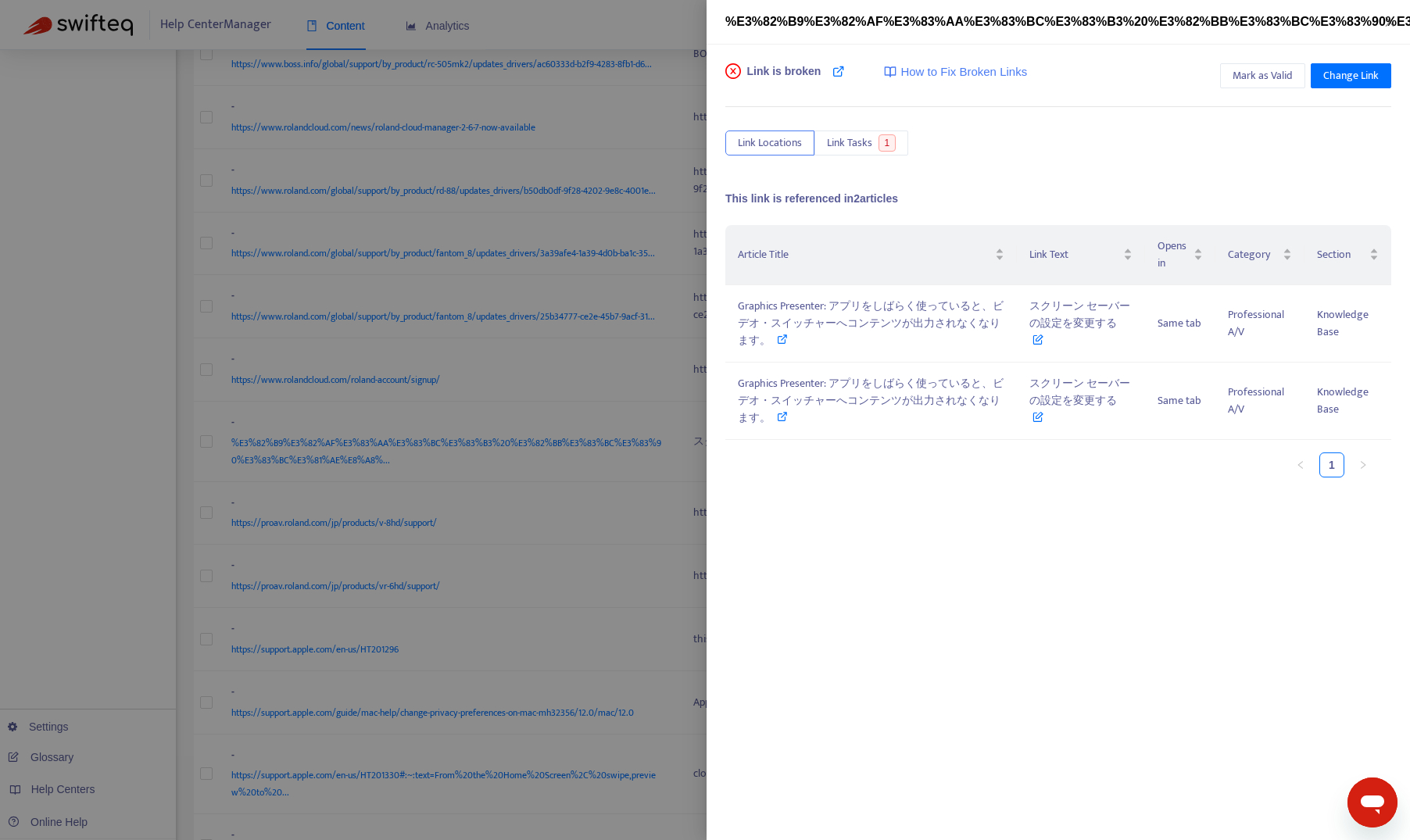 click at bounding box center (705, 420) 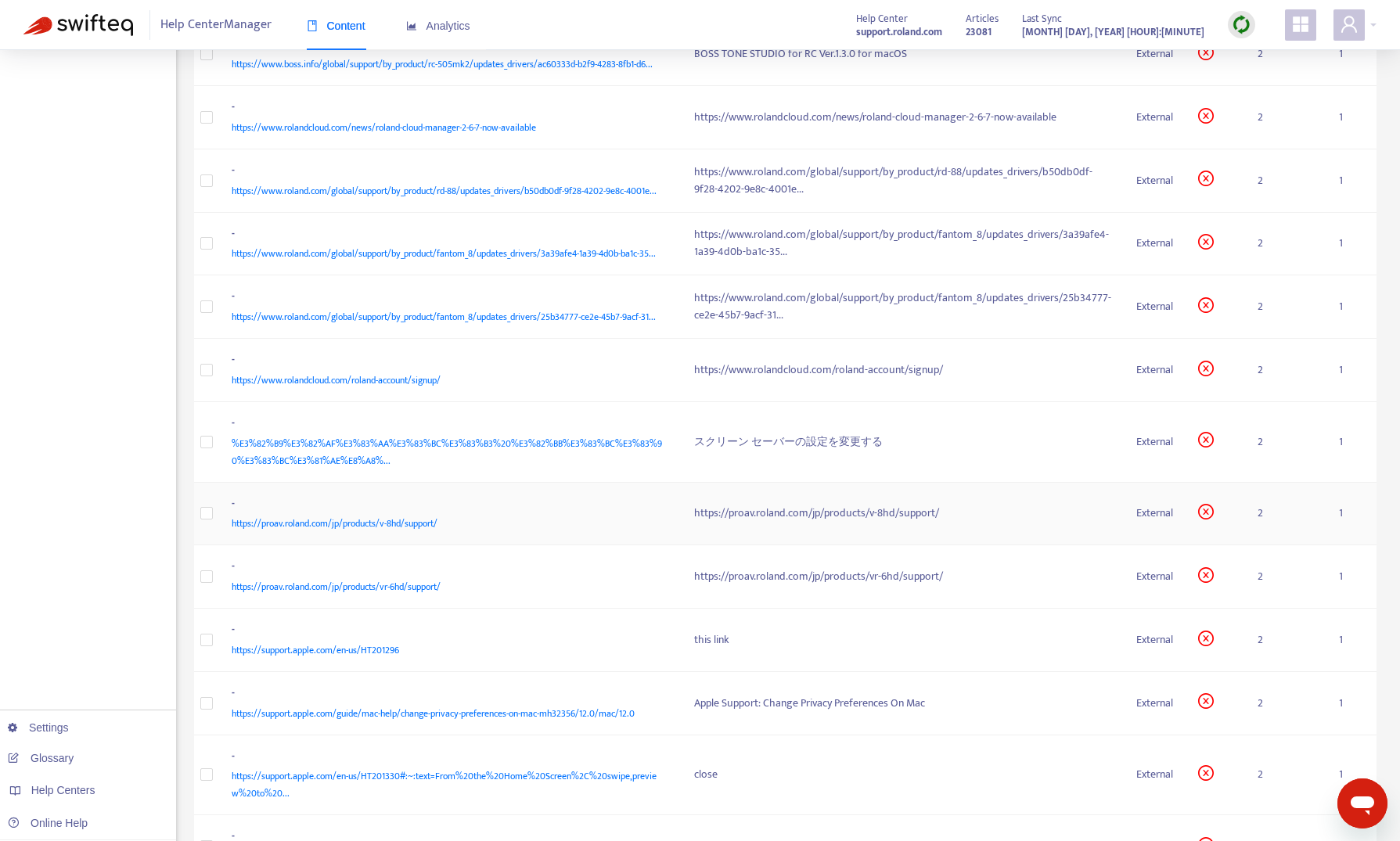 click on "https://proav.roland.com/jp/products/v-8hd/support/" at bounding box center (448, 523) 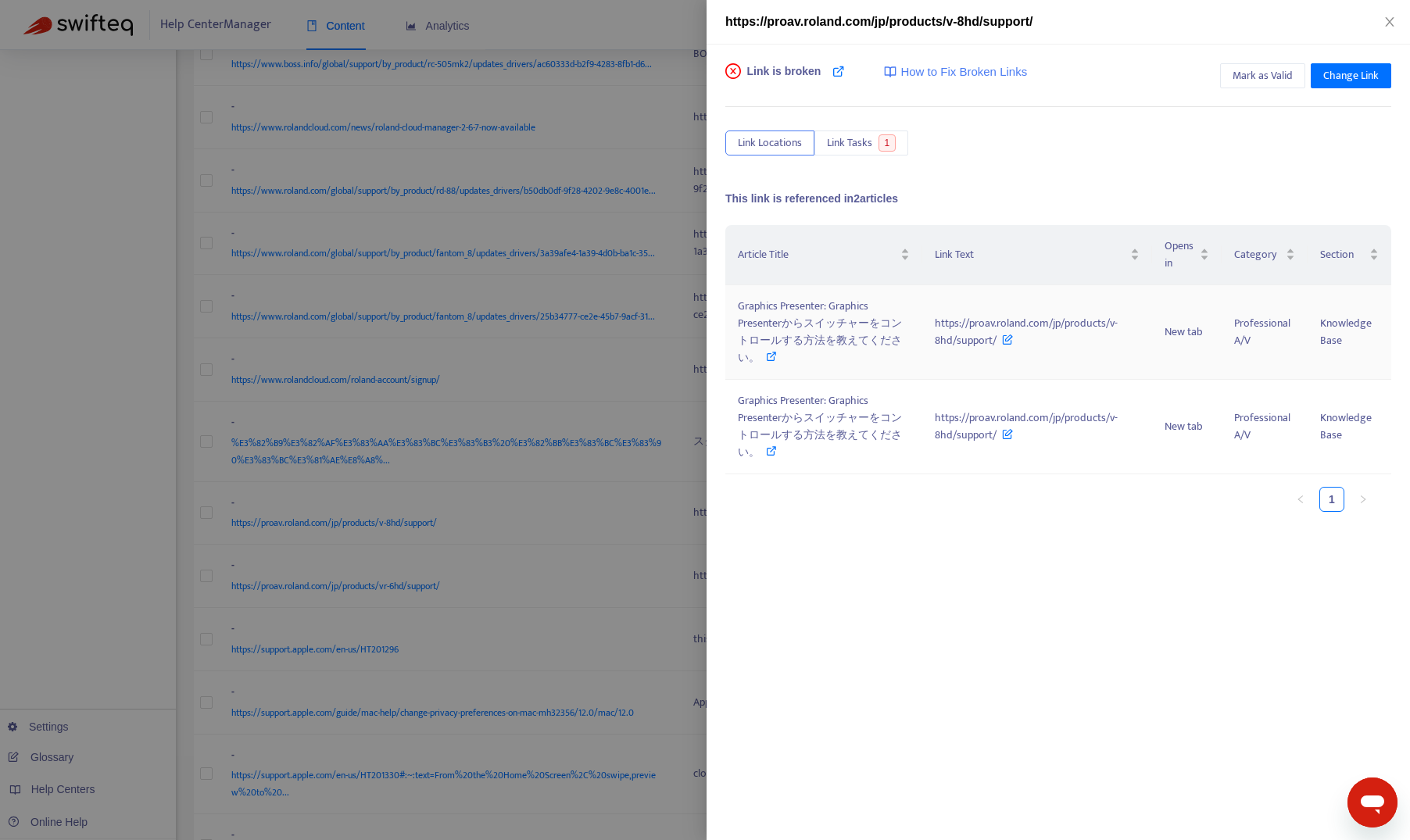 click on "Graphics Presenter: Graphics Presenterからスイッチャーをコントロールする方法を教えてください。" at bounding box center [820, 331] 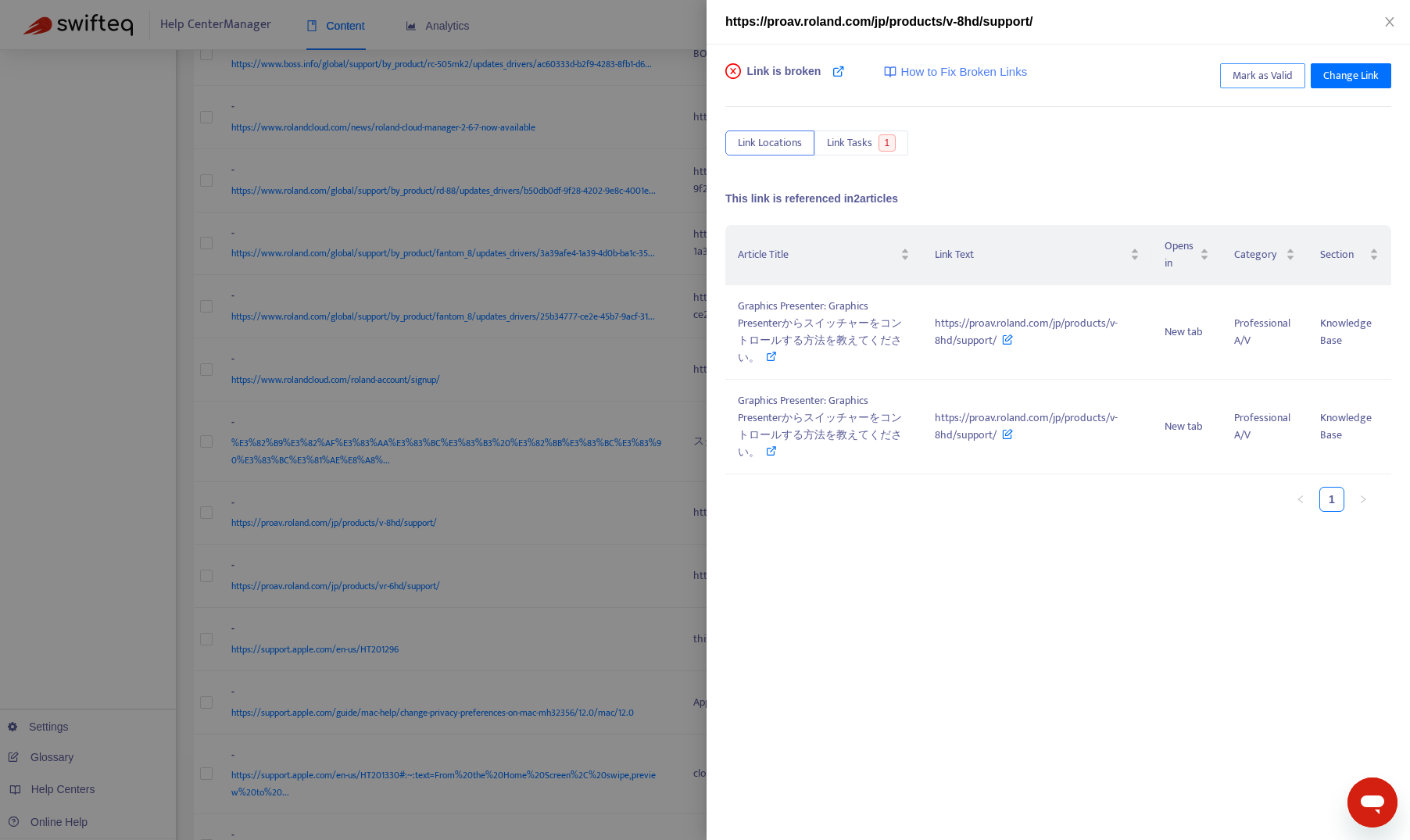 click on "Mark as Valid" at bounding box center [1262, 76] 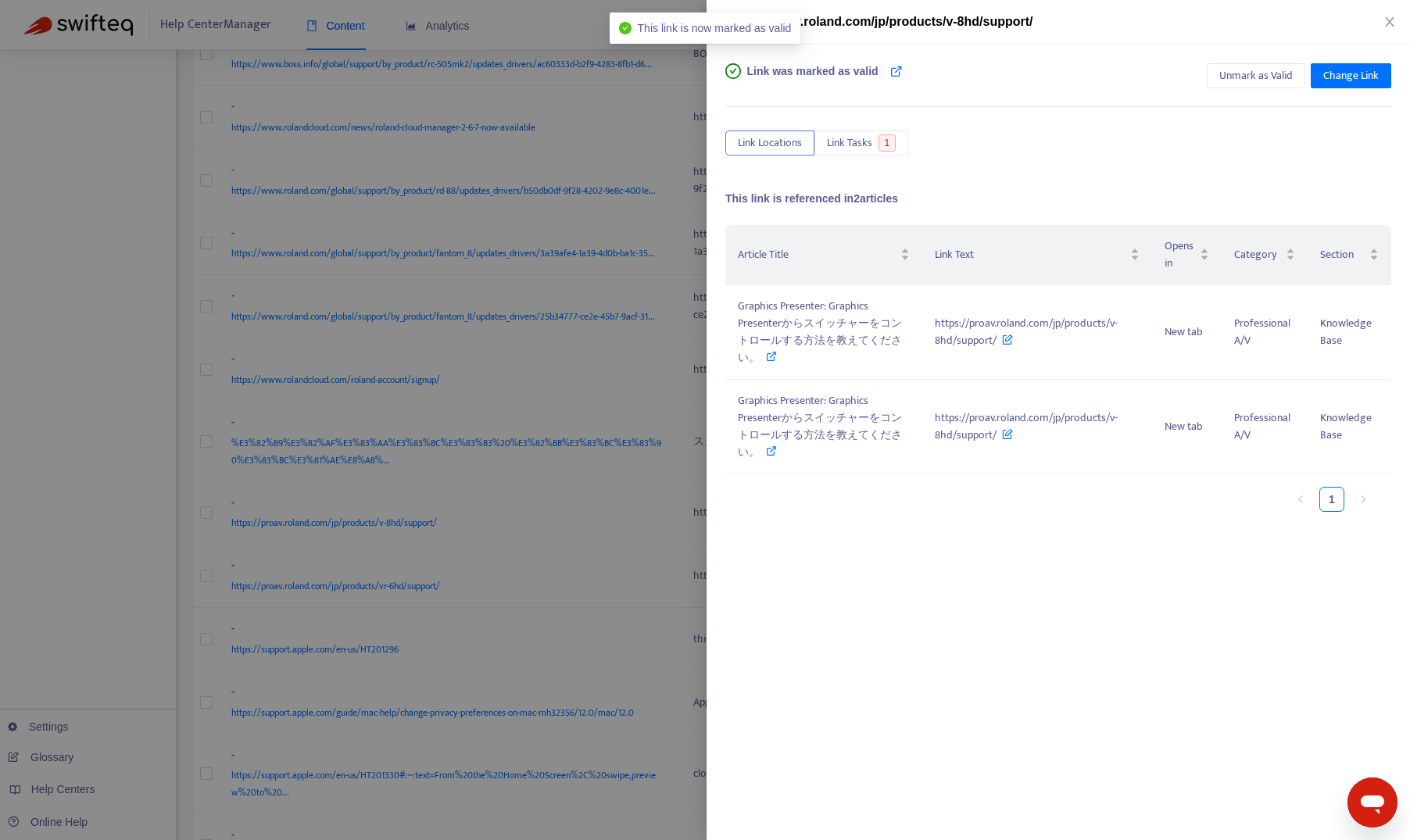 click at bounding box center [705, 420] 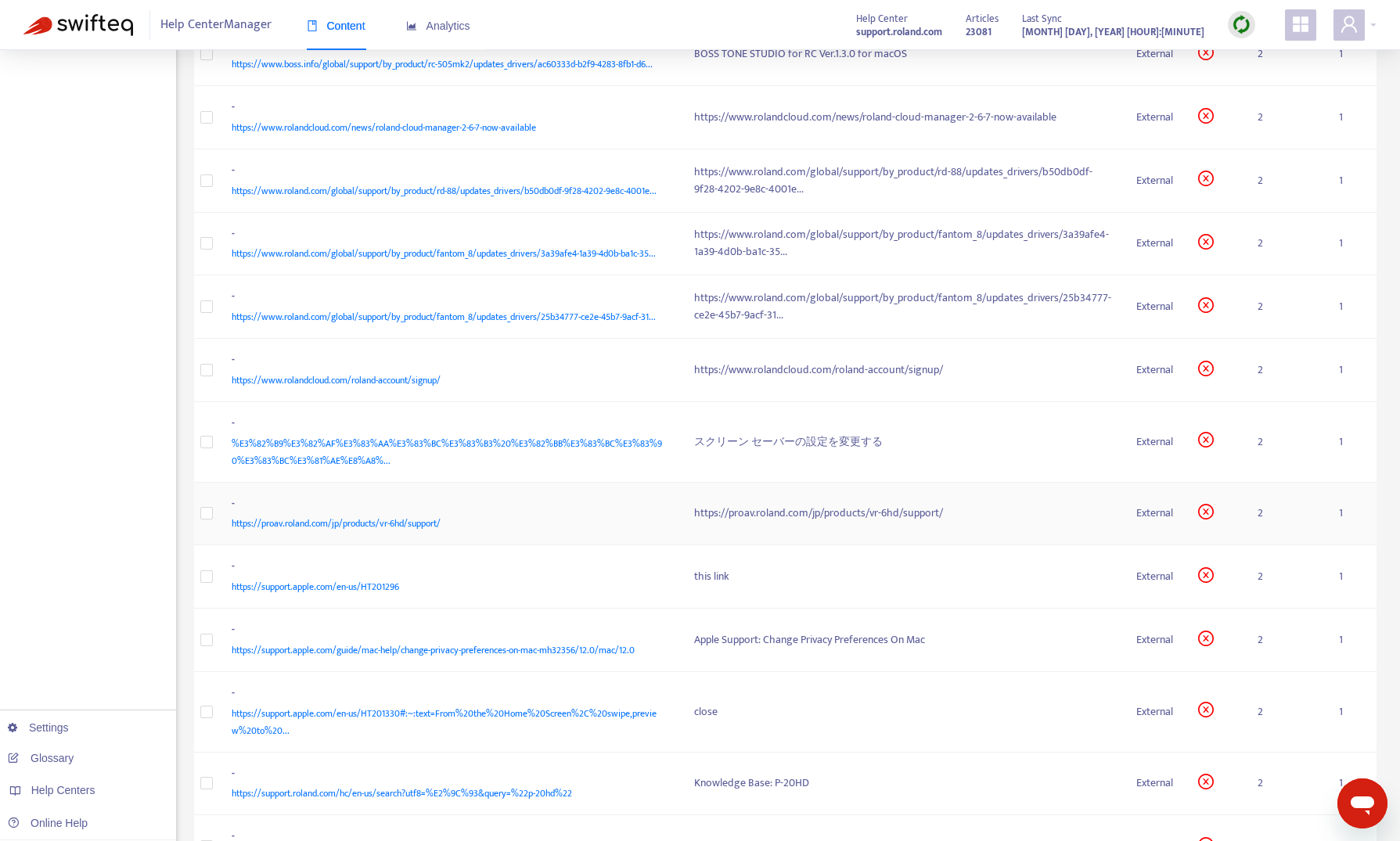 click on "https://proav.roland.com/jp/products/vr-6hd/support/" at bounding box center [448, 523] 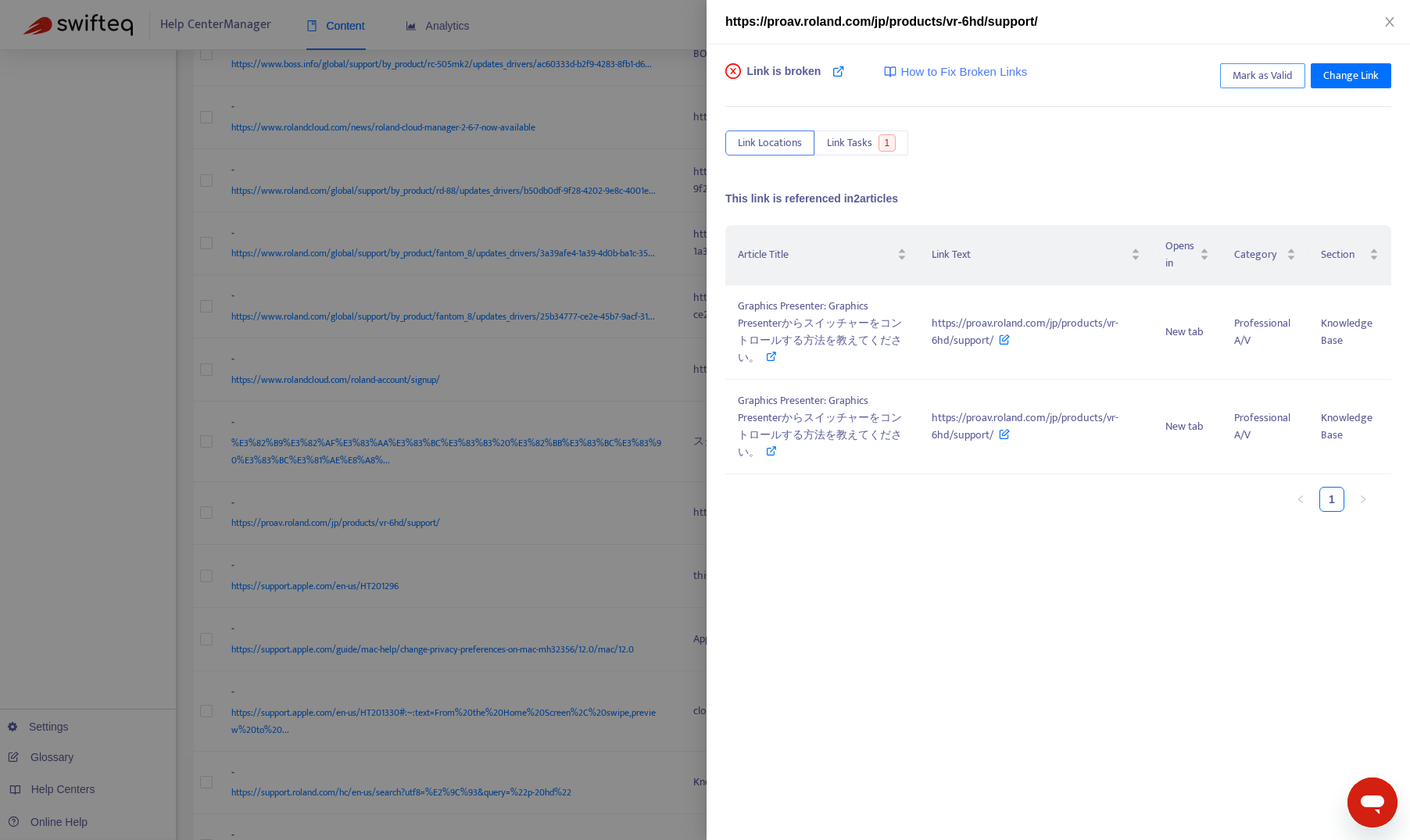 click on "Mark as Valid" at bounding box center (1262, 76) 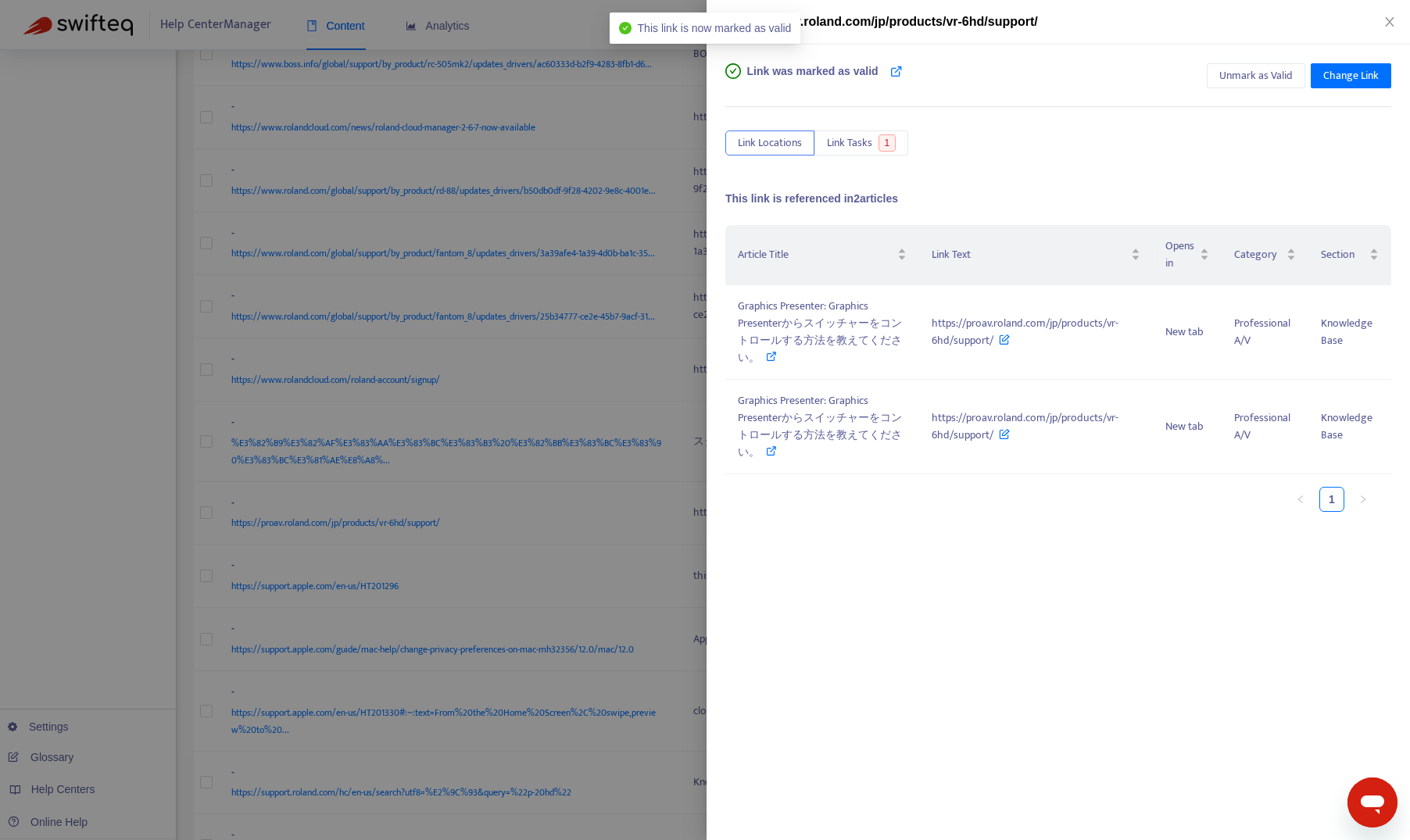 click at bounding box center [705, 420] 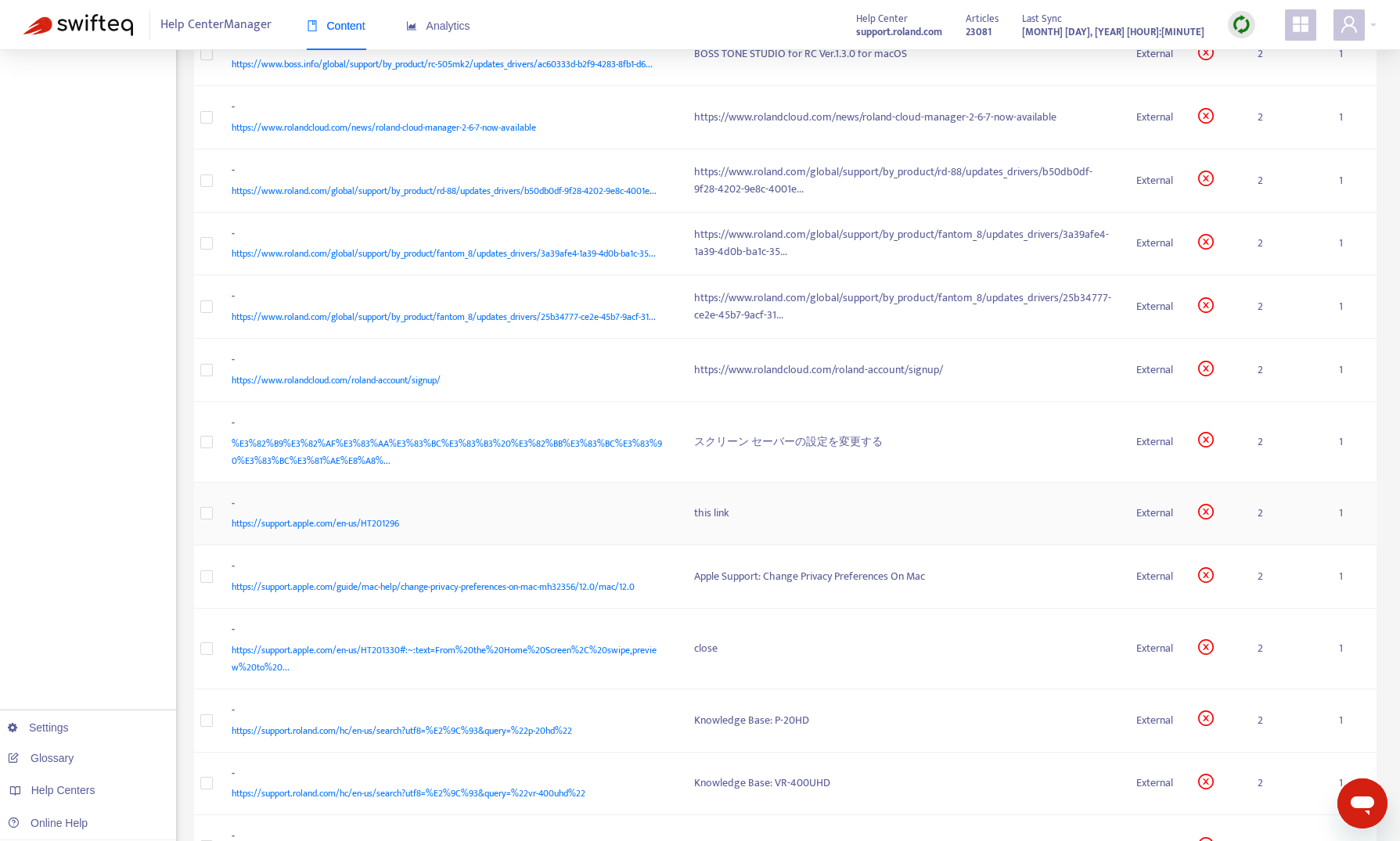 click on "https://support.apple.com/en-us/HT201296" at bounding box center [448, 523] 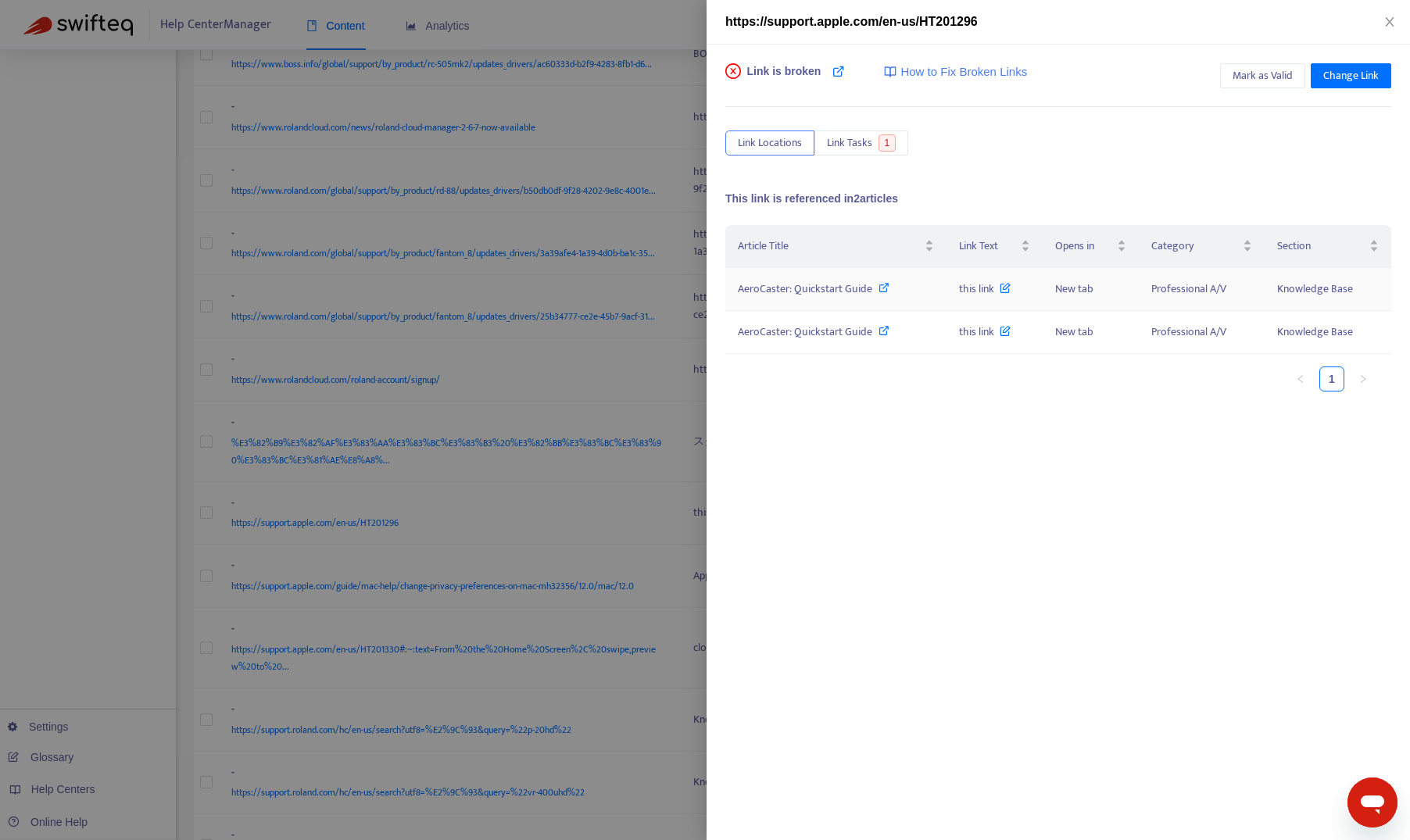 click on "AeroCaster: Quickstart Guide" at bounding box center [805, 288] 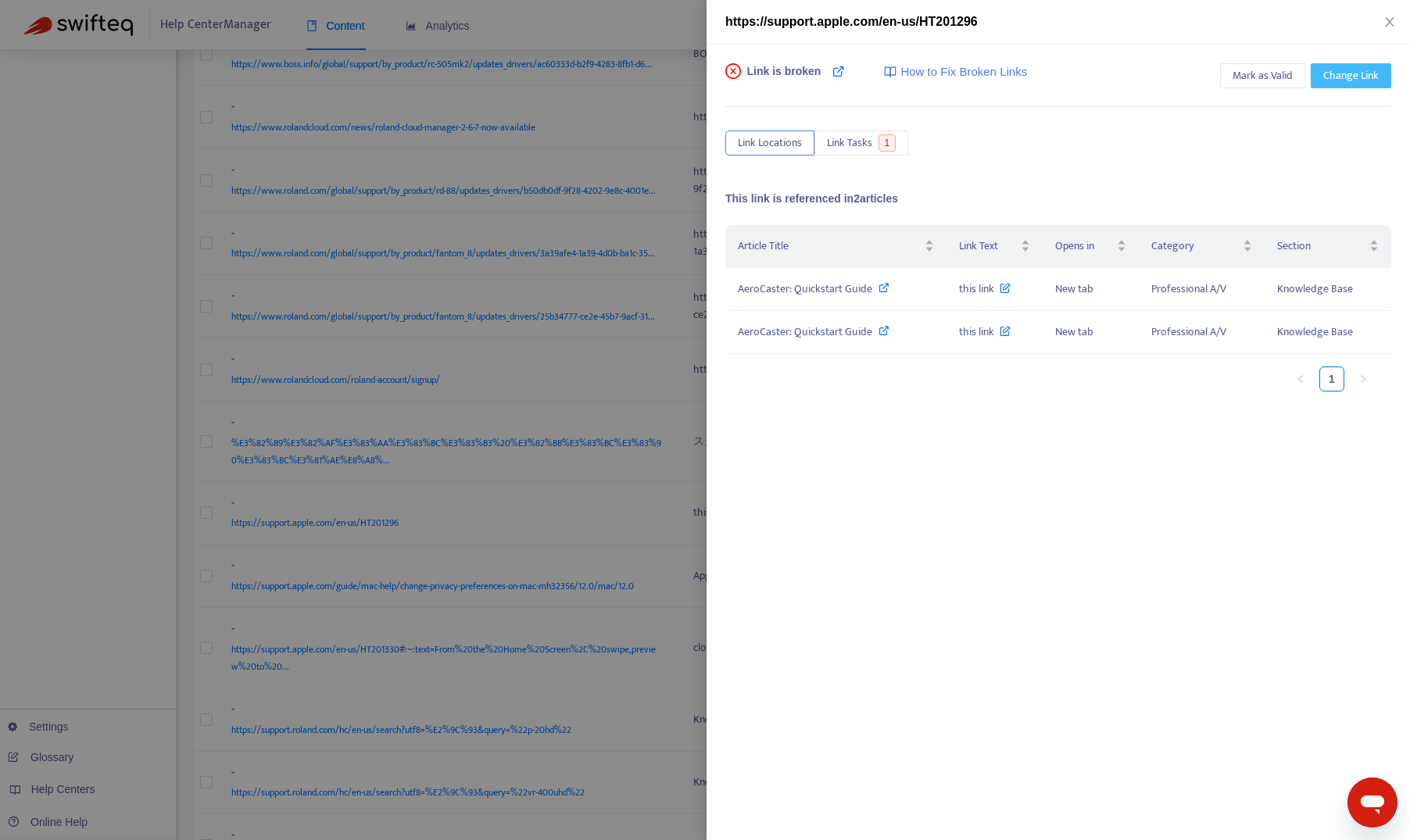 click on "Change Link" at bounding box center (1351, 76) 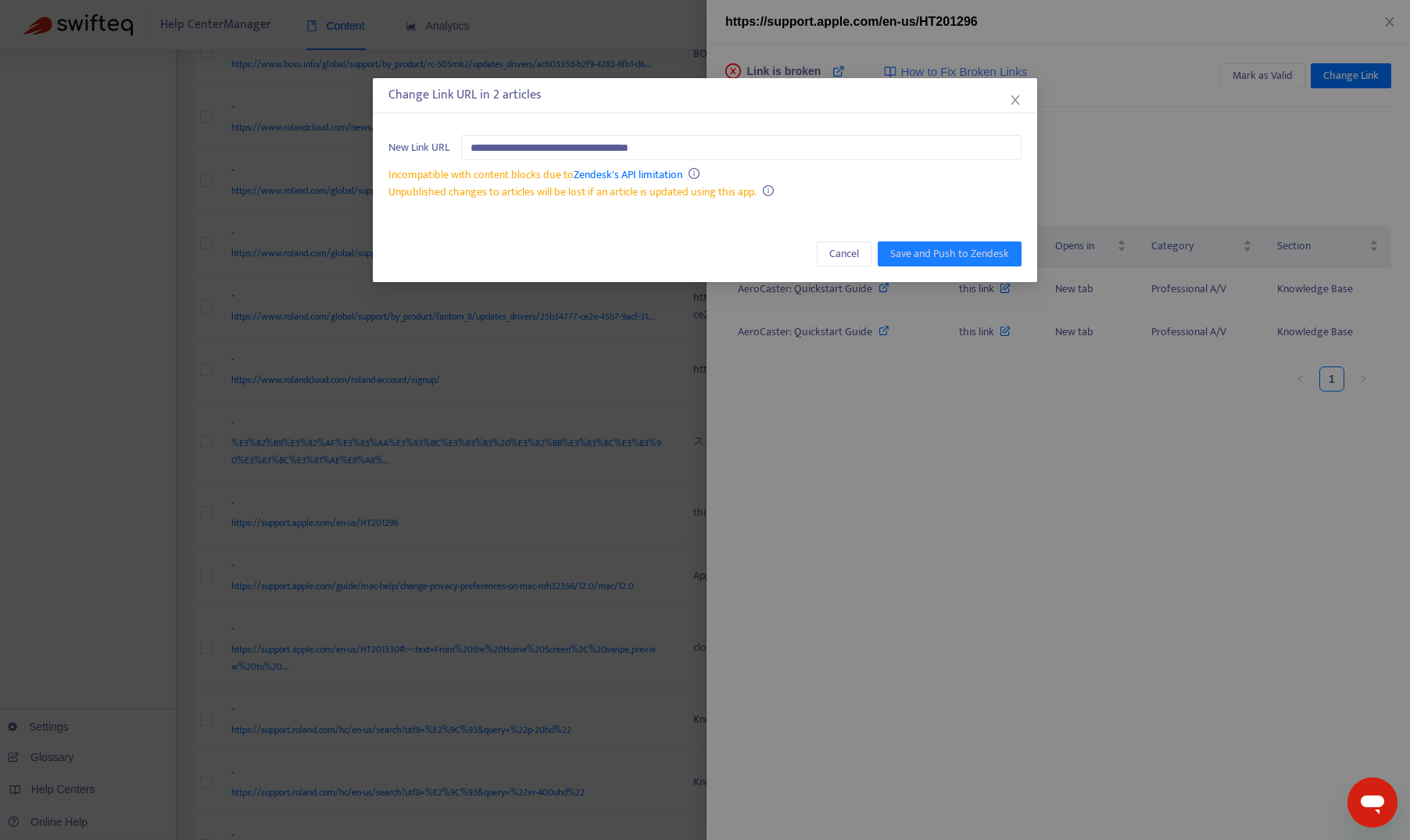 click on "**********" at bounding box center [705, 420] 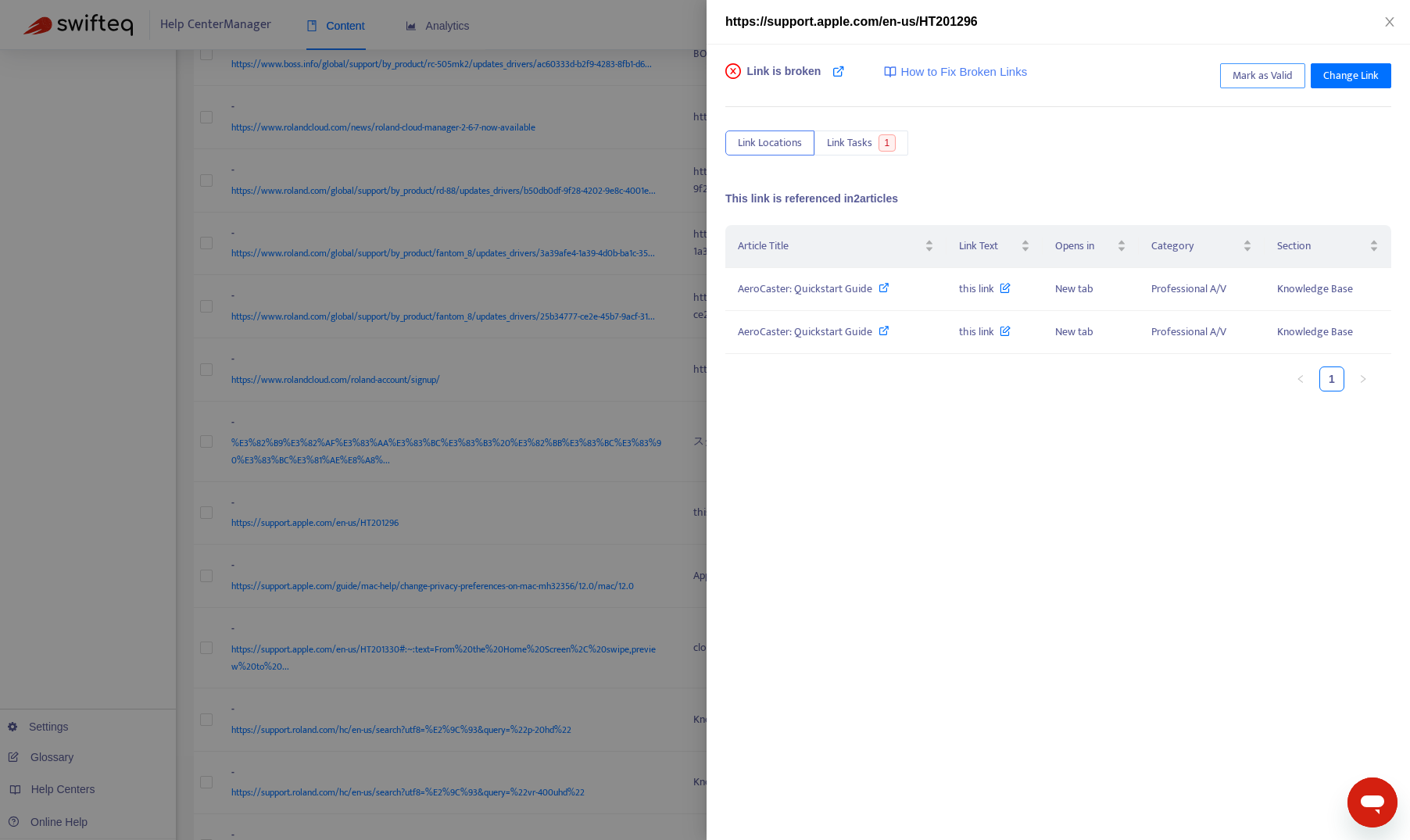 click on "Mark as Valid" at bounding box center (1262, 76) 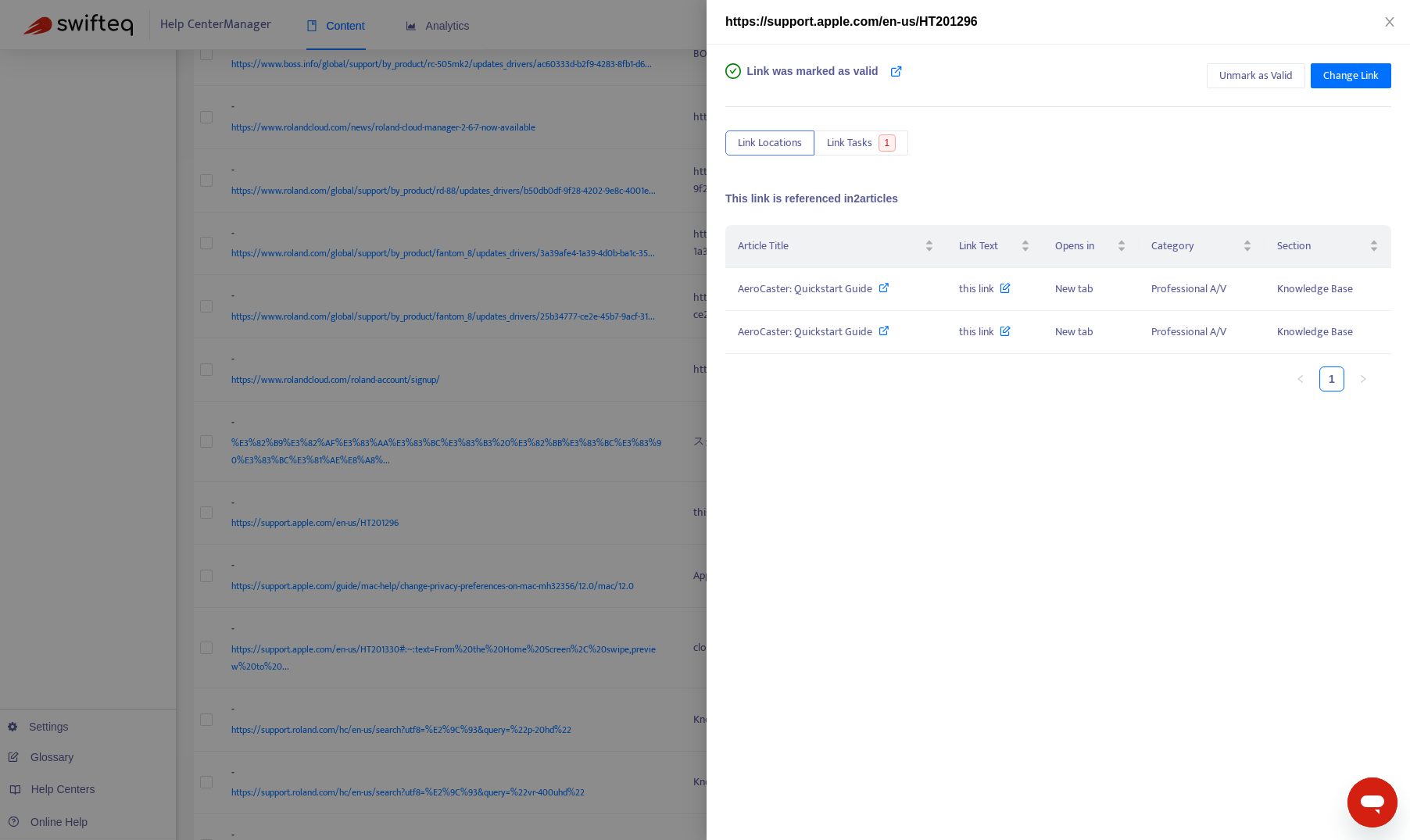 click at bounding box center [705, 420] 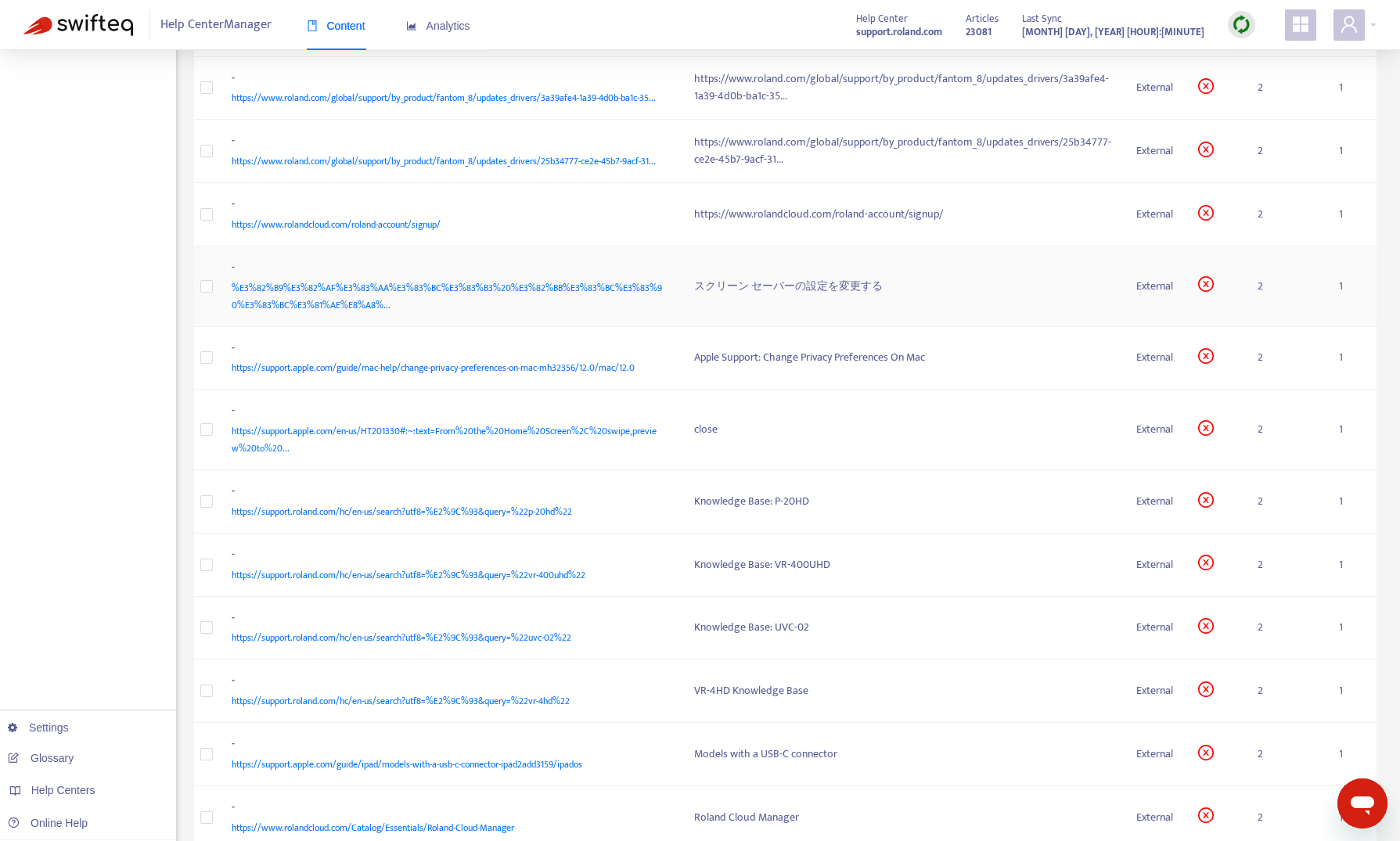 scroll, scrollTop: 861, scrollLeft: 0, axis: vertical 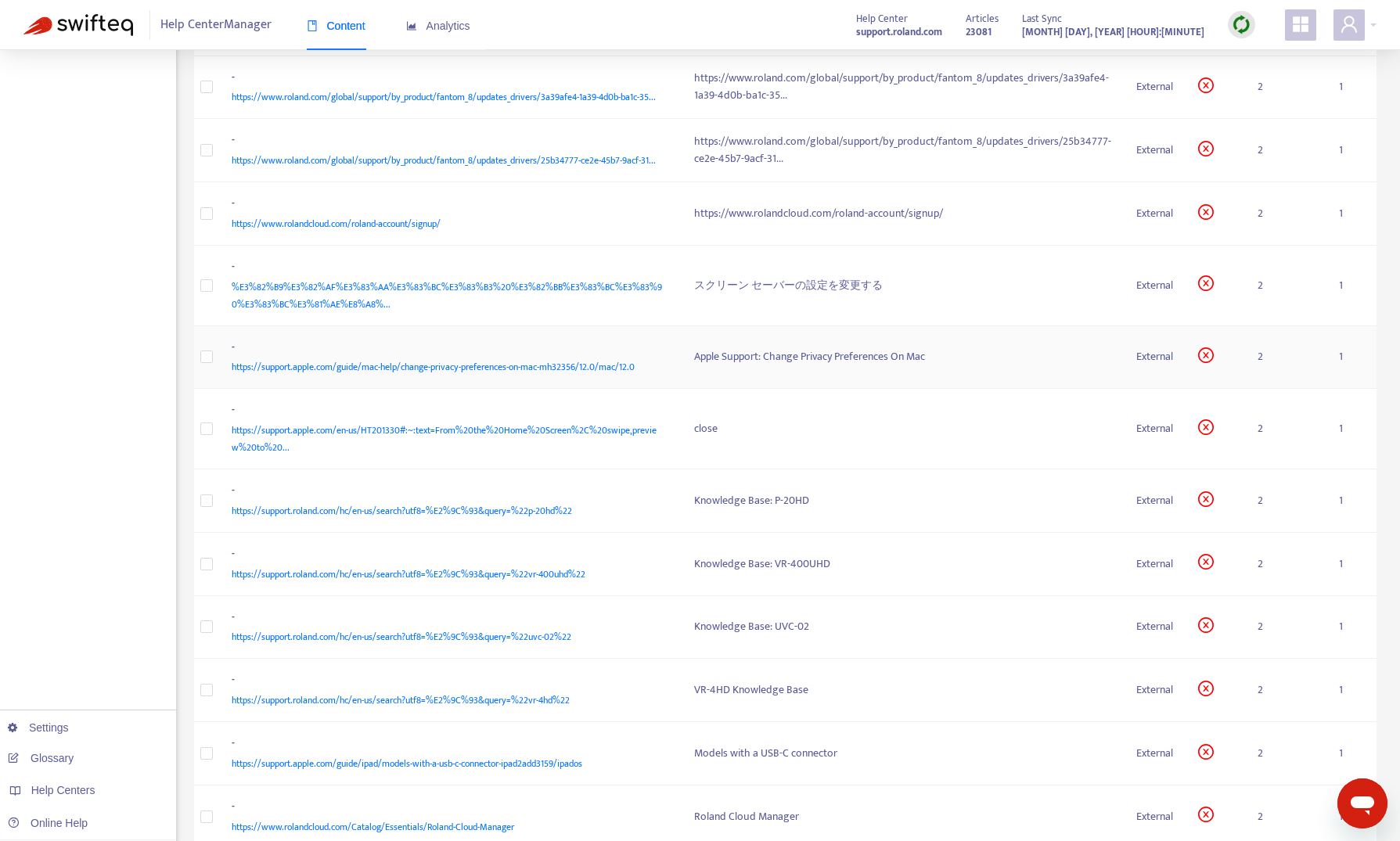 click on "-" at bounding box center [448, 349] 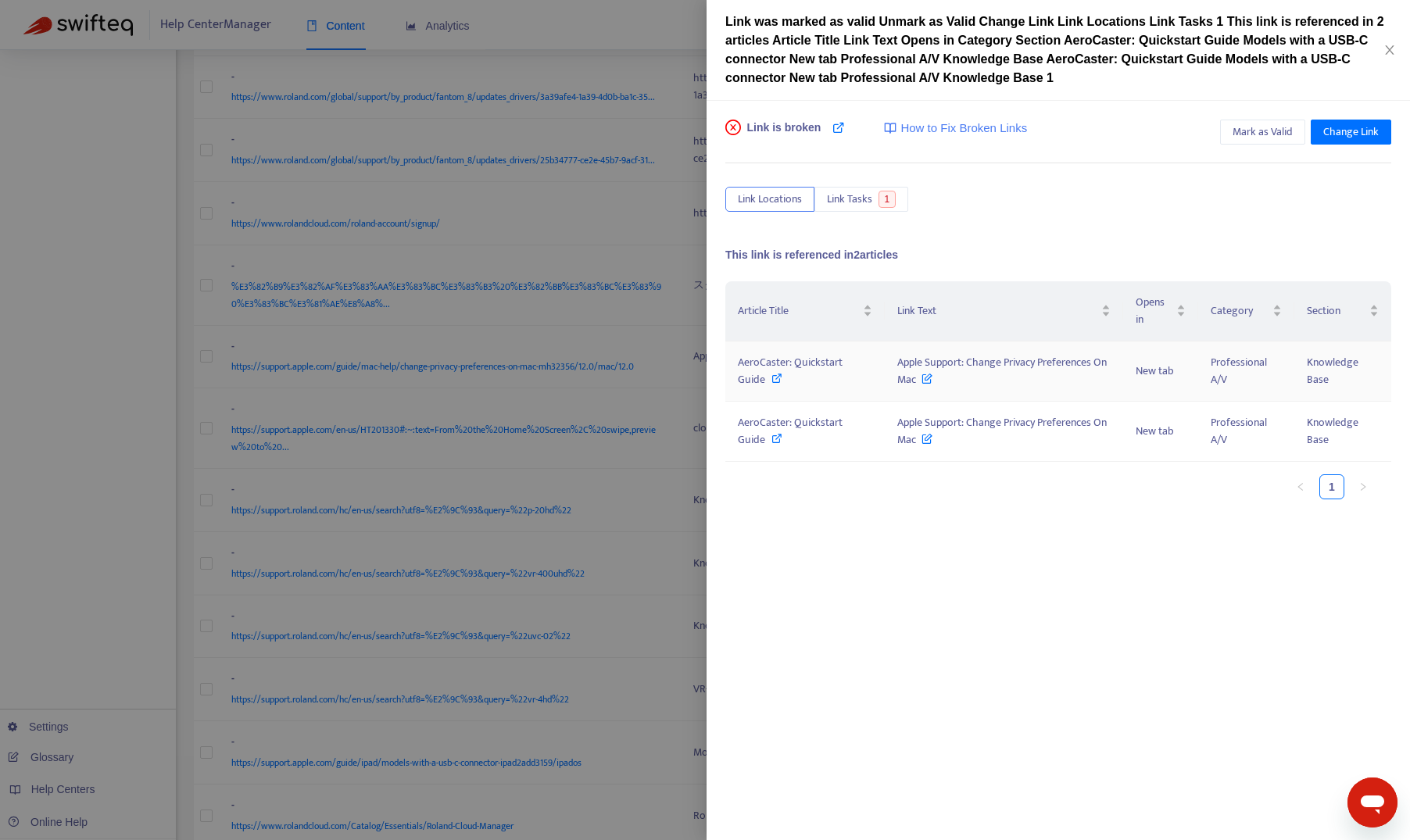 click on "AeroCaster: Quickstart Guide" at bounding box center (805, 371) 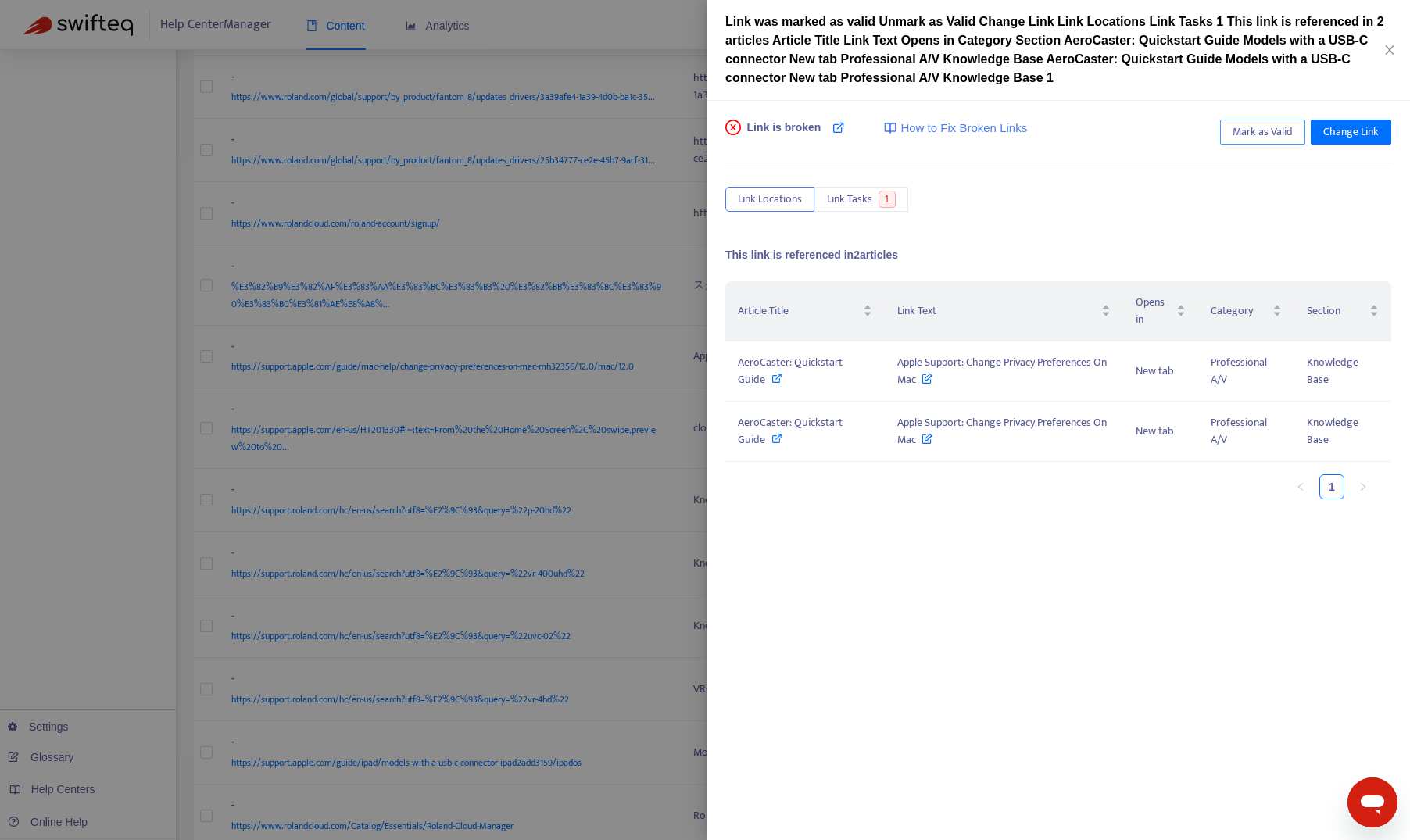 click on "Mark as Valid" at bounding box center (1262, 132) 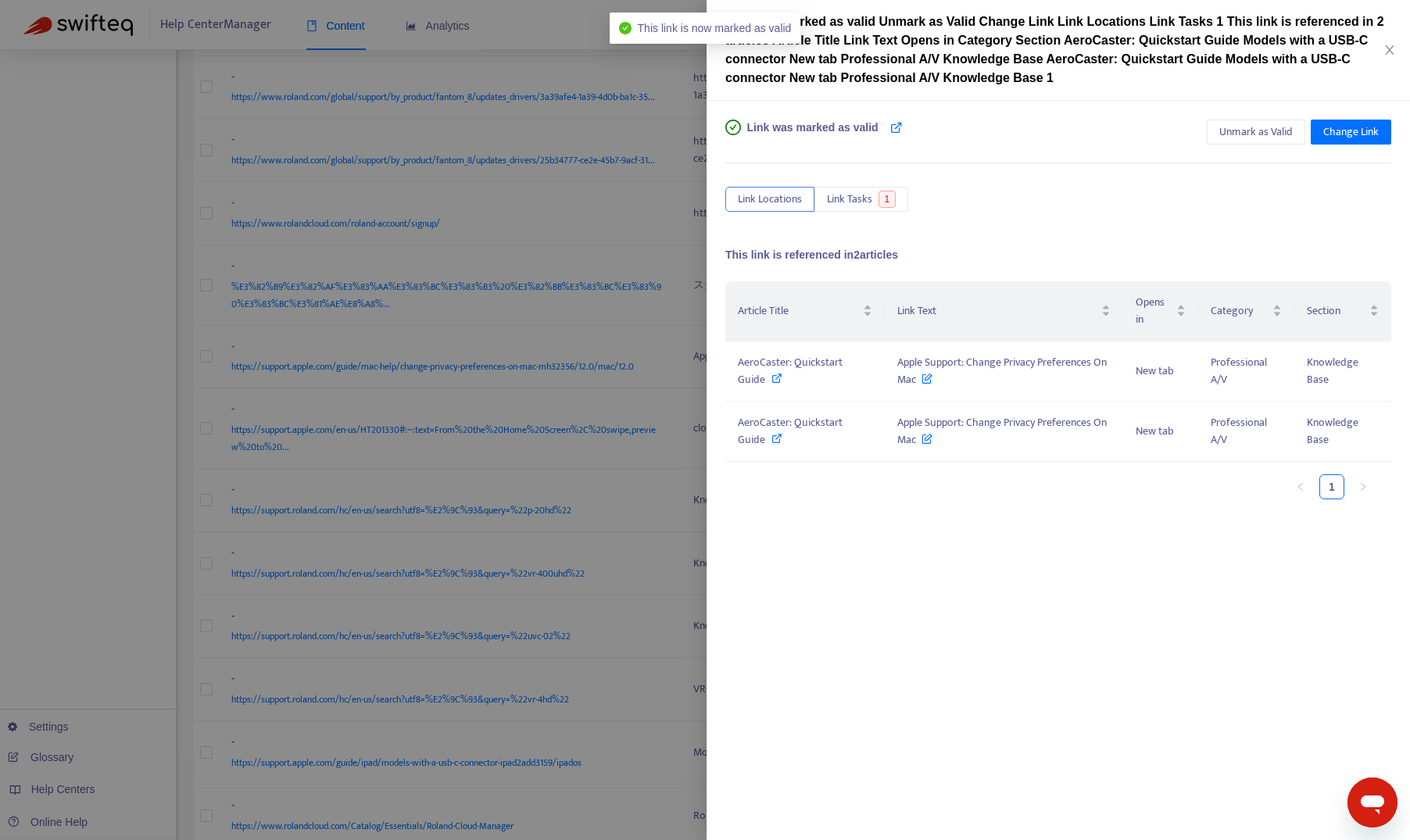 click at bounding box center [705, 420] 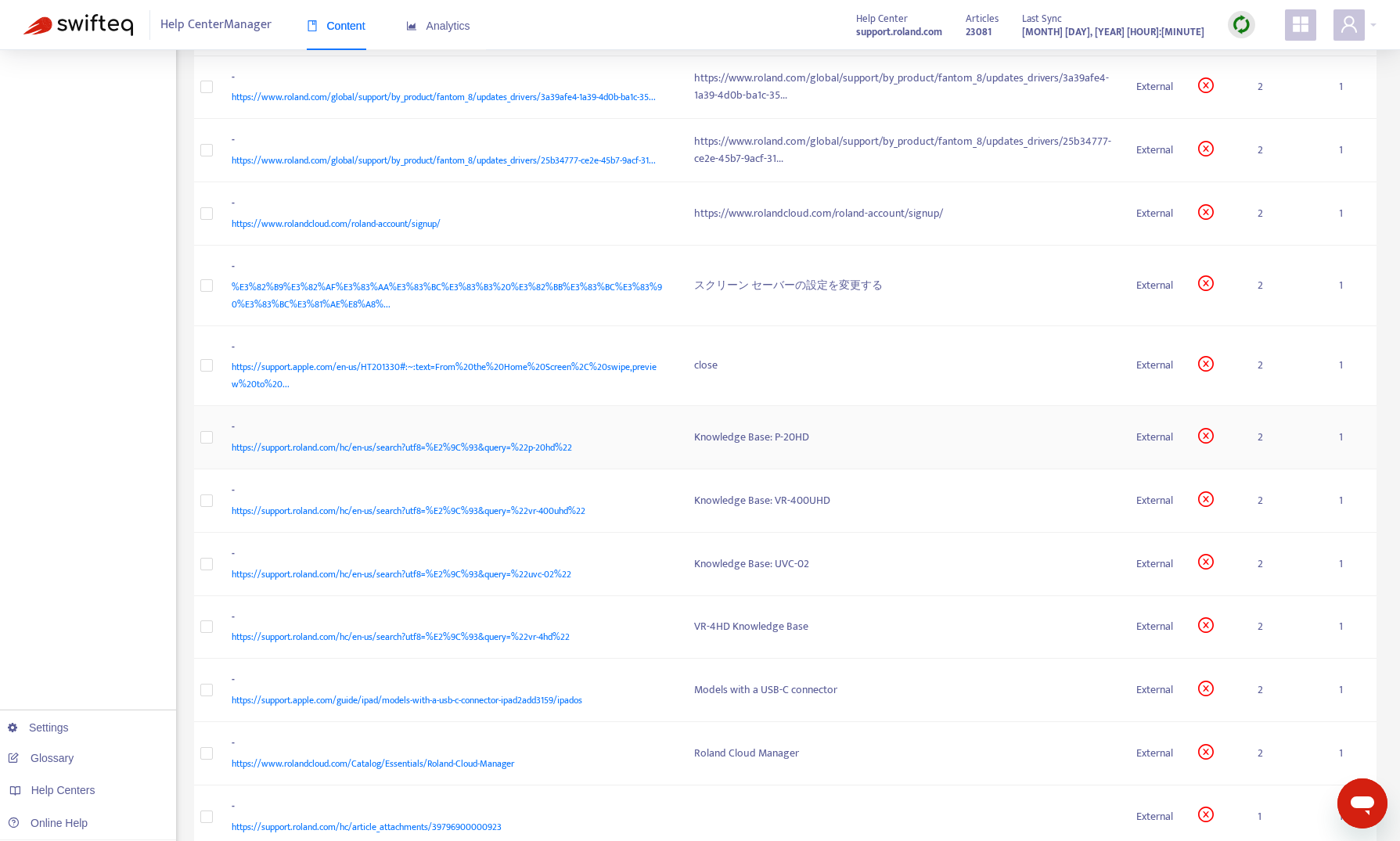click on "-" at bounding box center (448, 429) 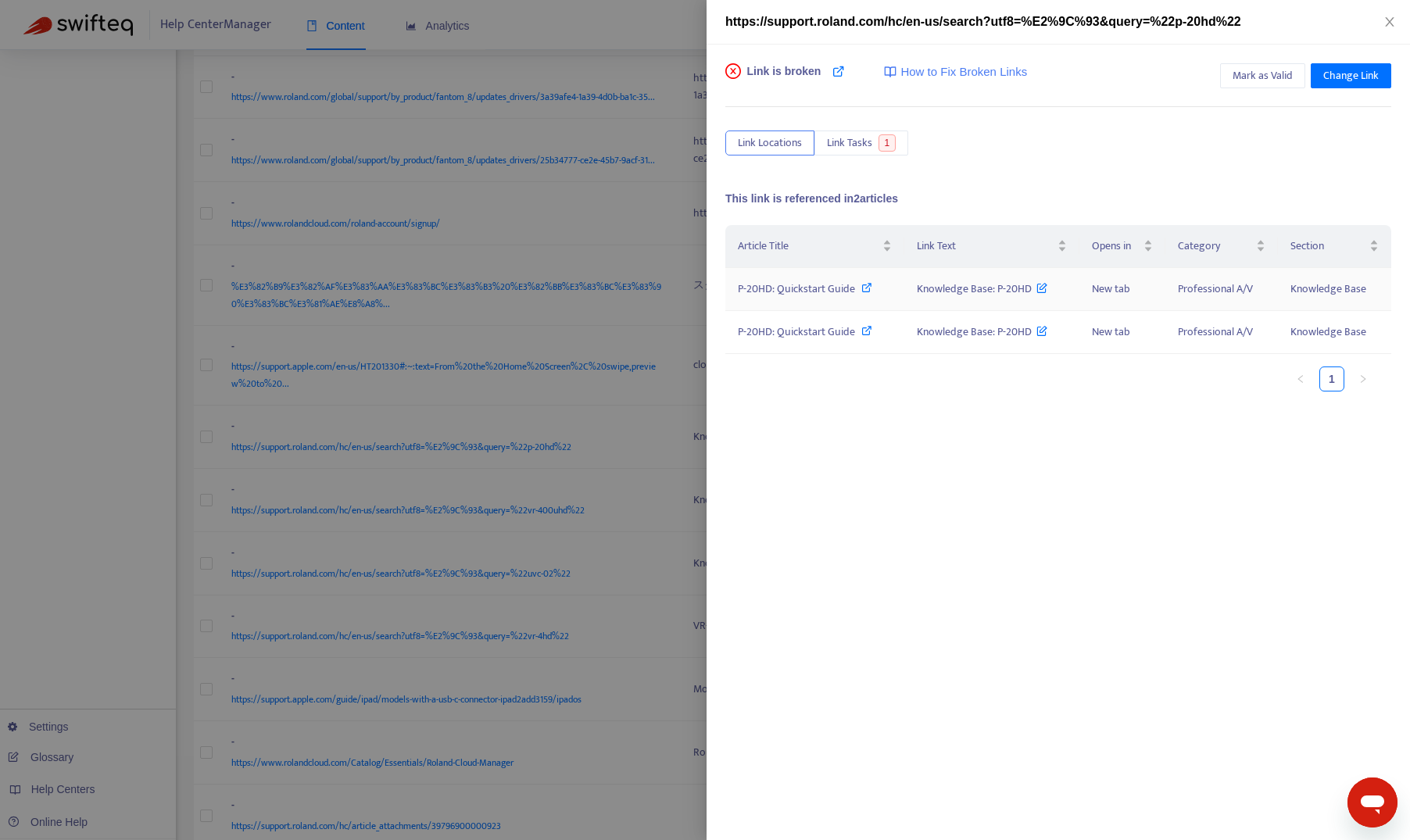 click on "P-20HD: Quickstart Guide" at bounding box center [796, 288] 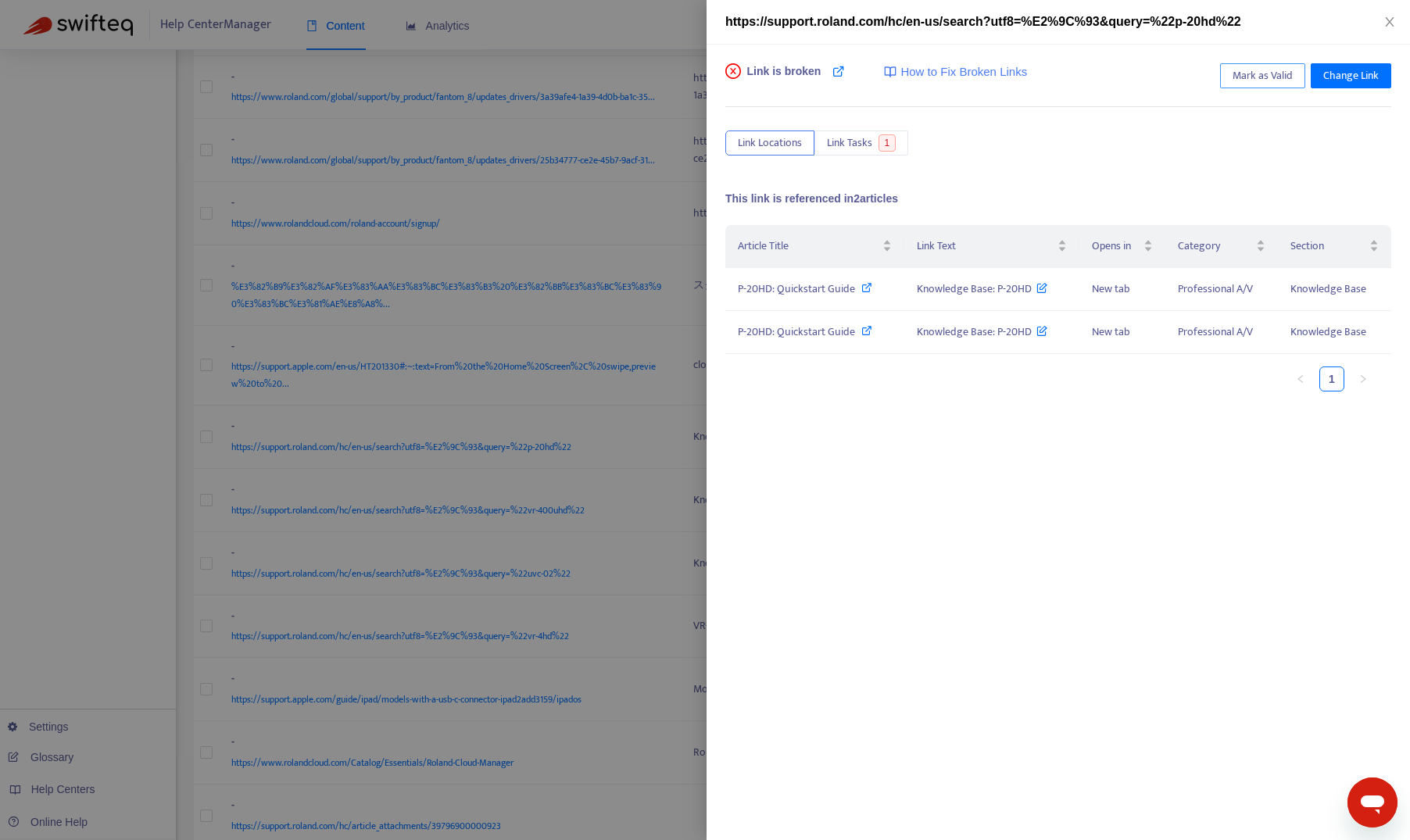 click on "Mark as Valid" at bounding box center [1262, 76] 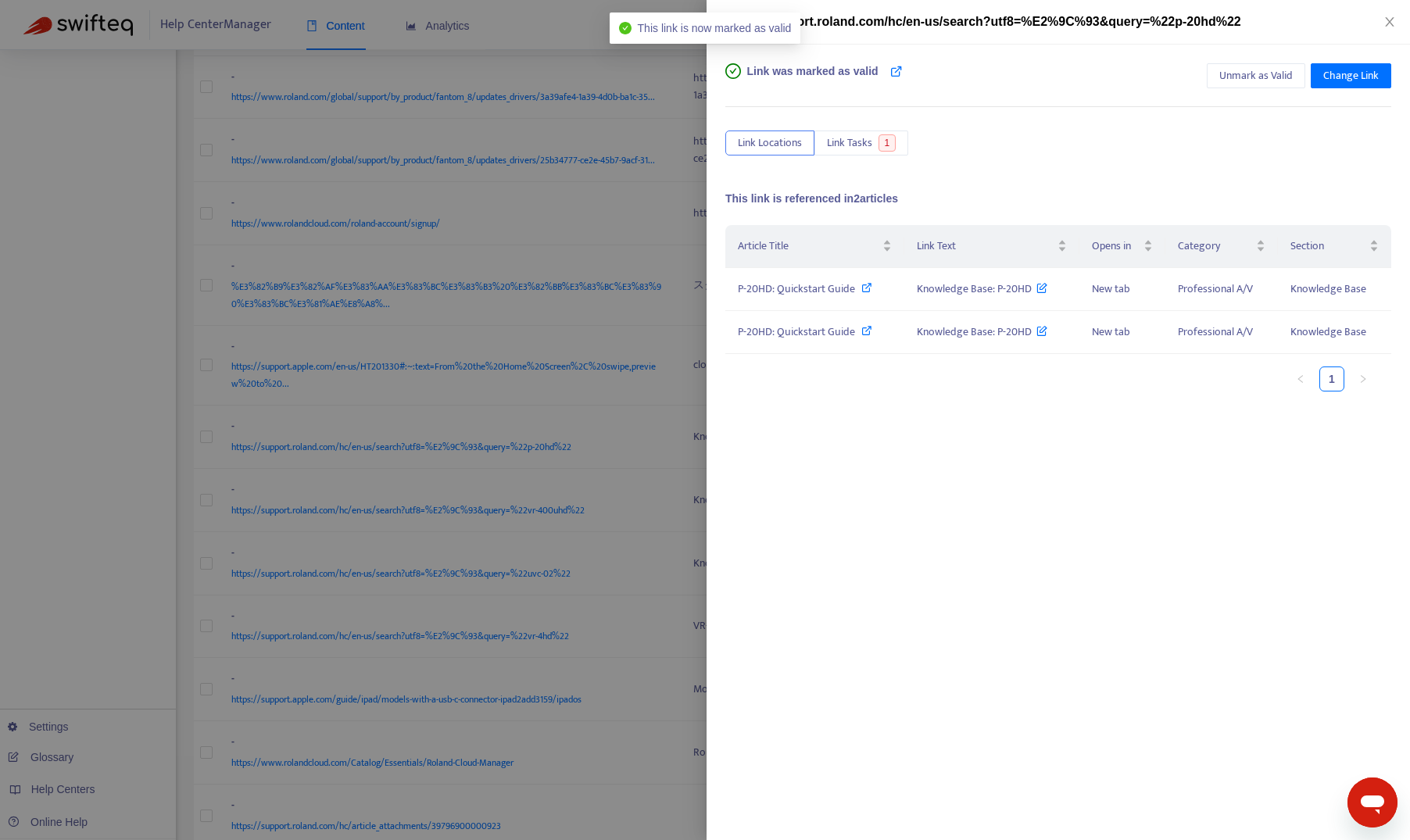click at bounding box center (705, 420) 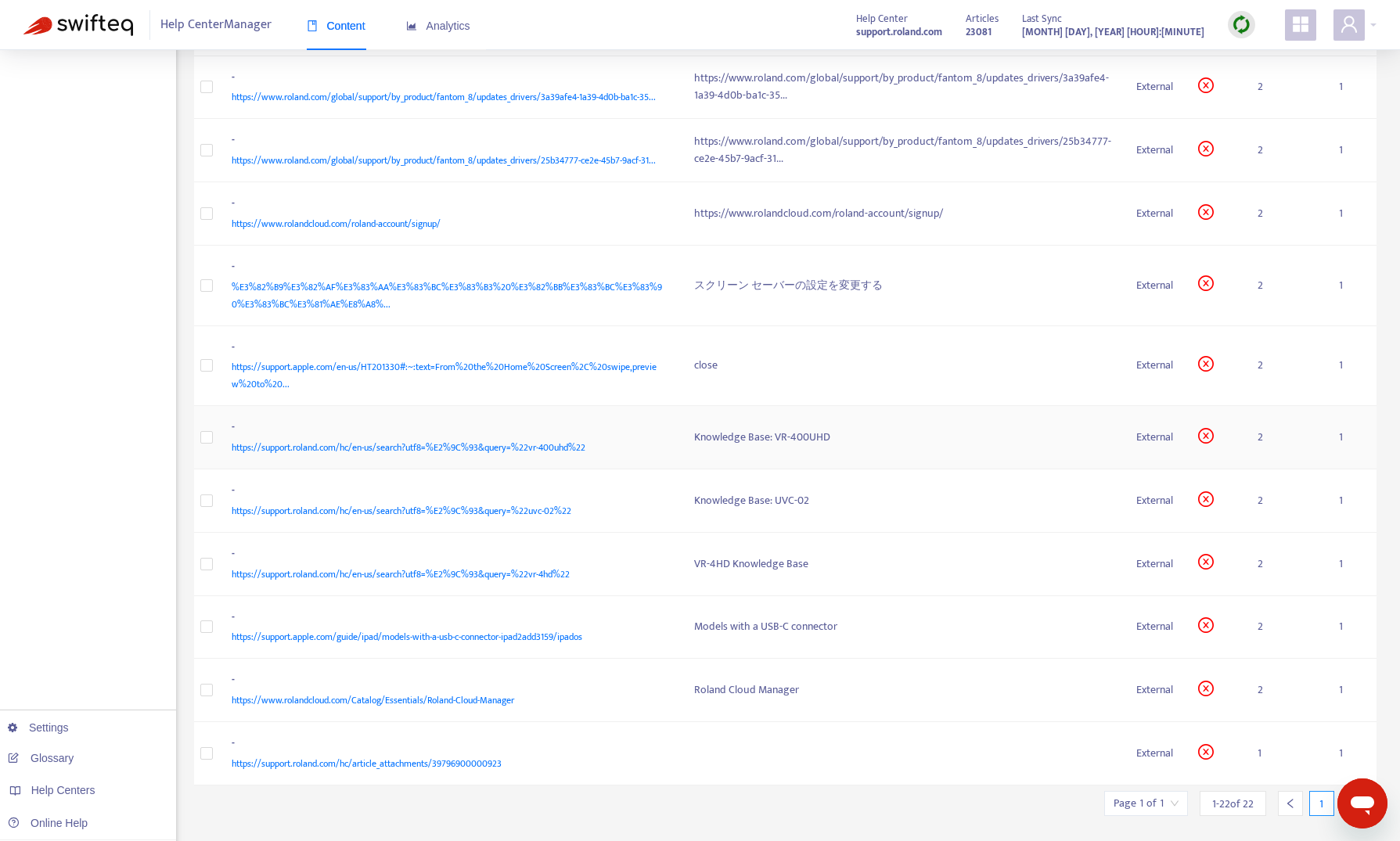 click on "-" at bounding box center [448, 429] 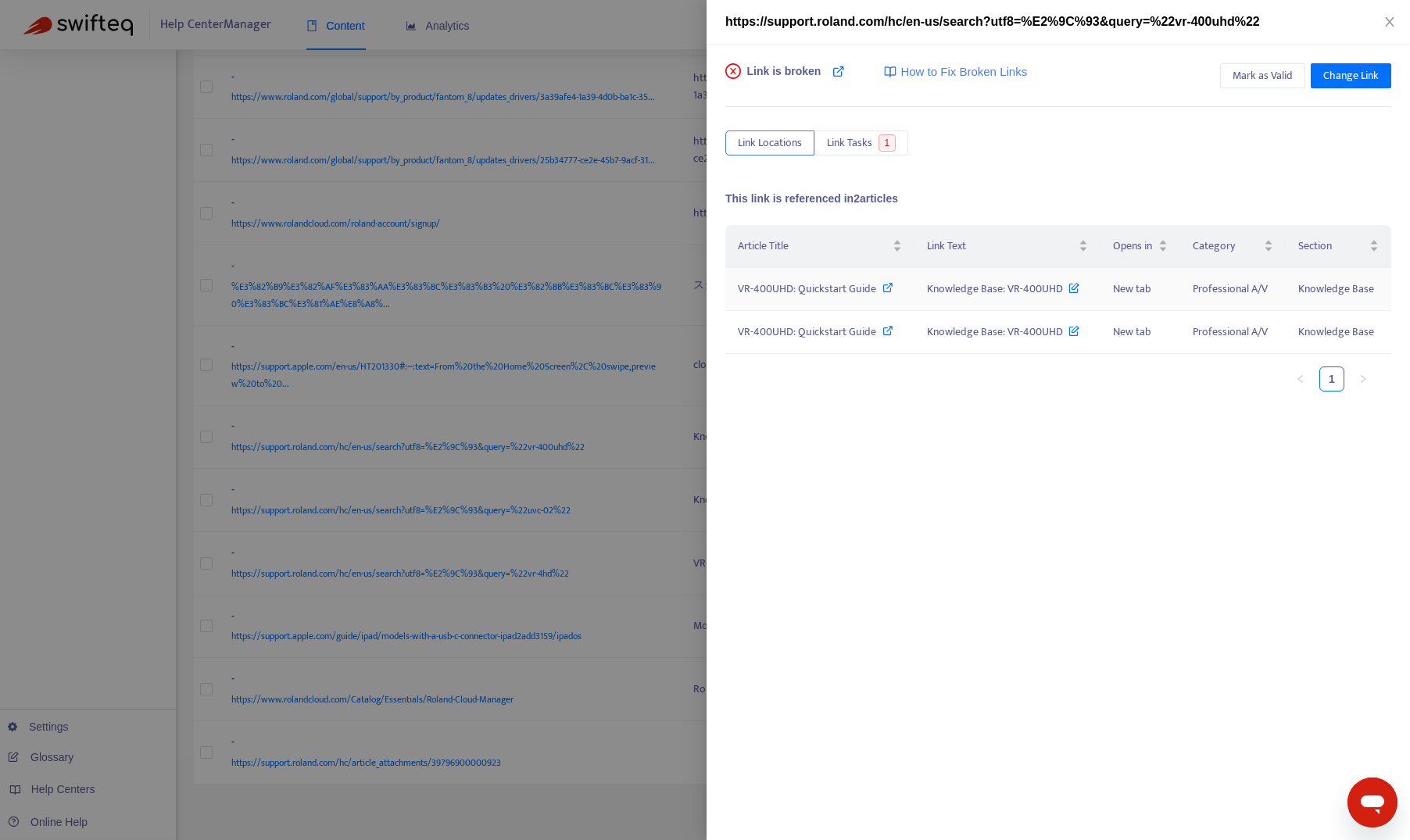 click on "VR-400UHD: Quickstart Guide" at bounding box center [807, 288] 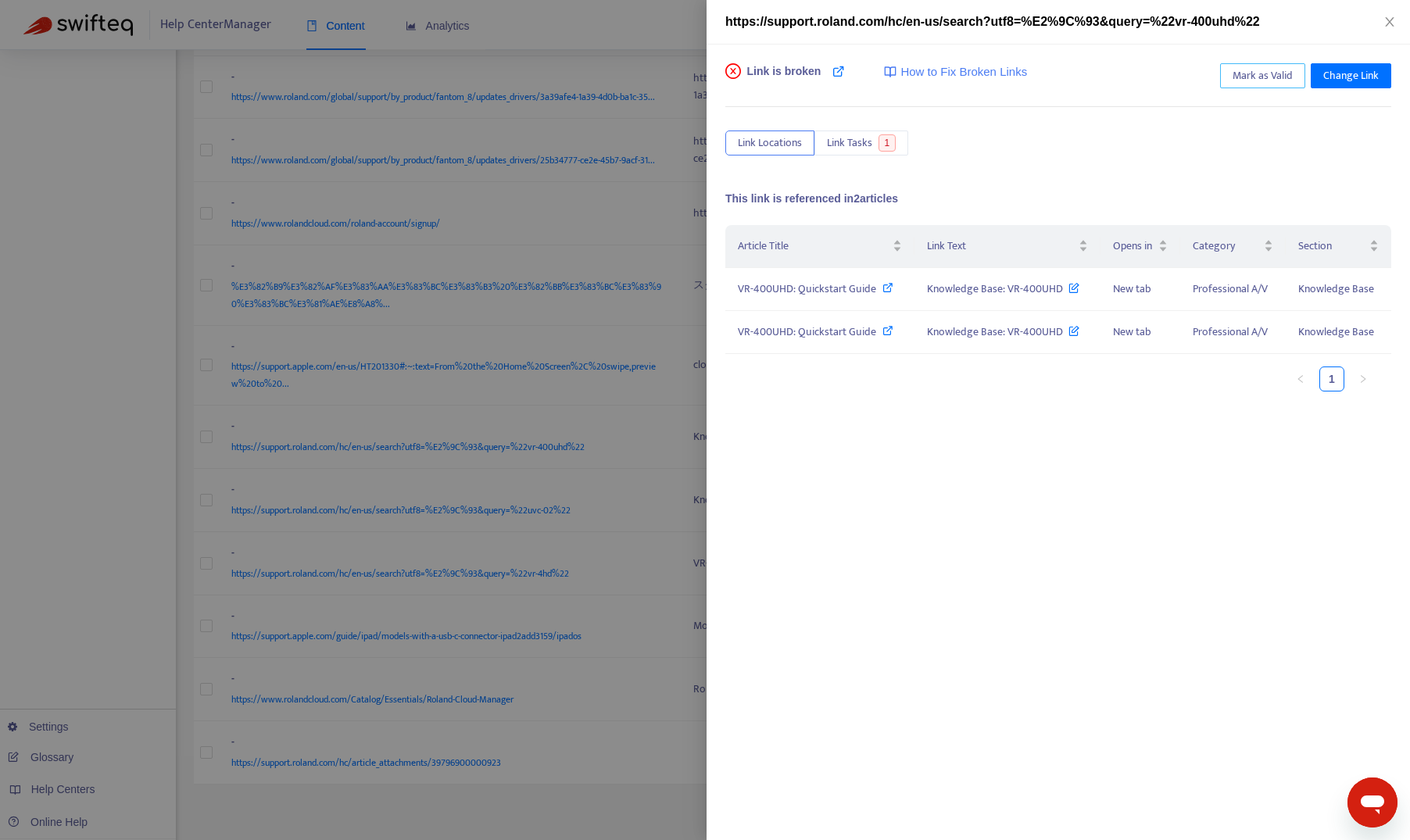 drag, startPoint x: 1254, startPoint y: 70, endPoint x: 1138, endPoint y: 96, distance: 118.8781 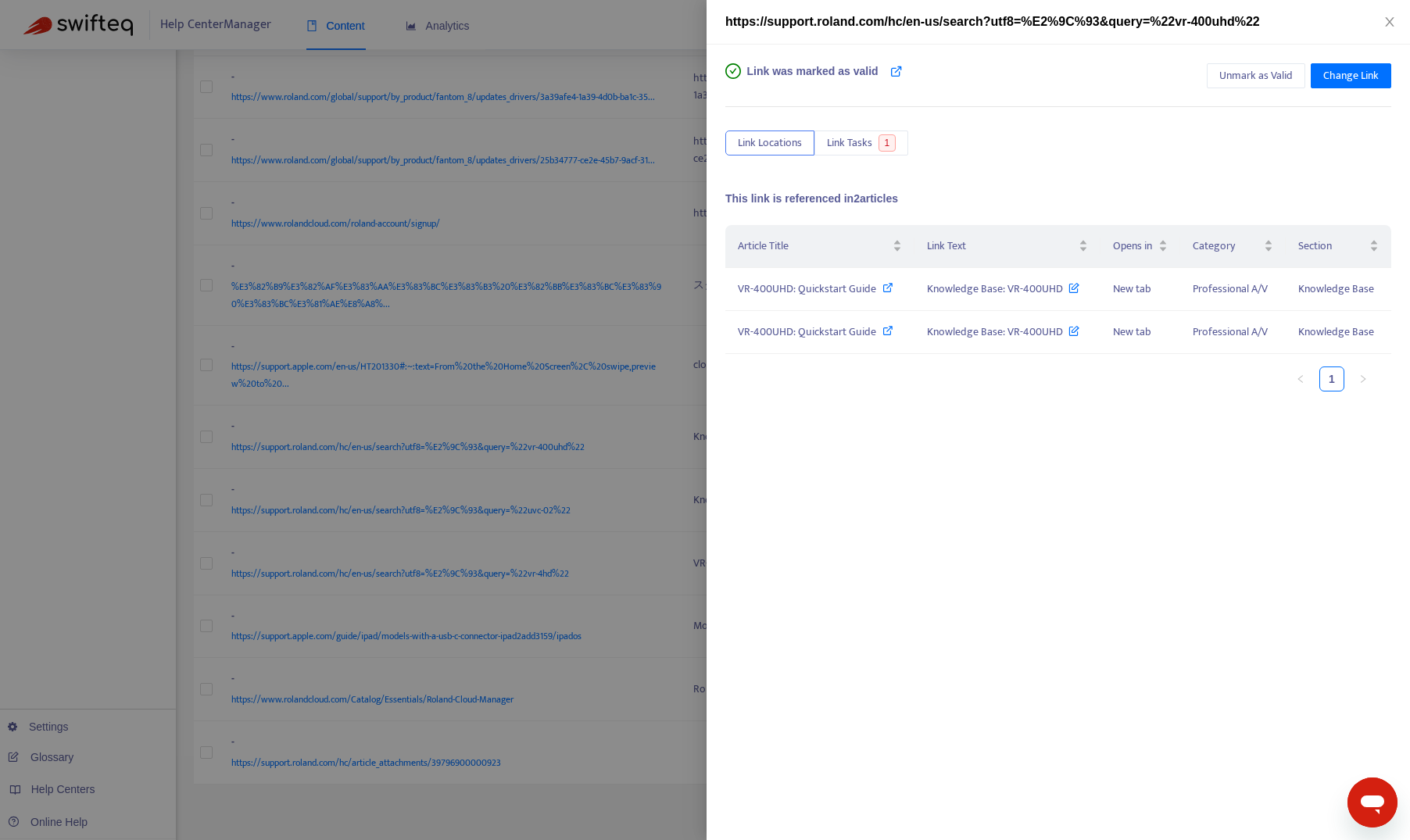 click at bounding box center [705, 420] 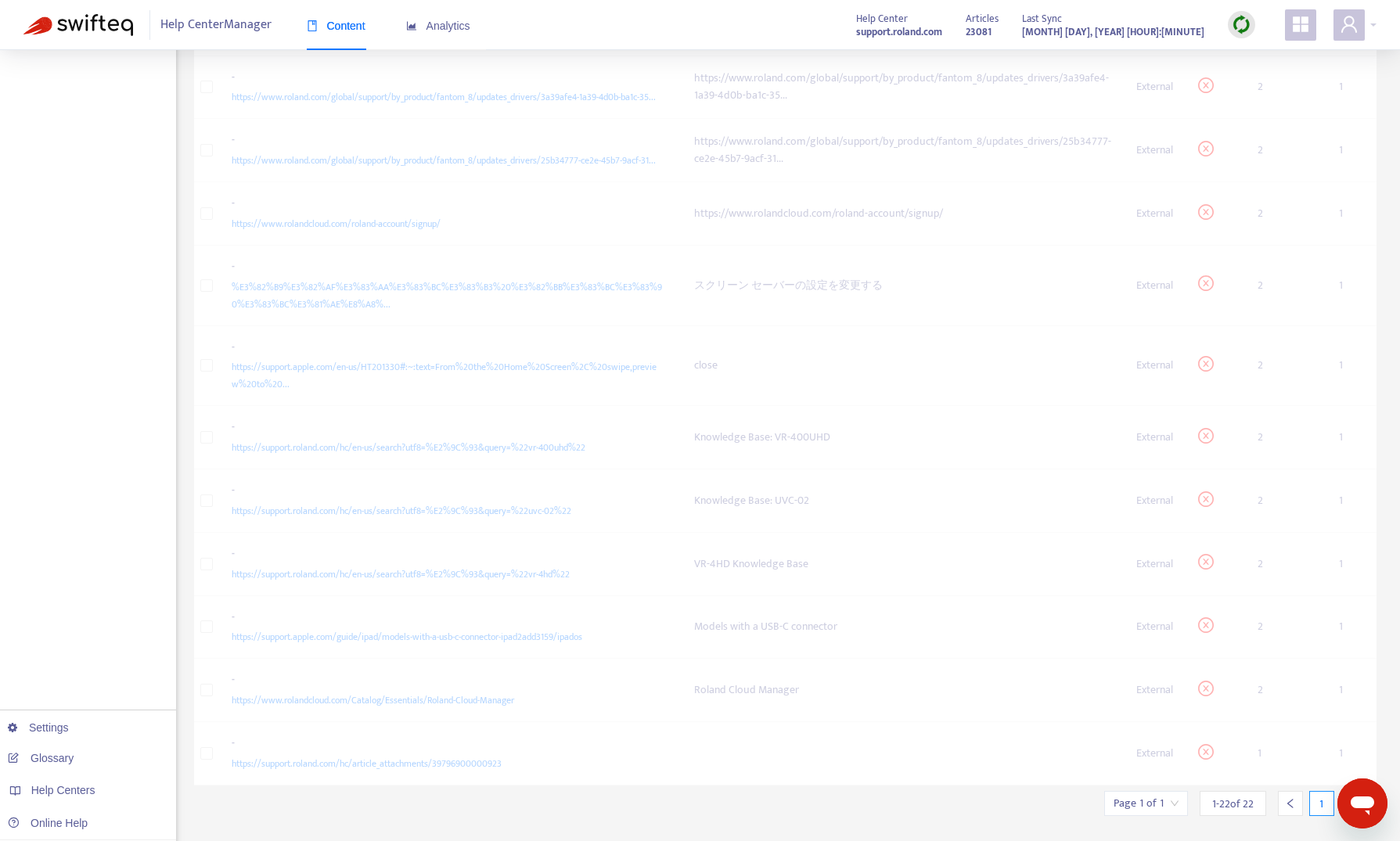 scroll, scrollTop: 829, scrollLeft: 0, axis: vertical 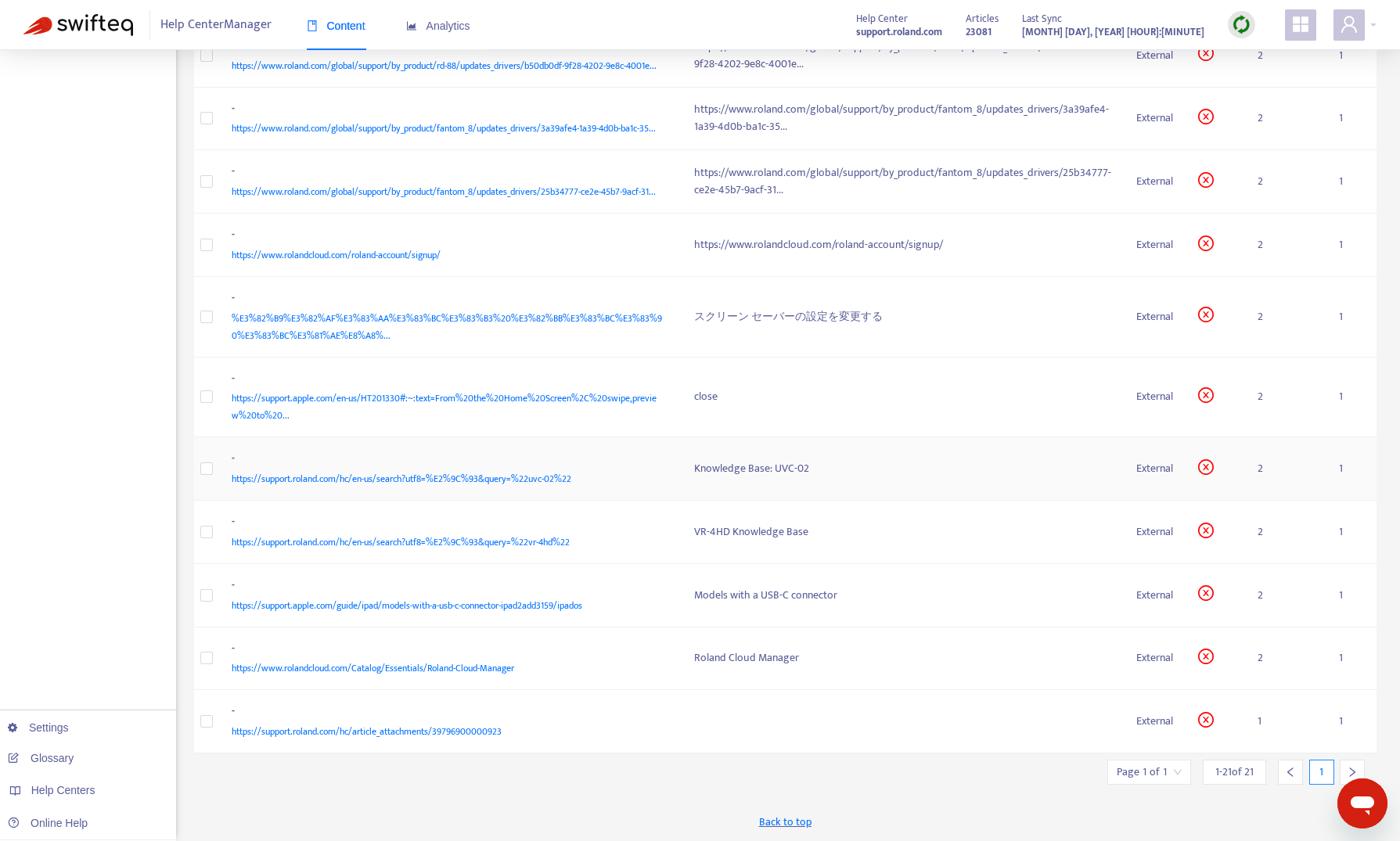 click on "- https://support.roland.com/hc/en-us/search?utf8=%E2%9C%93&query=%22uvc-02%22" at bounding box center (451, 469) 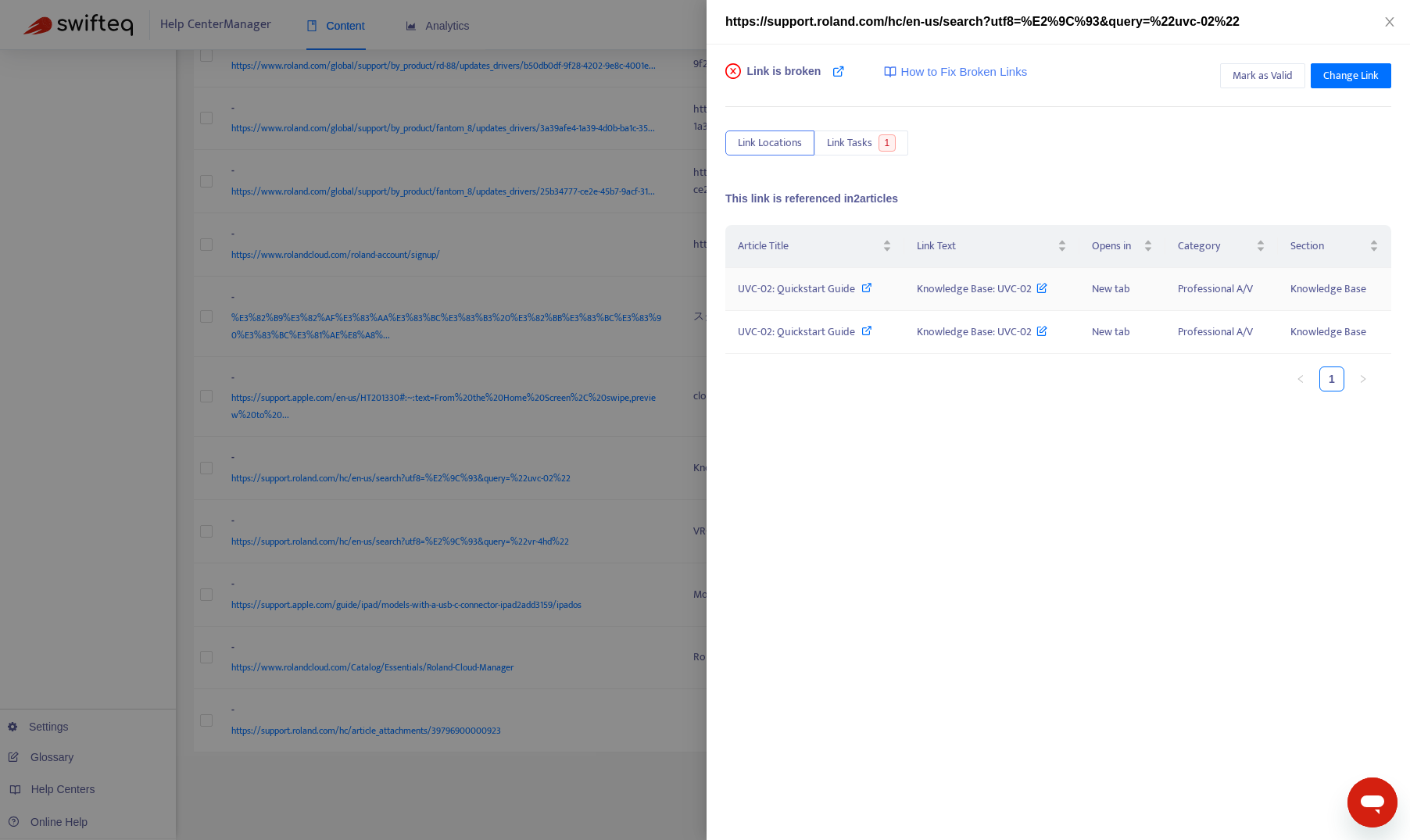click on "UVC-02: Quickstart Guide" at bounding box center [796, 288] 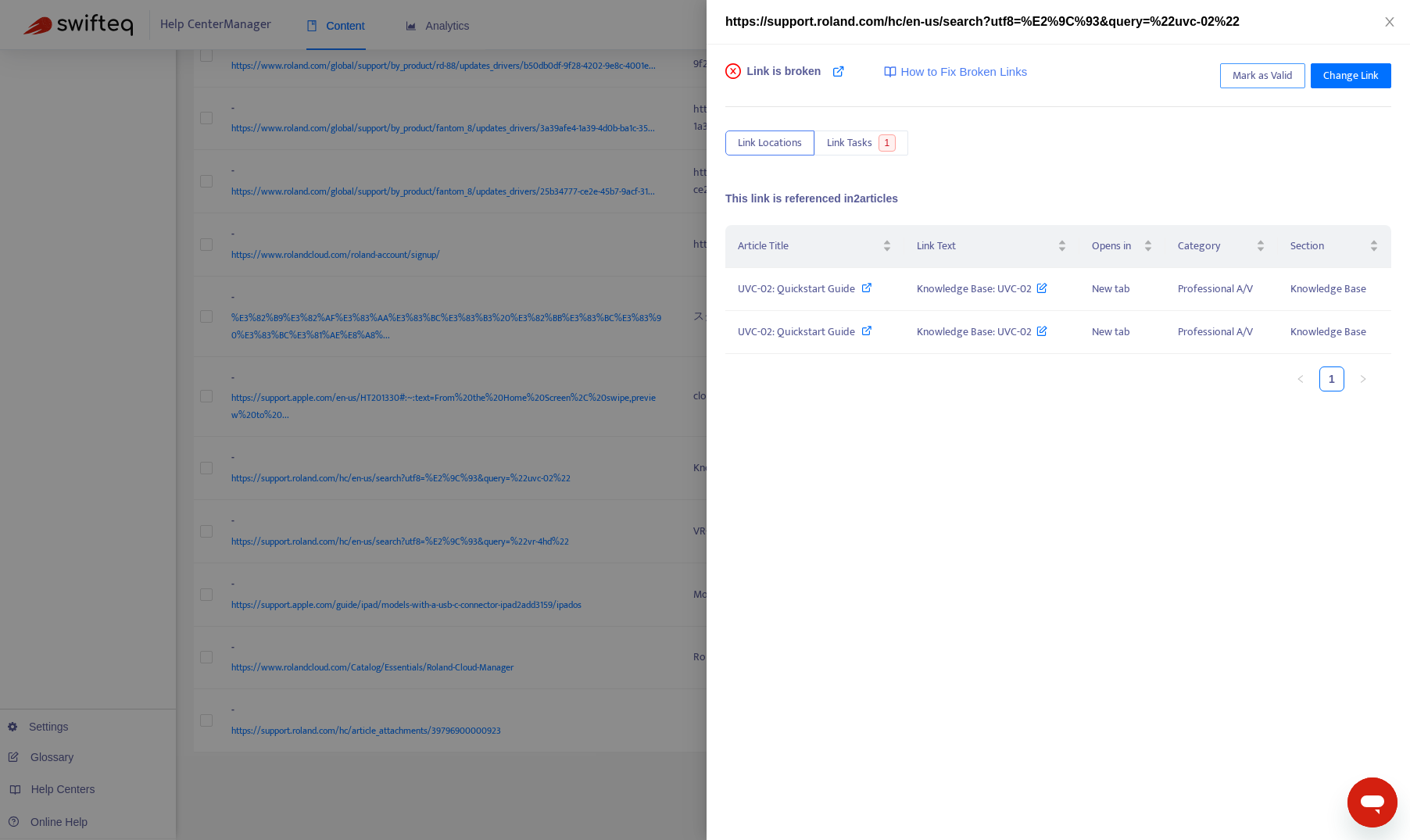 click on "Mark as Valid" at bounding box center [1262, 76] 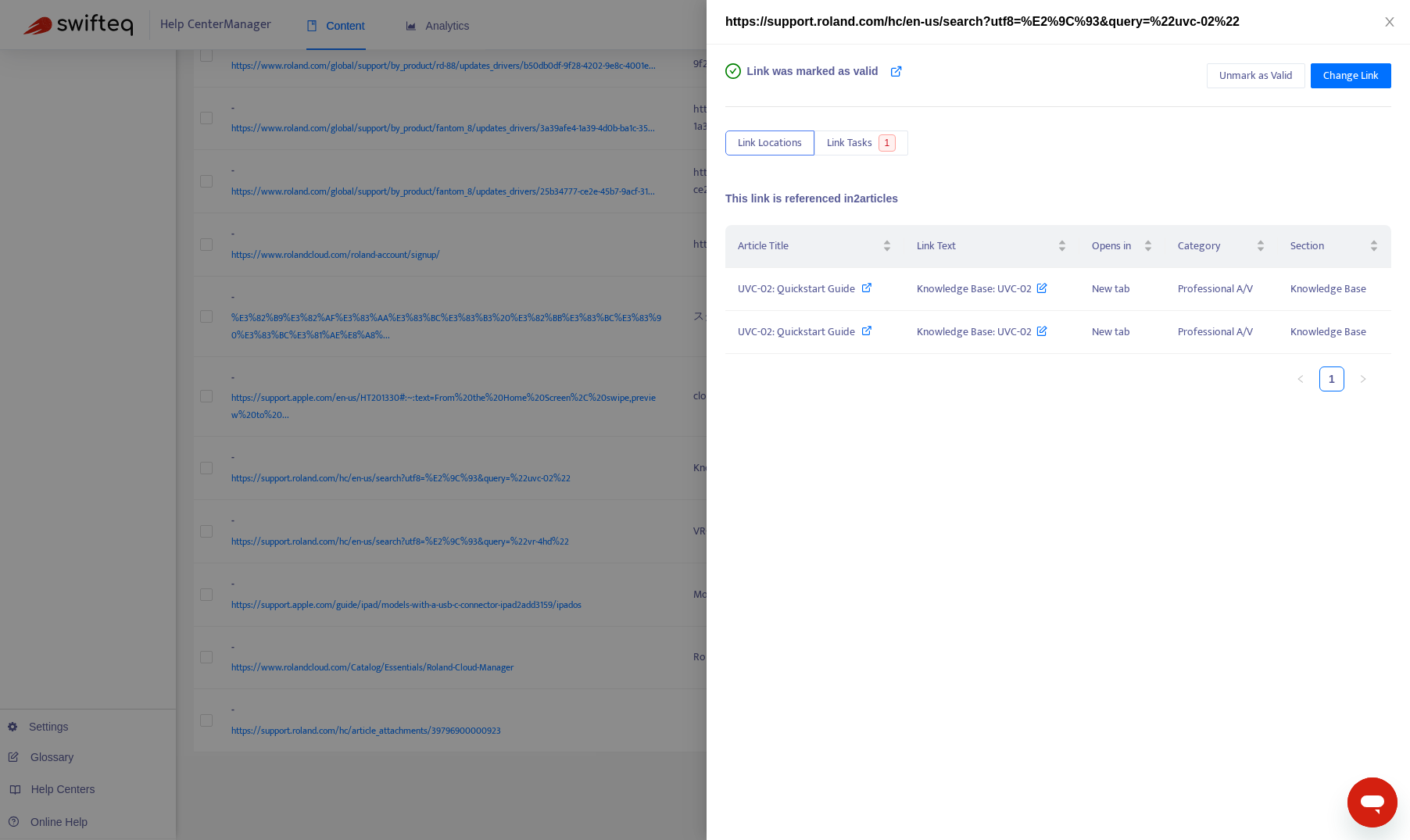 click at bounding box center [705, 420] 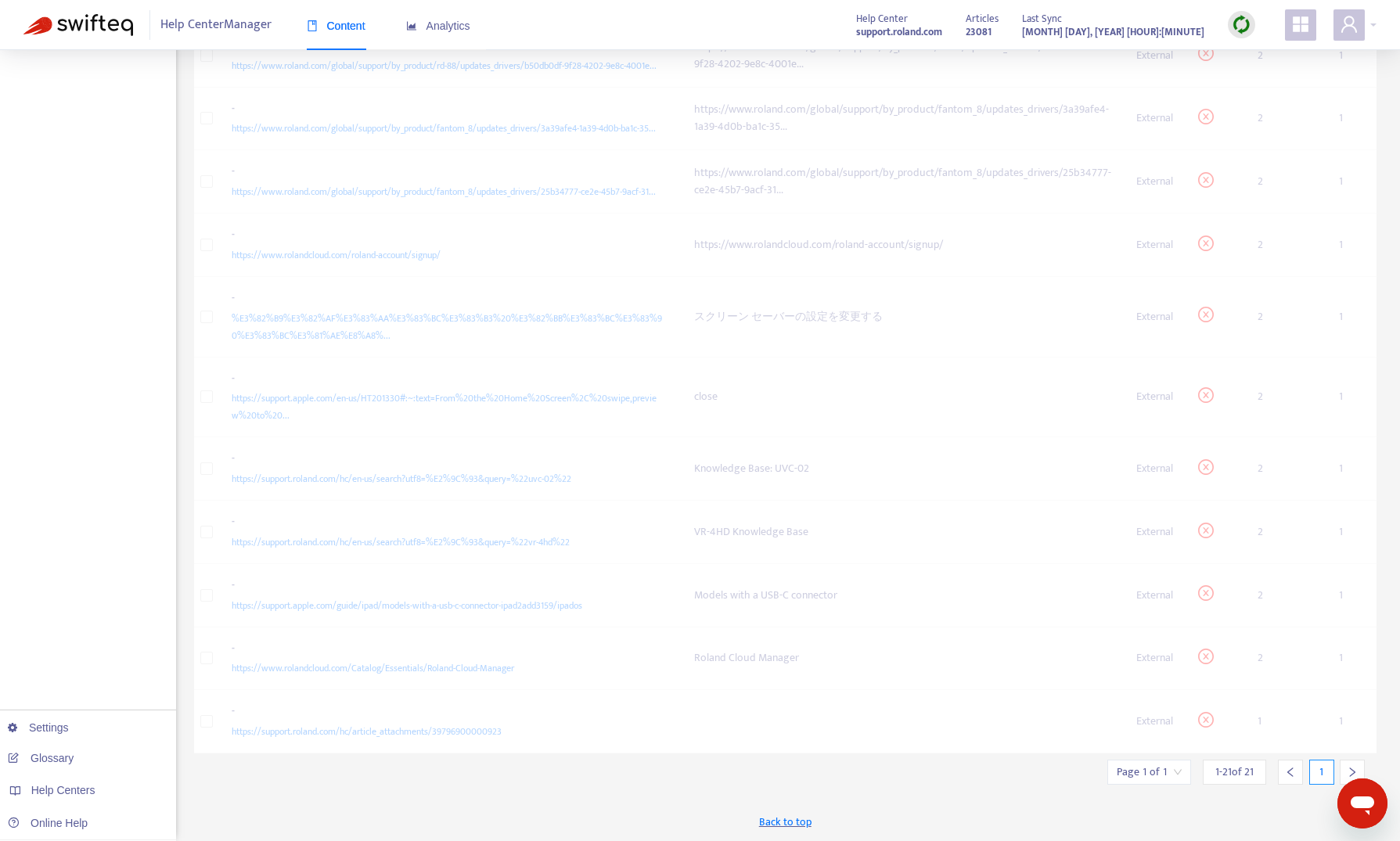 scroll, scrollTop: 766, scrollLeft: 0, axis: vertical 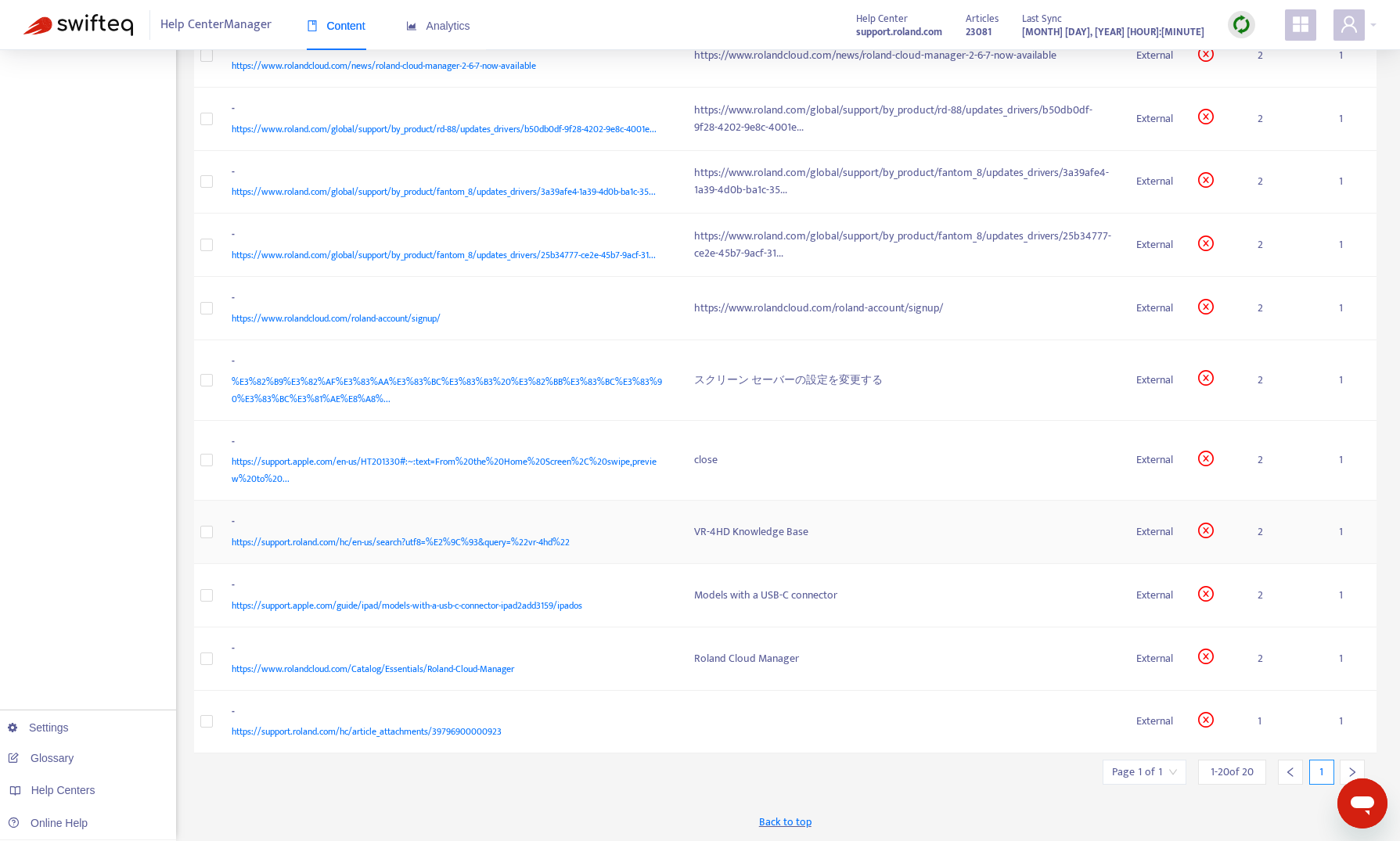click on "-" at bounding box center [448, 523] 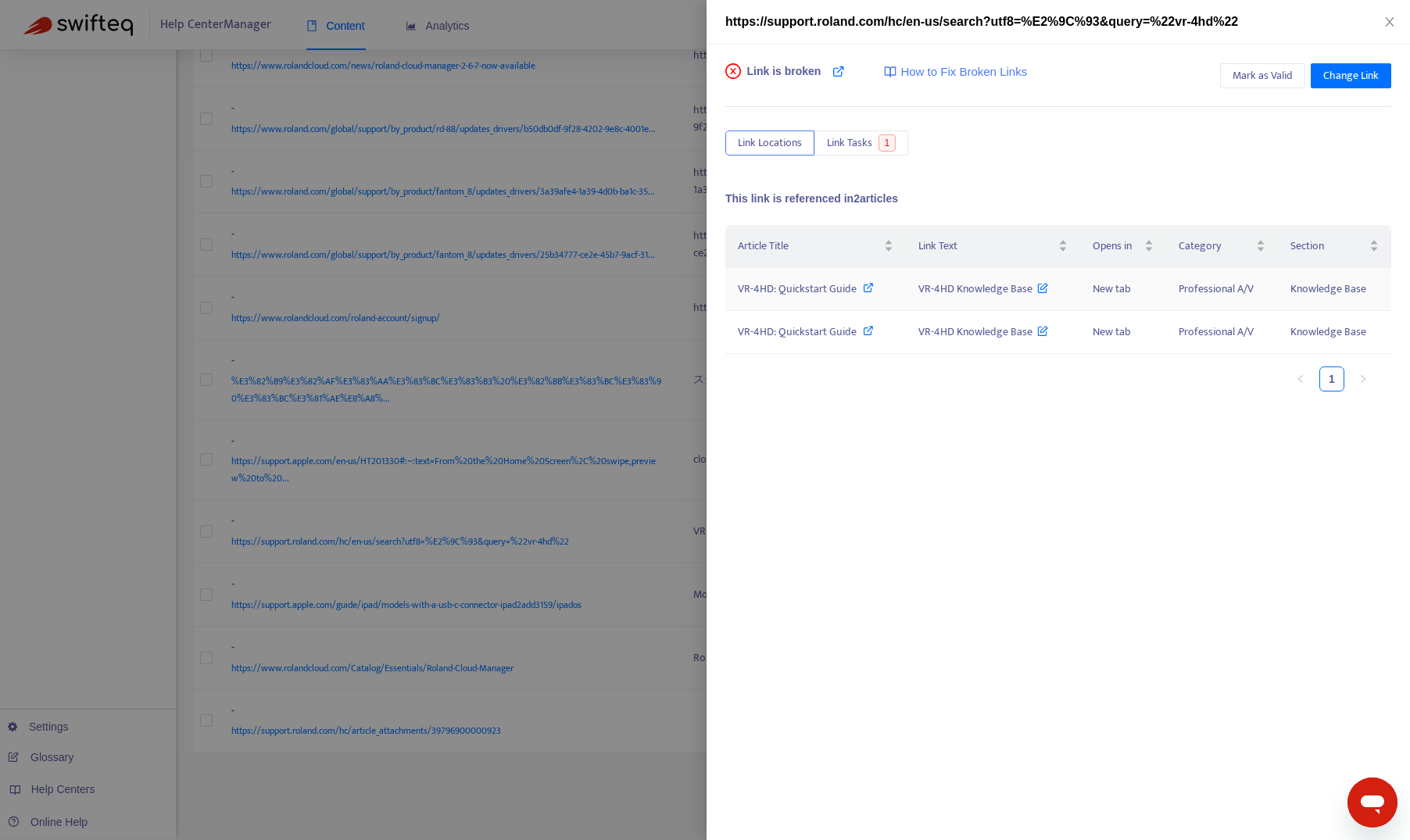 click on "VR-4HD: Quickstart Guide" at bounding box center (797, 288) 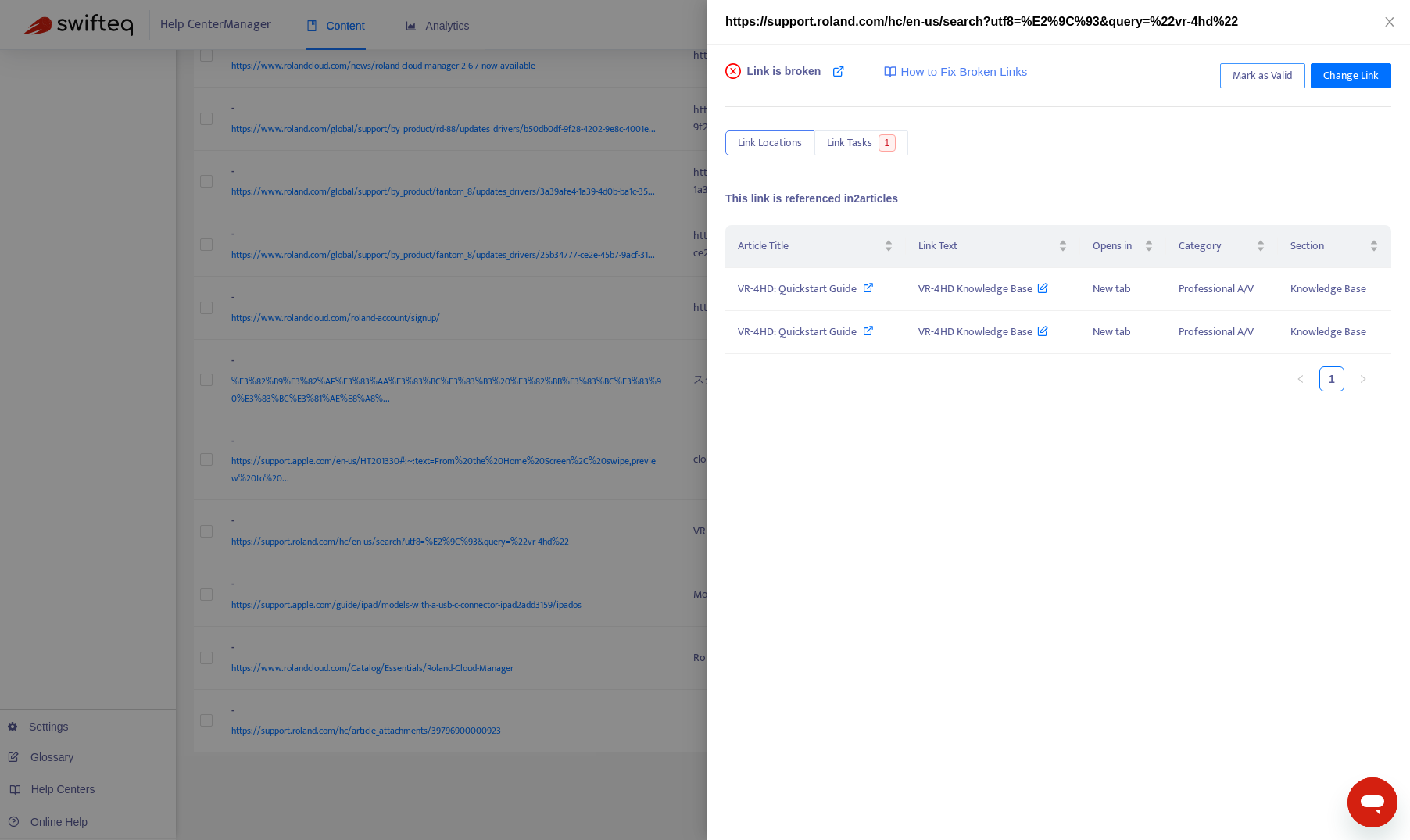 click on "Mark as Valid" at bounding box center [1262, 76] 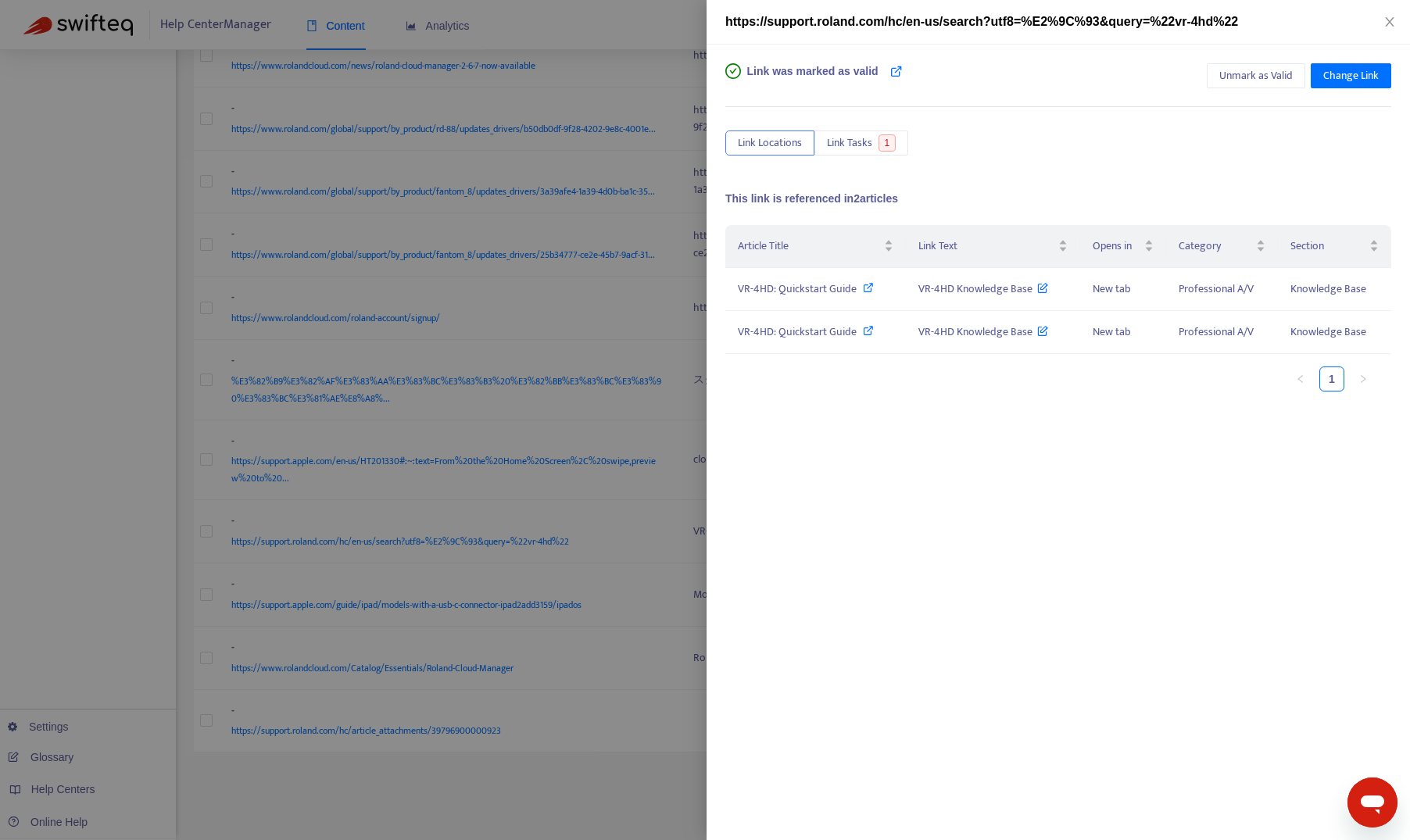 click at bounding box center (705, 420) 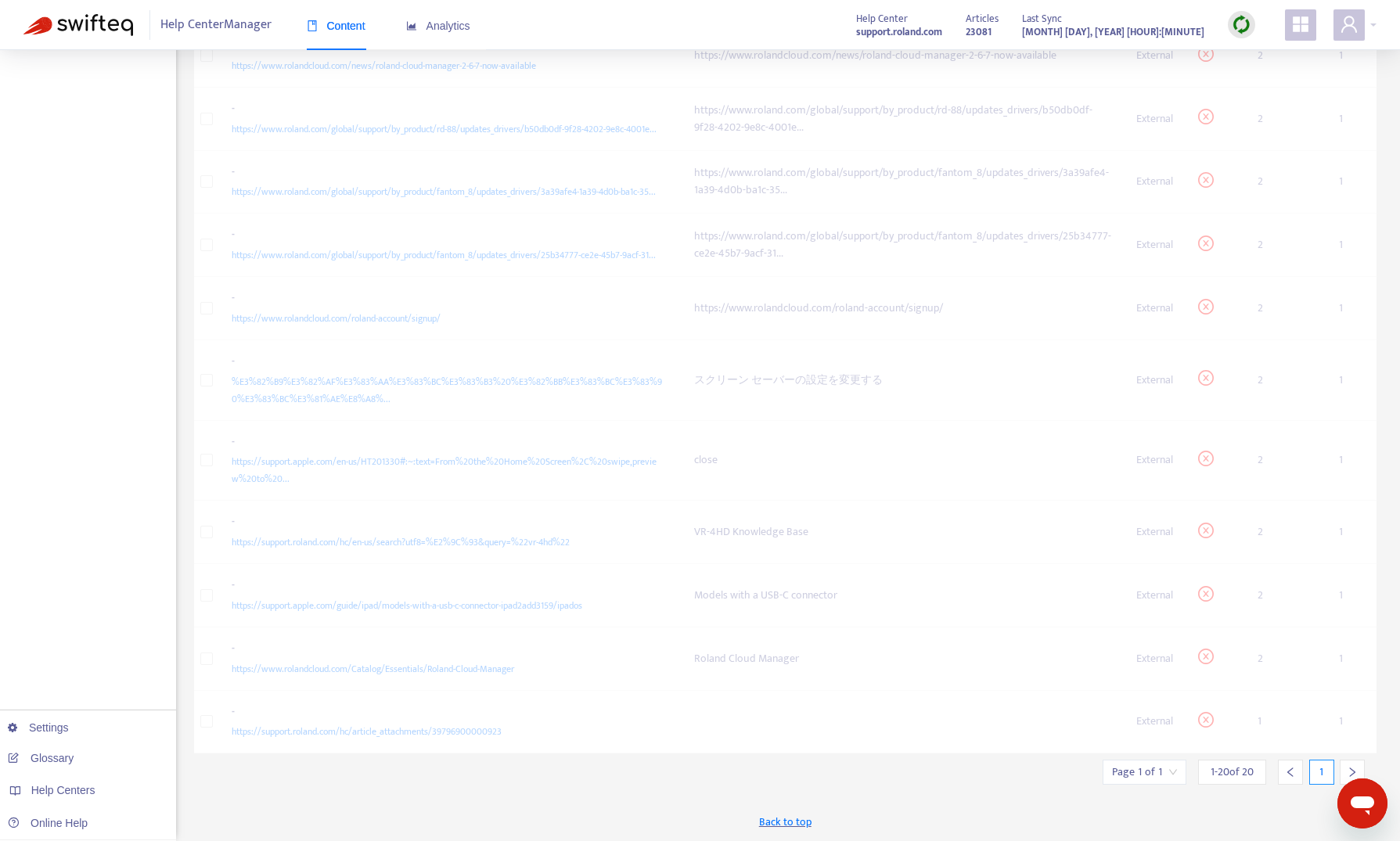 scroll, scrollTop: 703, scrollLeft: 0, axis: vertical 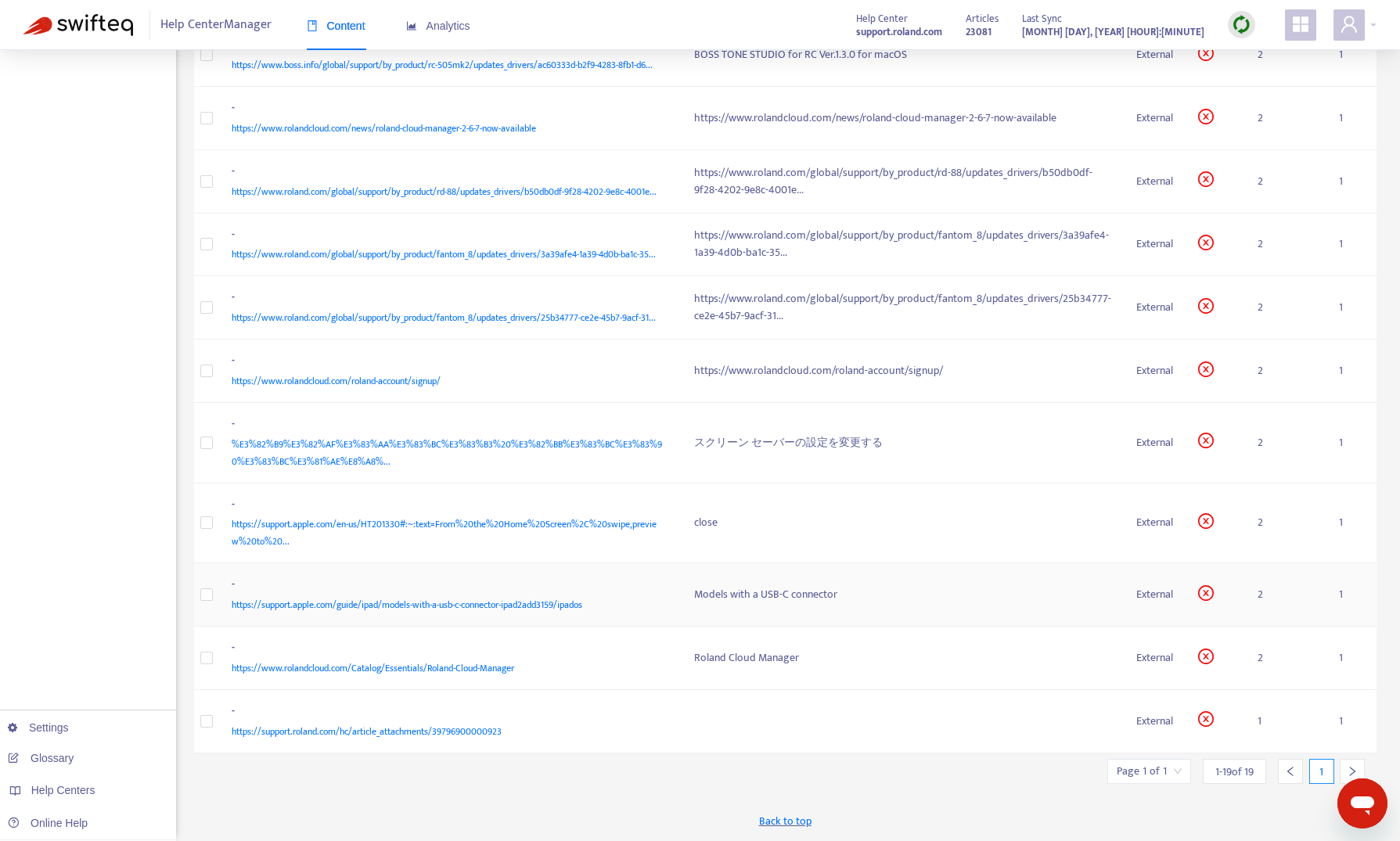 click on "-" at bounding box center (448, 586) 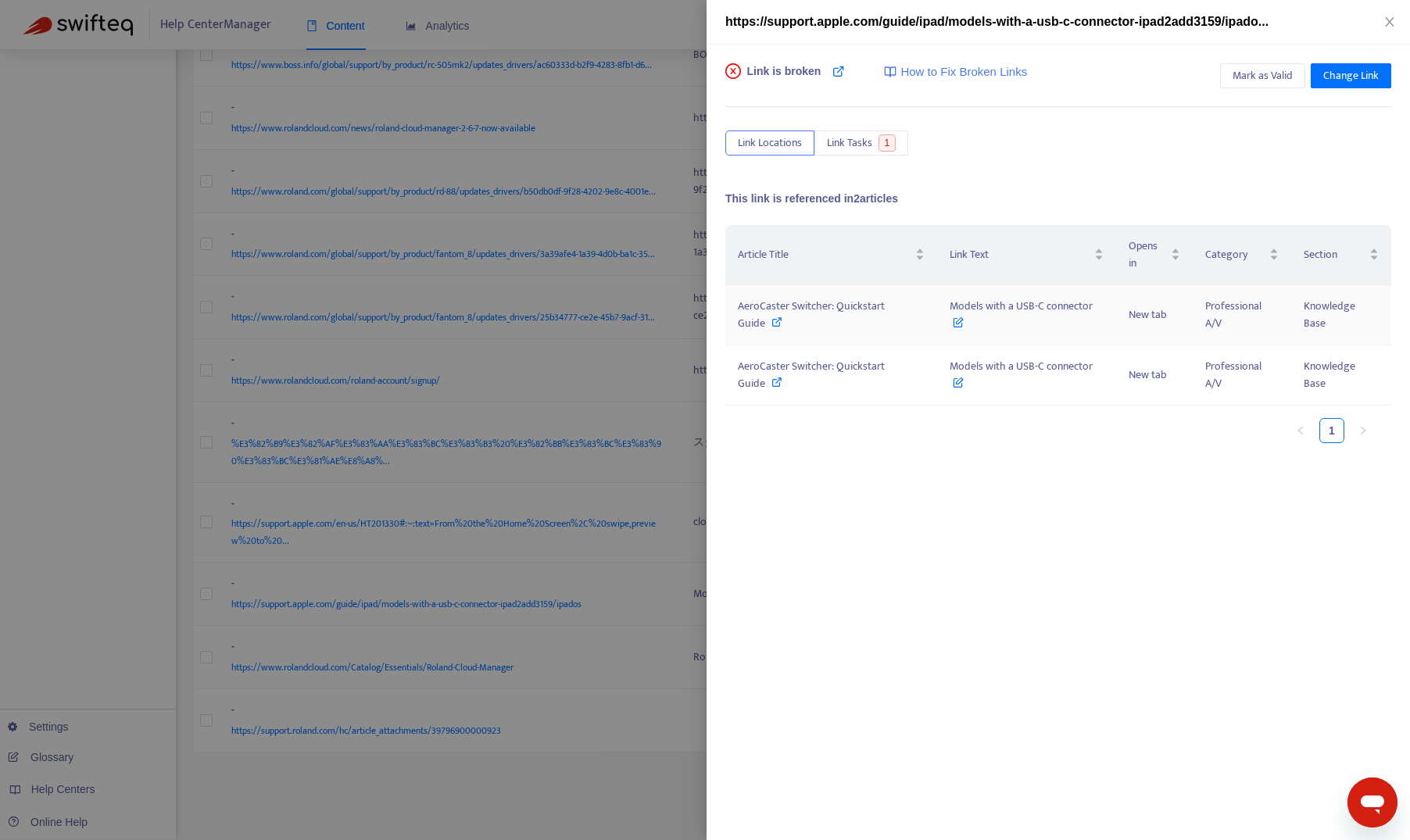 click on "AeroCaster Switcher: Quickstart Guide" at bounding box center [811, 314] 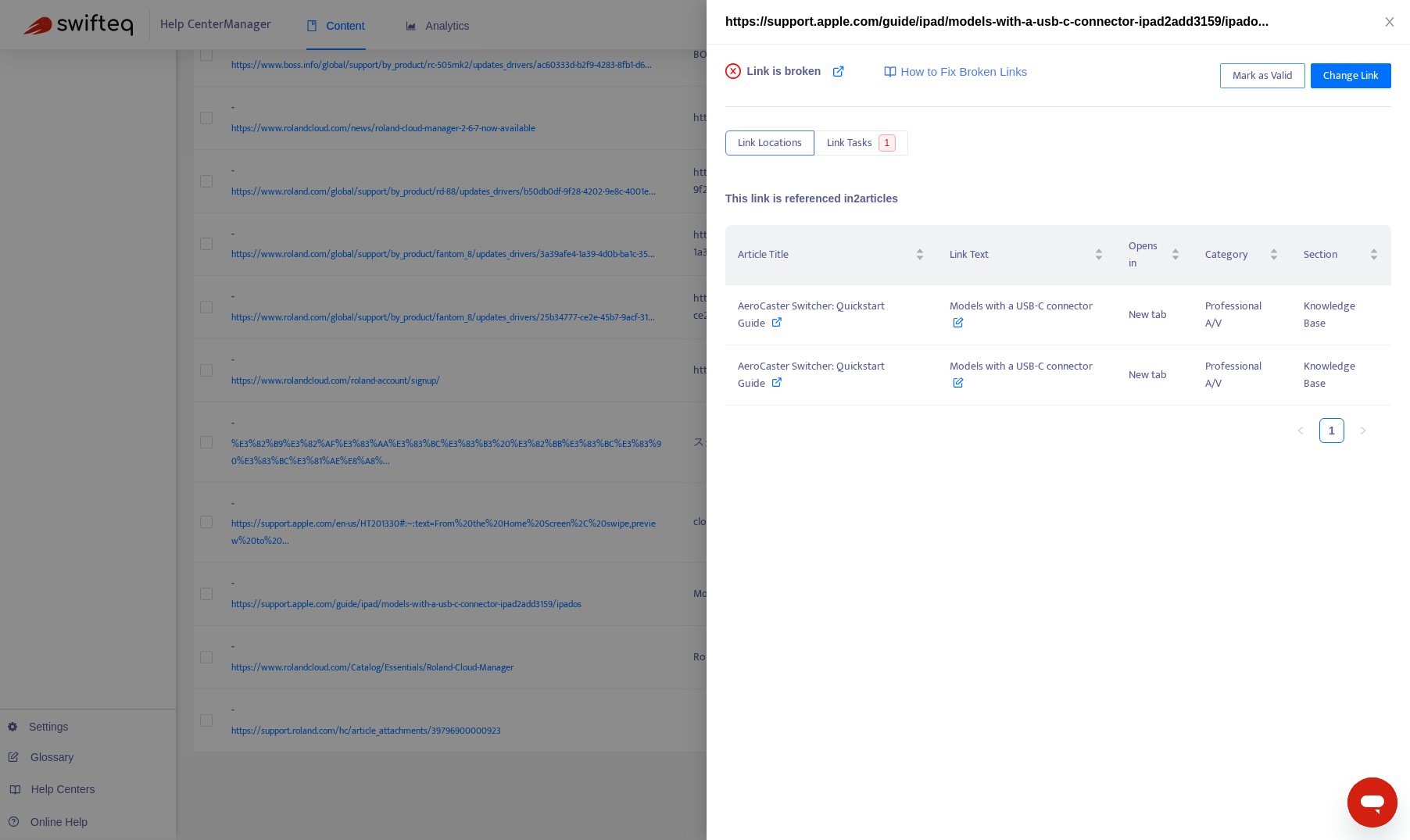 click on "Mark as Valid" at bounding box center (1262, 76) 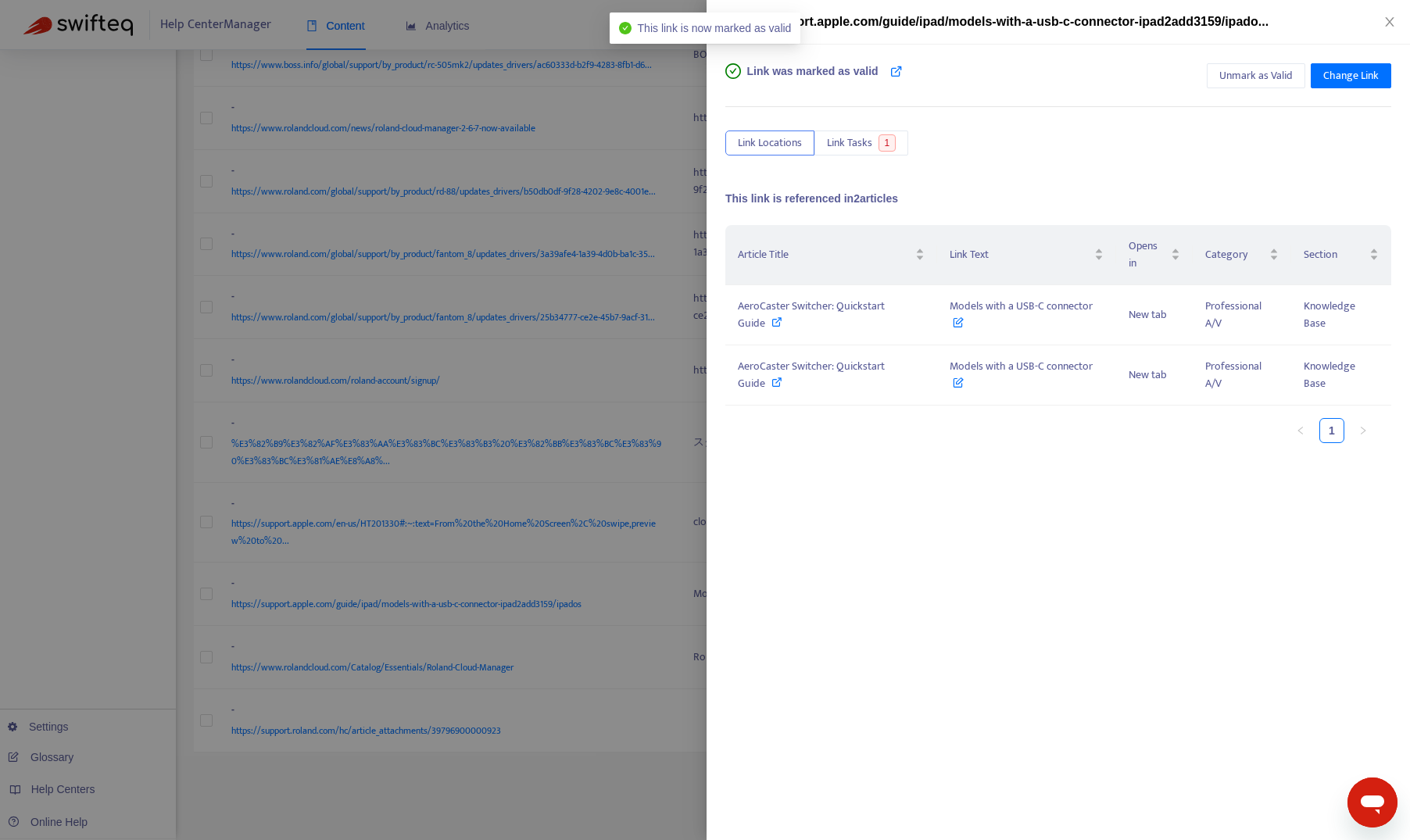 click at bounding box center (705, 420) 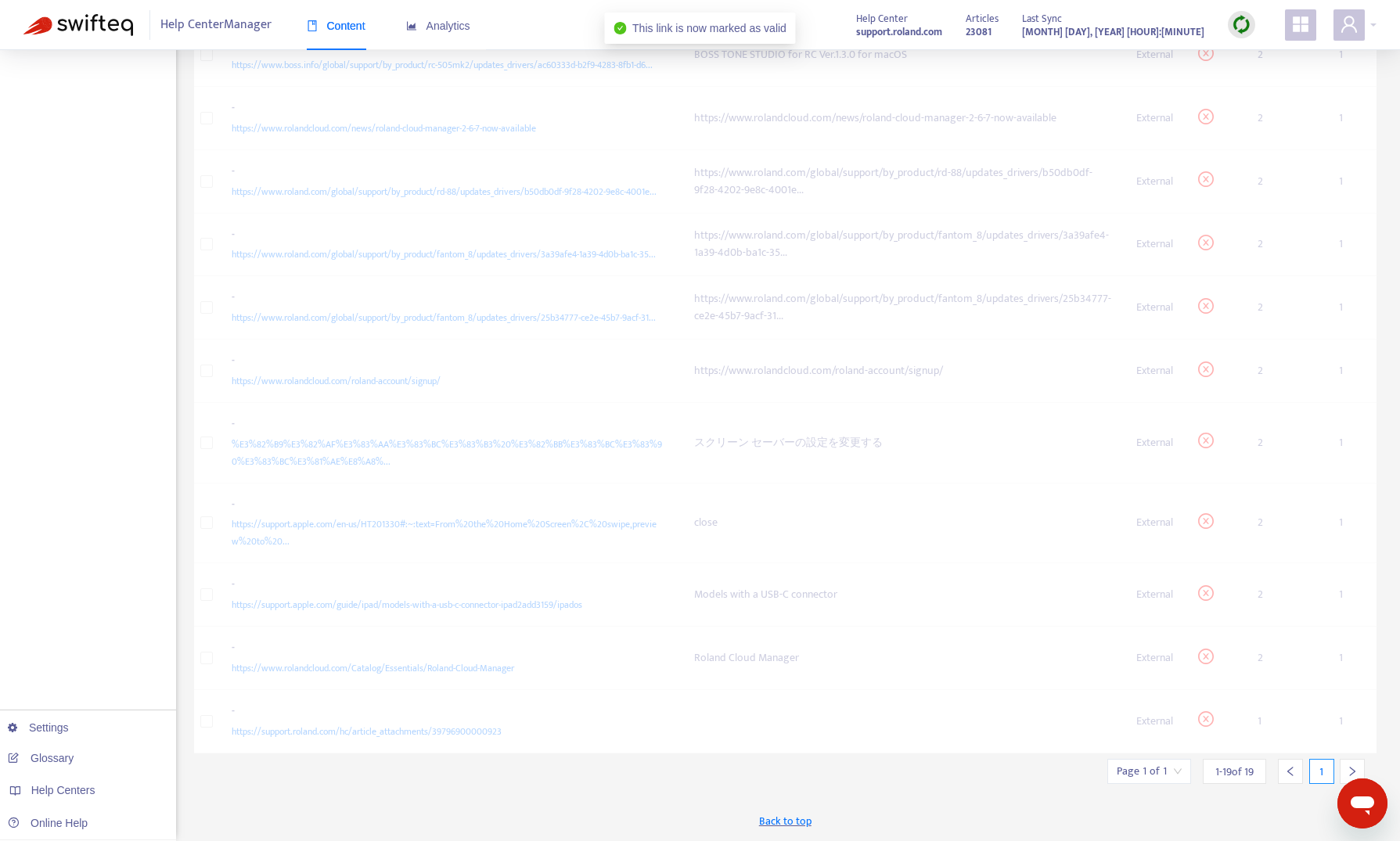 scroll, scrollTop: 640, scrollLeft: 0, axis: vertical 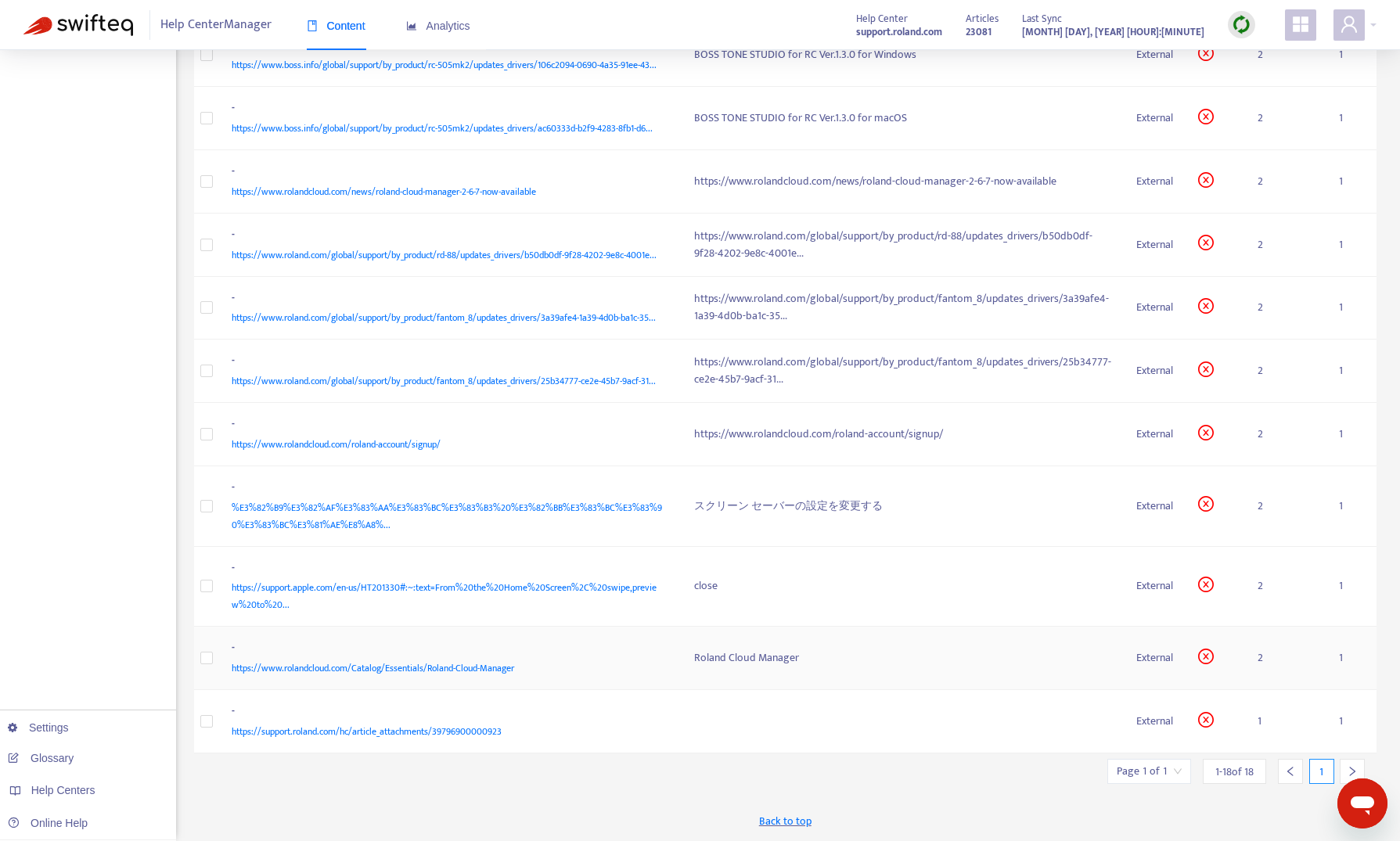 click on "-" at bounding box center (448, 649) 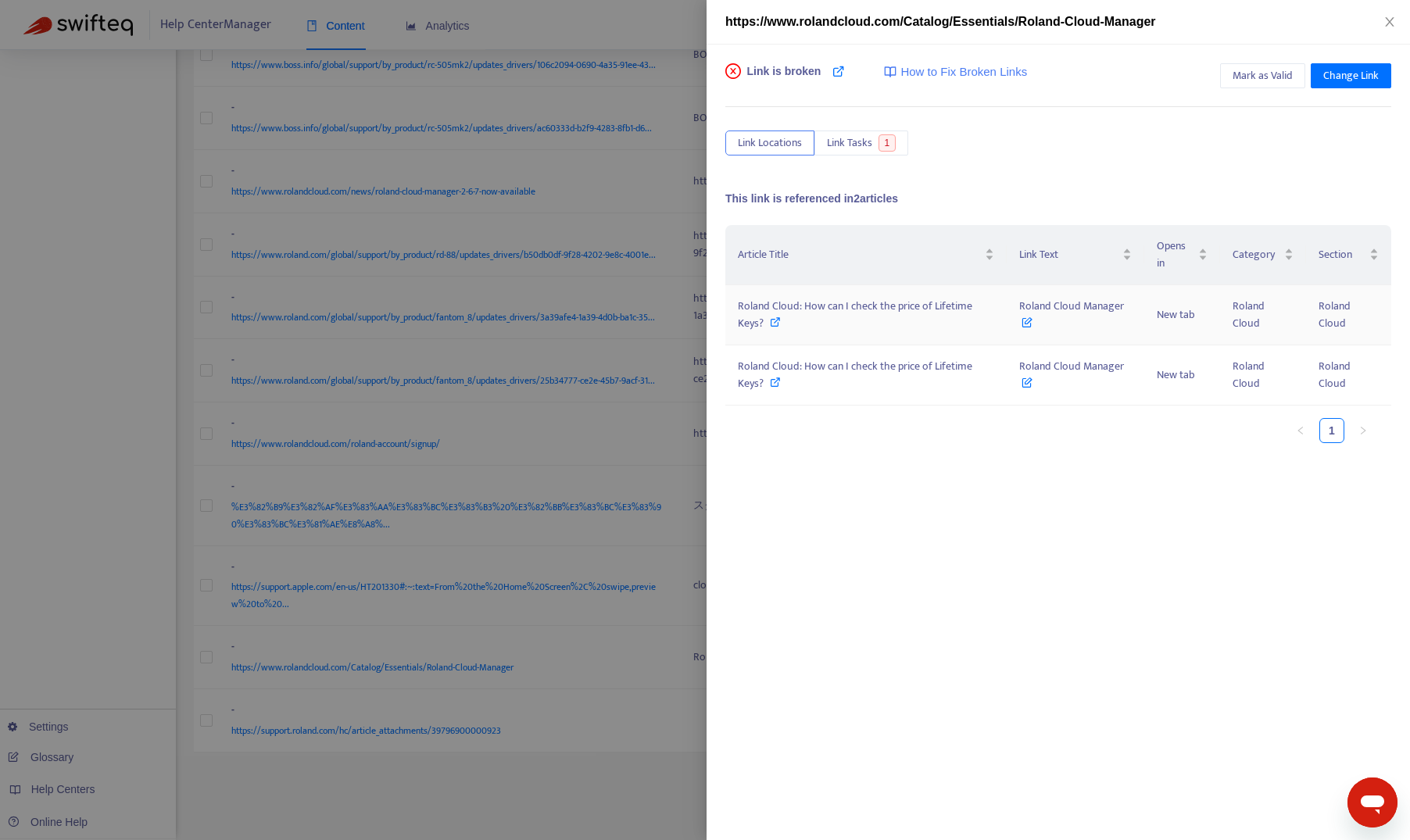 click on "Roland Cloud: How can I check the price of Lifetime Keys?" at bounding box center [855, 314] 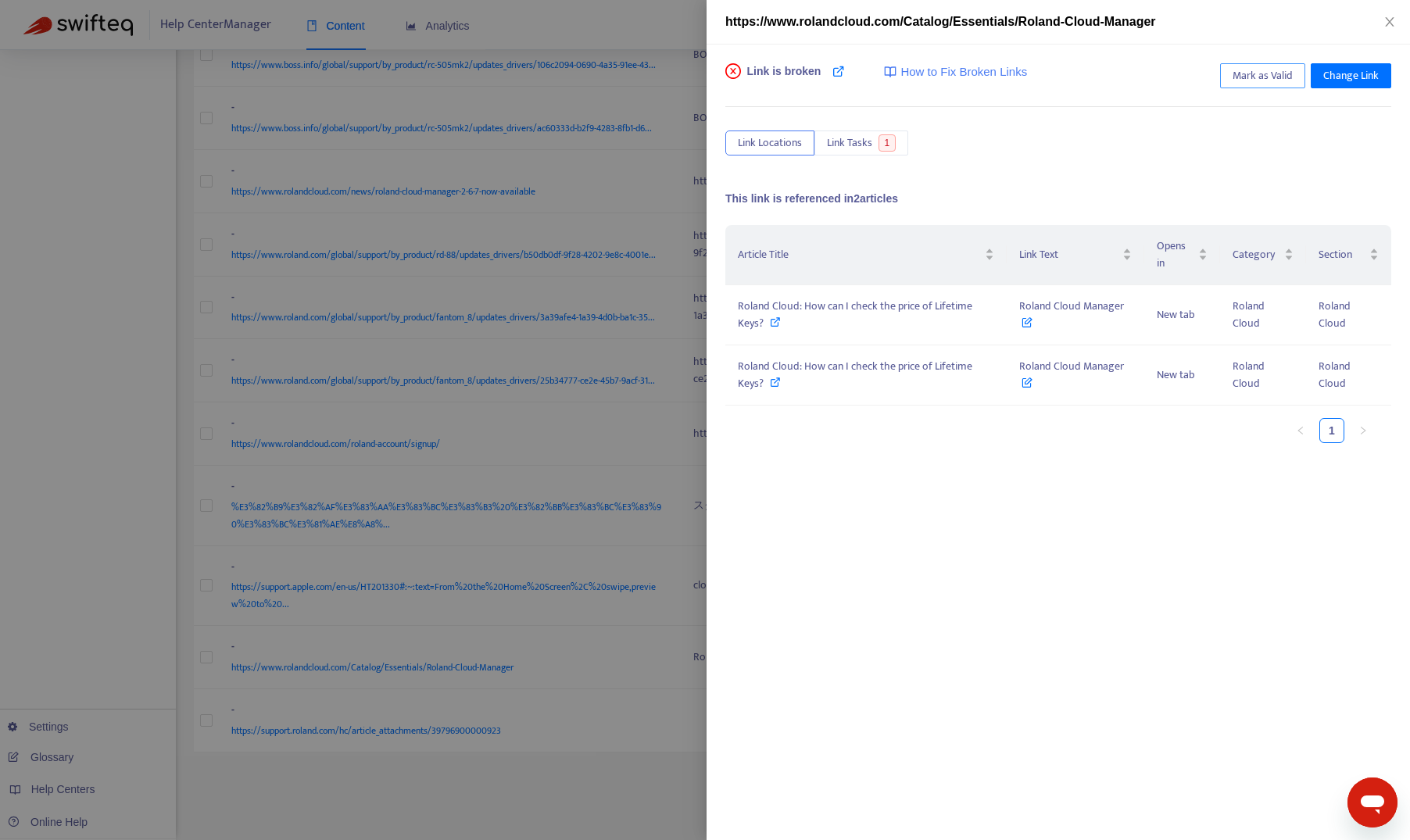 click on "Mark as Valid" at bounding box center (1262, 76) 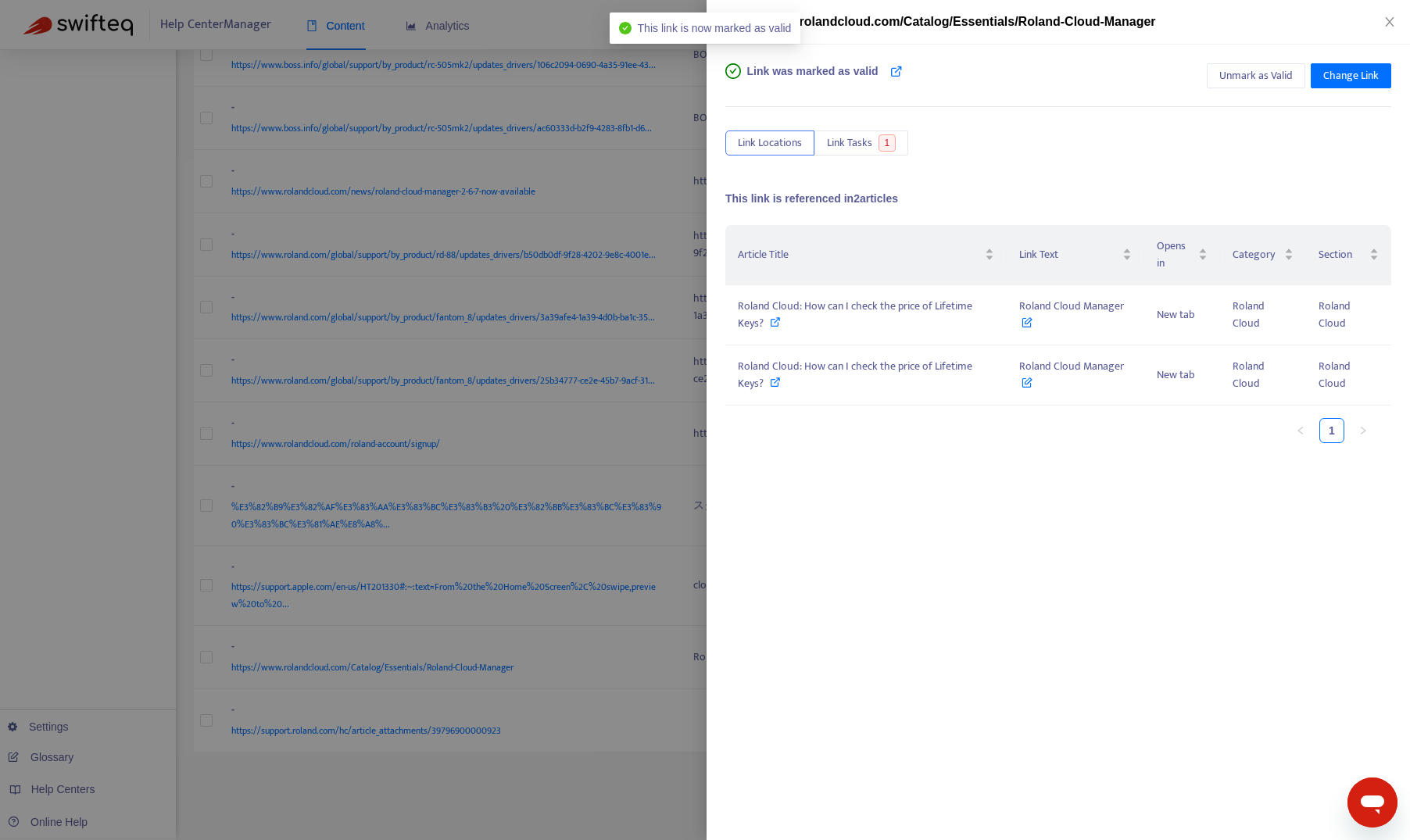 drag, startPoint x: 97, startPoint y: 368, endPoint x: 357, endPoint y: 267, distance: 278.92831 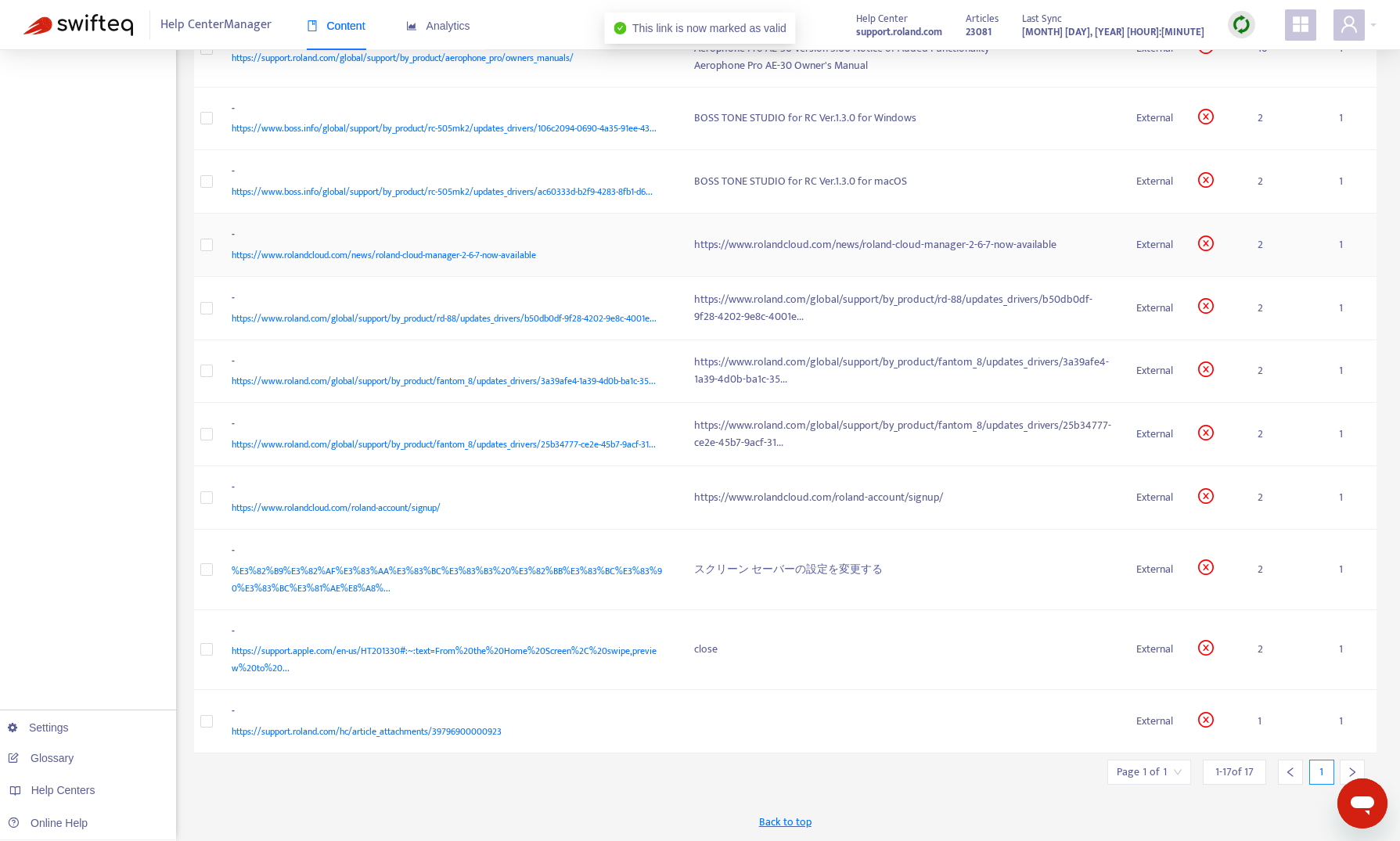 scroll, scrollTop: 577, scrollLeft: 0, axis: vertical 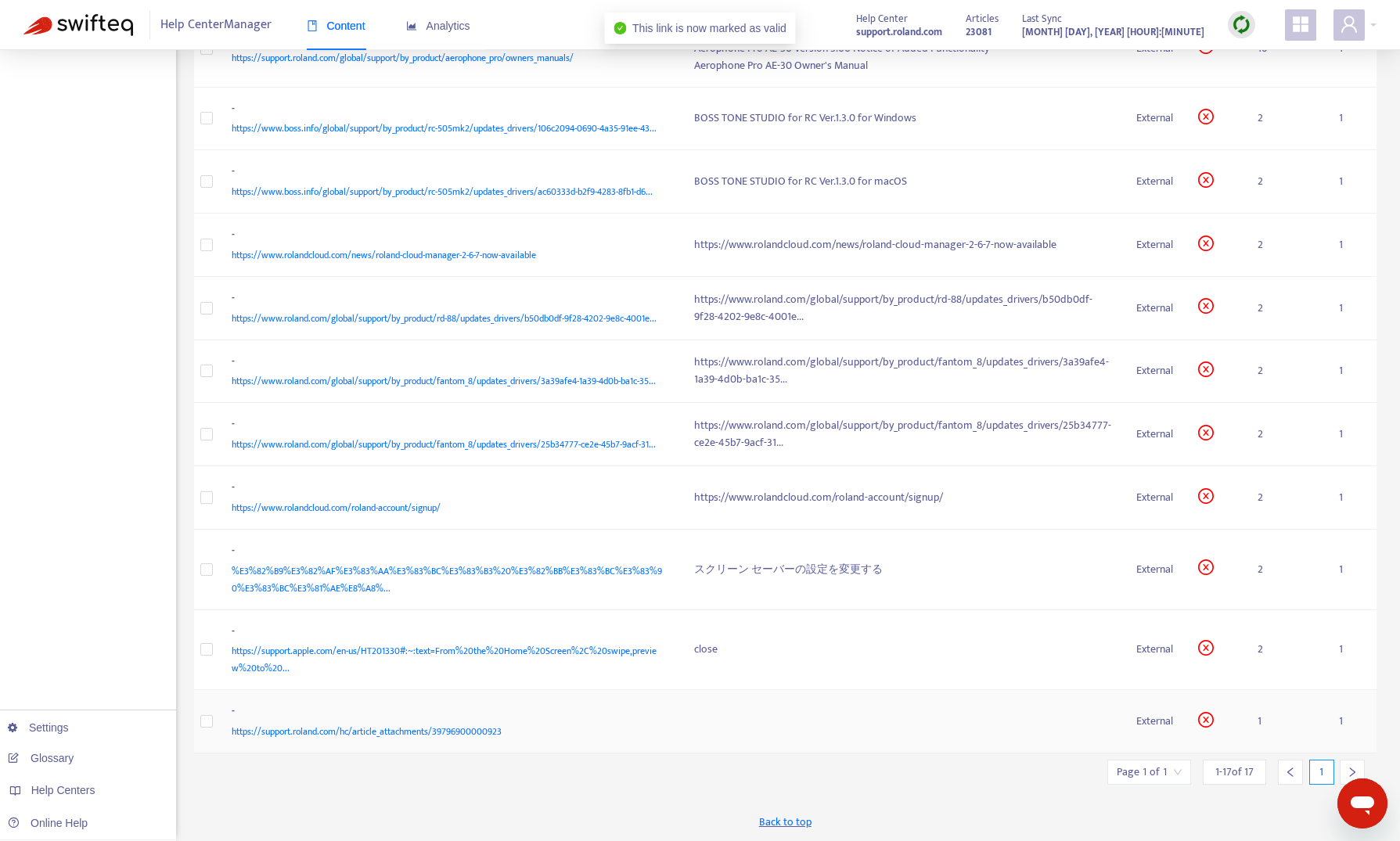 click on "-" at bounding box center (448, 713) 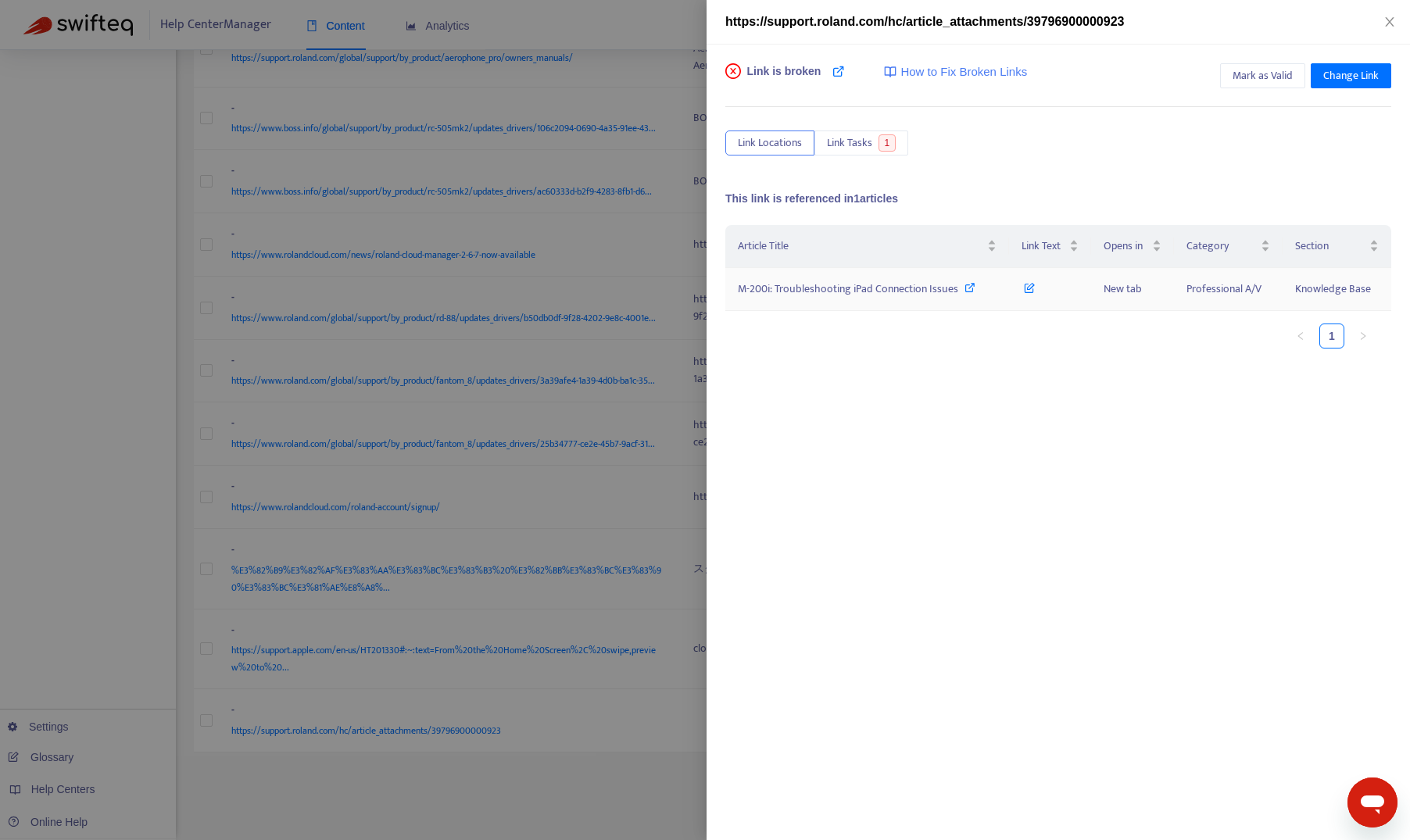 click 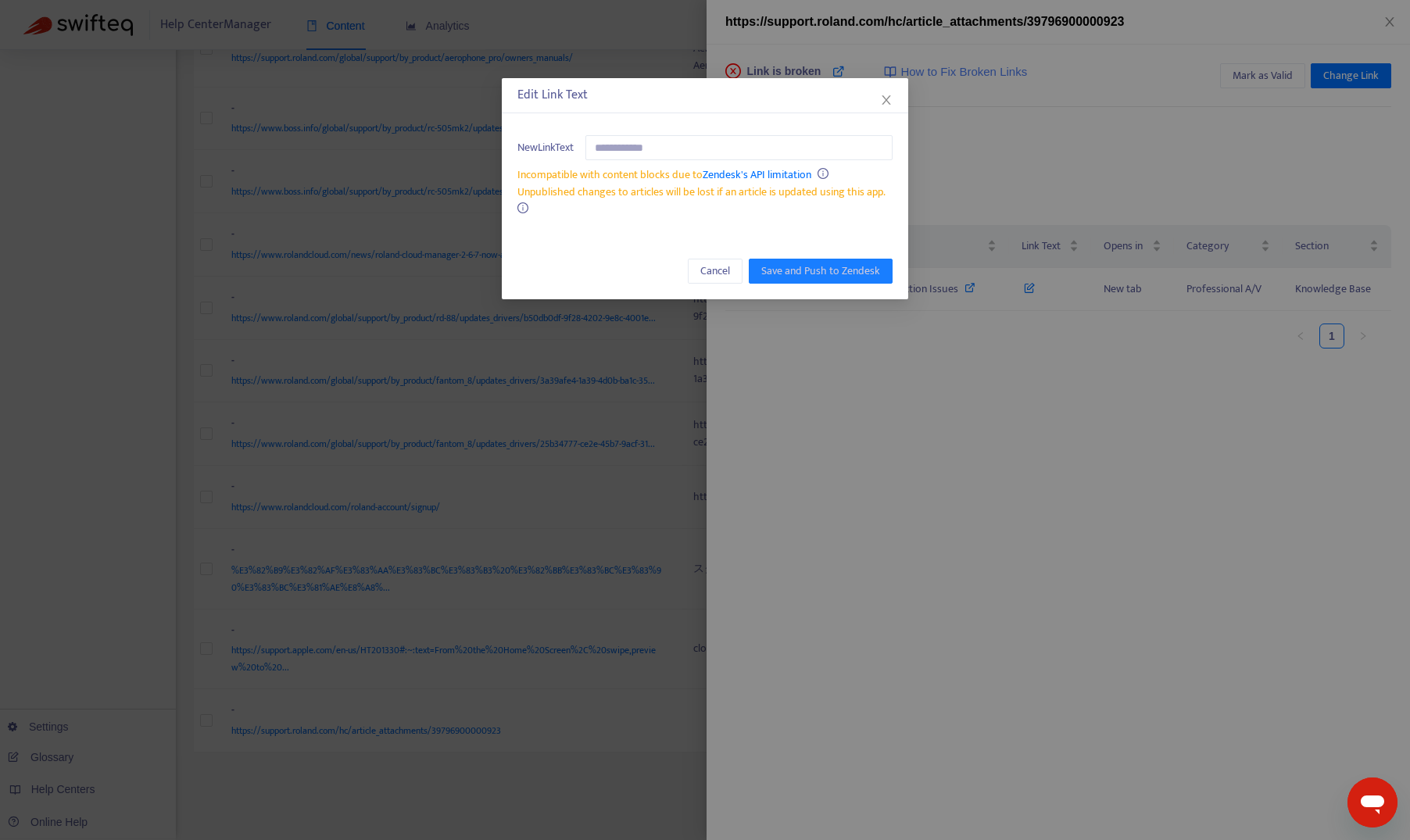 click on "Edit Link Text New  Link  Text Incompatible with content blocks due to  Zendesk's API limitation Unpublished changes to articles will be lost if an article is updated using this app. Cancel Save and Push to Zendesk" at bounding box center (705, 420) 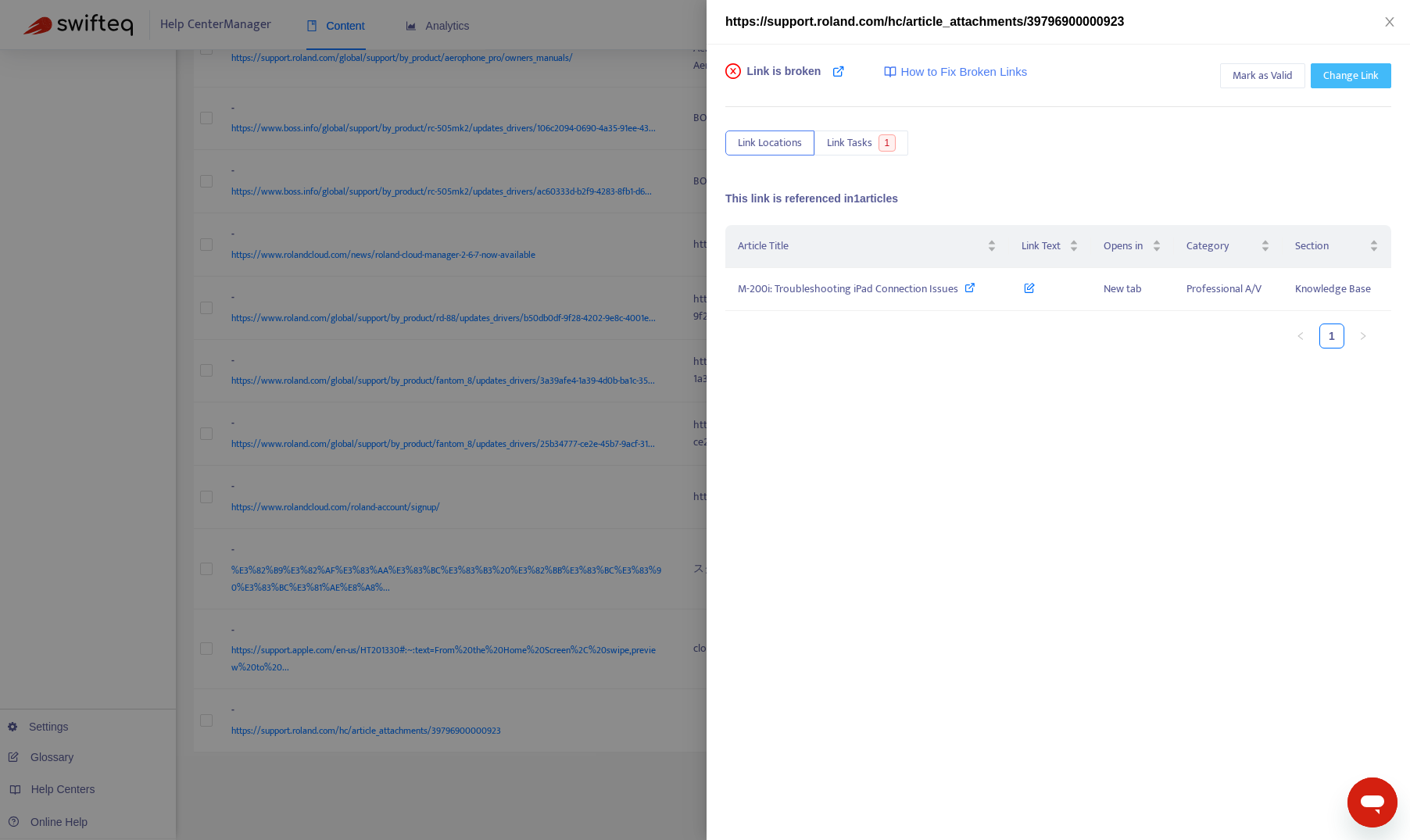 click on "Change Link" at bounding box center (1351, 76) 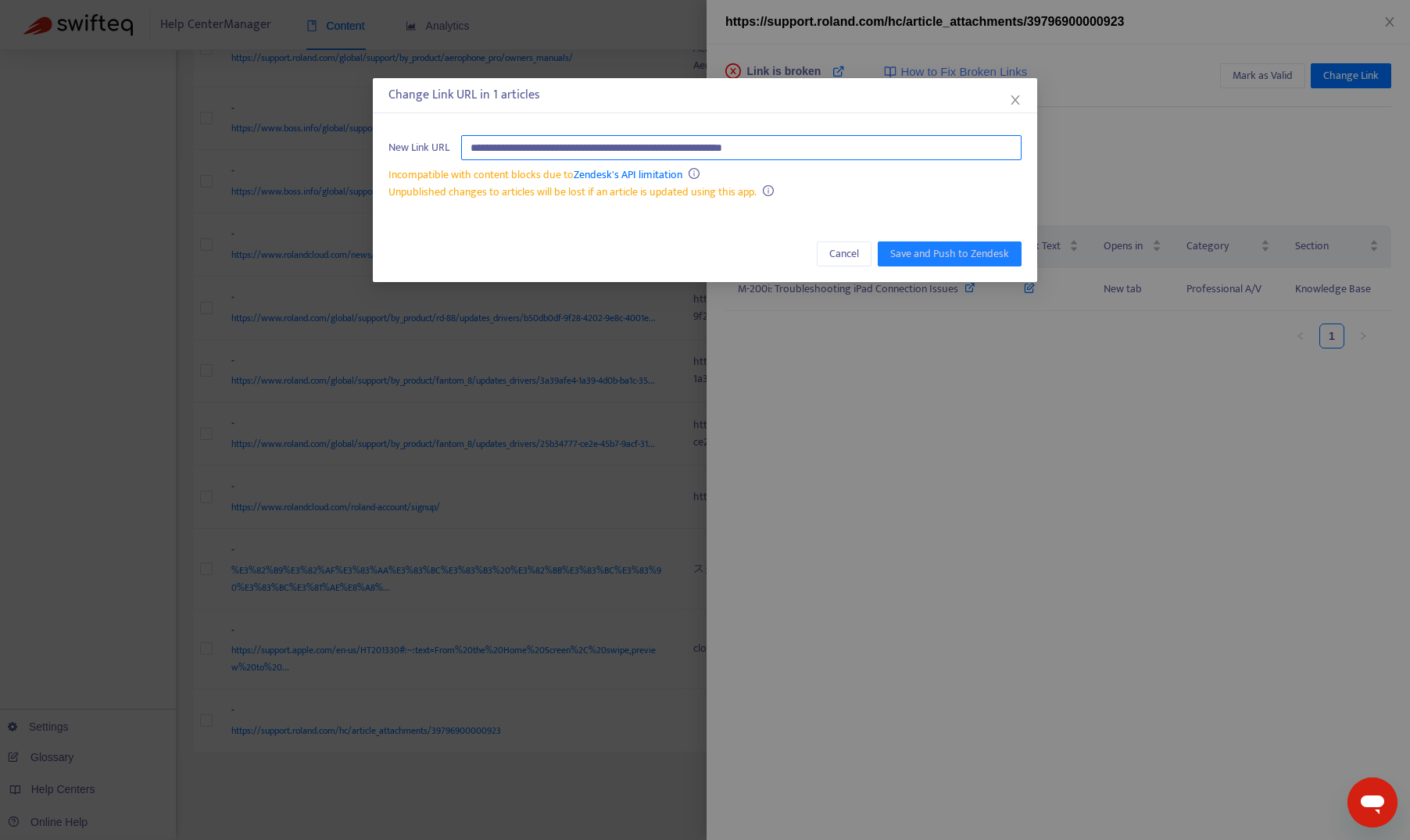 click on "**********" at bounding box center (741, 148) 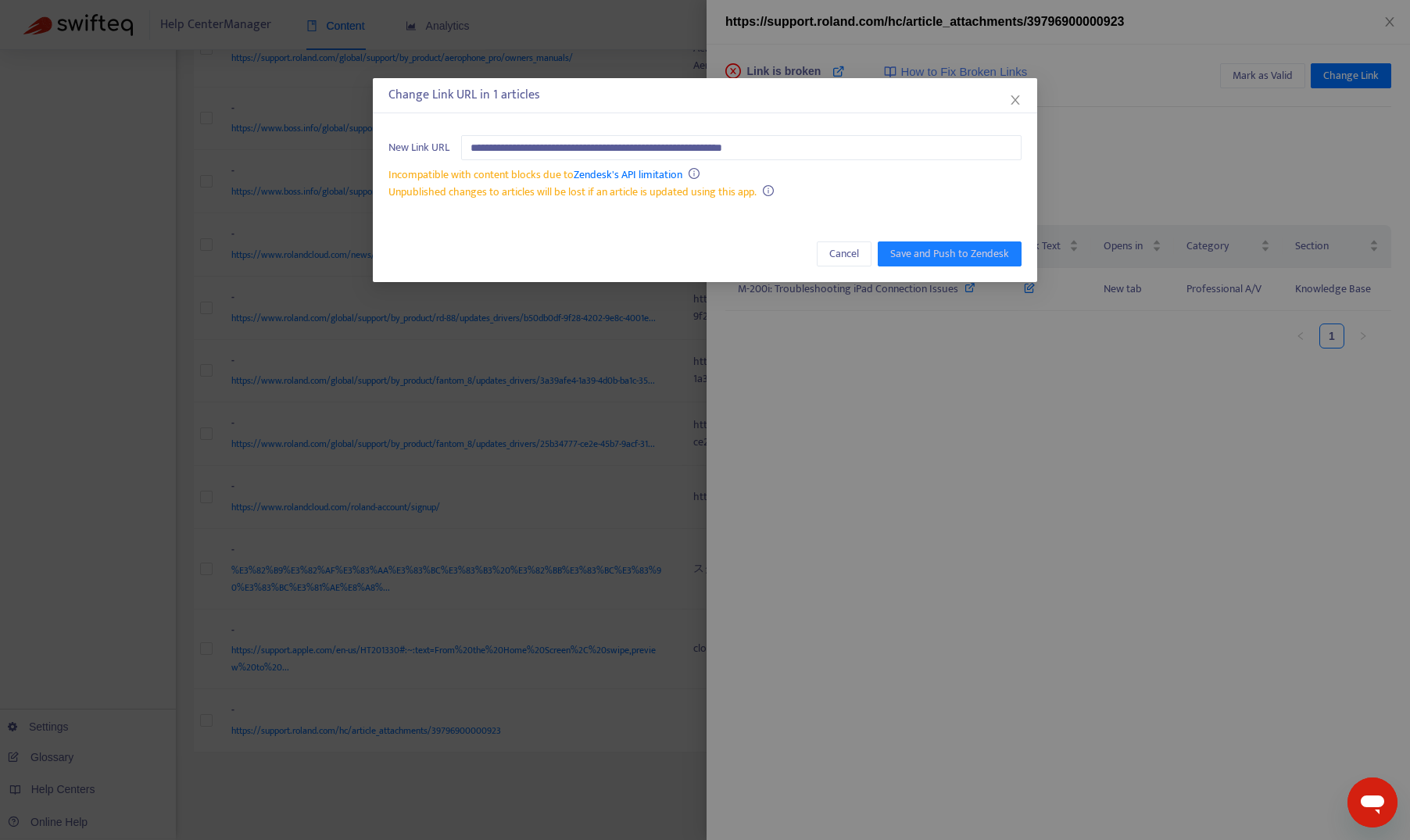 click on "**********" at bounding box center [705, 420] 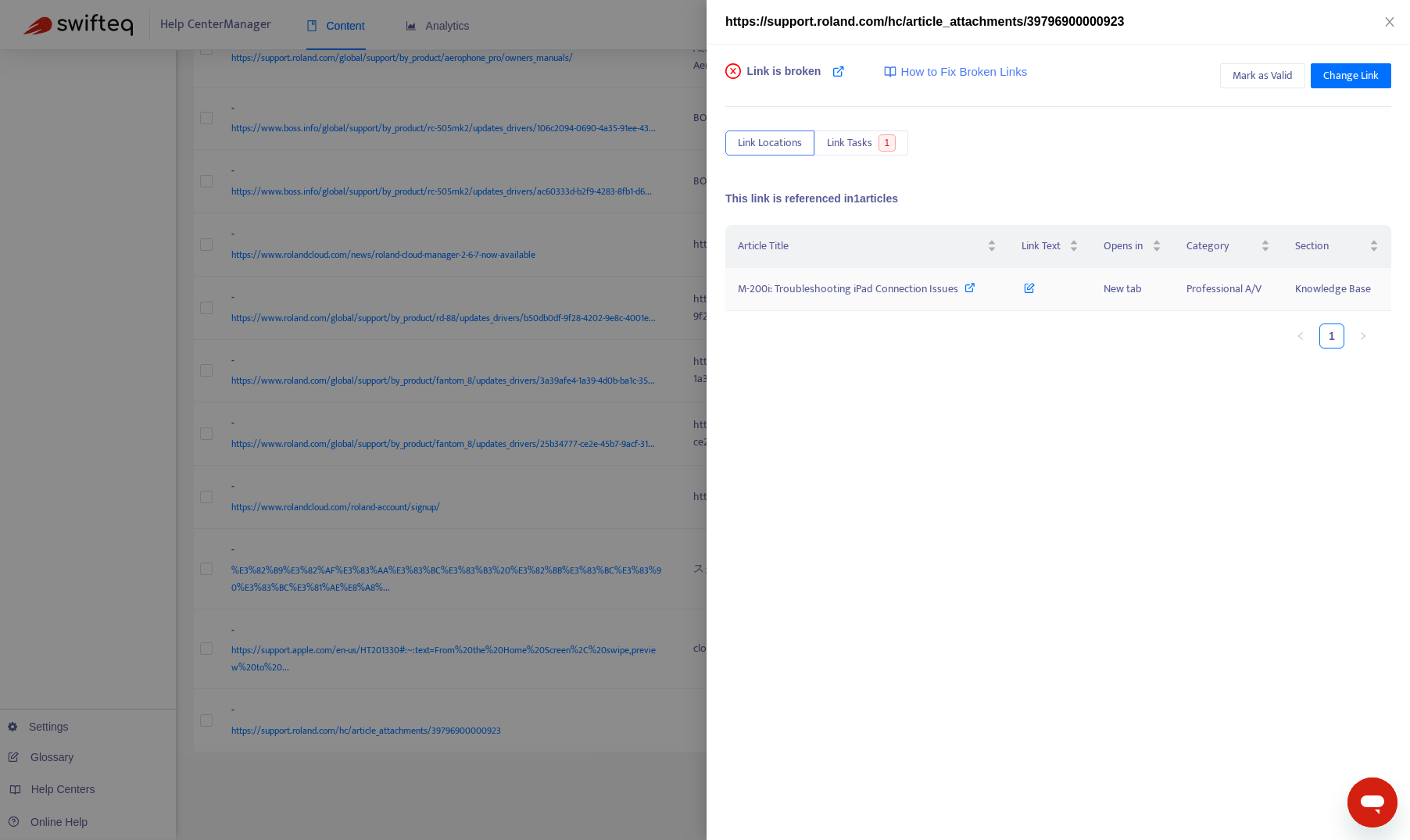 click on "M-200i: Troubleshooting iPad Connection Issues" at bounding box center (848, 288) 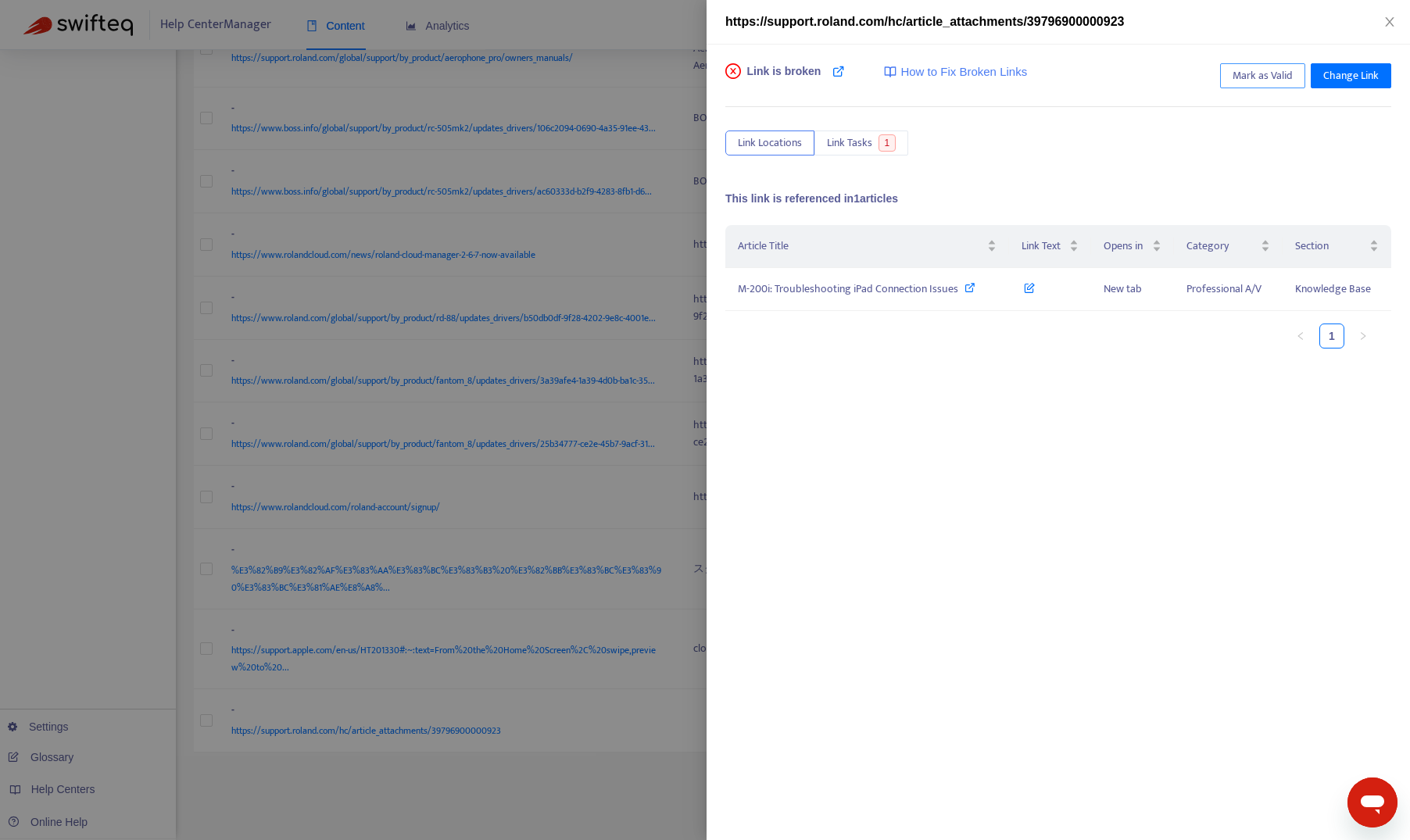 click on "Mark as Valid" at bounding box center (1262, 76) 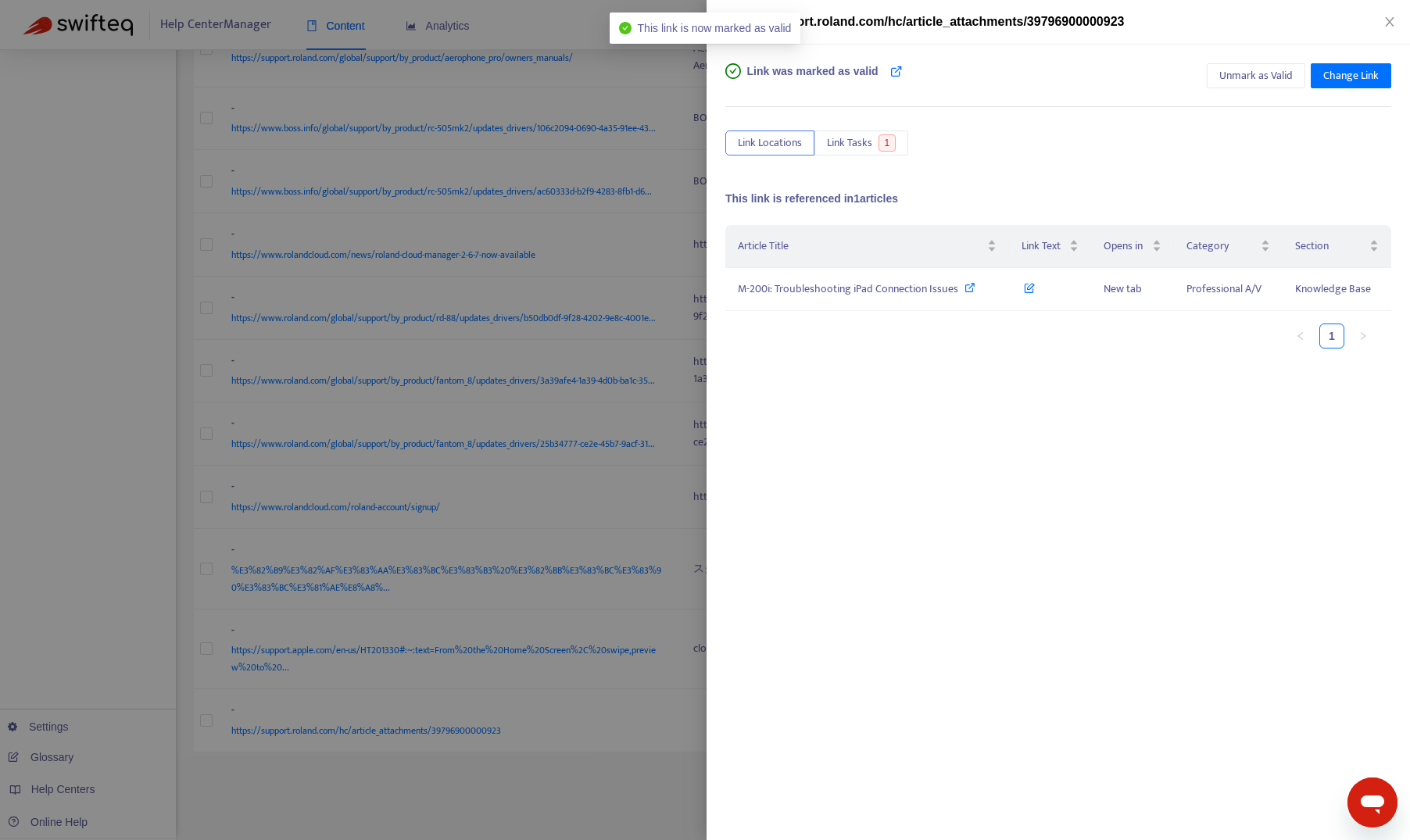 click at bounding box center [705, 420] 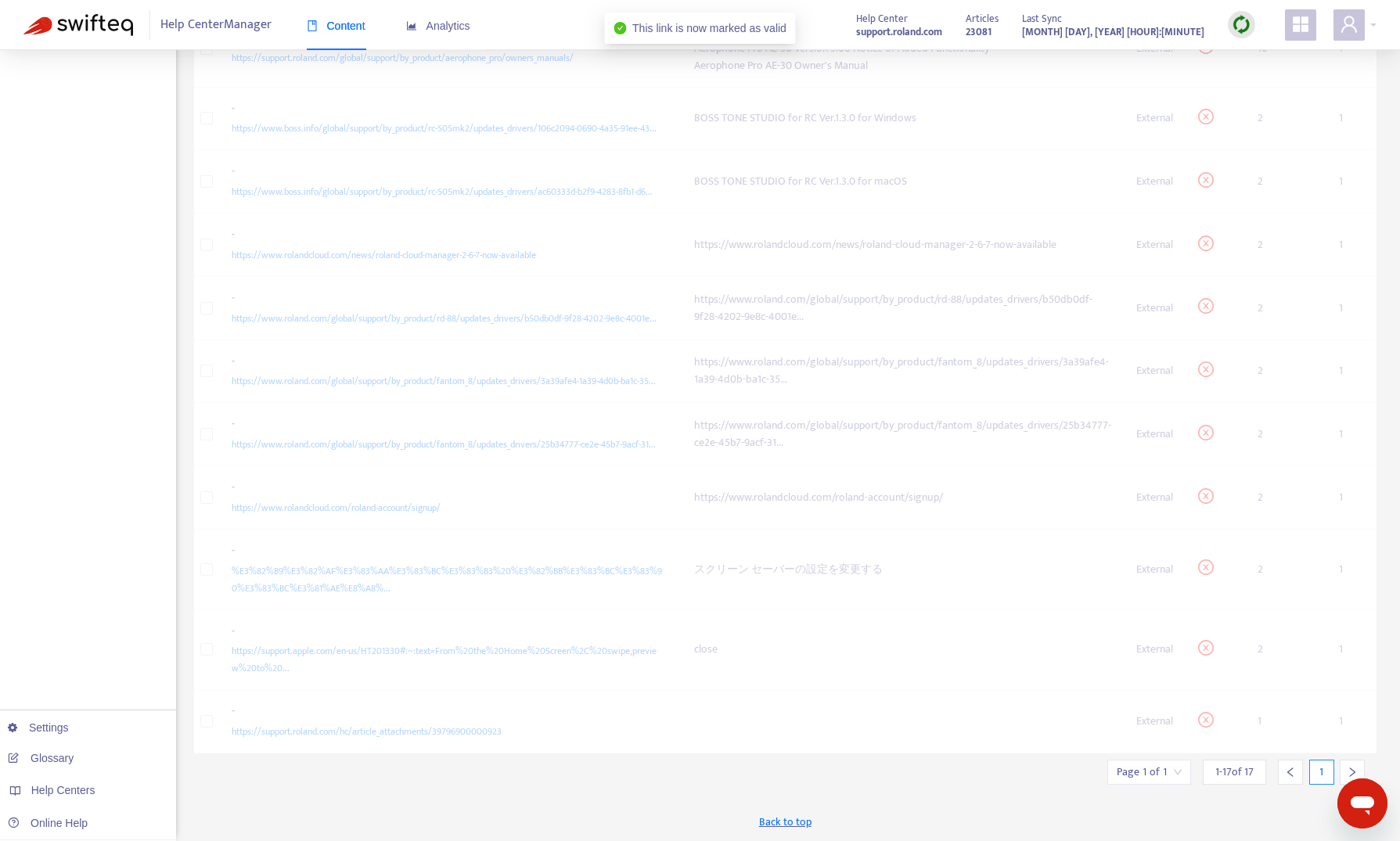 scroll, scrollTop: 513, scrollLeft: 0, axis: vertical 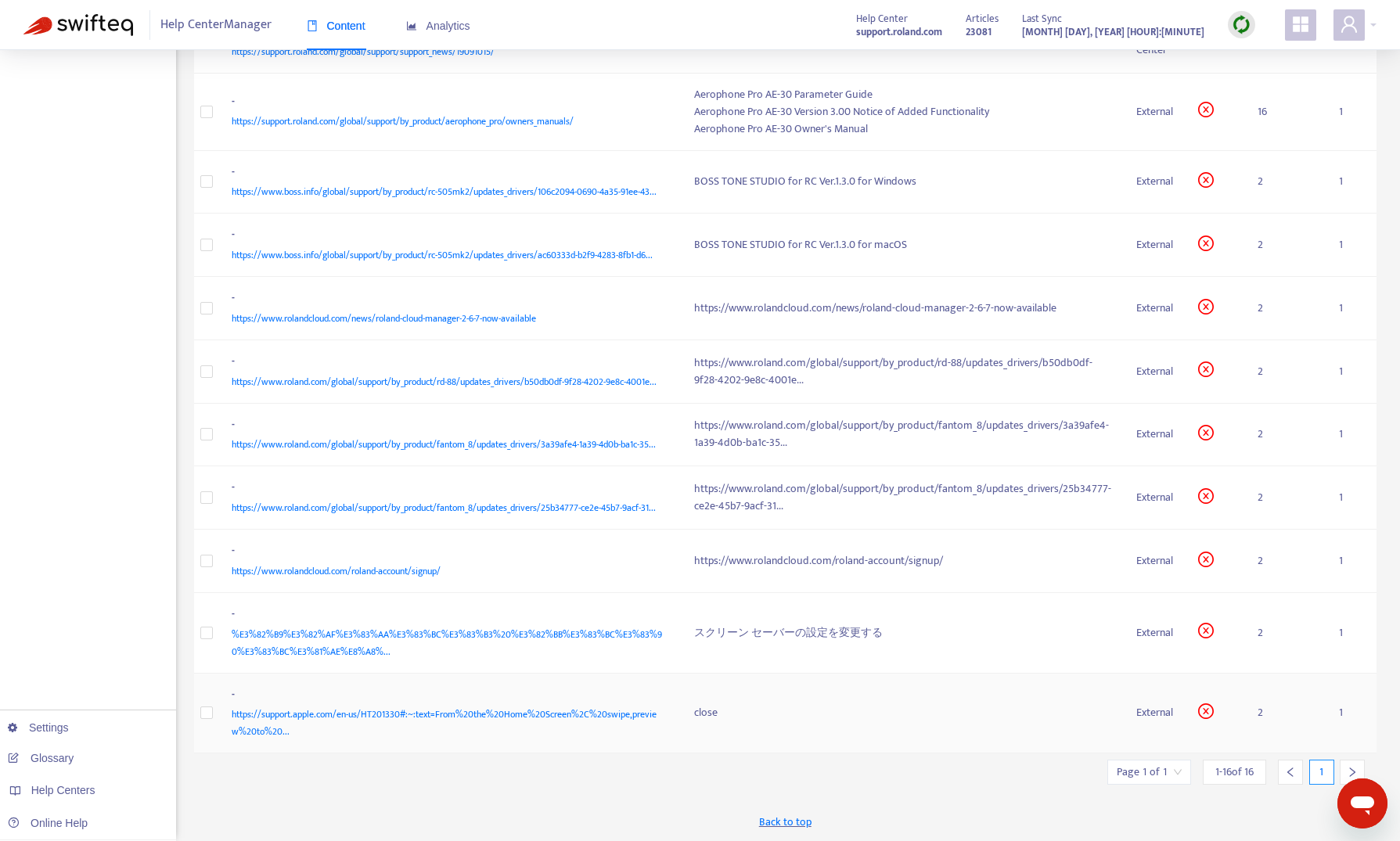 click on "https://support.apple.com/en-us/HT201330#:~:text=From%20the%20Home%20Screen%2C%20swipe,preview%20to%20..." at bounding box center [448, 723] 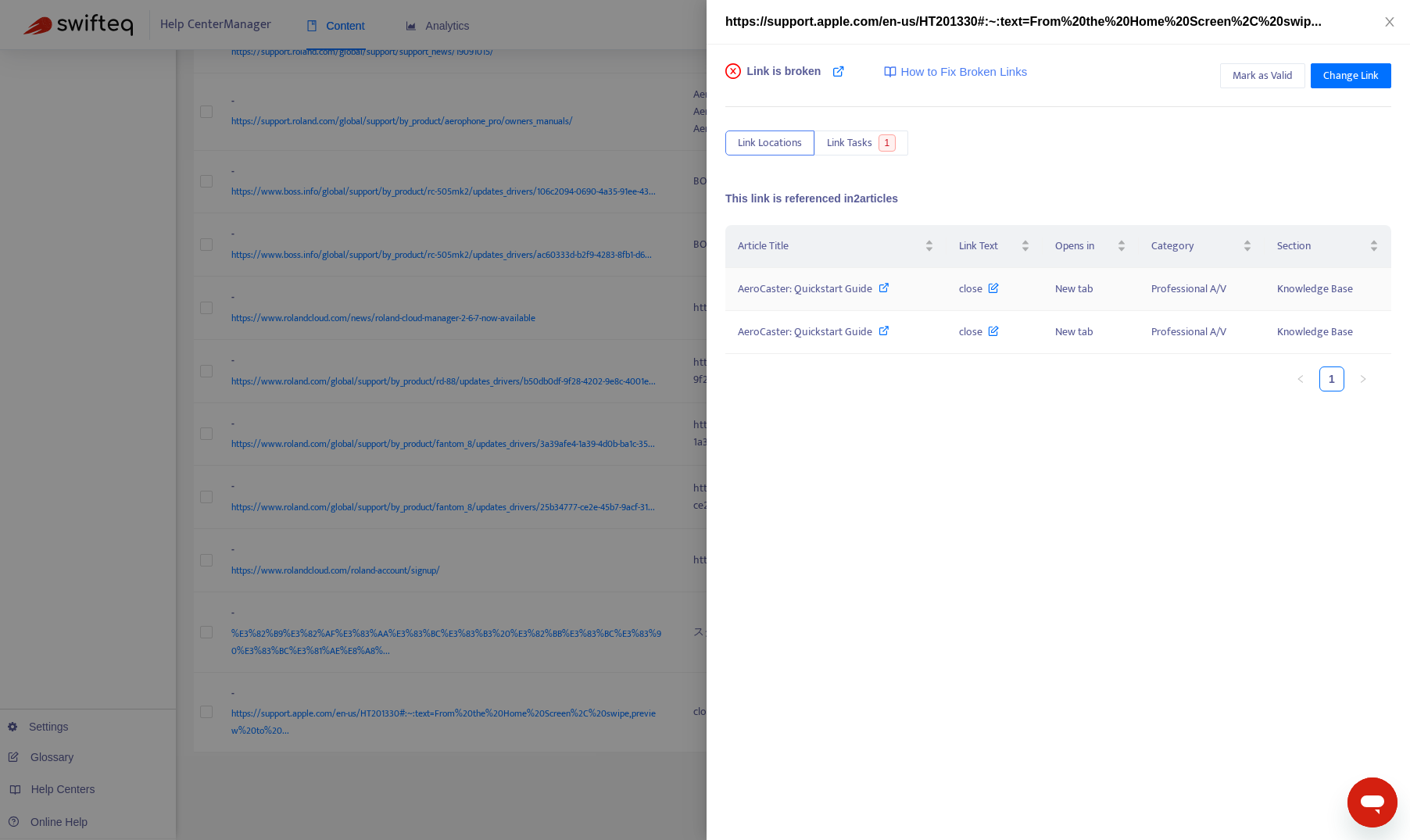 click on "AeroCaster: Quickstart Guide" at bounding box center (805, 288) 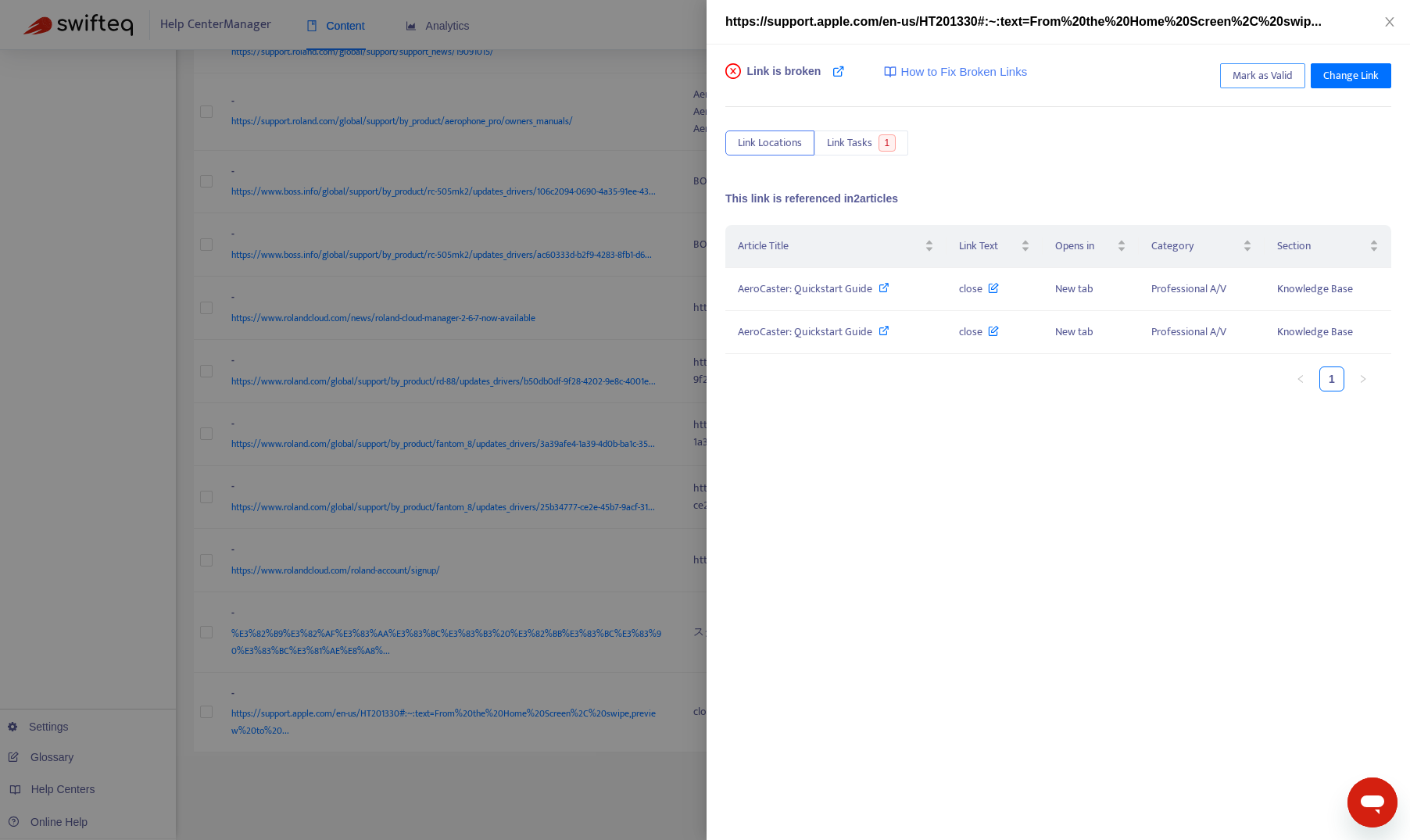 click on "Mark as Valid" at bounding box center (1262, 76) 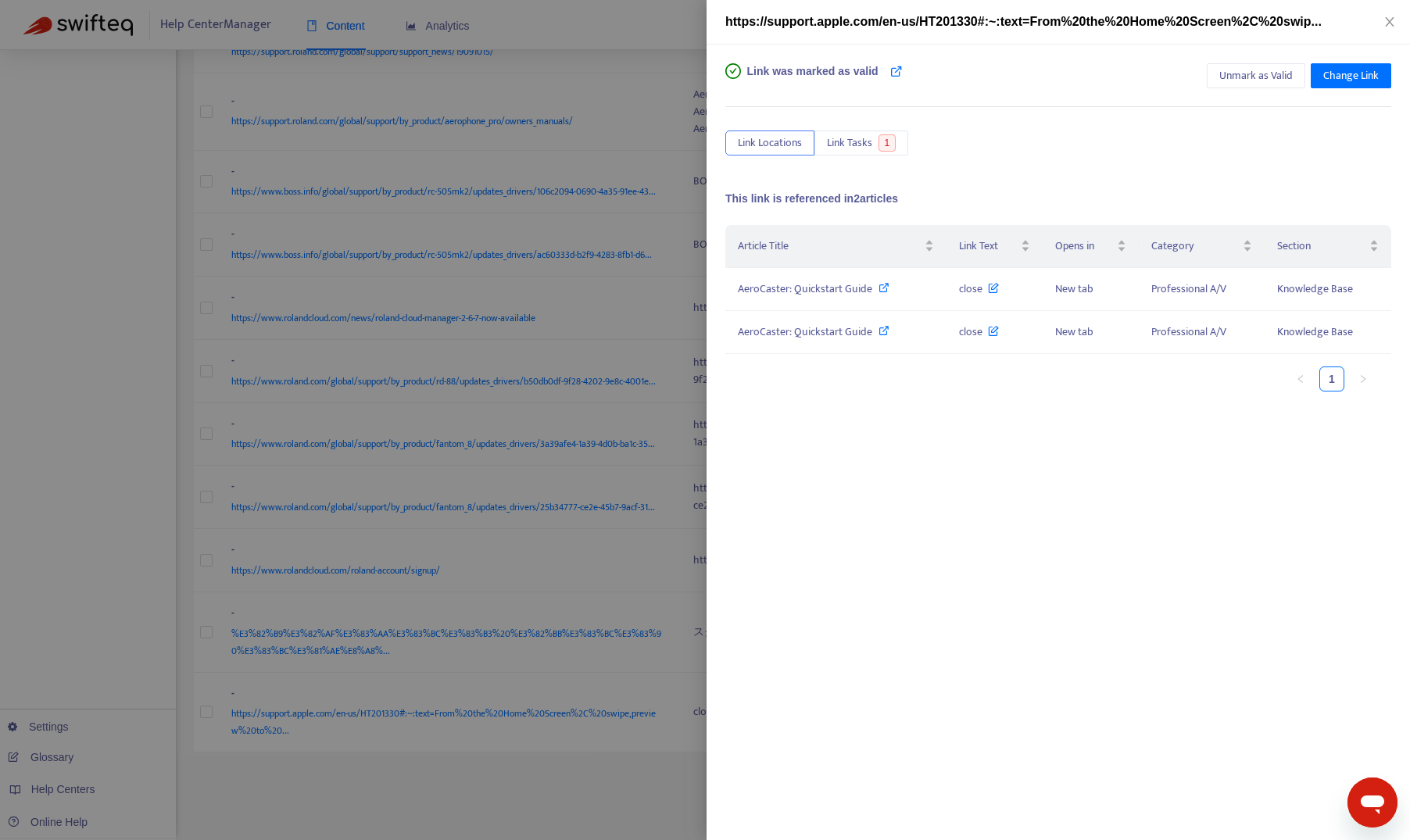 click at bounding box center [705, 420] 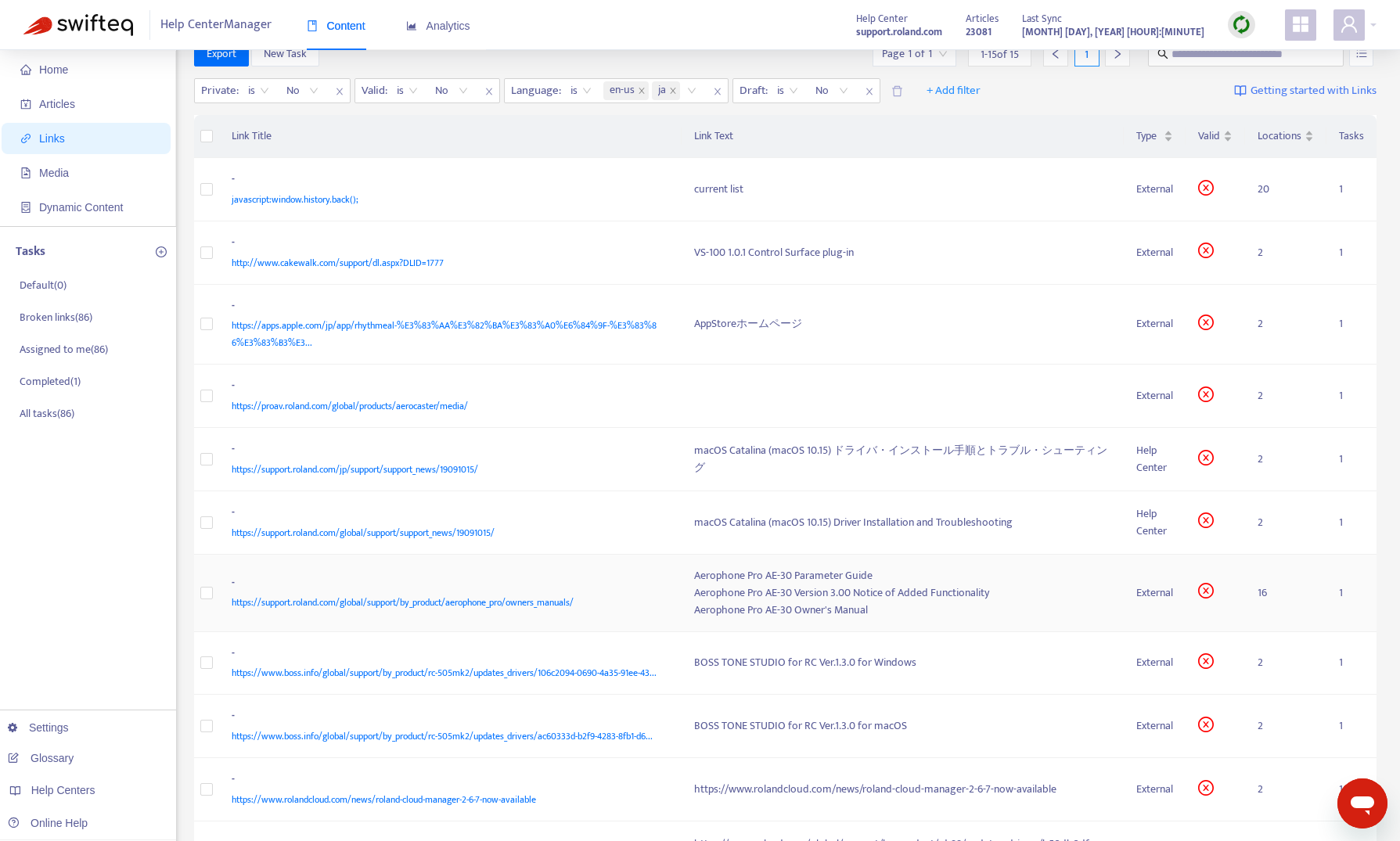 scroll, scrollTop: 0, scrollLeft: 0, axis: both 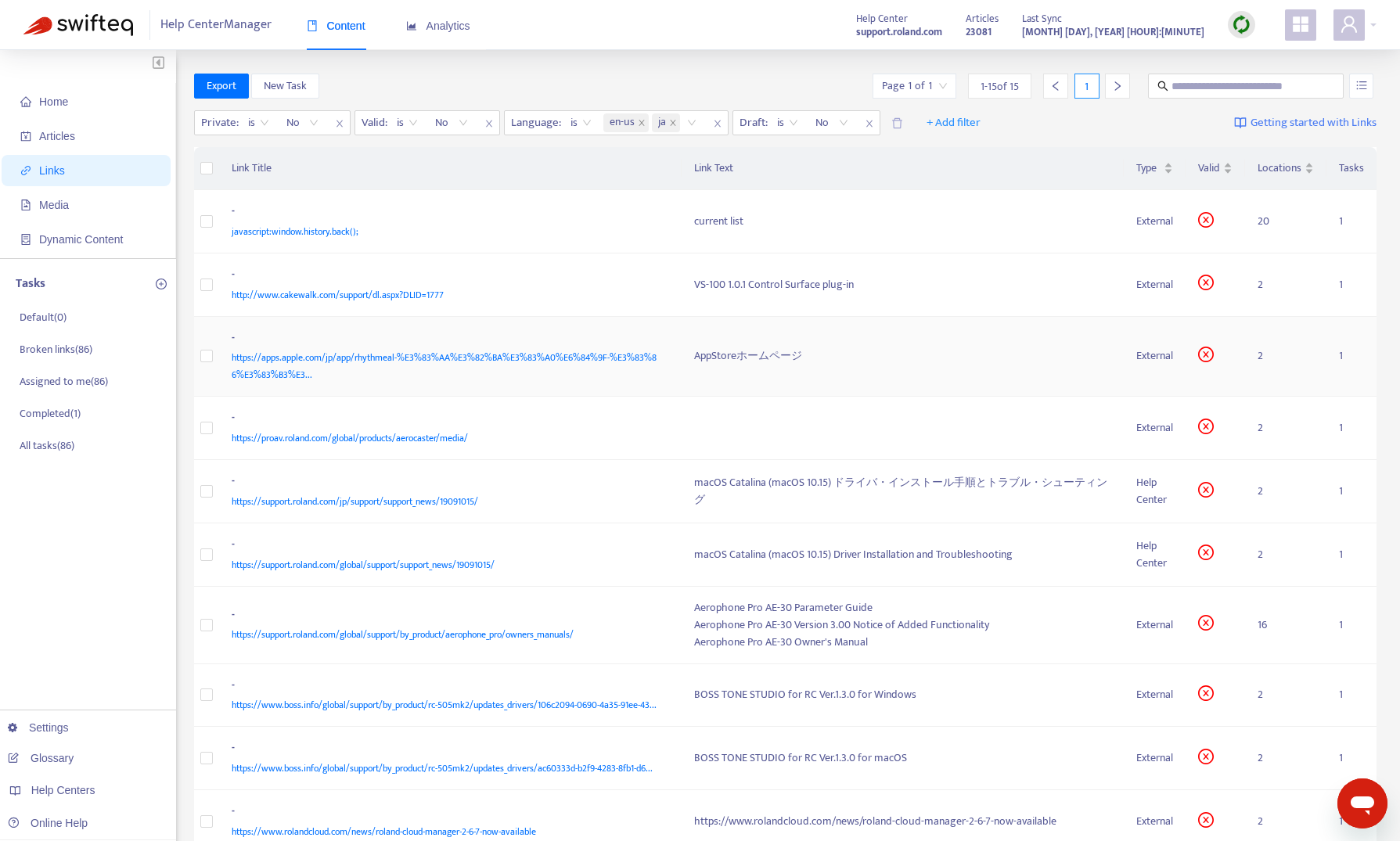 click on "https://apps.apple.com/jp/app/rhythmeal-%E3%83%AA%E3%82%BA%E3%83%A0%E6%84%9F-%E3%83%86%E3%83%B3%E3..." at bounding box center (448, 366) 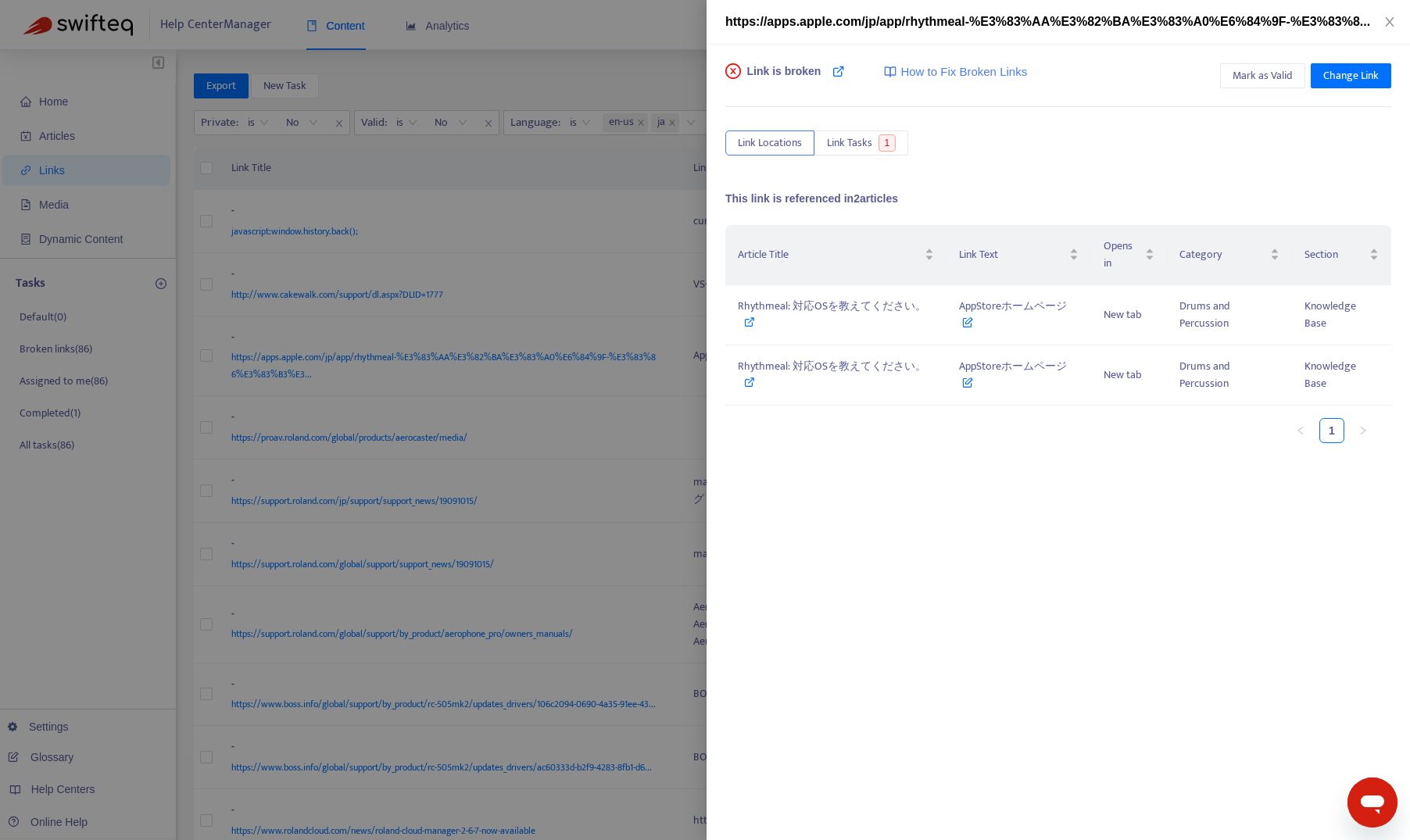 click at bounding box center [705, 420] 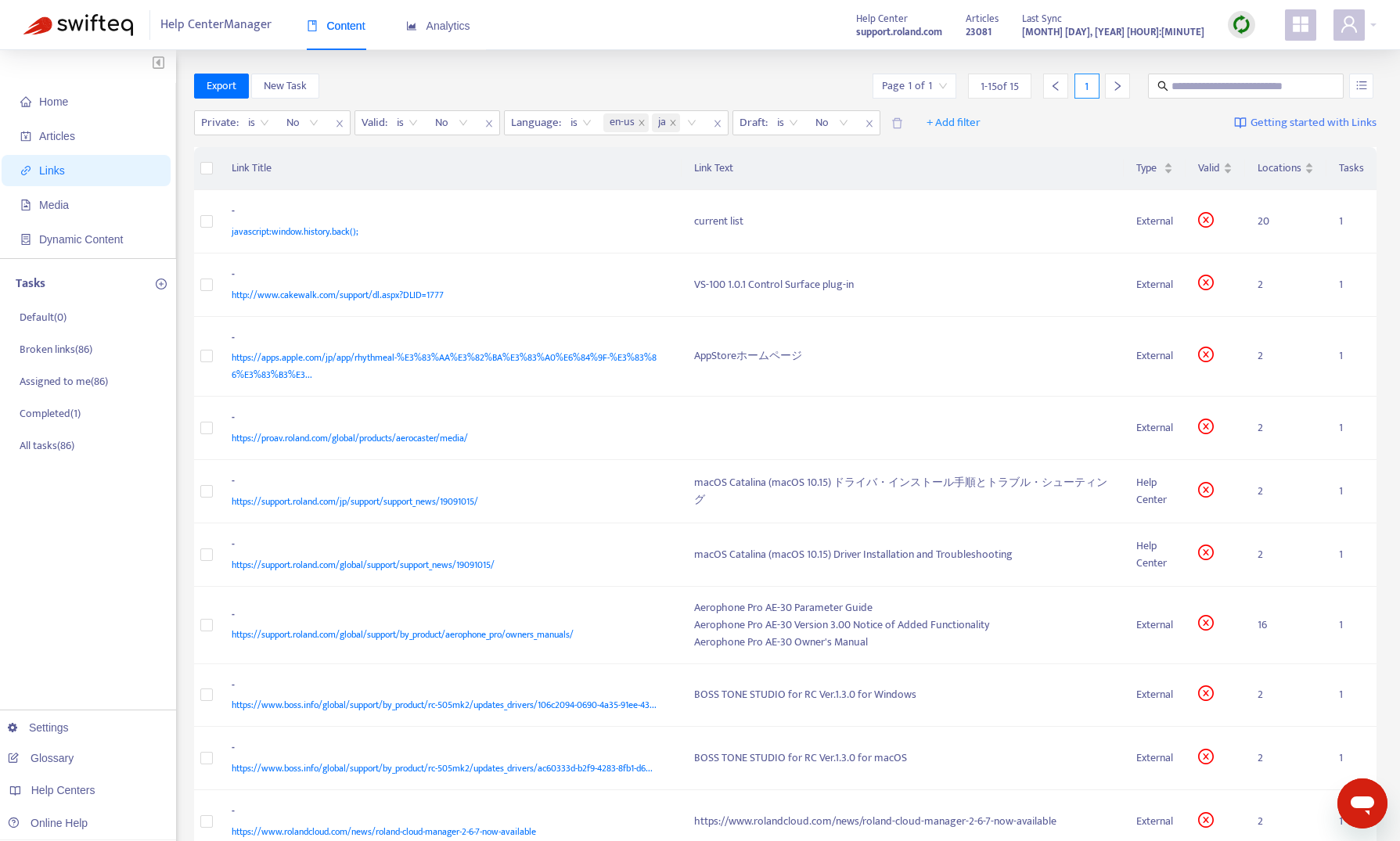click at bounding box center (1241, 24) 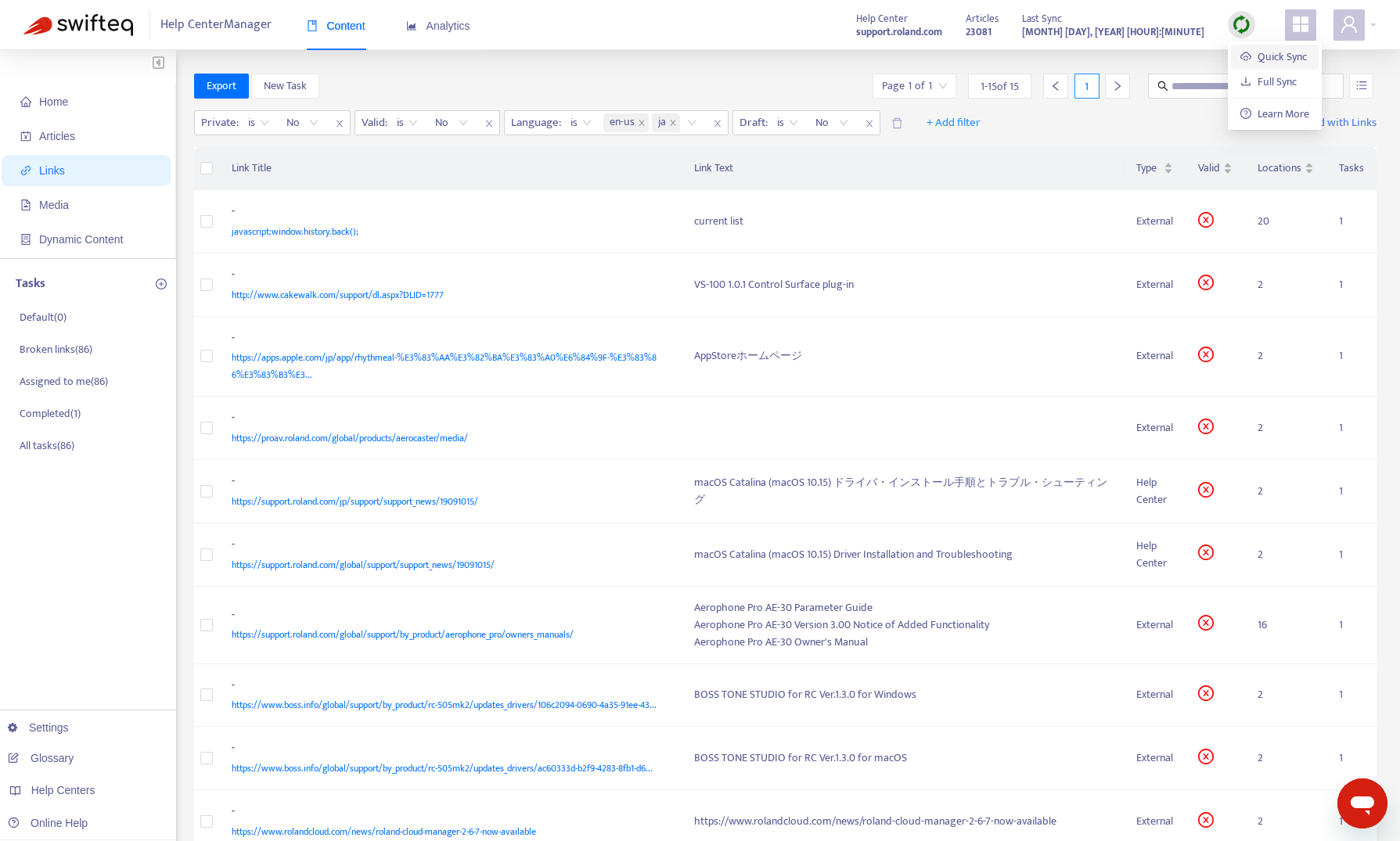 click on "Quick Sync" at bounding box center [1273, 56] 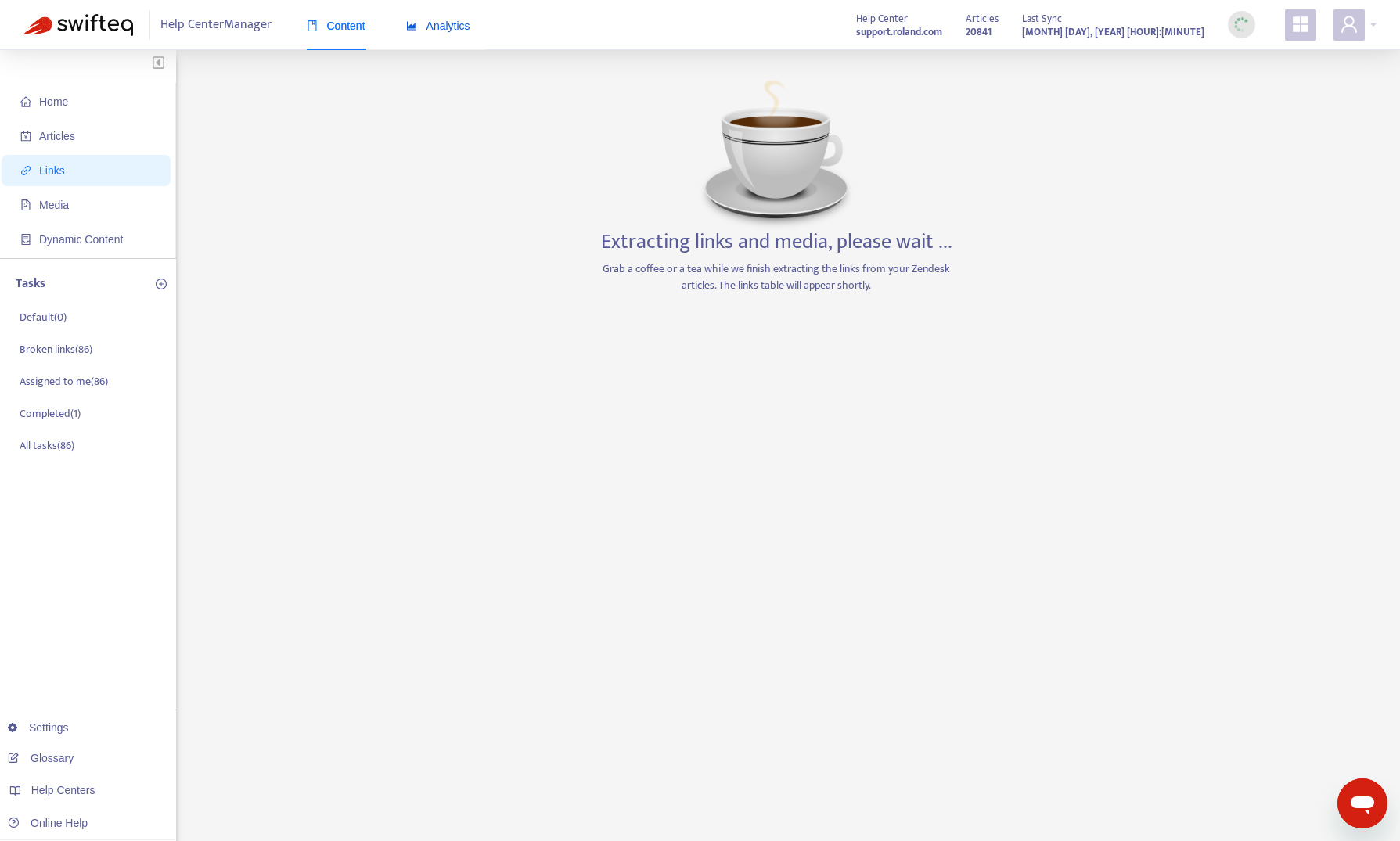 click on "Analytics" at bounding box center (438, 26) 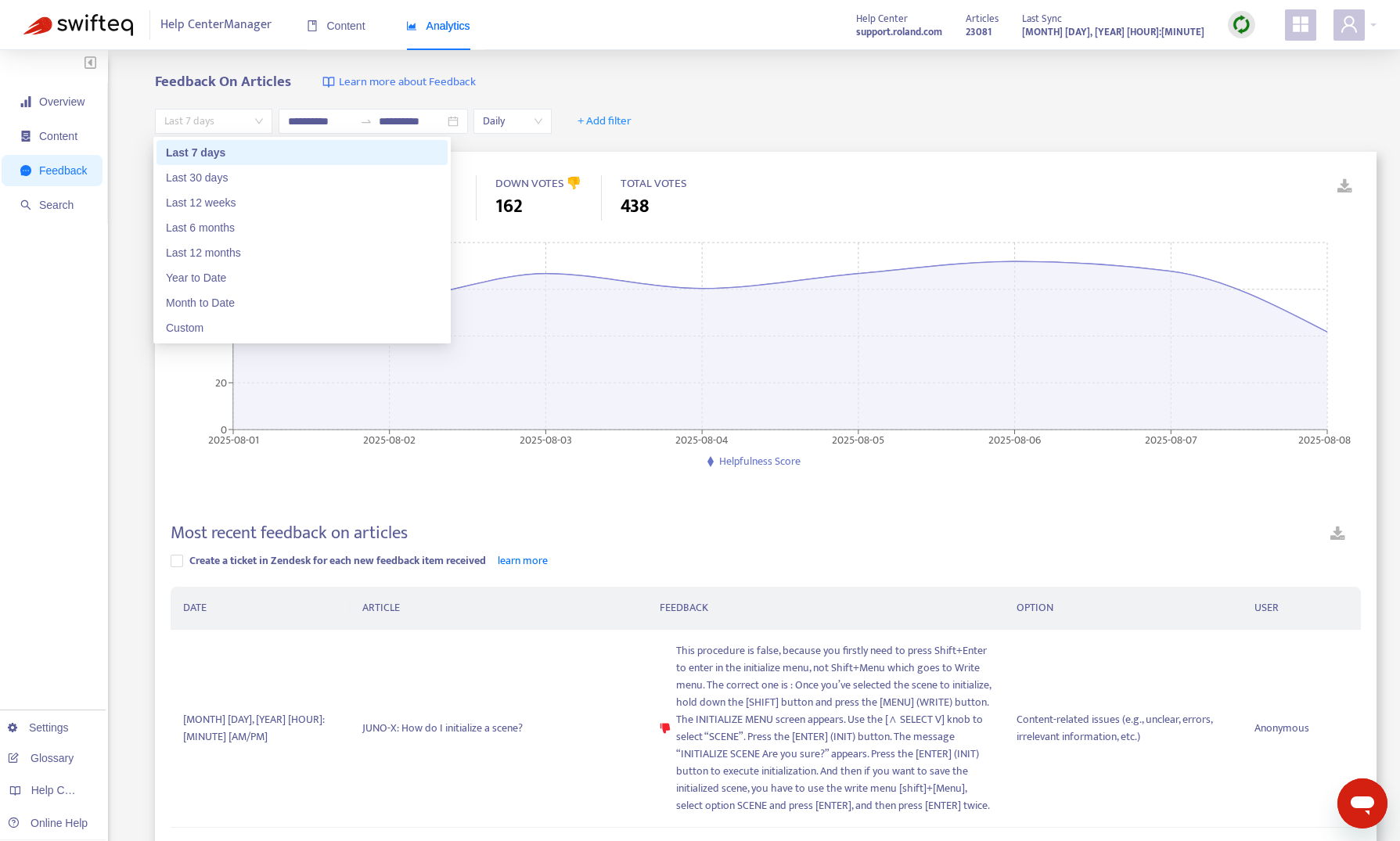 click on "Last 7 days" at bounding box center [214, 121] 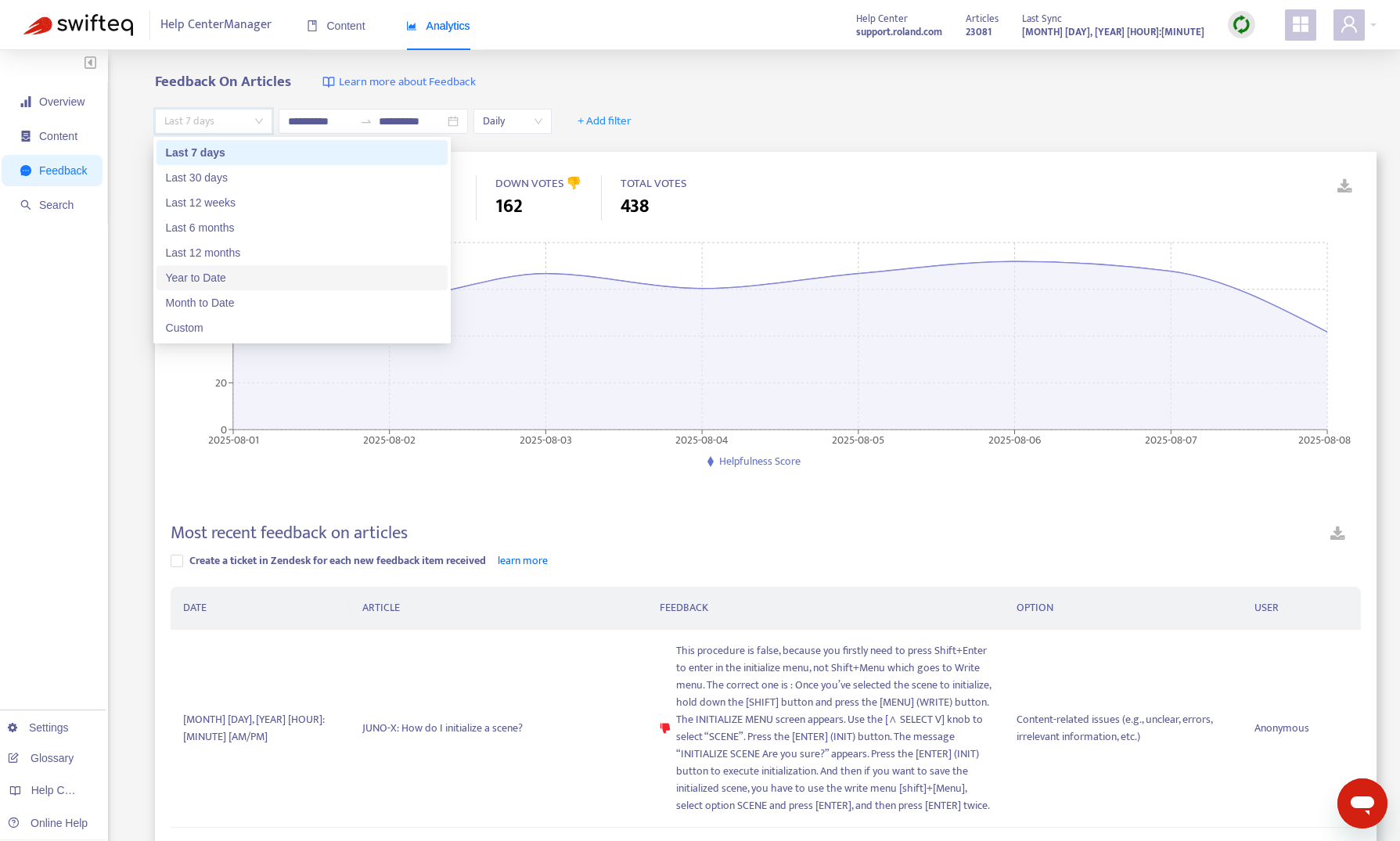 click on "Year to Date" at bounding box center [302, 278] 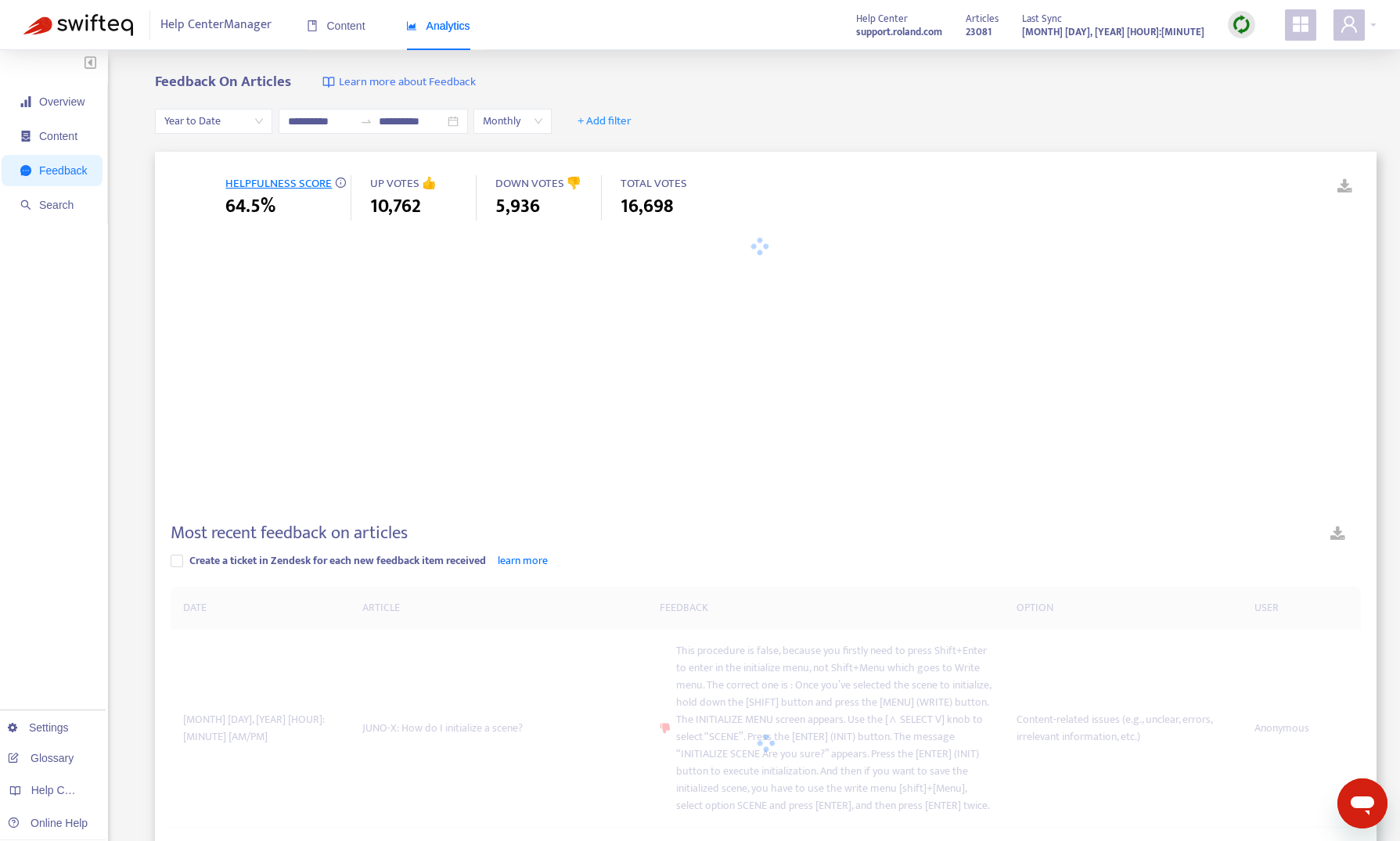 click on "Most recent feedback on articles Create a ticket in Zendesk for each new feedback item received learn more DATE ARTICLE FEEDBACK OPTION USER [MONTH] [DAY], [YEAR] [HOUR]:[MINUTE] [AM/PM] JUNO-X: How do I initialize a scene? Content-related issues (e.g., unclear, errors, irrelevant information, etc.) Anonymous [MONTH] [DAY], [YEAR] [HOUR]:[MINUTE] [AM/PM] WL-20/WL-20L：ギターの音に高周波ノイズがのってしまいます。 想定内の問題だと思うのですがノイズが乗らないように設計できませんでしたか？ Content-related issues (e.g., unclear, errors, irrelevant information, etc.) Anonymous [MONTH] [DAY], [YEAR] [HOUR]:[MINUTE] [AM/PM] KATANA:GO: "KATANA:GO AUDIO" does not appear on the Bluetooth settings screen of my mobile device. Fix this this shit Anonymous Anonymous 1" at bounding box center [700, 949] 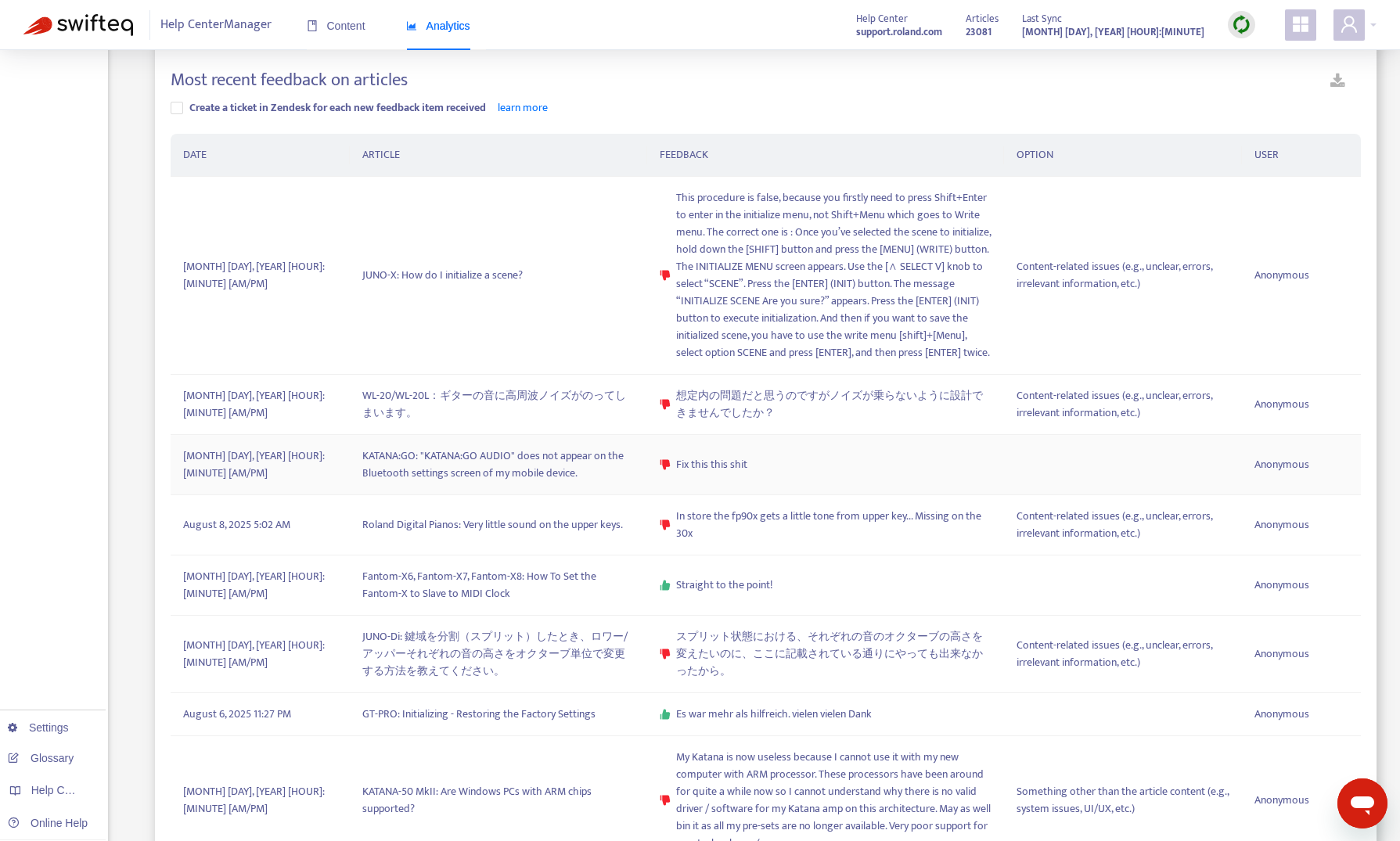 scroll, scrollTop: 469, scrollLeft: 0, axis: vertical 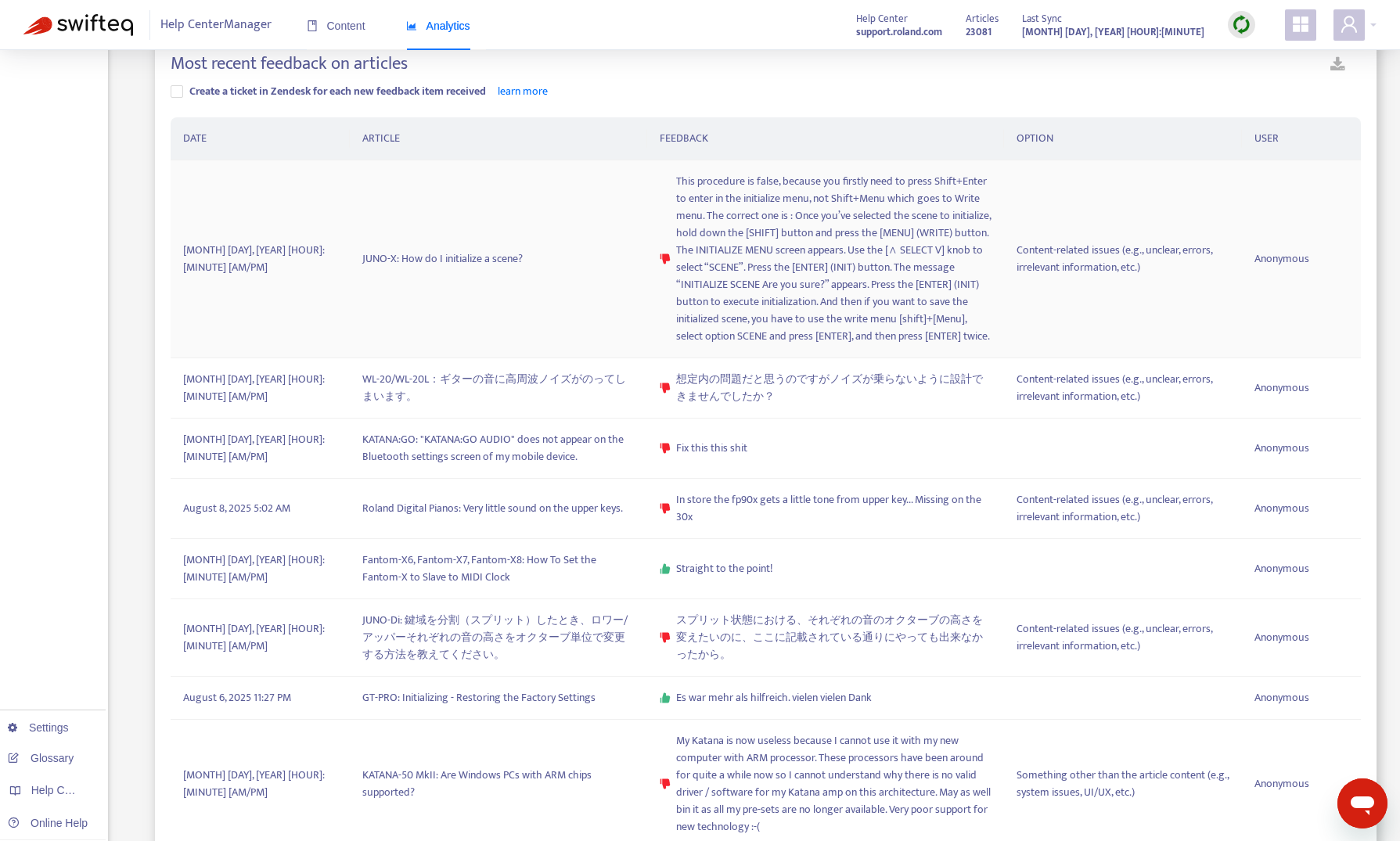 click on "JUNO-X: How do I initialize a scene?" at bounding box center [498, 259] 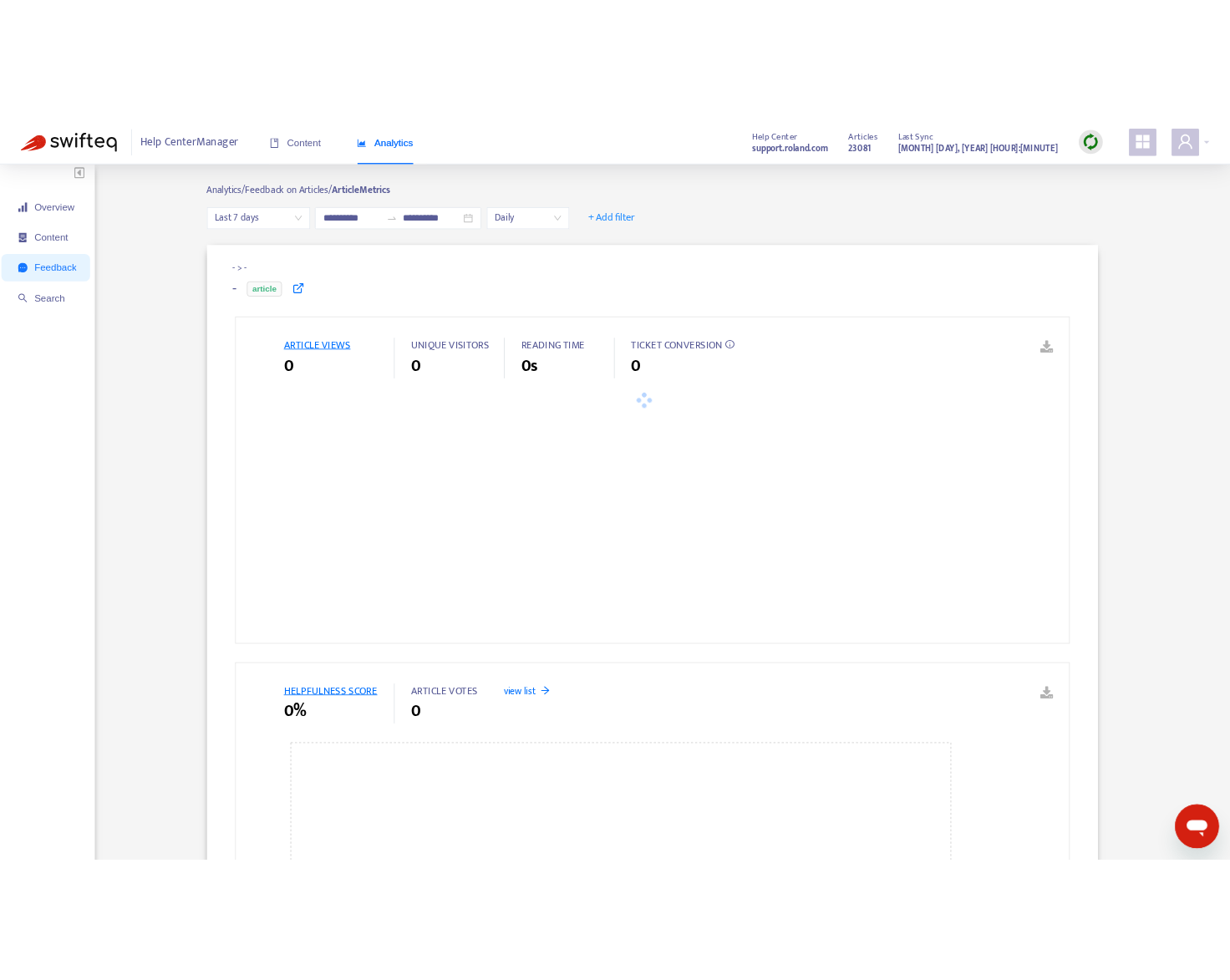 scroll, scrollTop: 0, scrollLeft: 0, axis: both 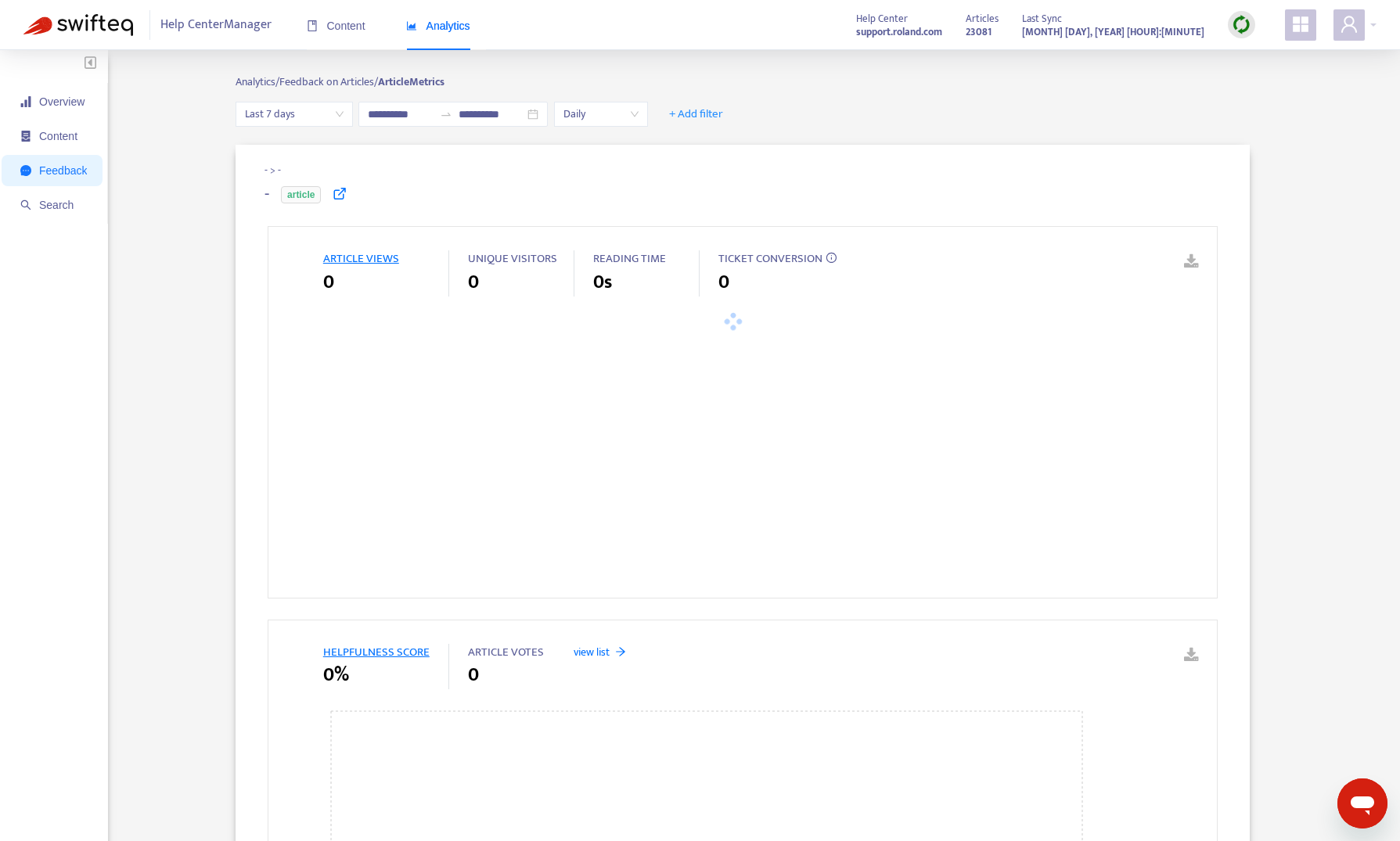 type on "**********" 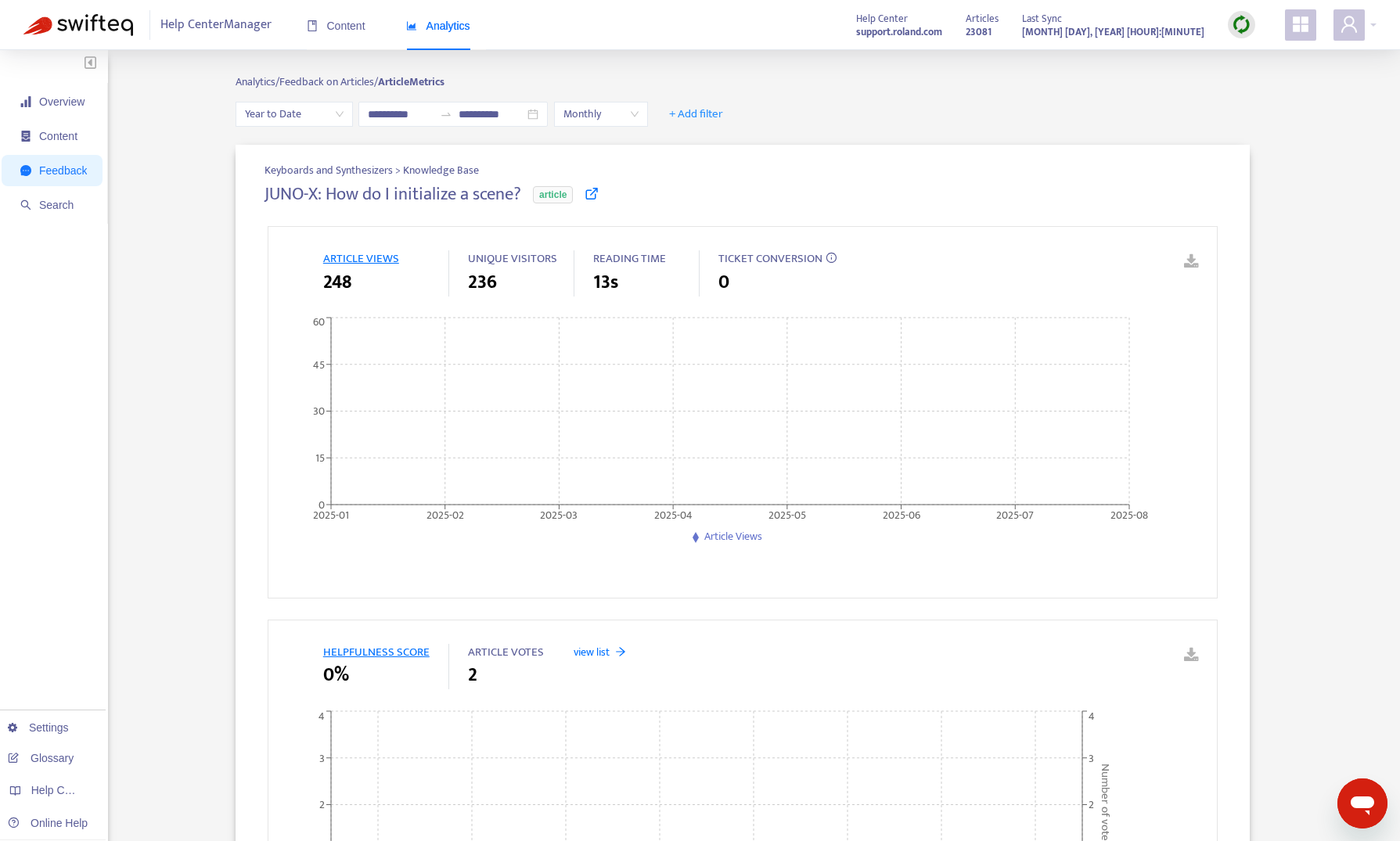 click at bounding box center (592, 193) 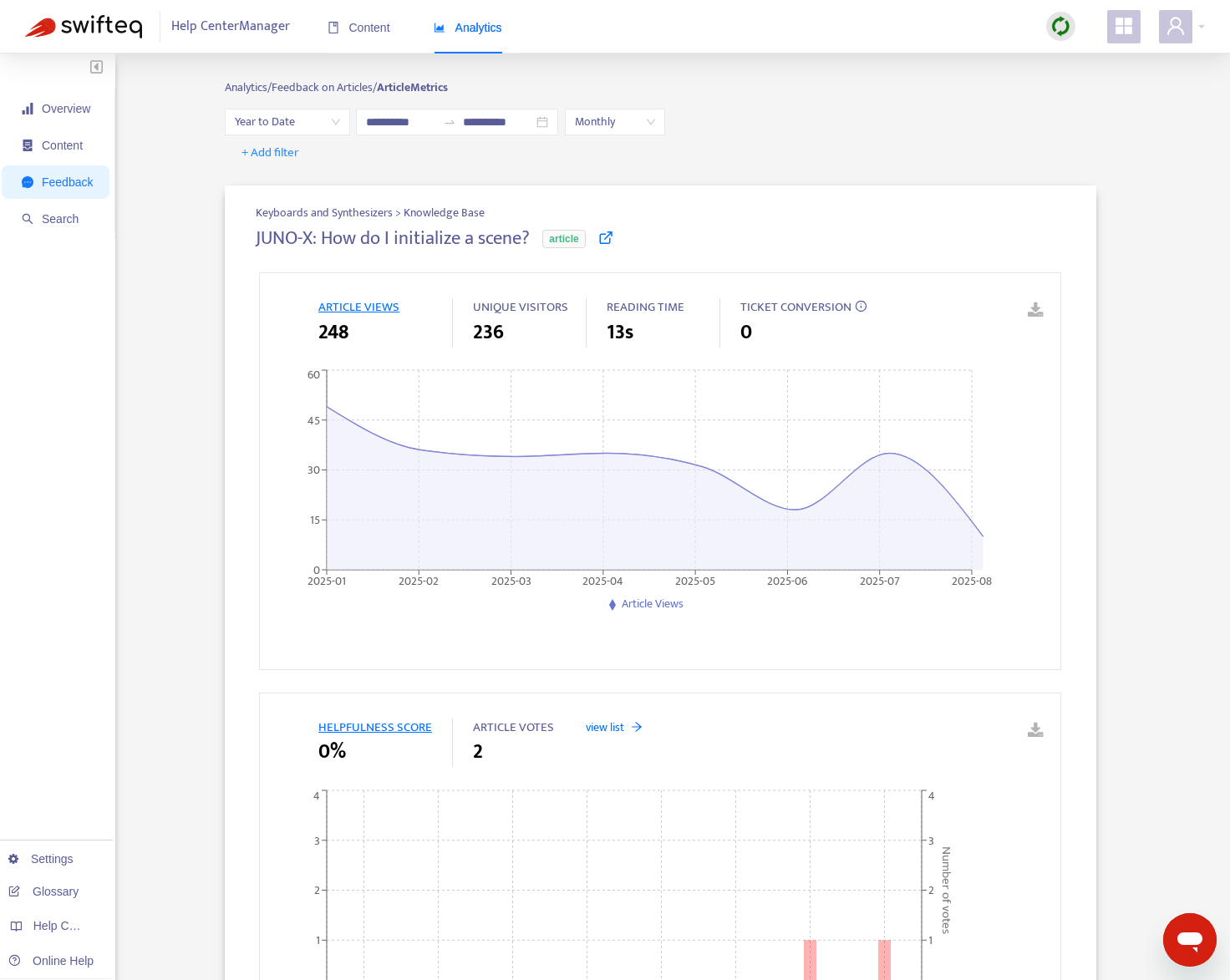 click on "Keyboards and Synthesizers > Knowledge Base JUNO-X: How do I initialize a scene? article ARTICLE VIEWS 248 UNIQUE VISITORS 236 READING TIME 13s TICKET CONVERSION 0 2025-01 2025-02 2025-03 2025-04 2025-05 2025-06 2025-07 2025-08 0 15 30 45 60 Article Views HELPFULNESS SCORE 0% ARTICLE VOTES 2 view list 2025-01 2025-02 2025-03 2025-04 2025-05 2025-06 2025-07 2025-08 0 1 2 3 4 0 1 2 3 4 Number of votes Helpfulness Score What visitors do before this article? FROM COUNT Google Search 58 Visit other articles view list → 33 Visit other websites view sites → 25 Search the help center view search terms → 5 Bing Search 4 1 What visitors do after this article? ACTION Visit other articles view list → 36 Search the help center view search terms → 22 1 Most recent visitors LAST VISITING USER VIEWS [MONTH] [DAY], [YEAR] [HOUR]:[MINUTE] [AM/PM] Anonymous journey 1 [MONTH] [DAY], [YEAR] [HOUR]:[MINUTE] [AM/PM] Anonymous journey 1 [MONTH] [DAY], [YEAR] [HOUR]:[MINUTE] [AM/PM] Anonymous journey 1 [MONTH] [DAY], [YEAR] [HOUR]:[MINUTE] [AM/PM] Anonymous journey 1 [MONTH] [DAY], [YEAR] [HOUR]:[MINUTE] [AM/PM] Anonymous 1 1 1" at bounding box center (660, 1573) 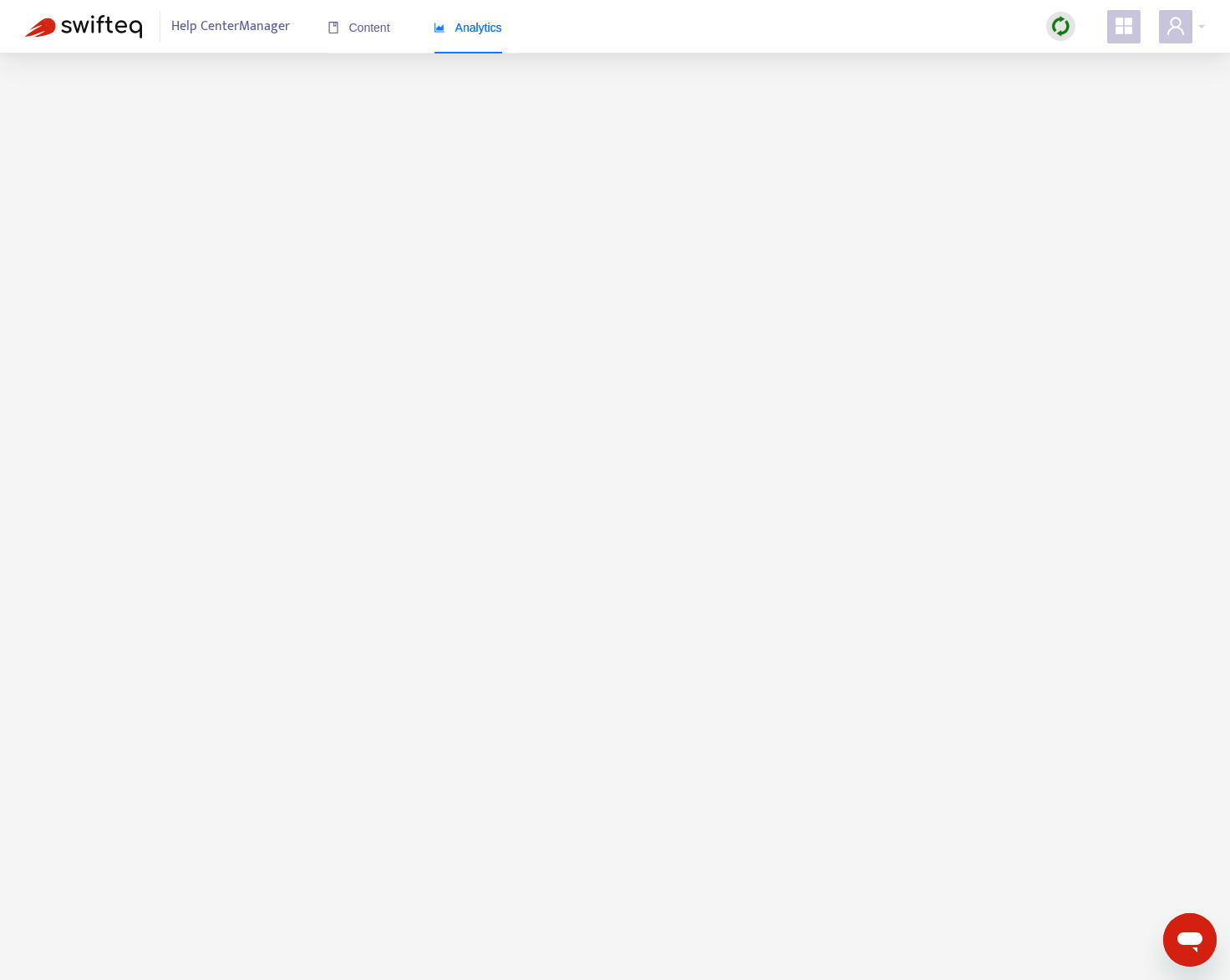 scroll, scrollTop: 53, scrollLeft: 0, axis: vertical 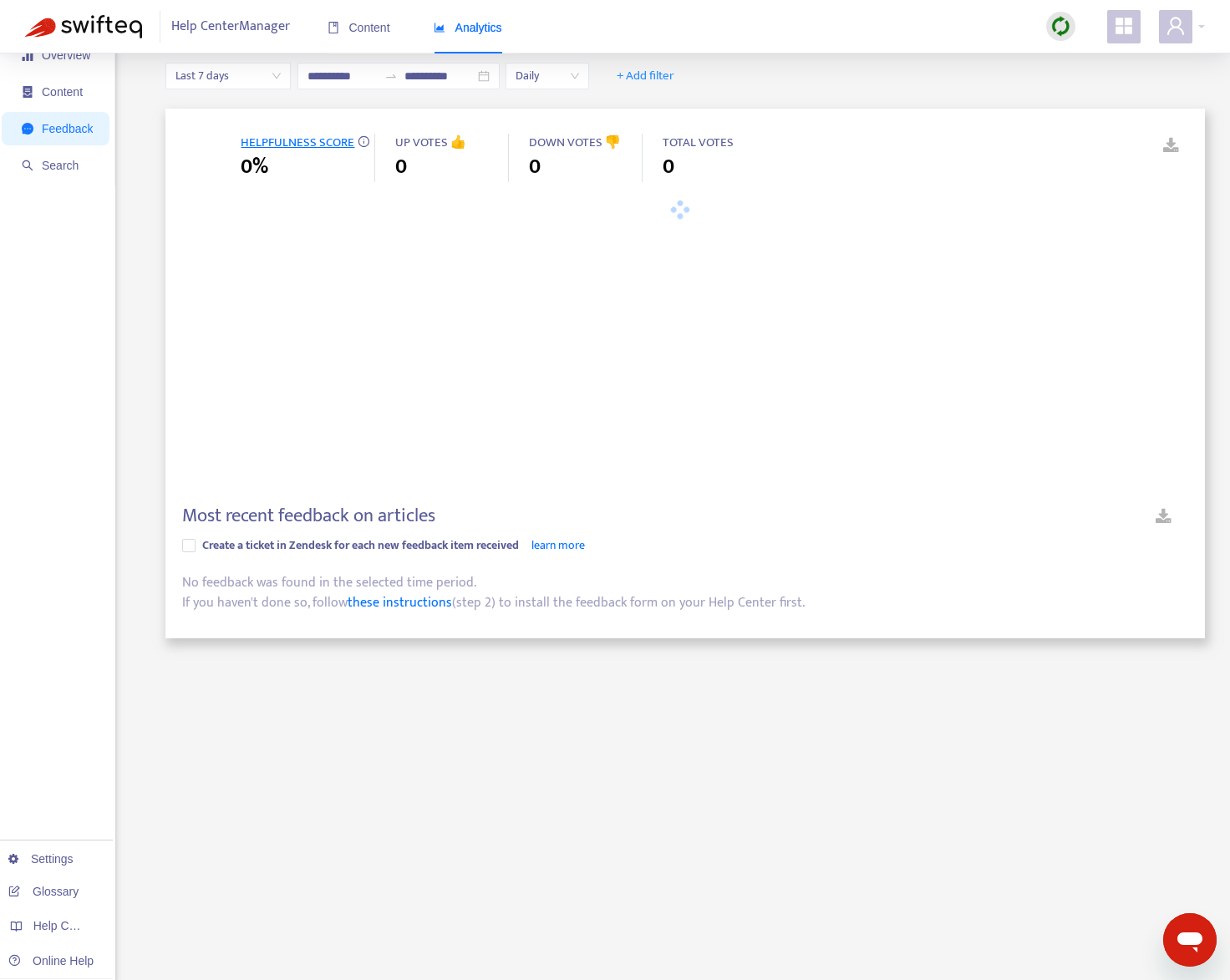 type on "**********" 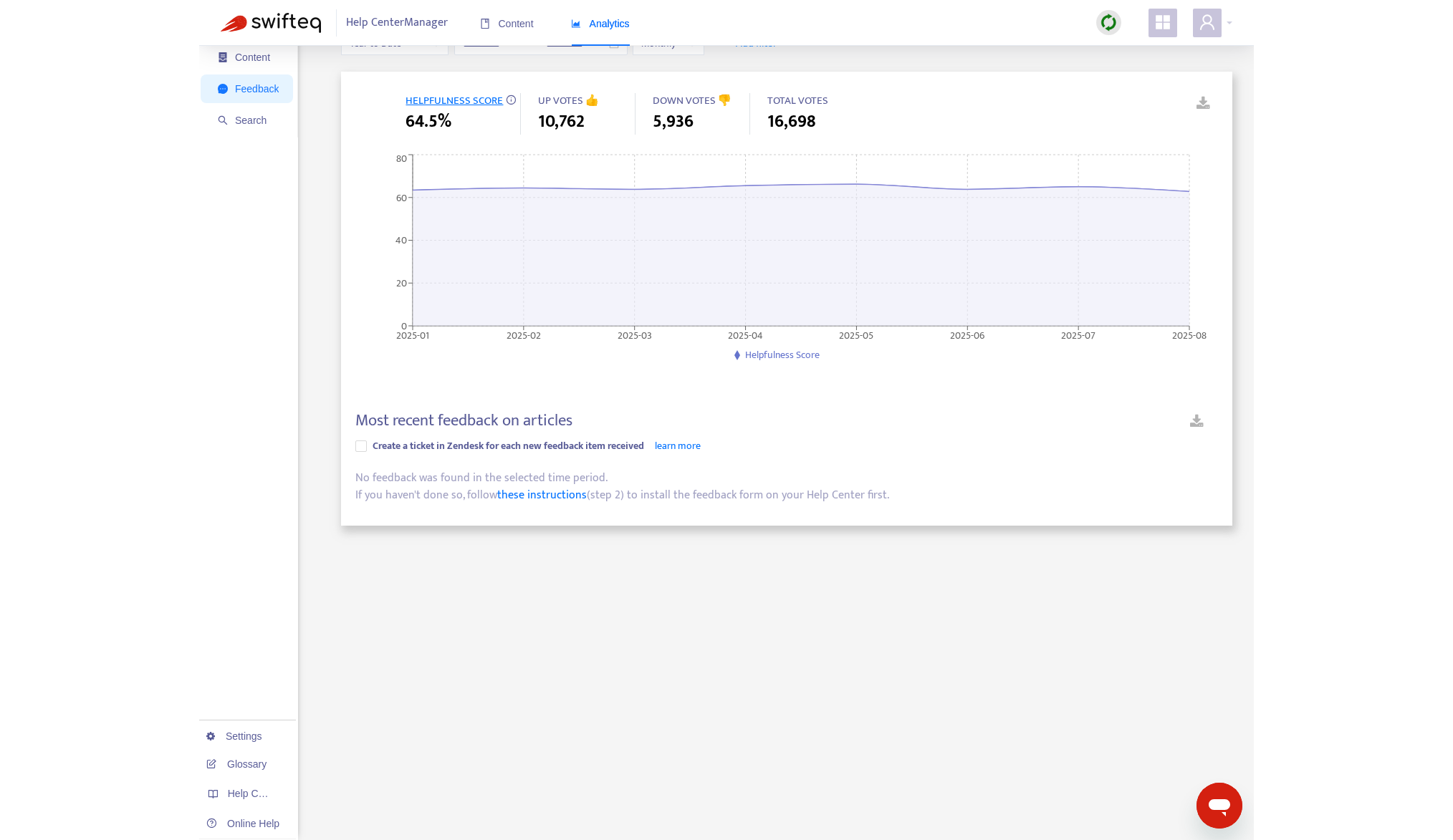 scroll, scrollTop: 346, scrollLeft: 0, axis: vertical 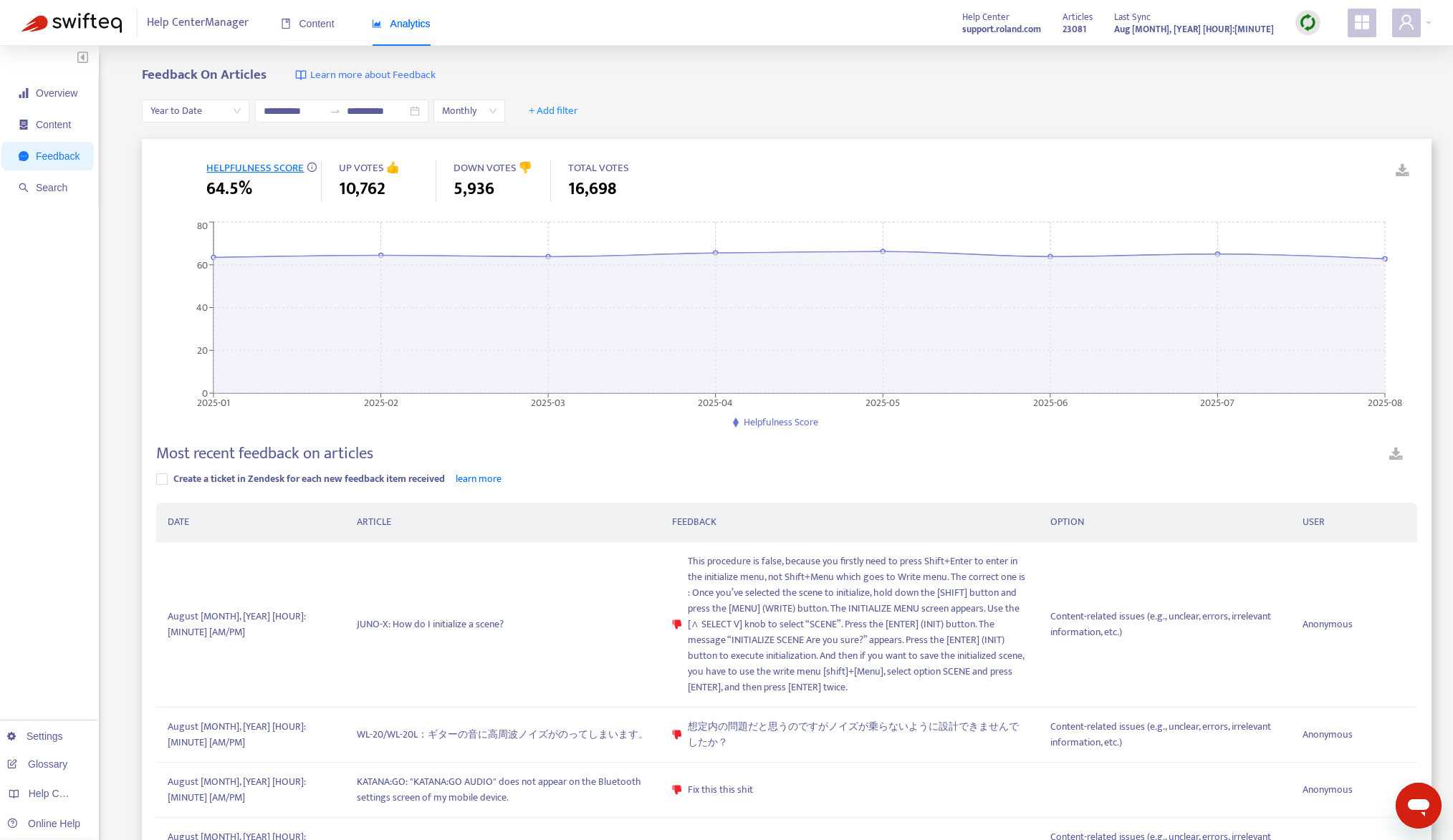 drag, startPoint x: 57, startPoint y: 544, endPoint x: 73, endPoint y: 548, distance: 16.492423 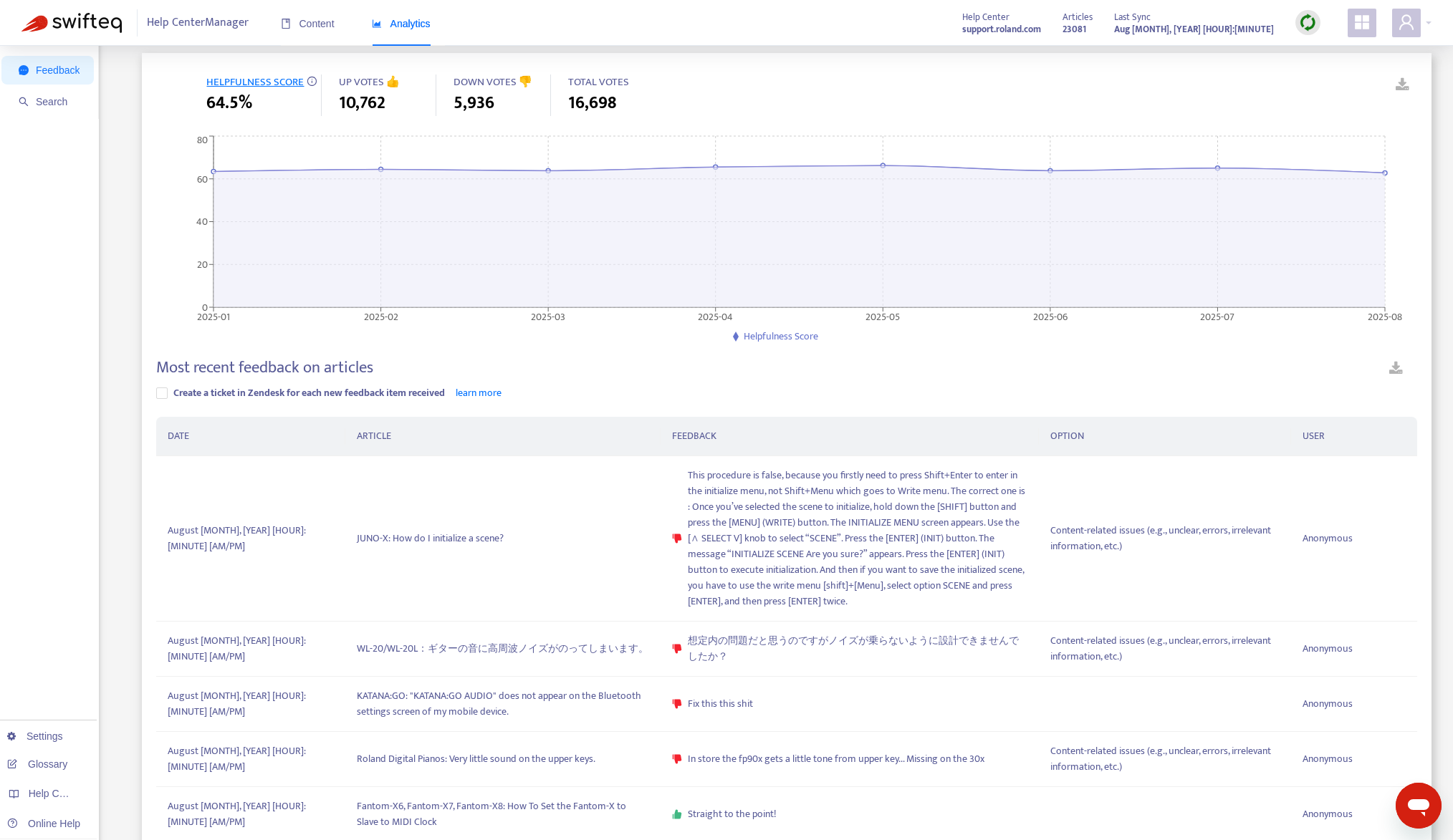 scroll, scrollTop: 0, scrollLeft: 0, axis: both 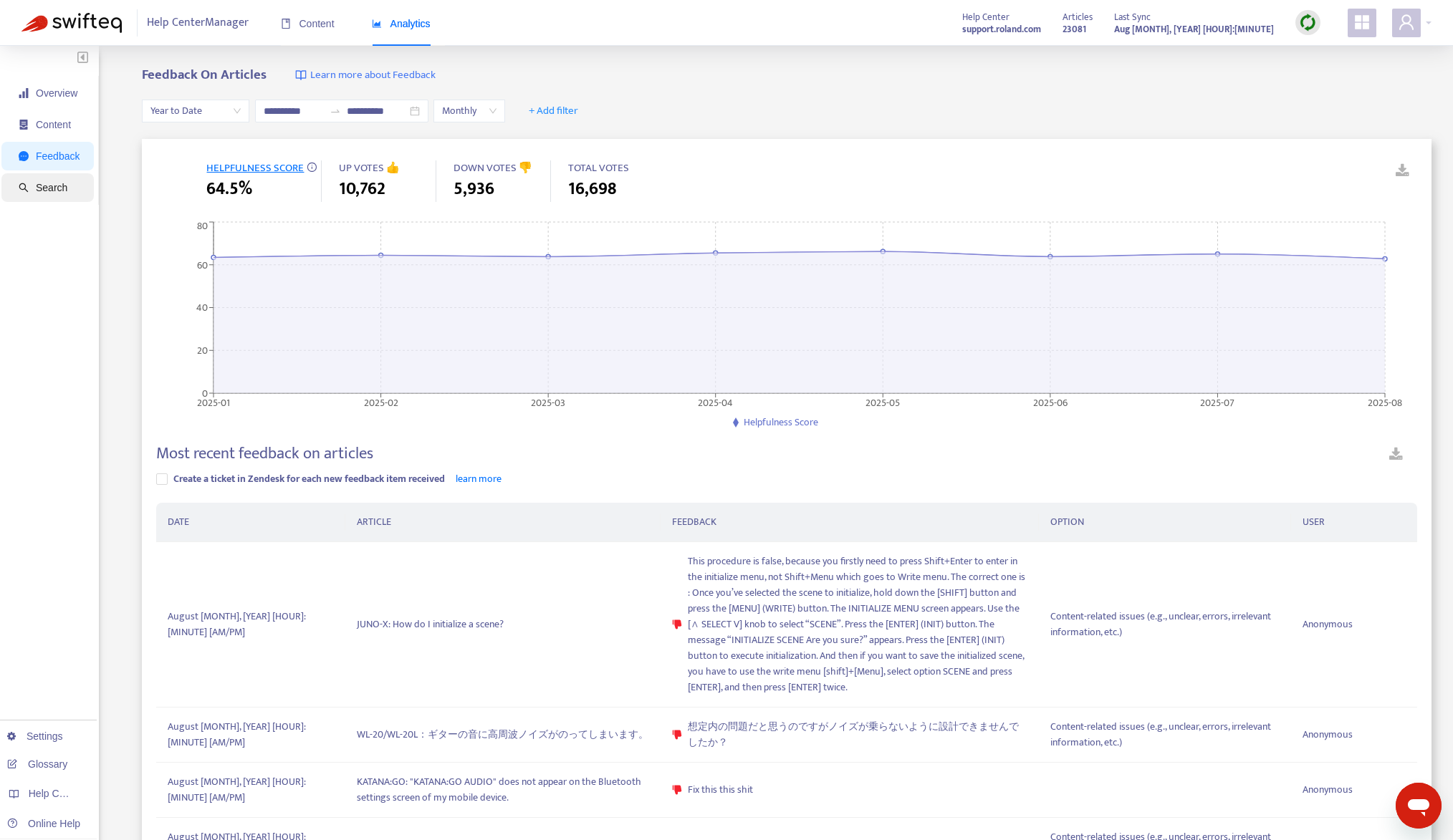 click on "Search" at bounding box center (52, 188) 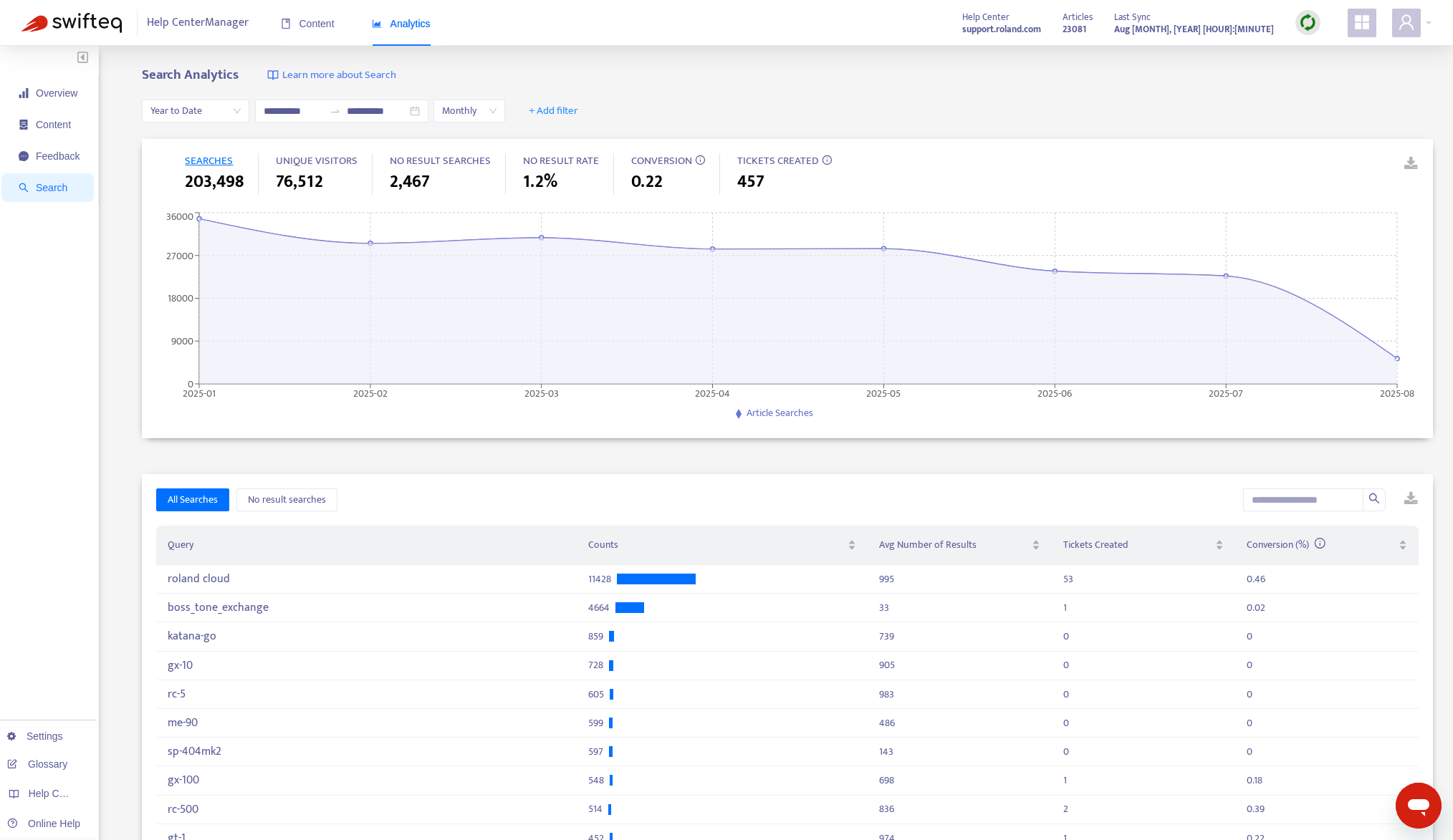 click on "All Searches No result searches" at bounding box center (787, 500) 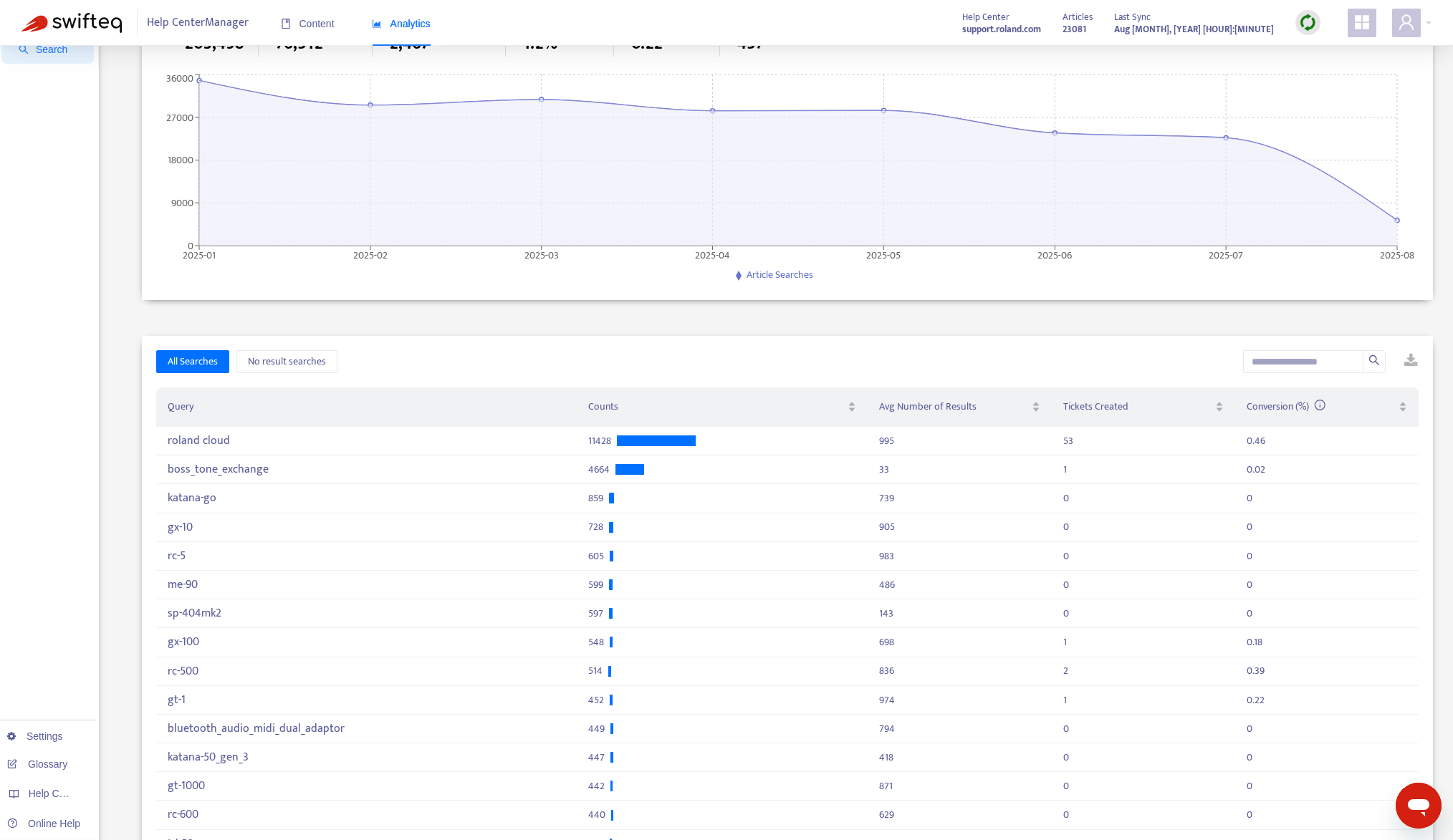 scroll, scrollTop: 143, scrollLeft: 0, axis: vertical 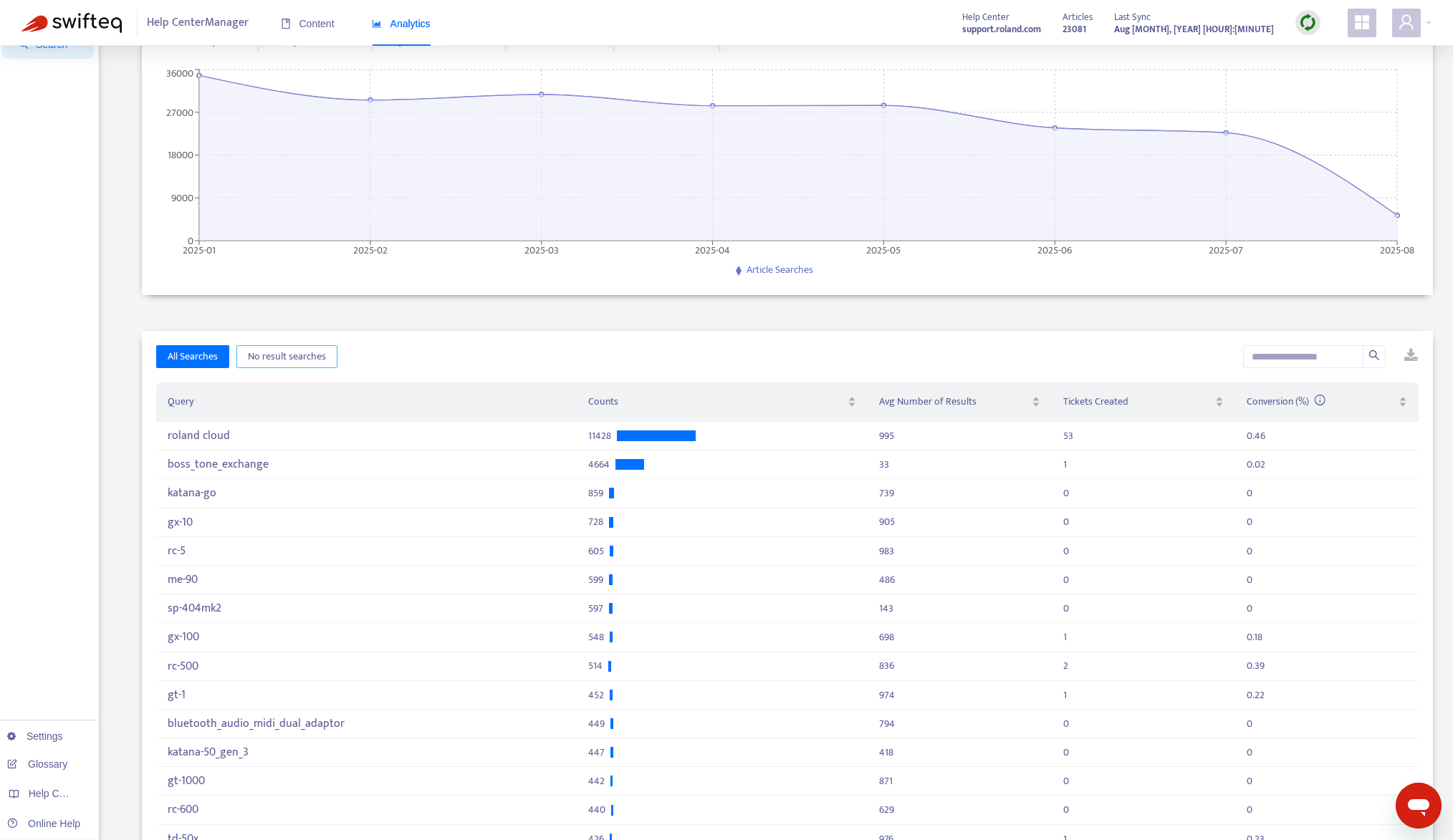 click on "No result searches" at bounding box center (287, 357) 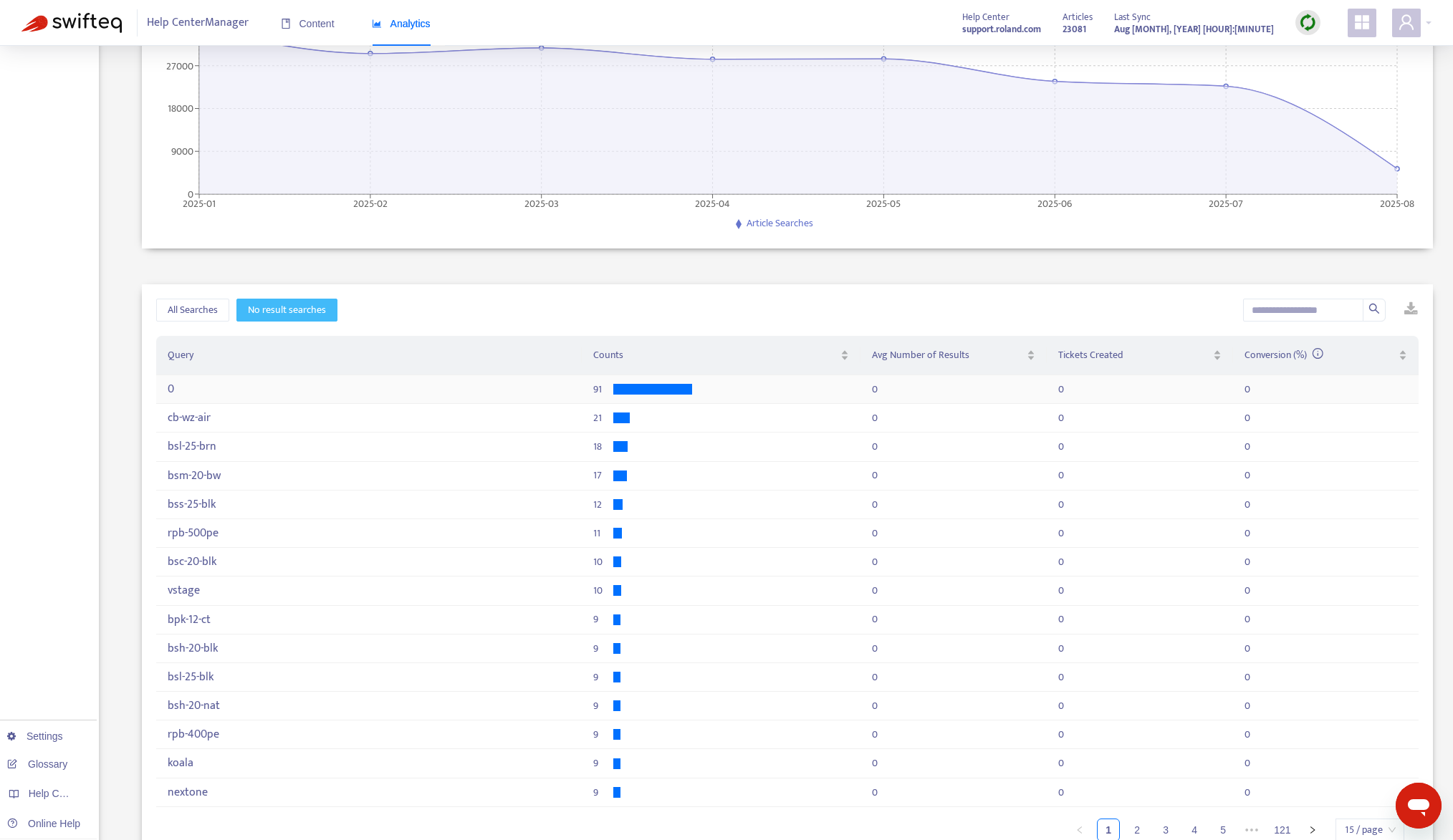 scroll, scrollTop: 217, scrollLeft: 0, axis: vertical 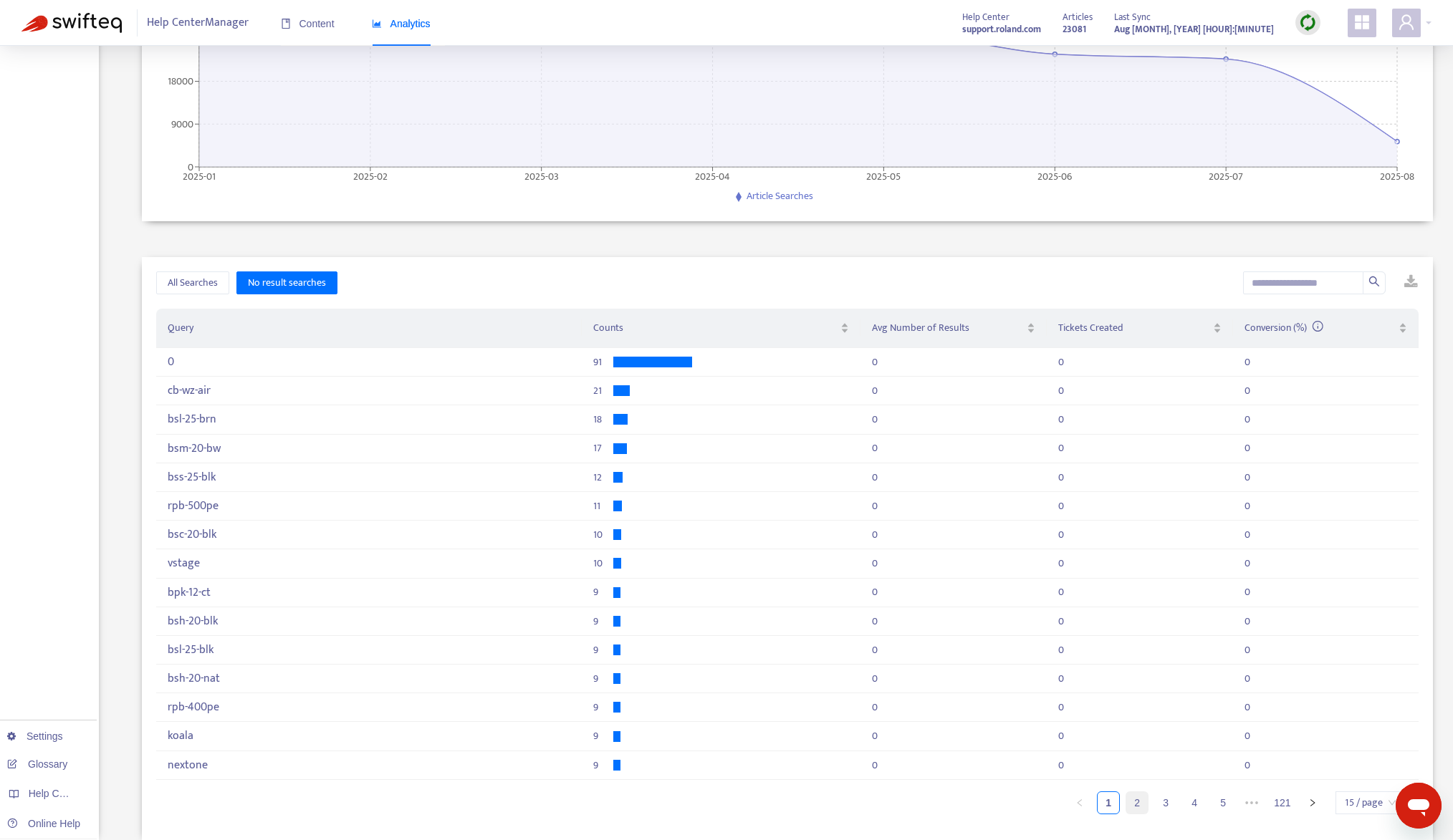 click on "2" at bounding box center (1137, 803) 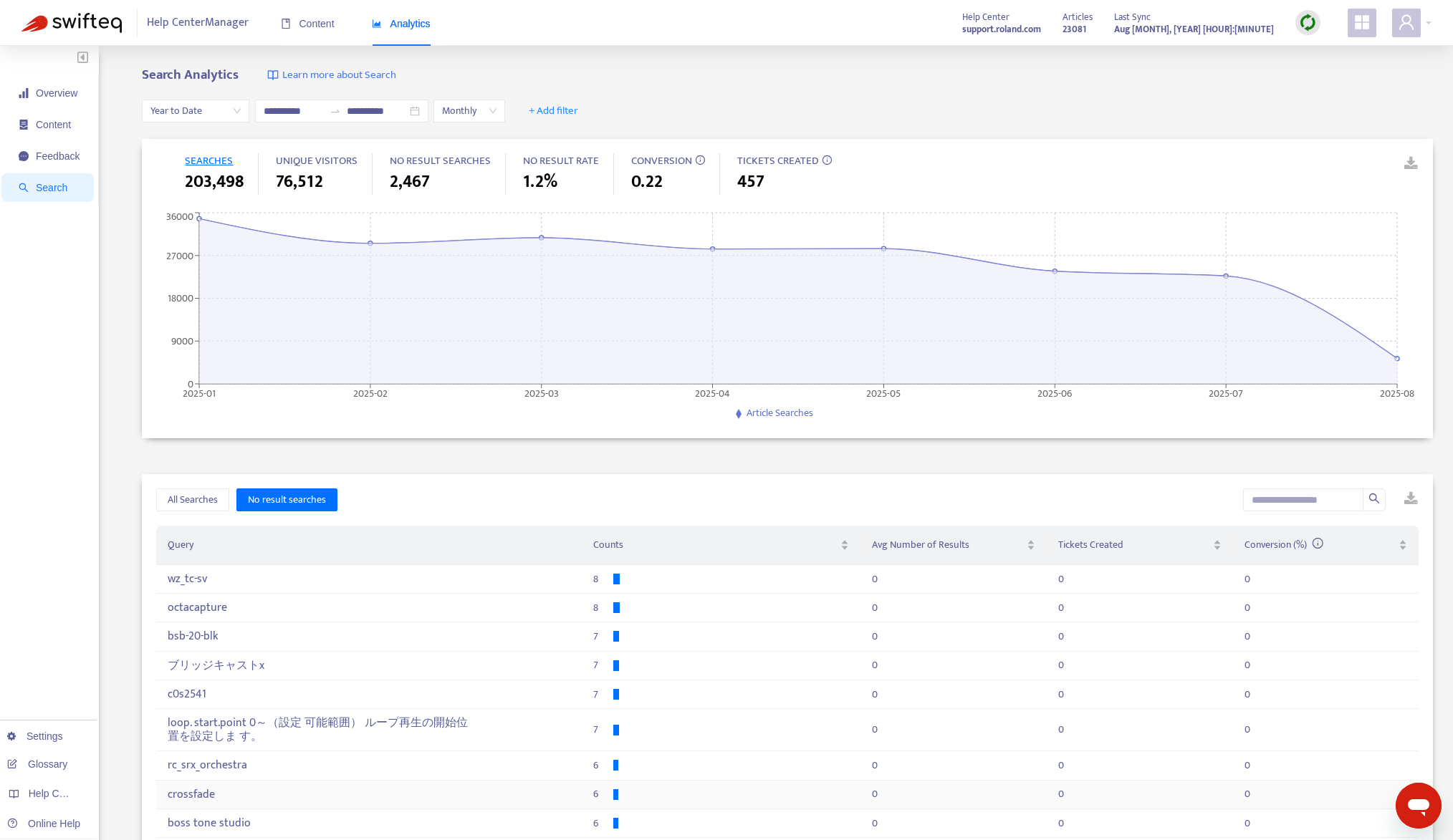 scroll, scrollTop: 231, scrollLeft: 0, axis: vertical 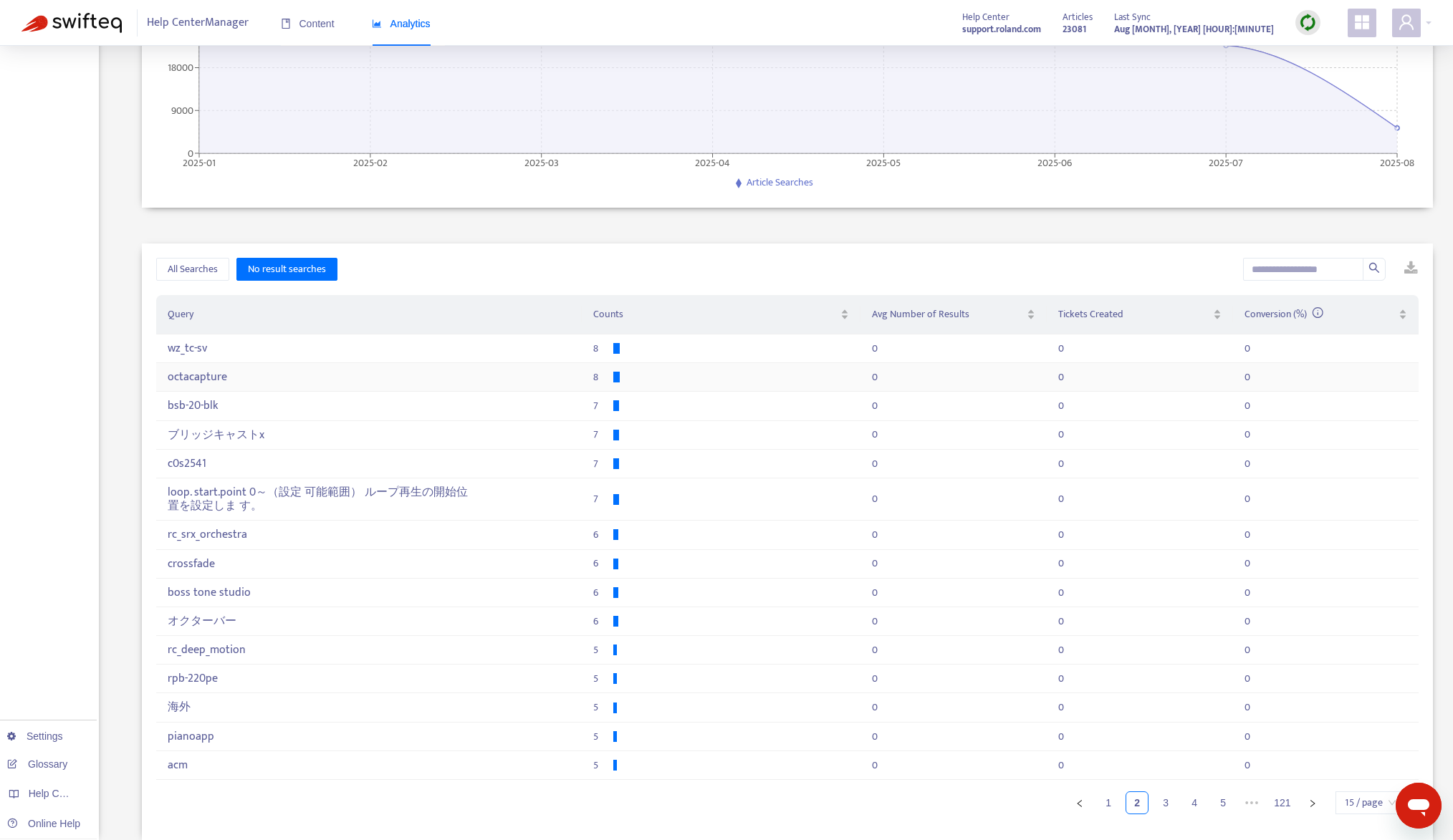 click on "octacapture" at bounding box center [322, 377] 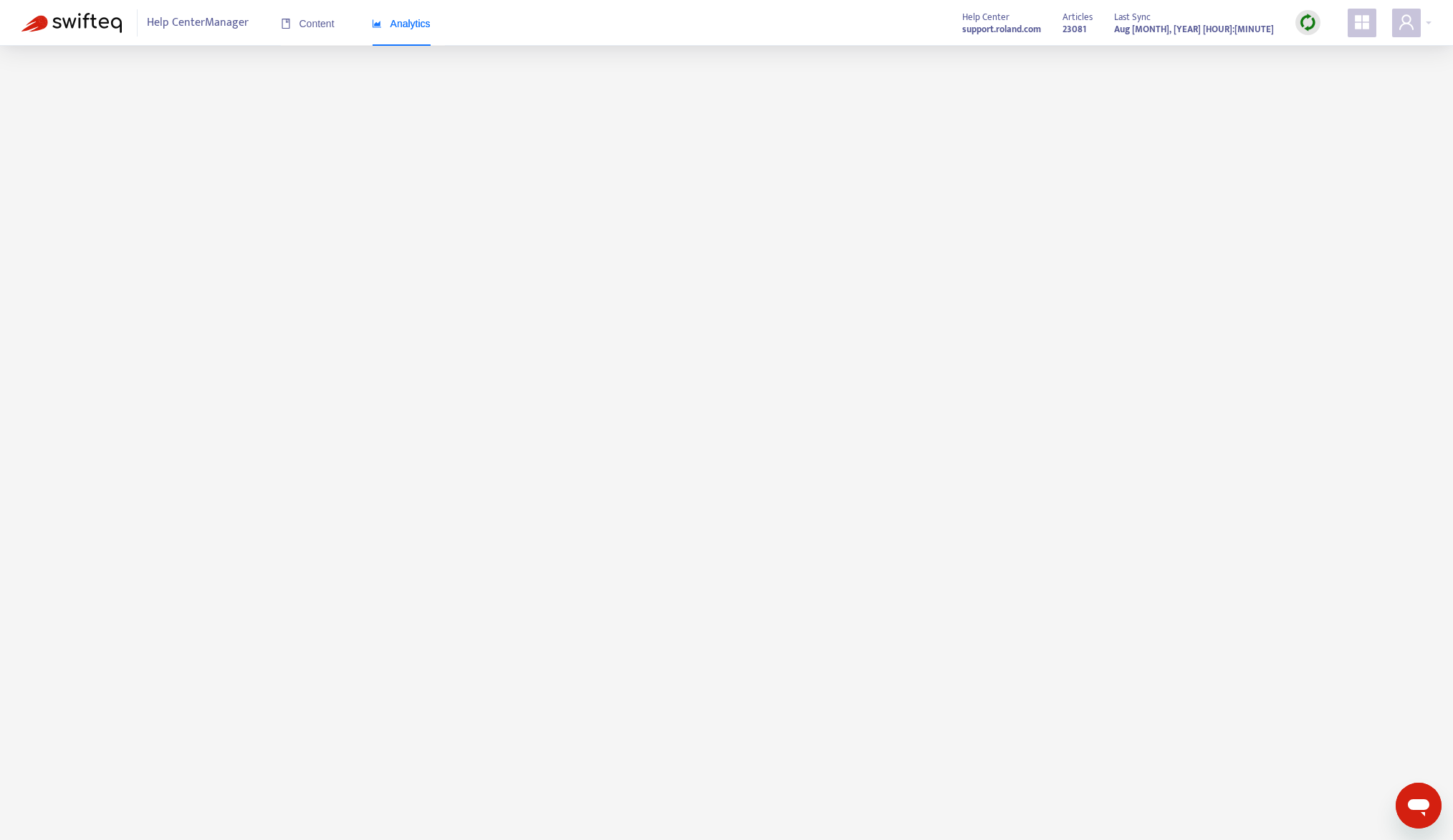 scroll, scrollTop: 0, scrollLeft: 0, axis: both 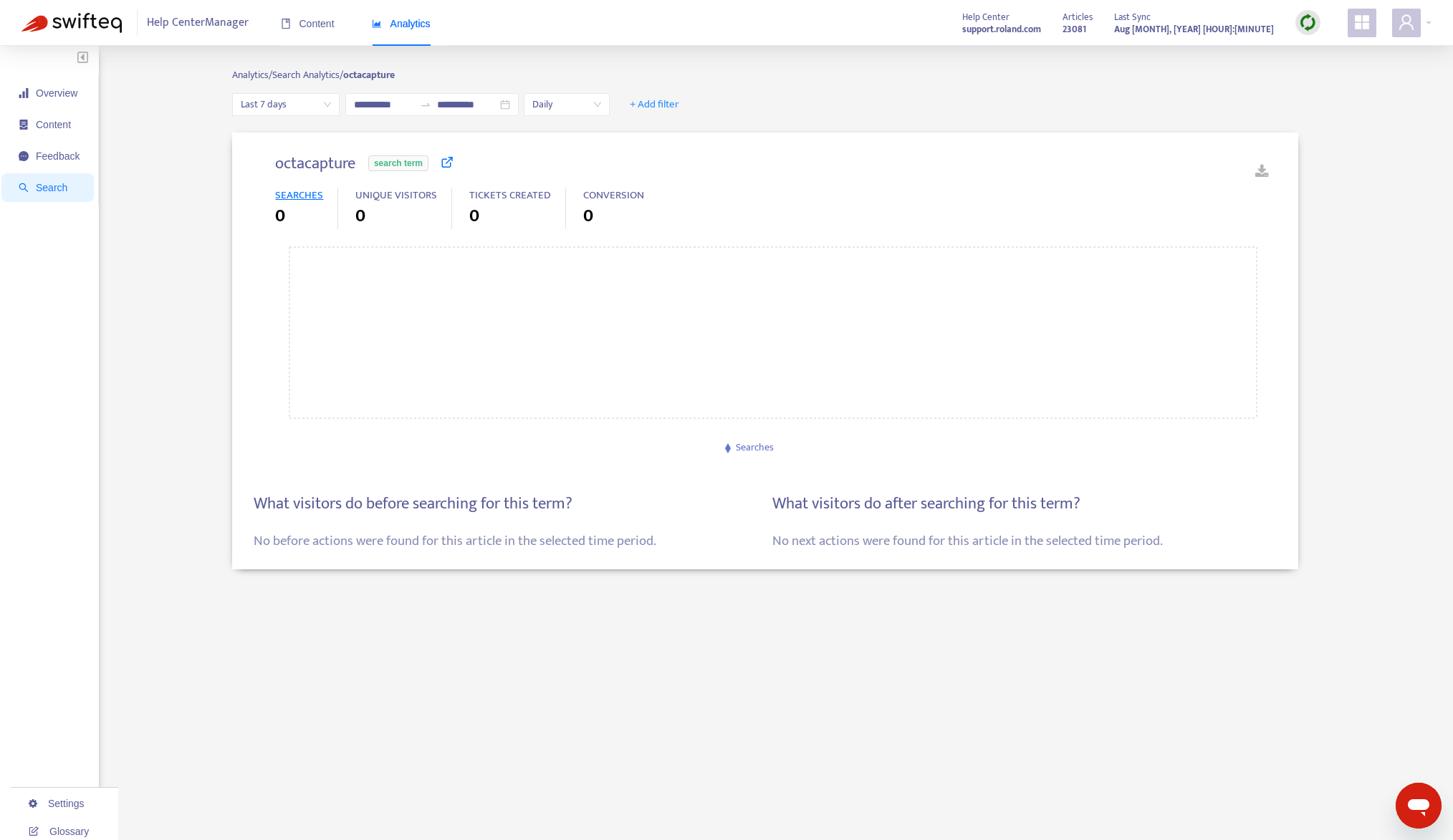 type on "**********" 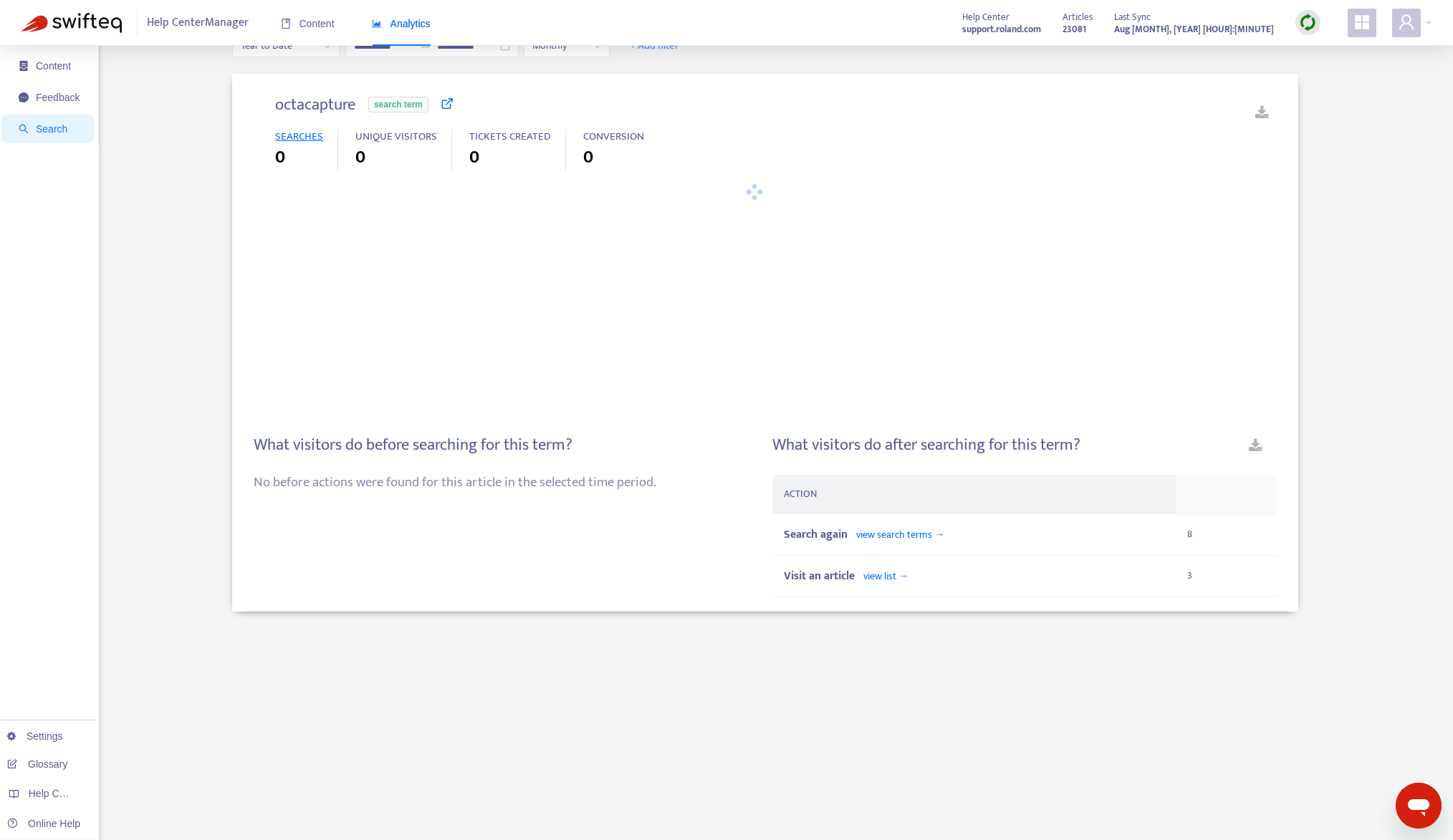 scroll, scrollTop: 0, scrollLeft: 0, axis: both 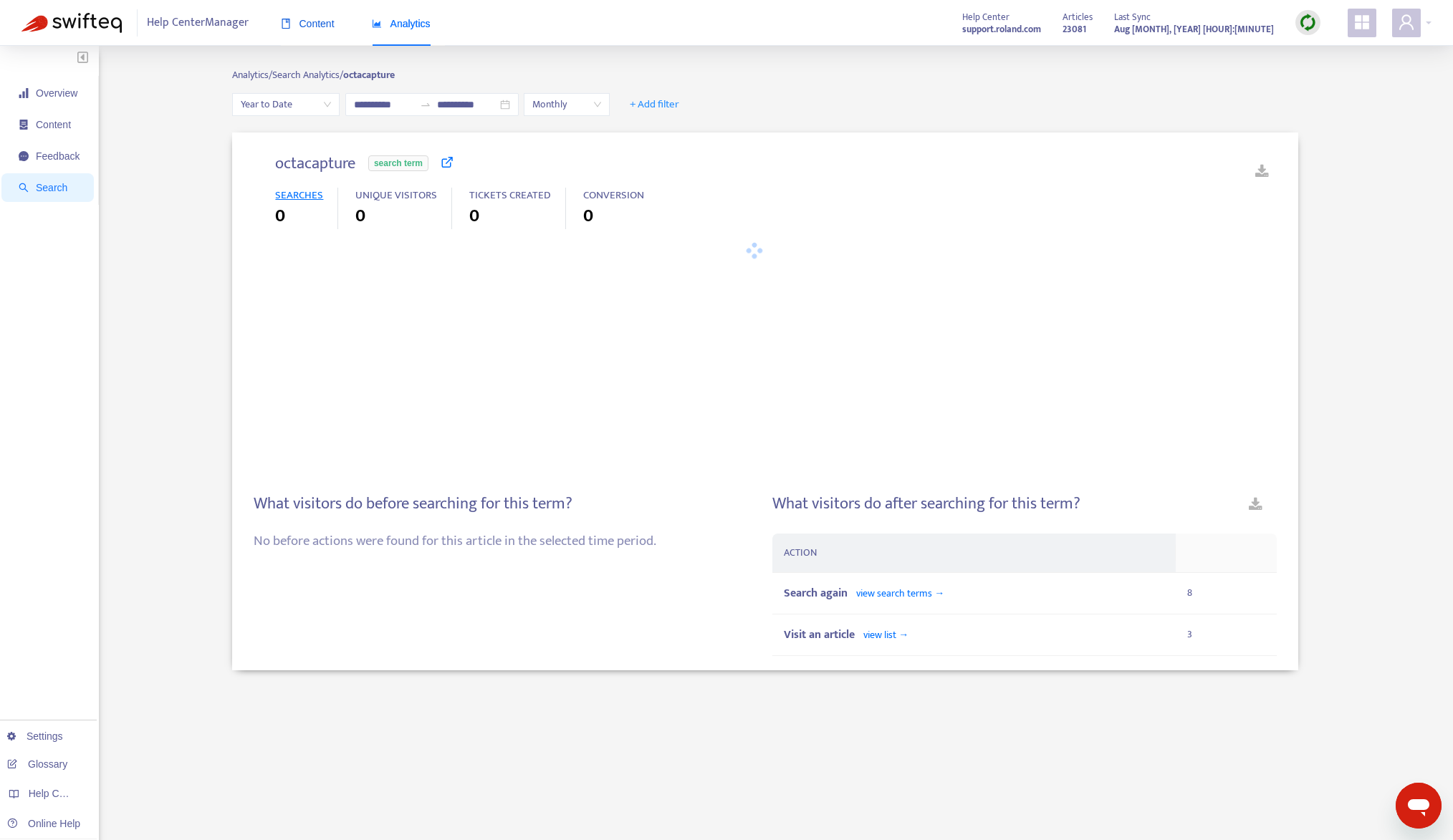 click on "Content" at bounding box center (307, 24) 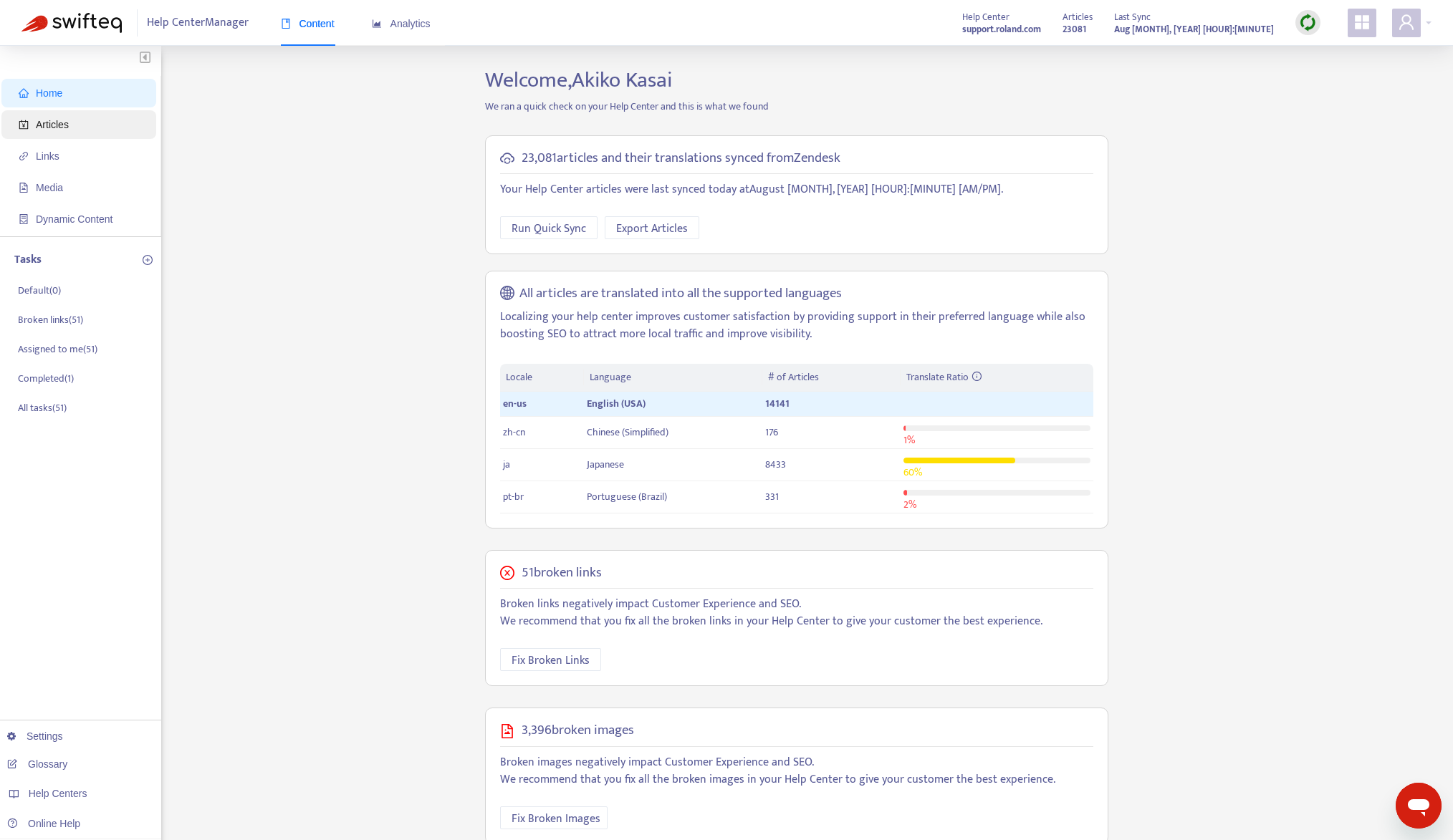 click on "Articles" at bounding box center (82, 125) 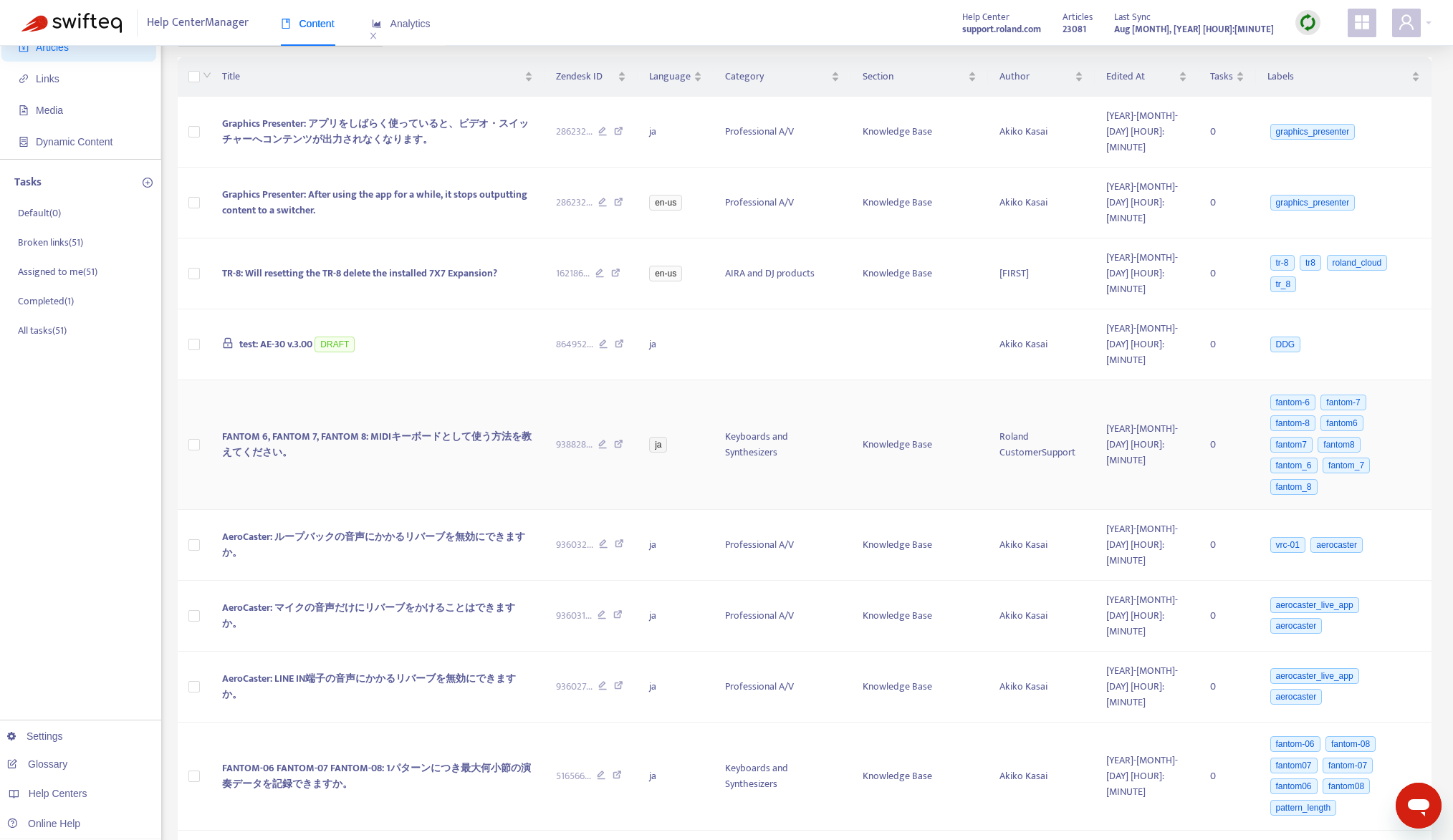 scroll, scrollTop: 215, scrollLeft: 0, axis: vertical 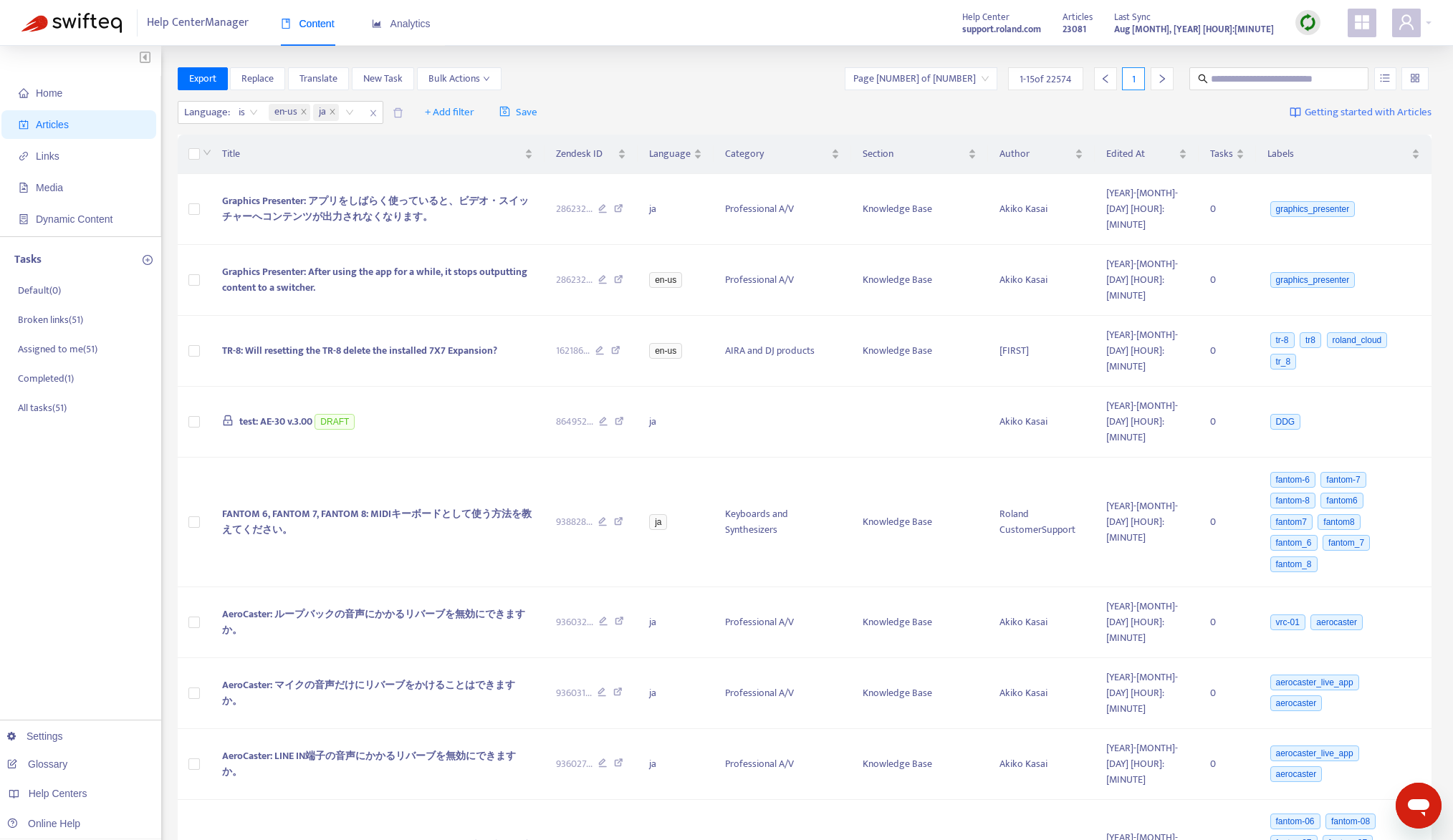 click at bounding box center (1308, 22) 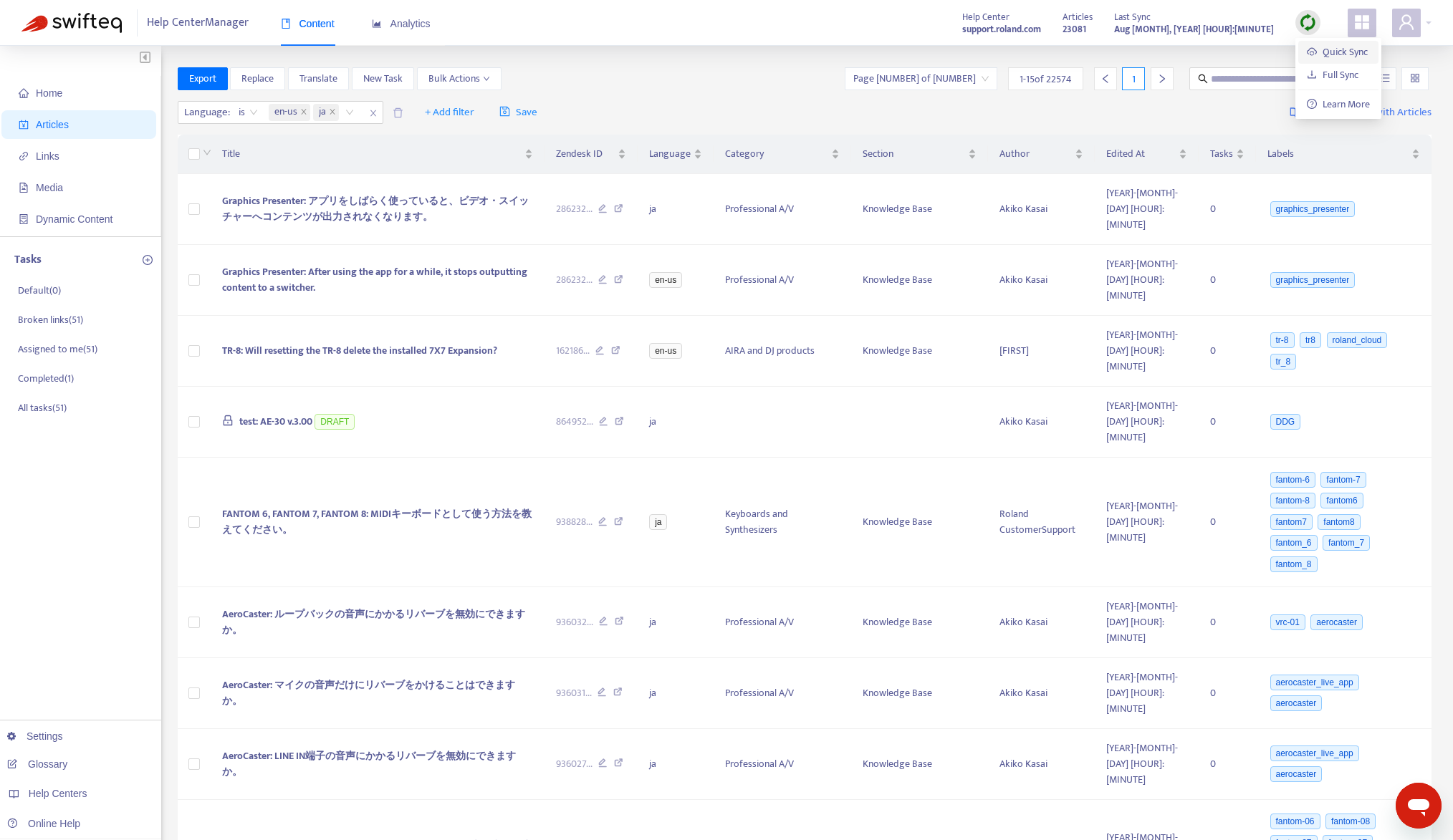 click on "Quick Sync" at bounding box center [1337, 52] 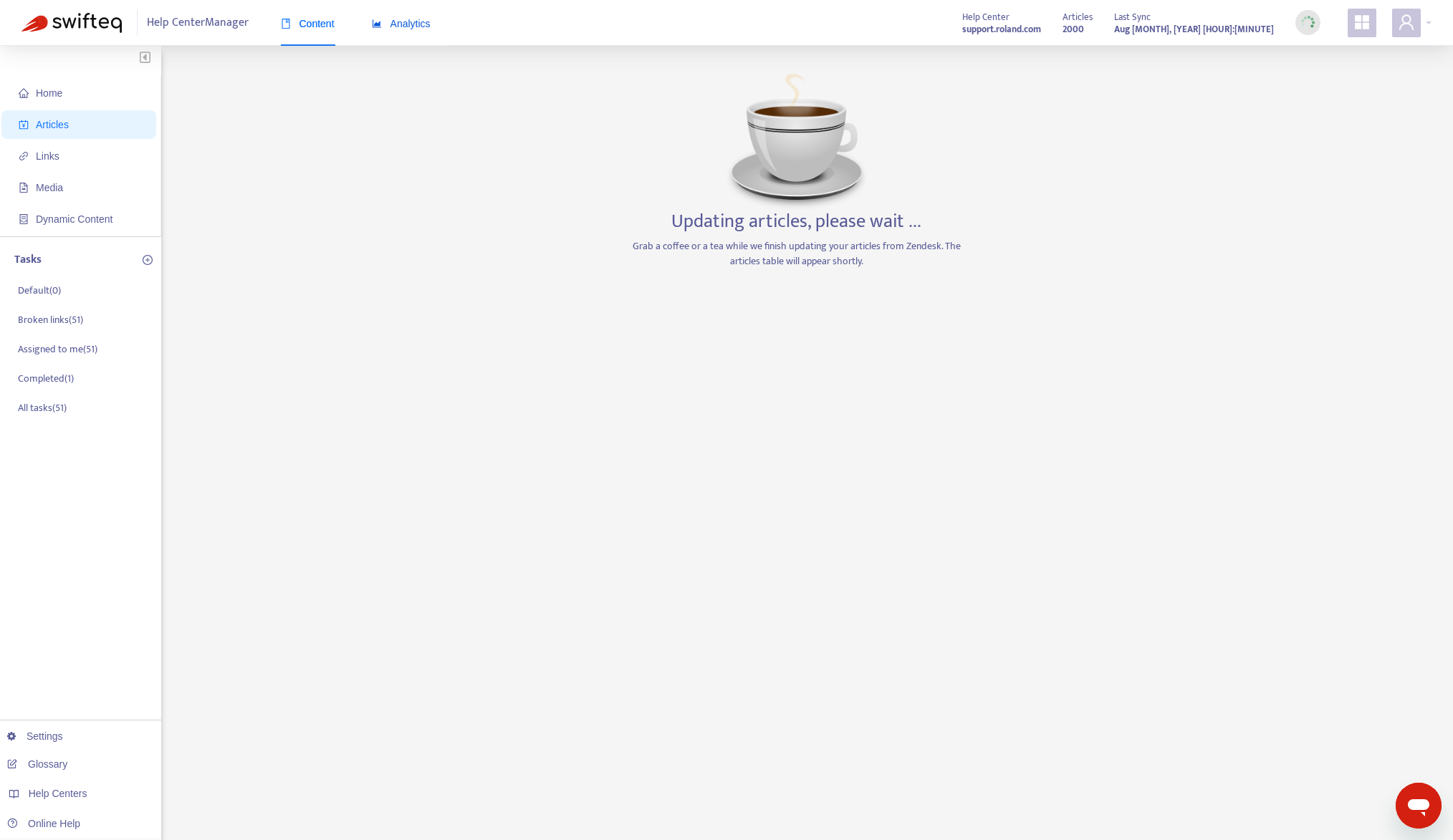 click on "Analytics" at bounding box center [401, 24] 